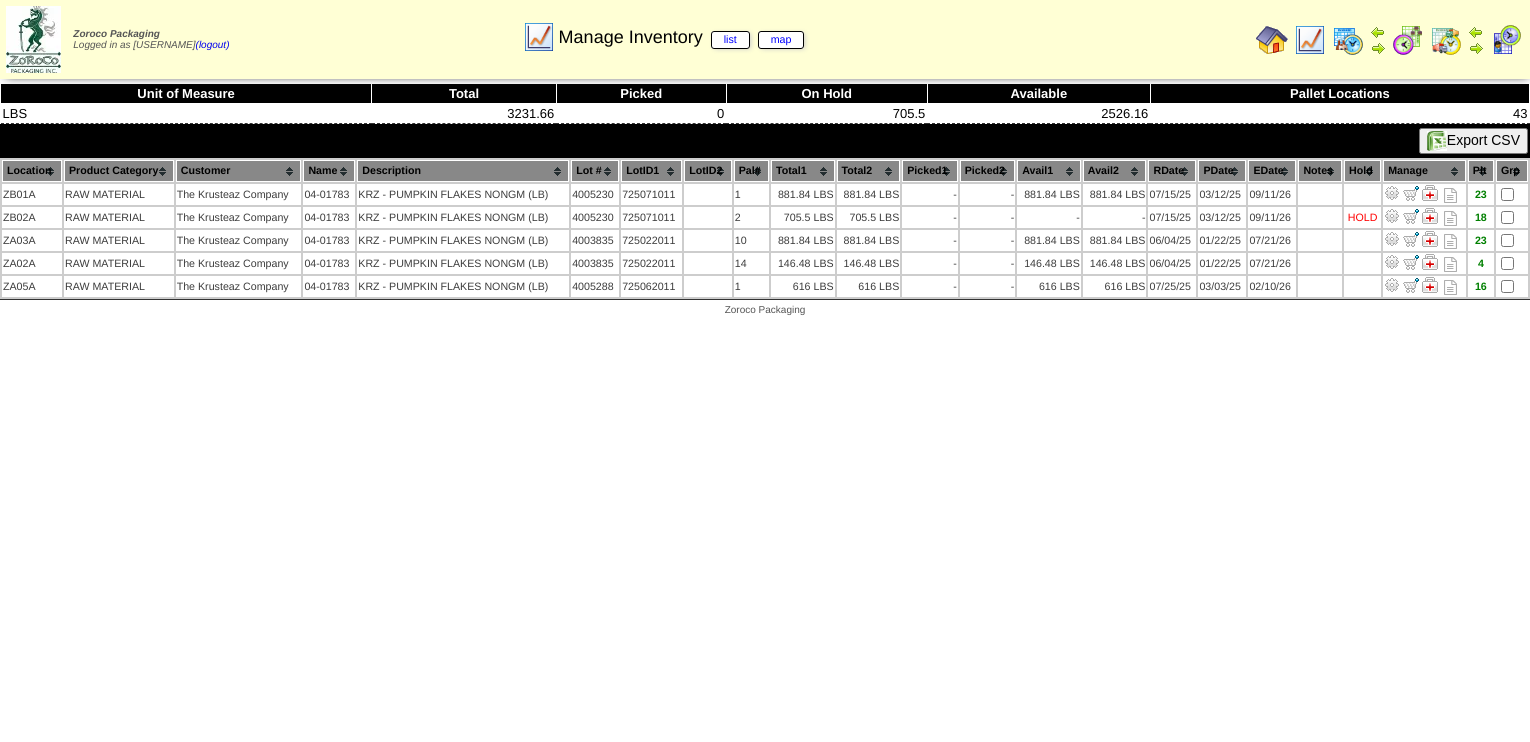 scroll, scrollTop: 0, scrollLeft: 0, axis: both 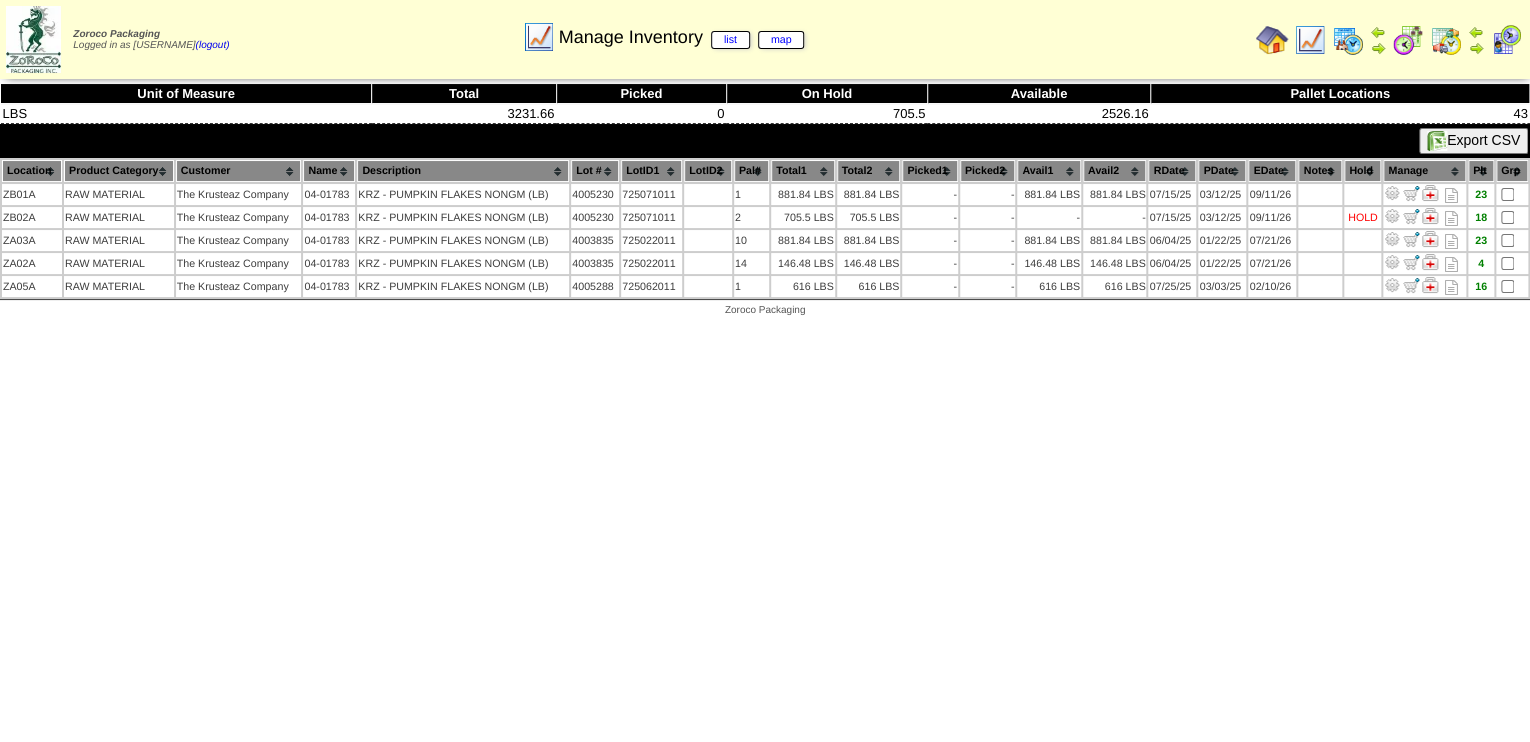 click at bounding box center (1408, 40) 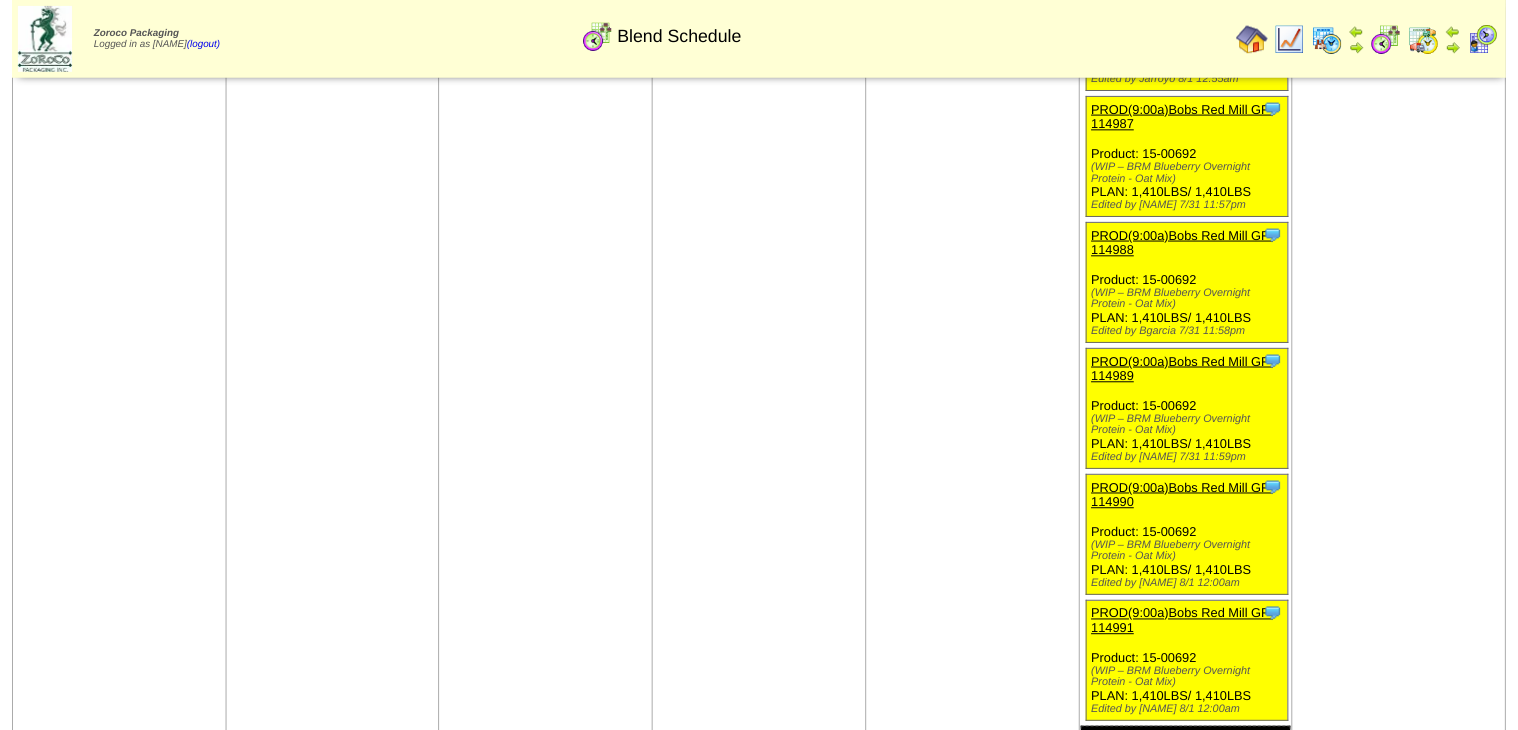 scroll, scrollTop: 5280, scrollLeft: 0, axis: vertical 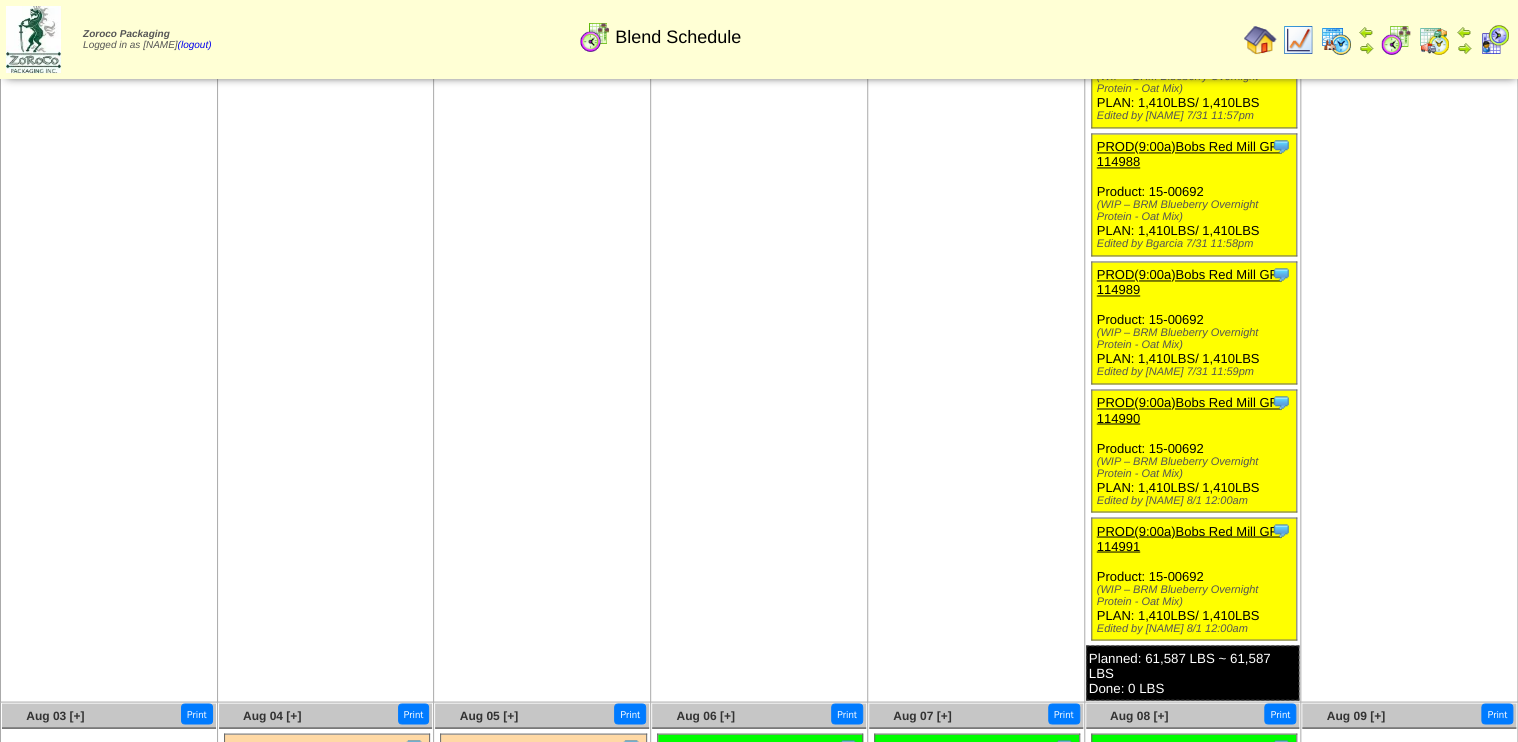 click on "PROD(9:00a)Bobs Red Mill GF-114991" at bounding box center (1189, 538) 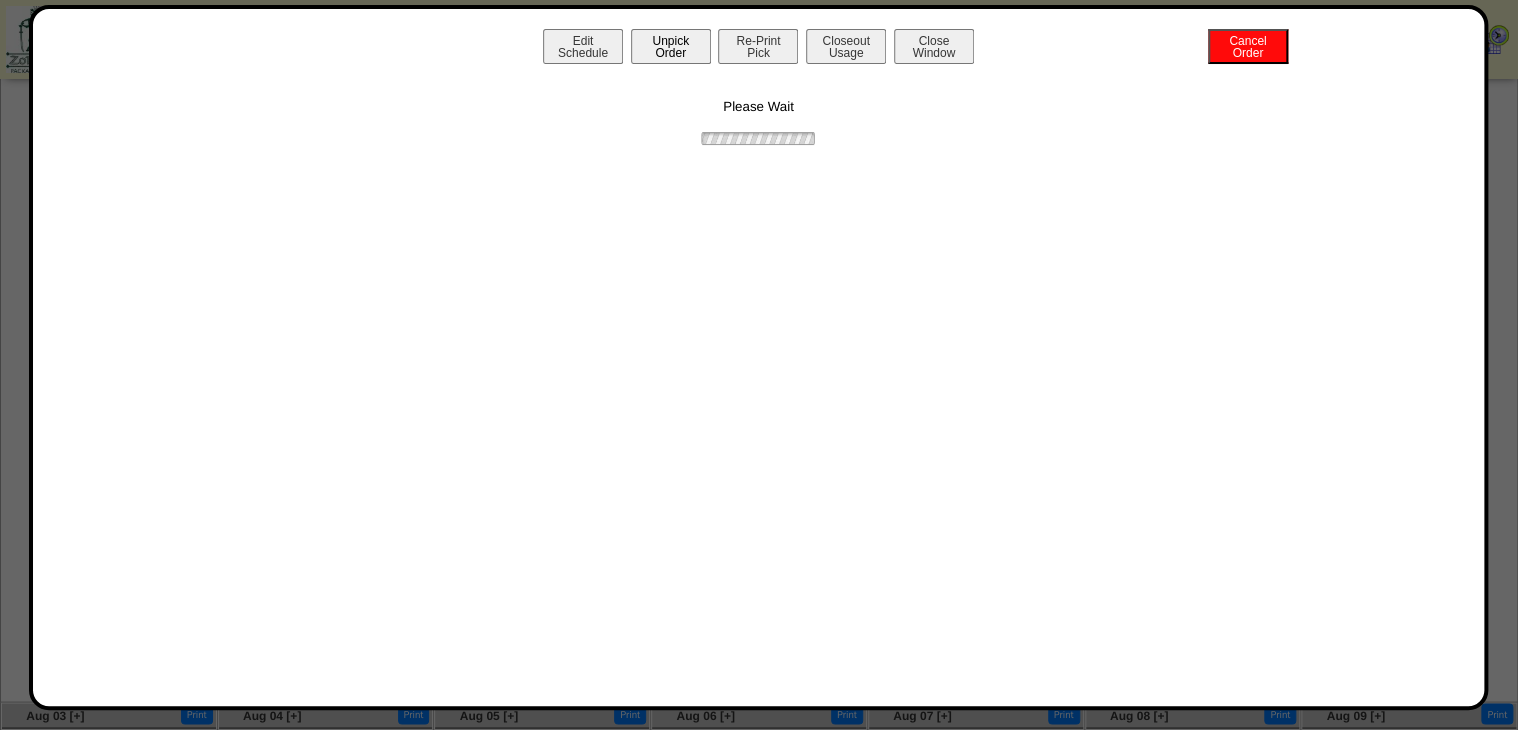drag, startPoint x: 712, startPoint y: 45, endPoint x: 696, endPoint y: 41, distance: 16.492422 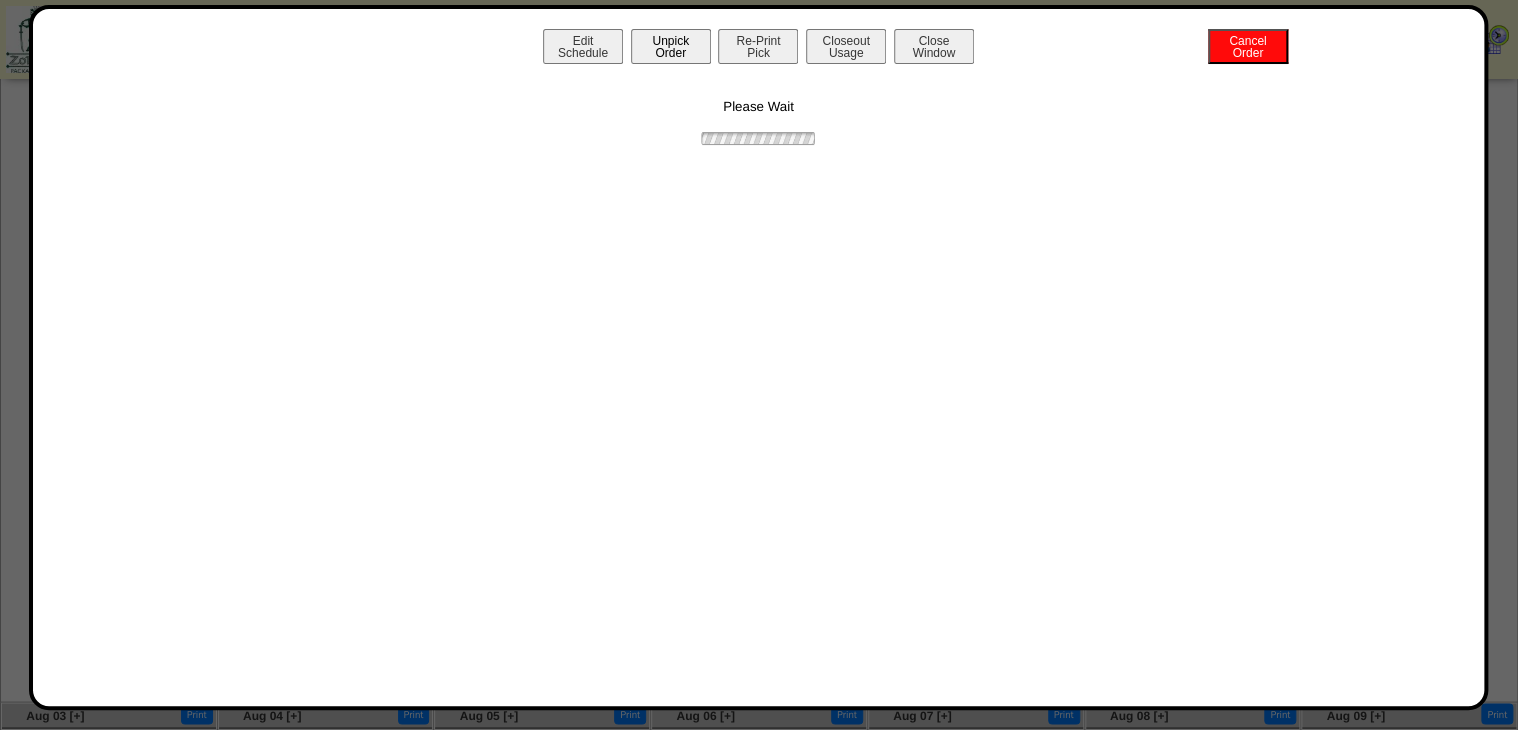 click on "Edit Schedule
Unpick Order
Re-Print Pick
Closeout Usage
Cancel Order
Close Window" at bounding box center (759, 49) 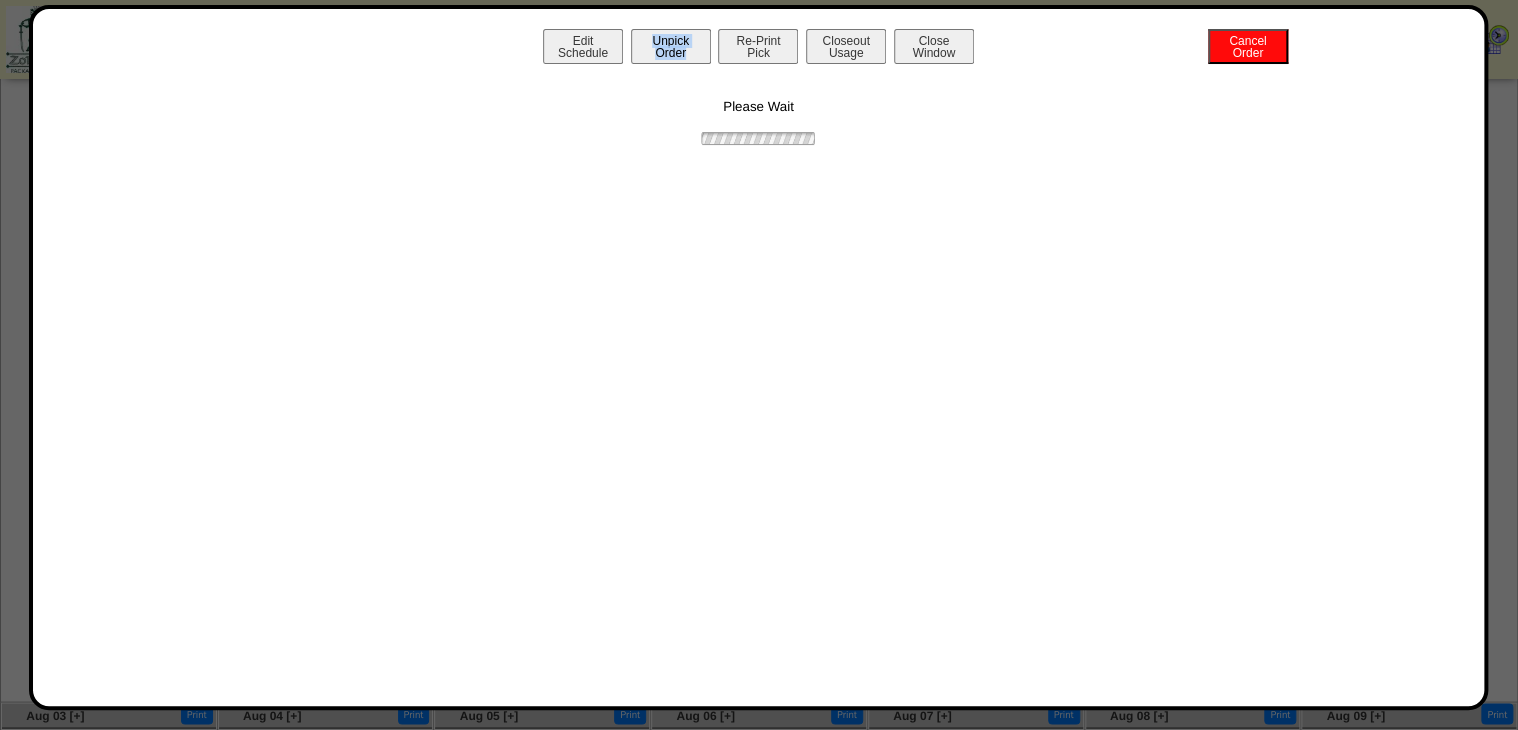 click on "Unpick Order" at bounding box center (671, 46) 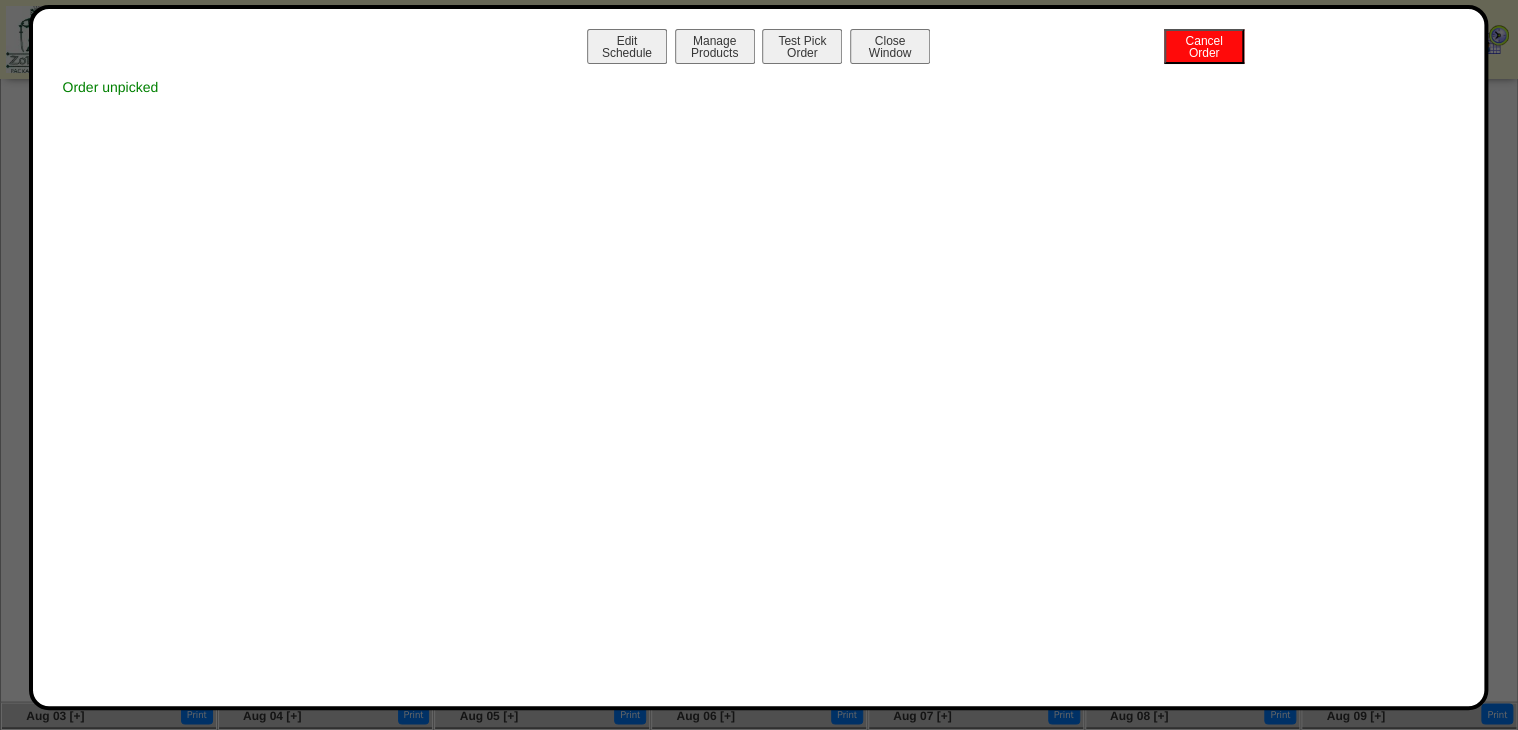 click on "Close Window" at bounding box center (890, 46) 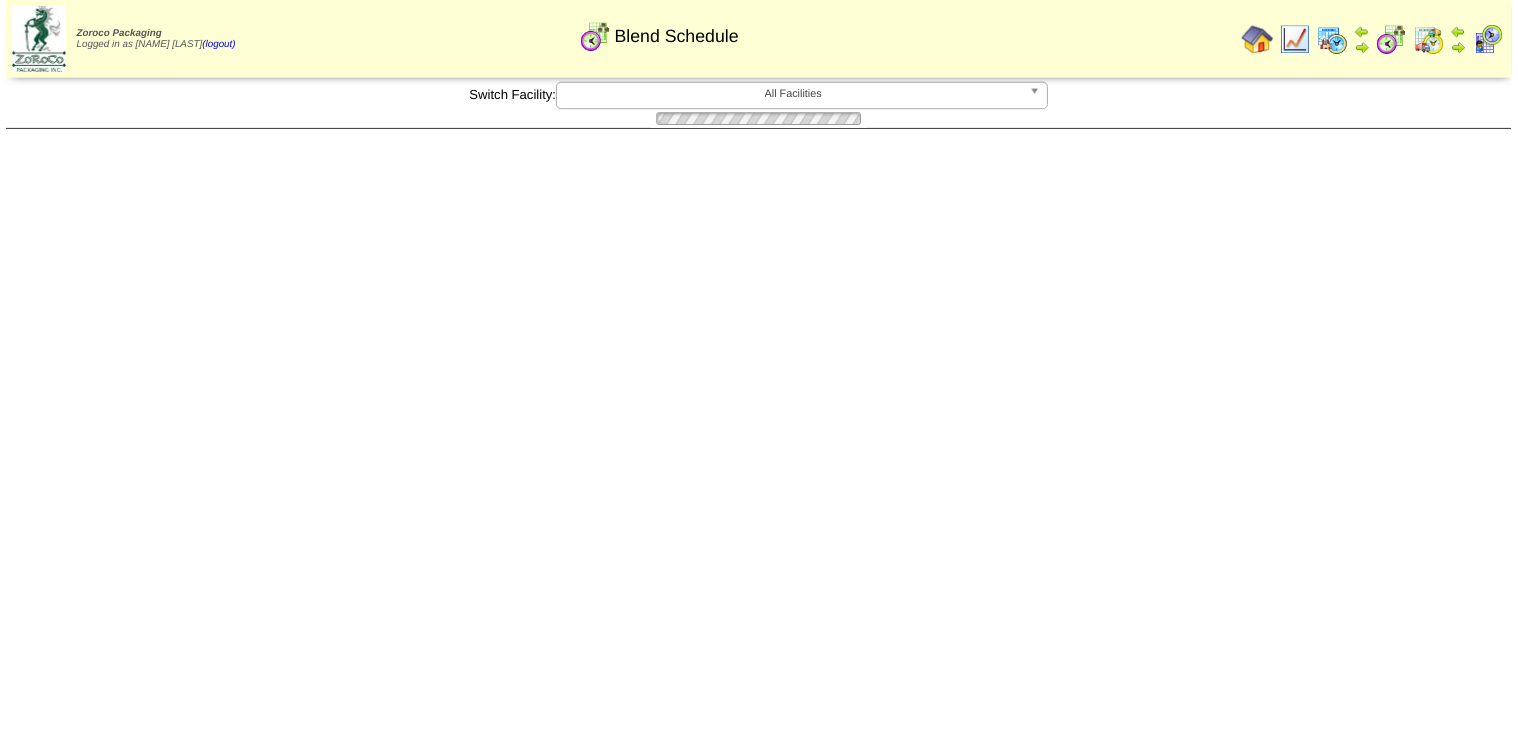 scroll, scrollTop: 0, scrollLeft: 0, axis: both 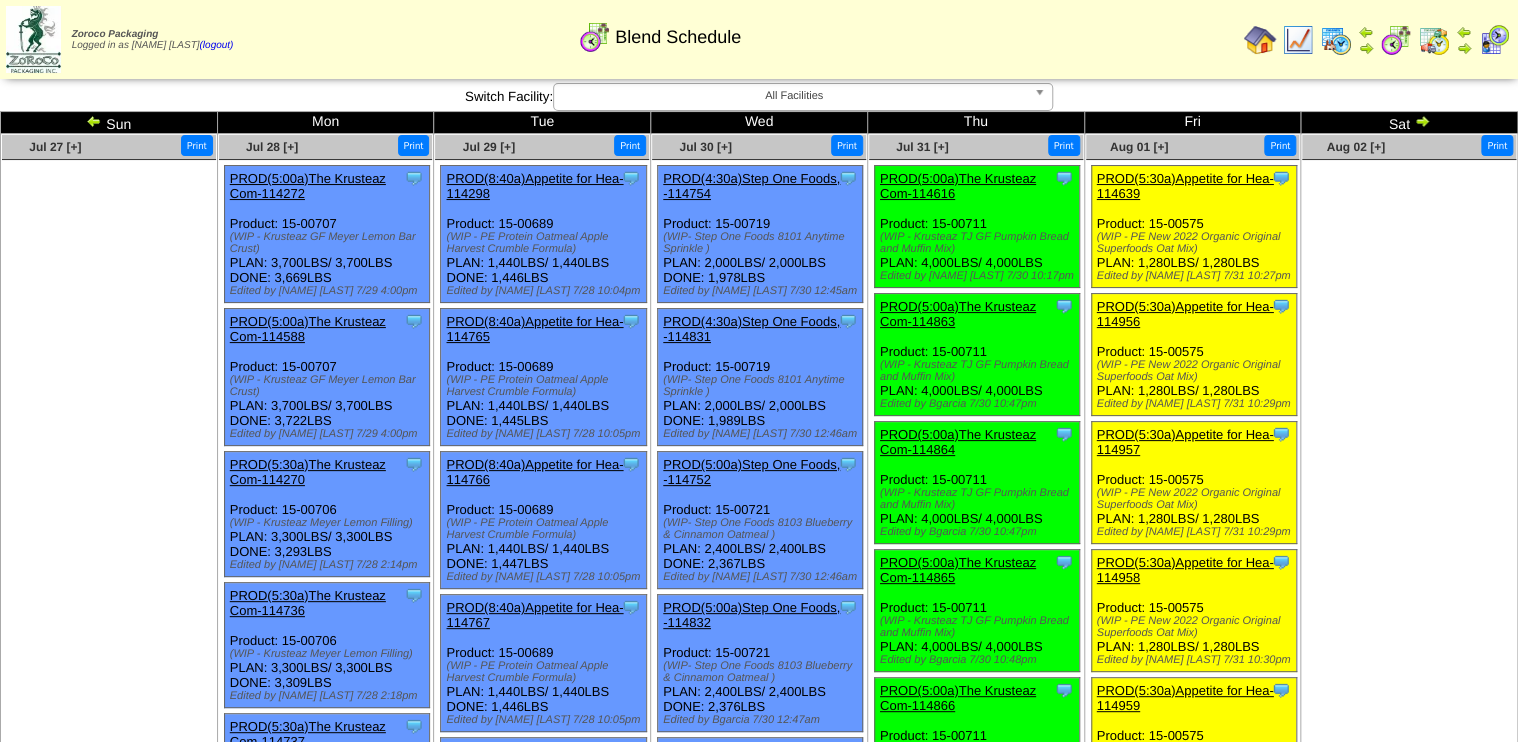 click on "PROD(5:30a)Appetite for Hea-114958" at bounding box center [1185, 570] 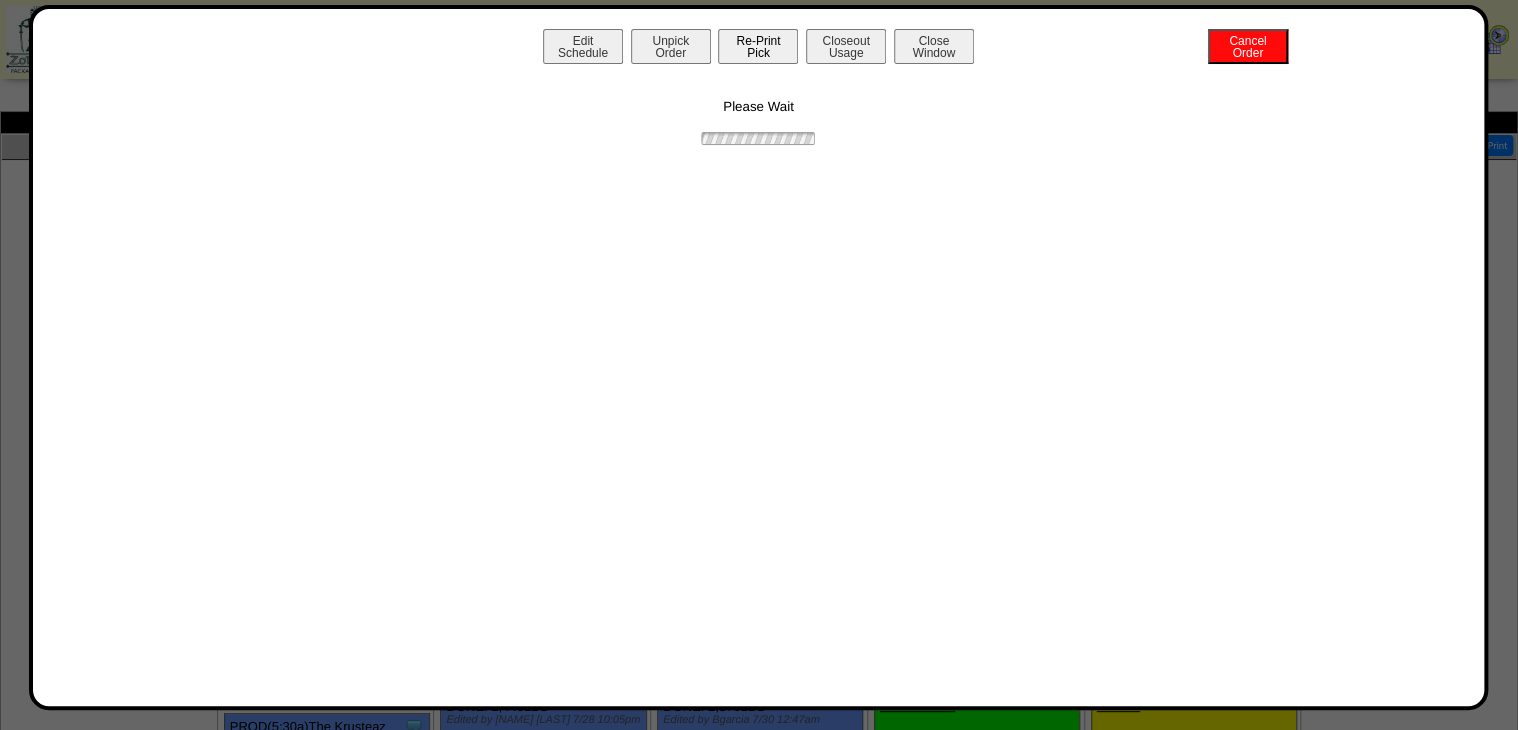 click on "Re-Print Pick" at bounding box center (758, 46) 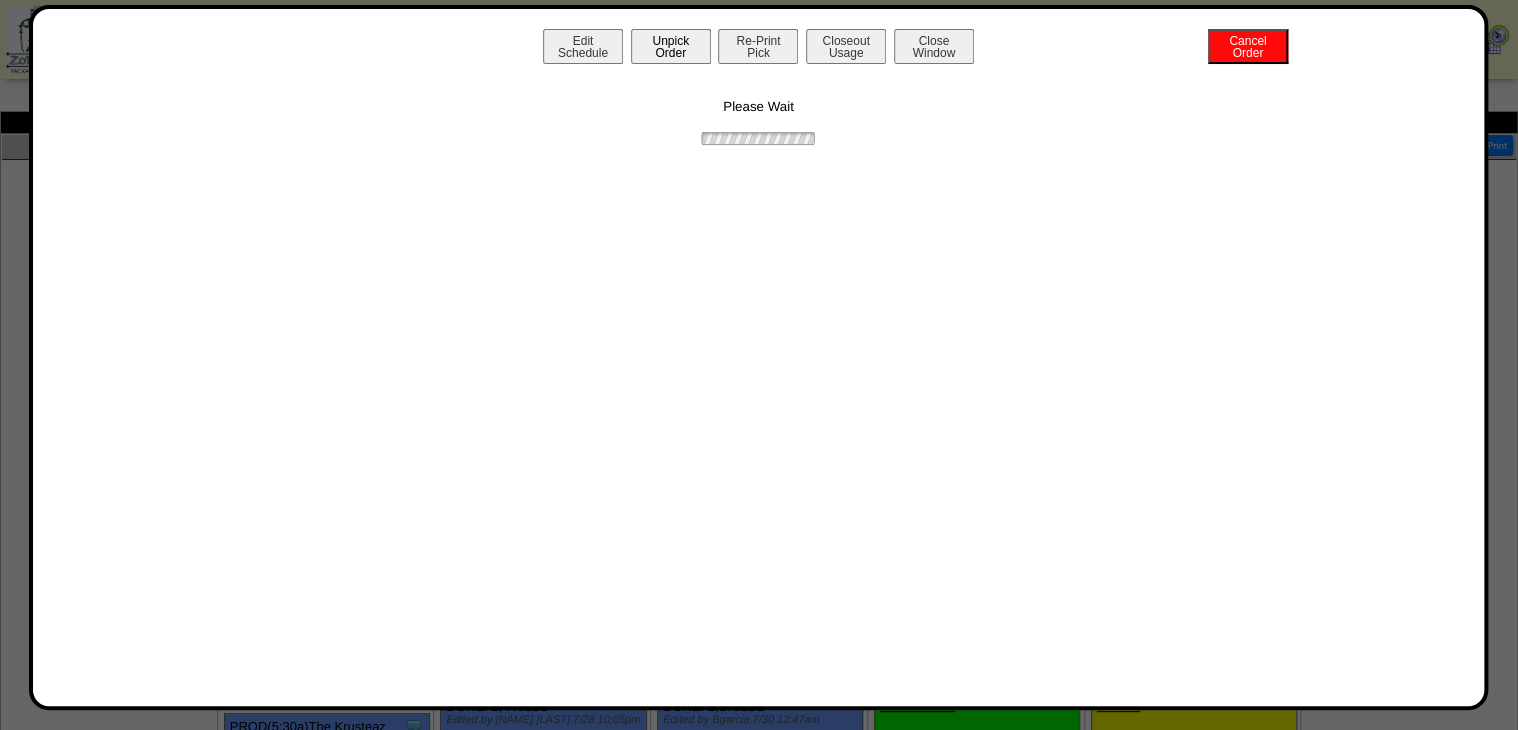 click on "Unpick Order" at bounding box center [671, 46] 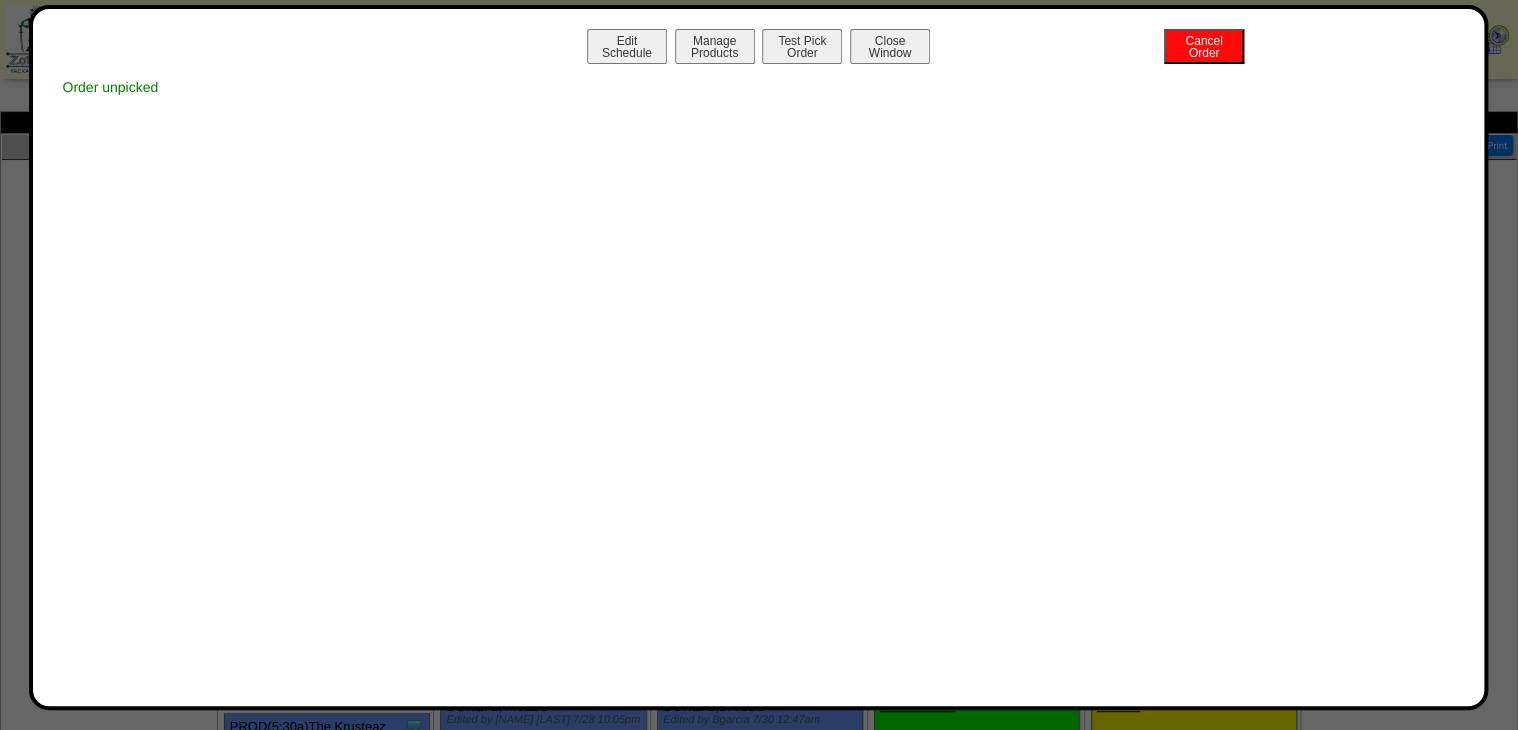 click on "Close Window" at bounding box center [890, 46] 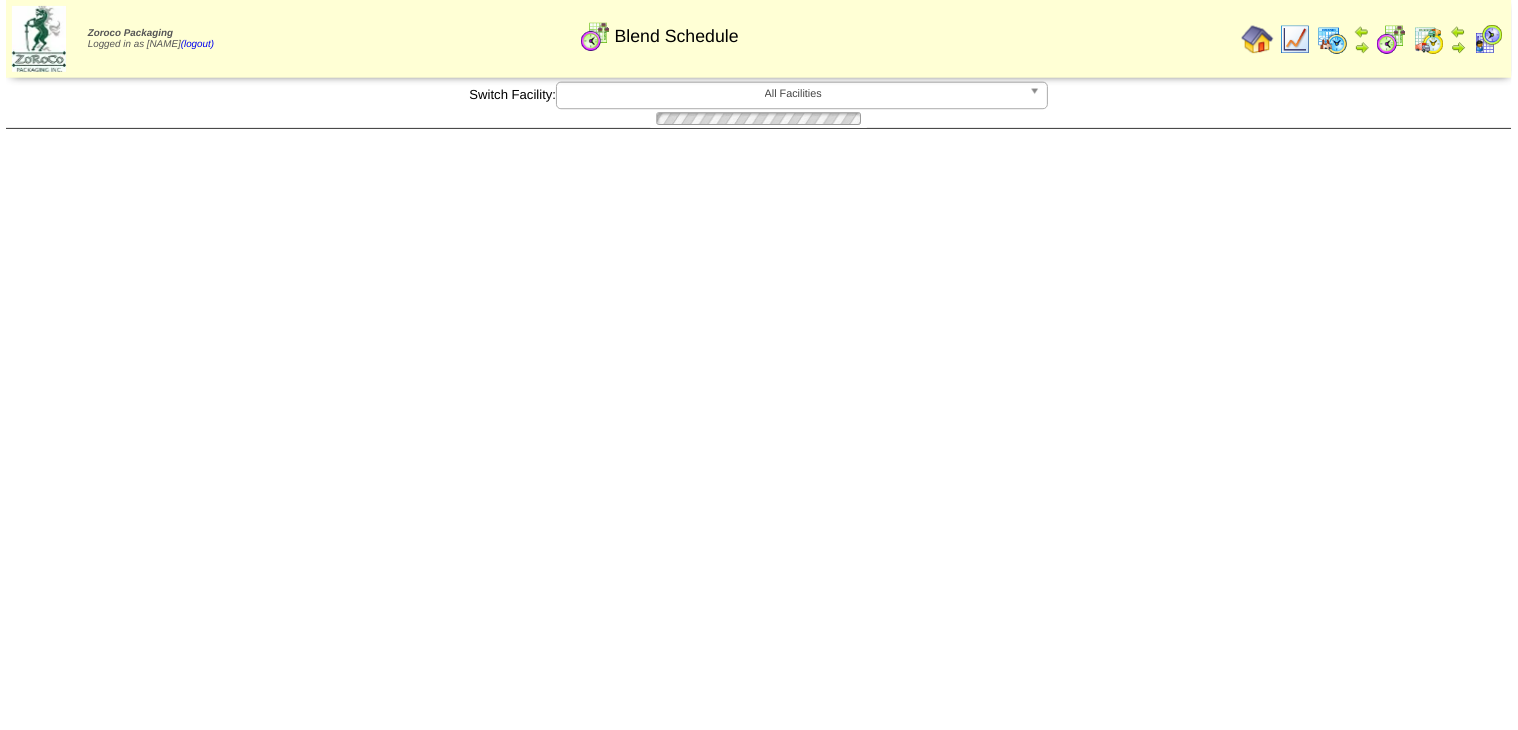 scroll, scrollTop: 0, scrollLeft: 0, axis: both 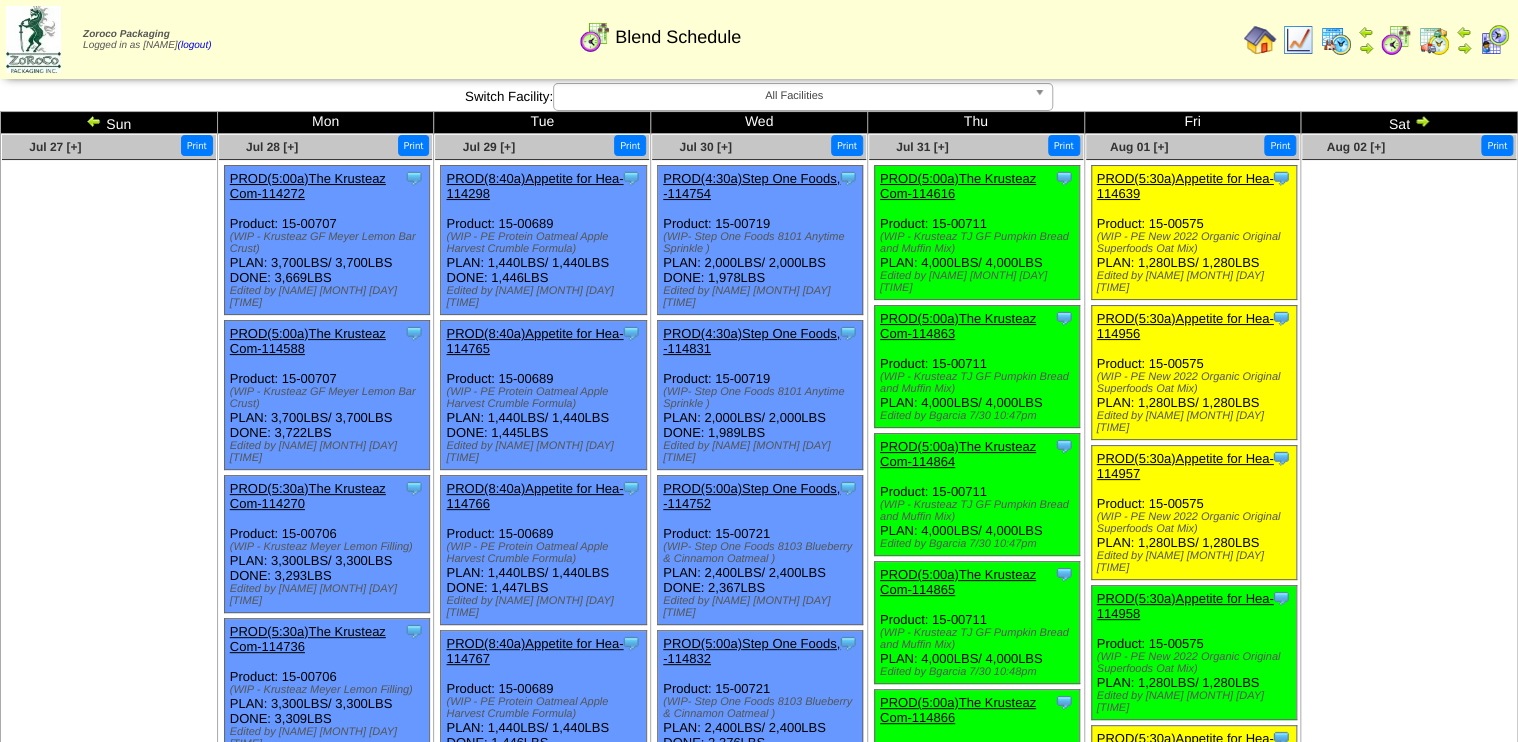 click on "PROD(5:30a)Appetite for Hea-114957" at bounding box center (1185, 466) 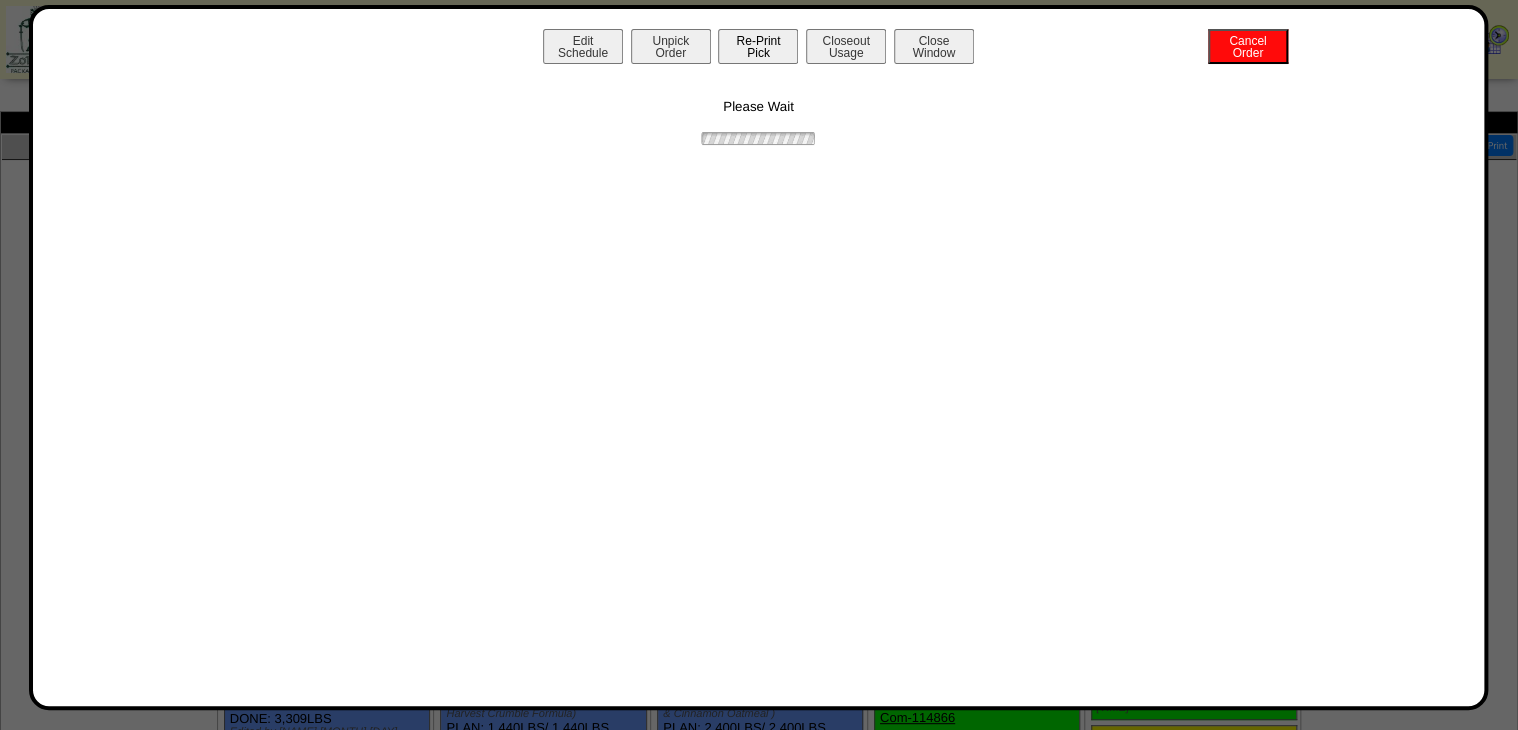 click on "Re-Print Pick" at bounding box center [758, 46] 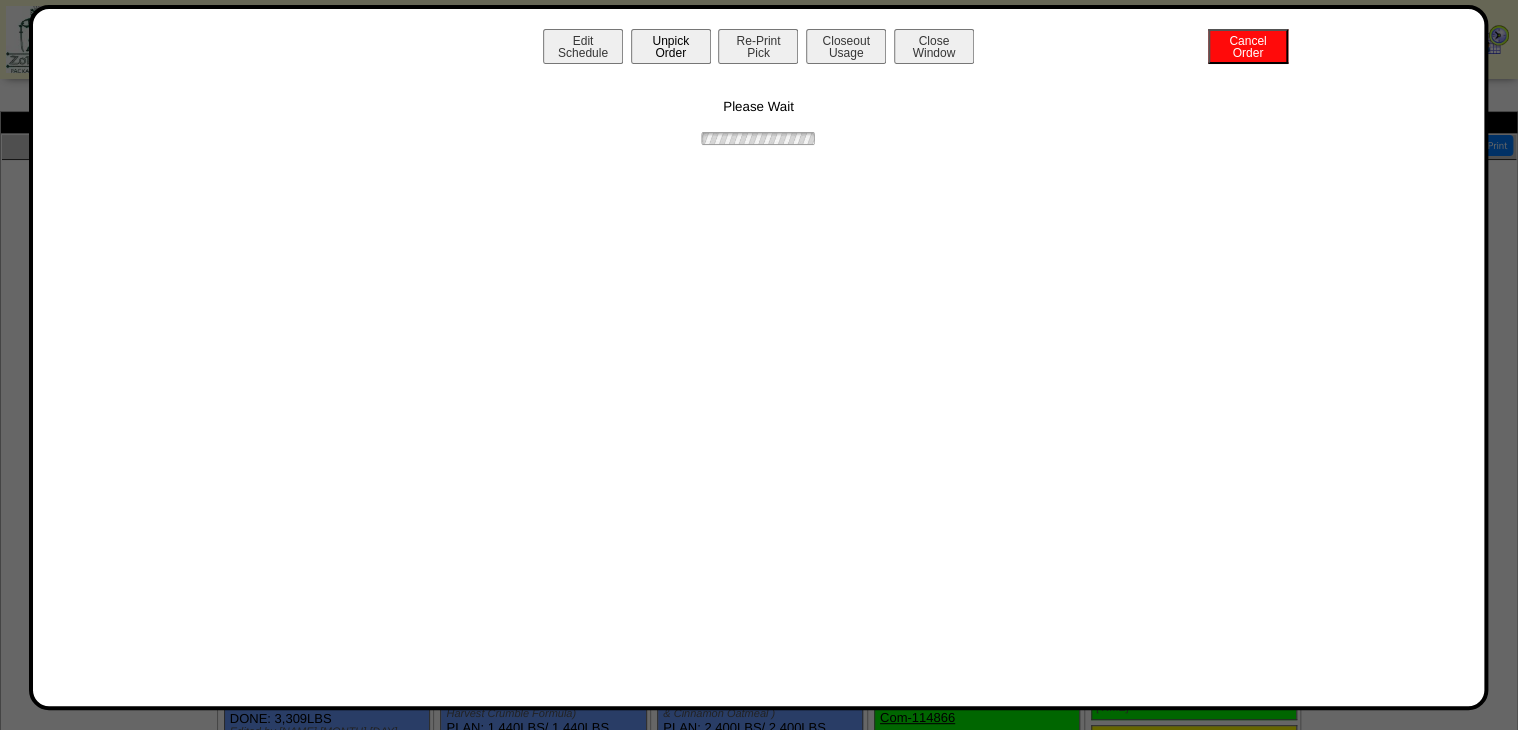 click on "Unpick Order" at bounding box center (671, 46) 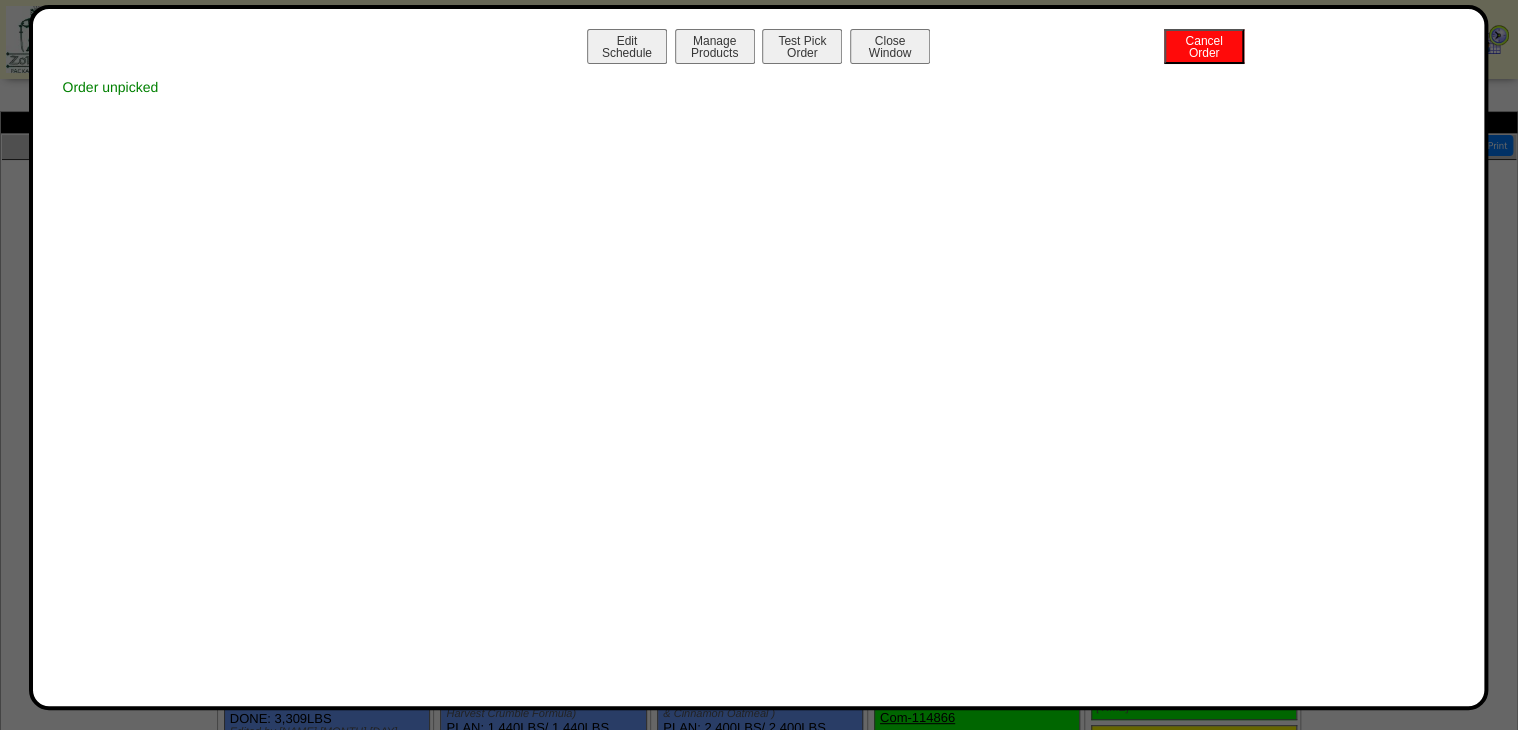 click on "Close Window" at bounding box center [890, 46] 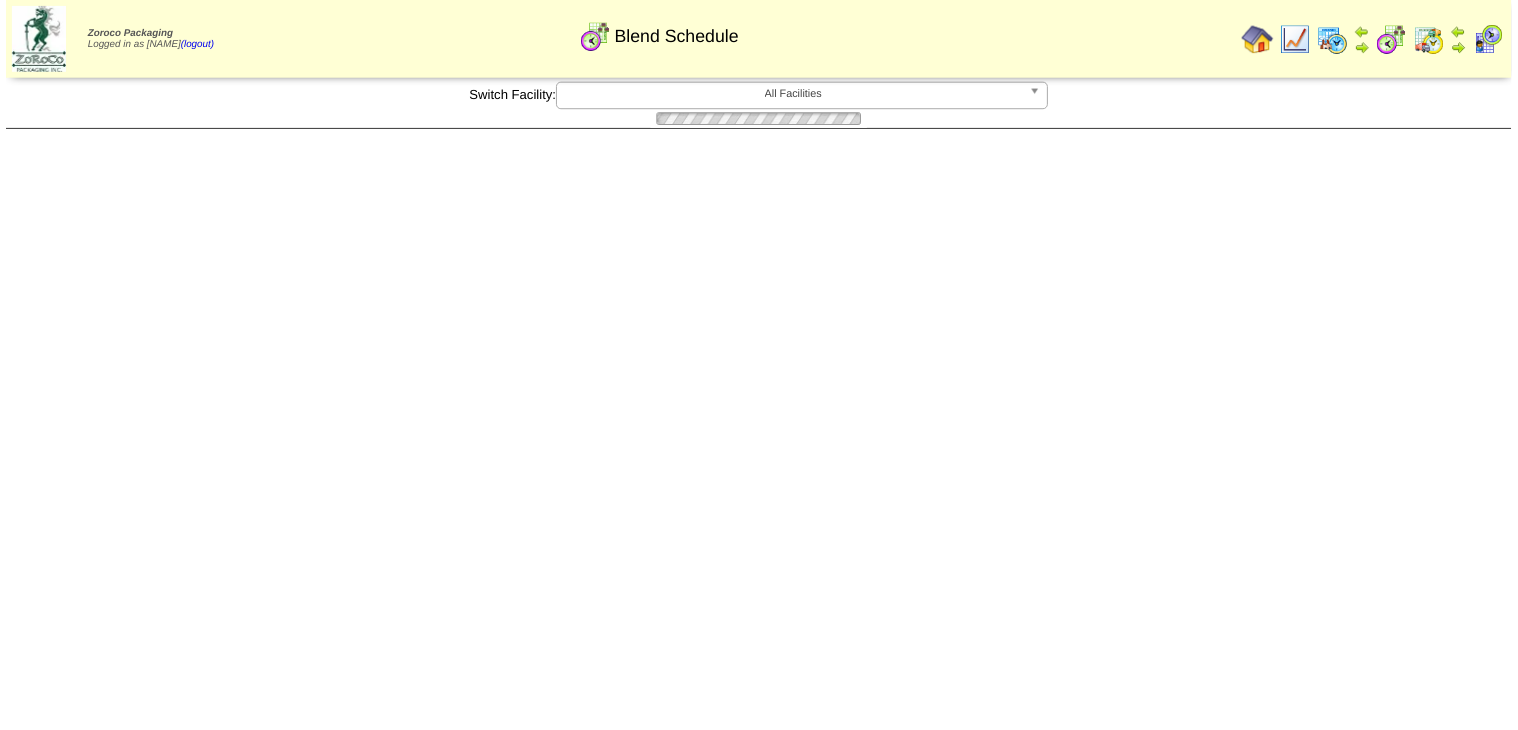scroll, scrollTop: 0, scrollLeft: 0, axis: both 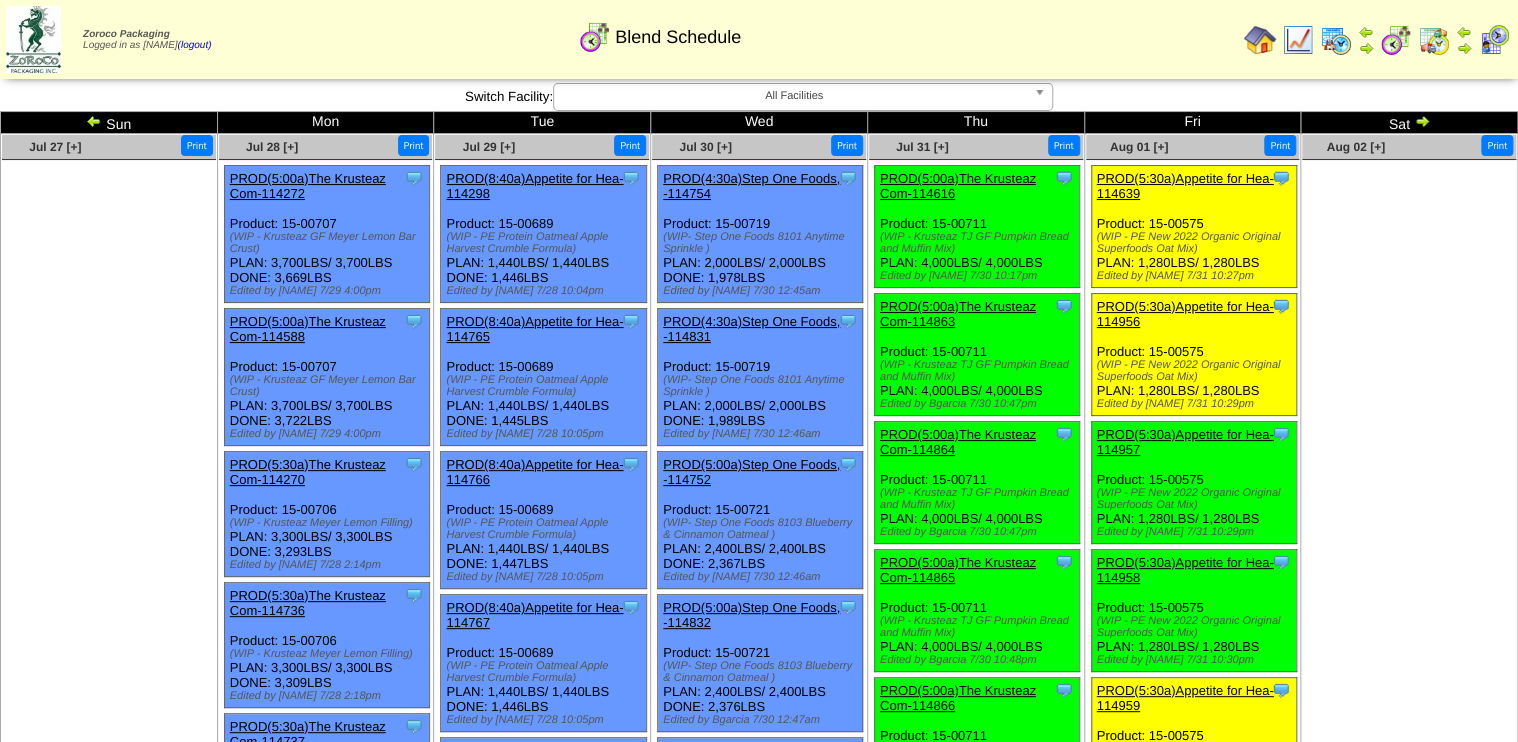 click on "PROD(5:30a)Appetite for Hea-114956" at bounding box center [1185, 314] 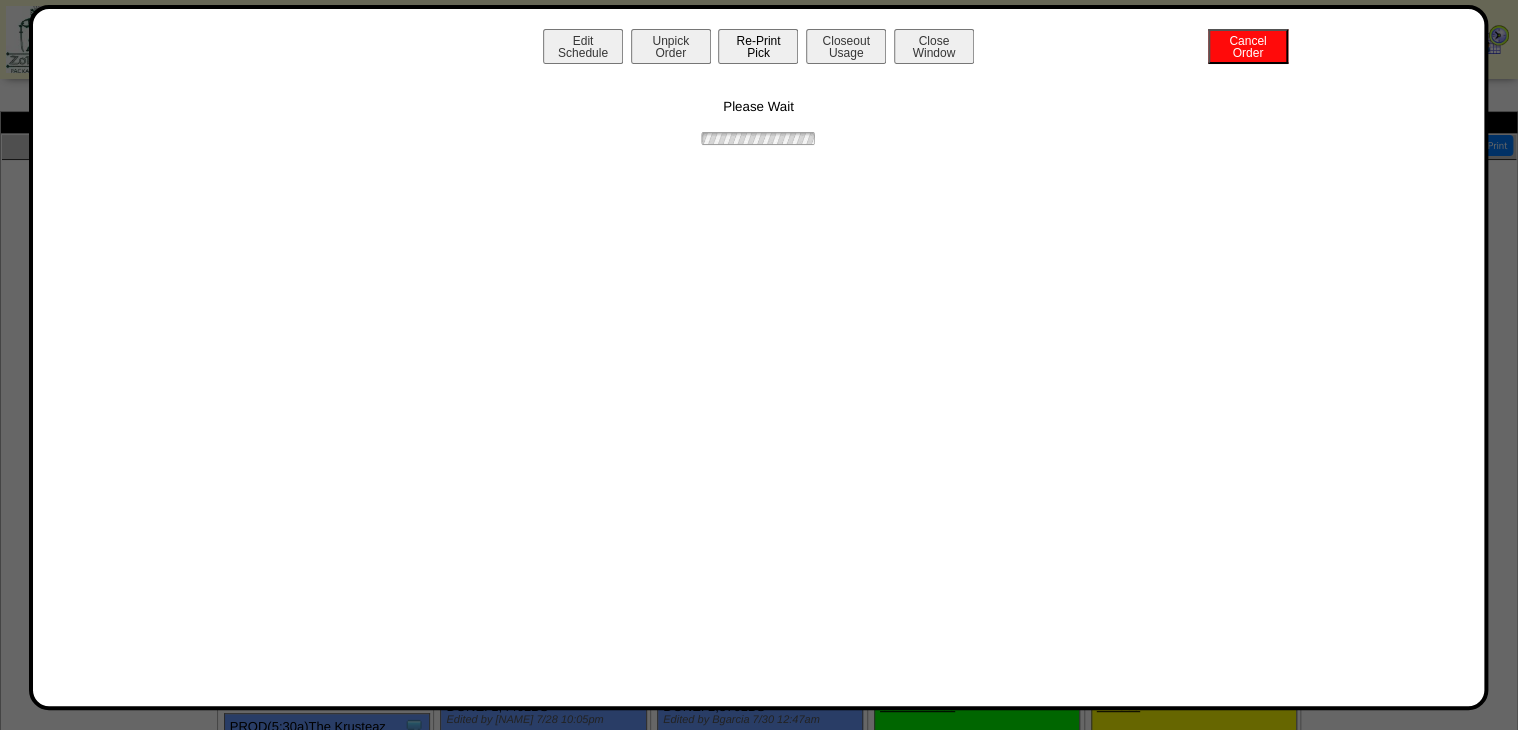 drag, startPoint x: 704, startPoint y: 44, endPoint x: 827, endPoint y: 43, distance: 123.00407 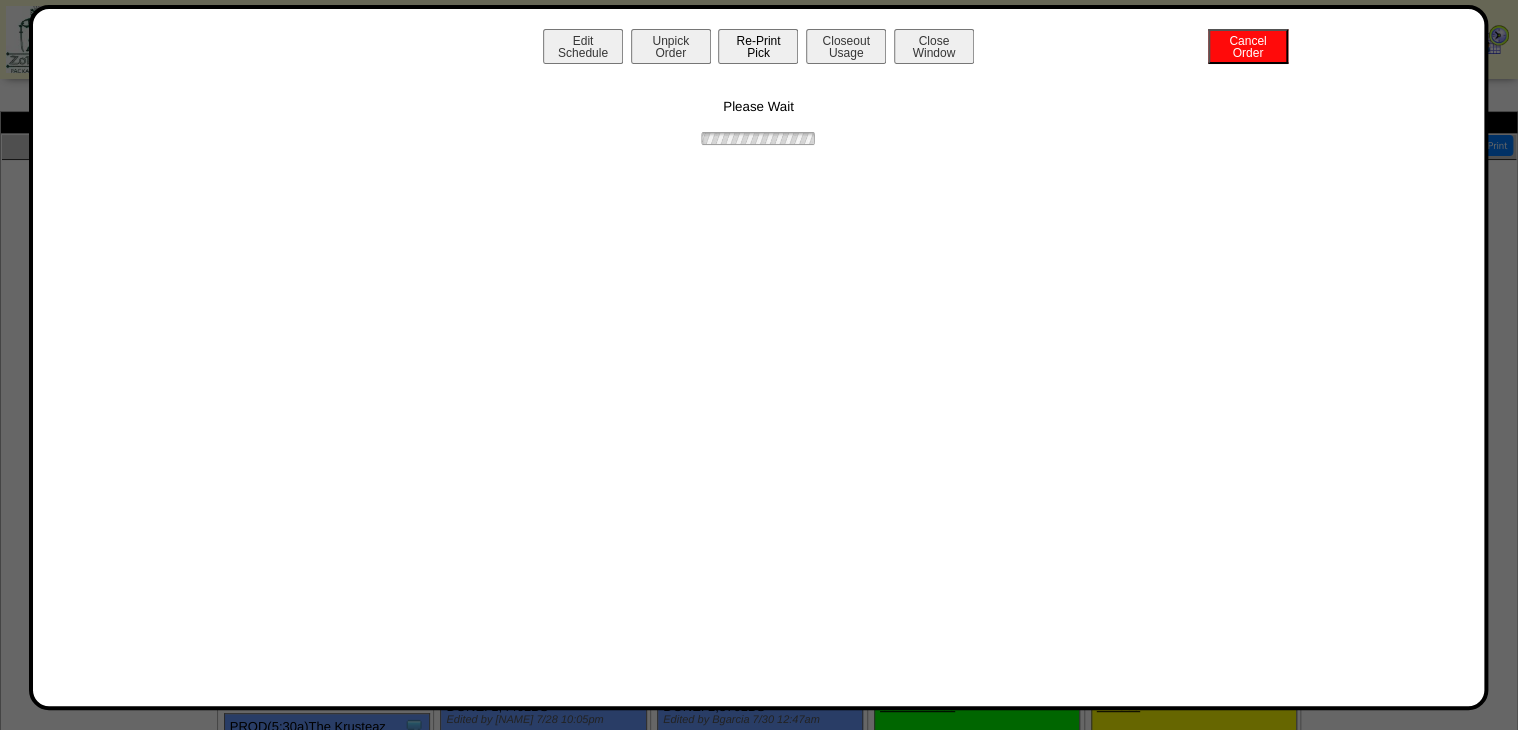 click on "Unpick Order" at bounding box center (671, 46) 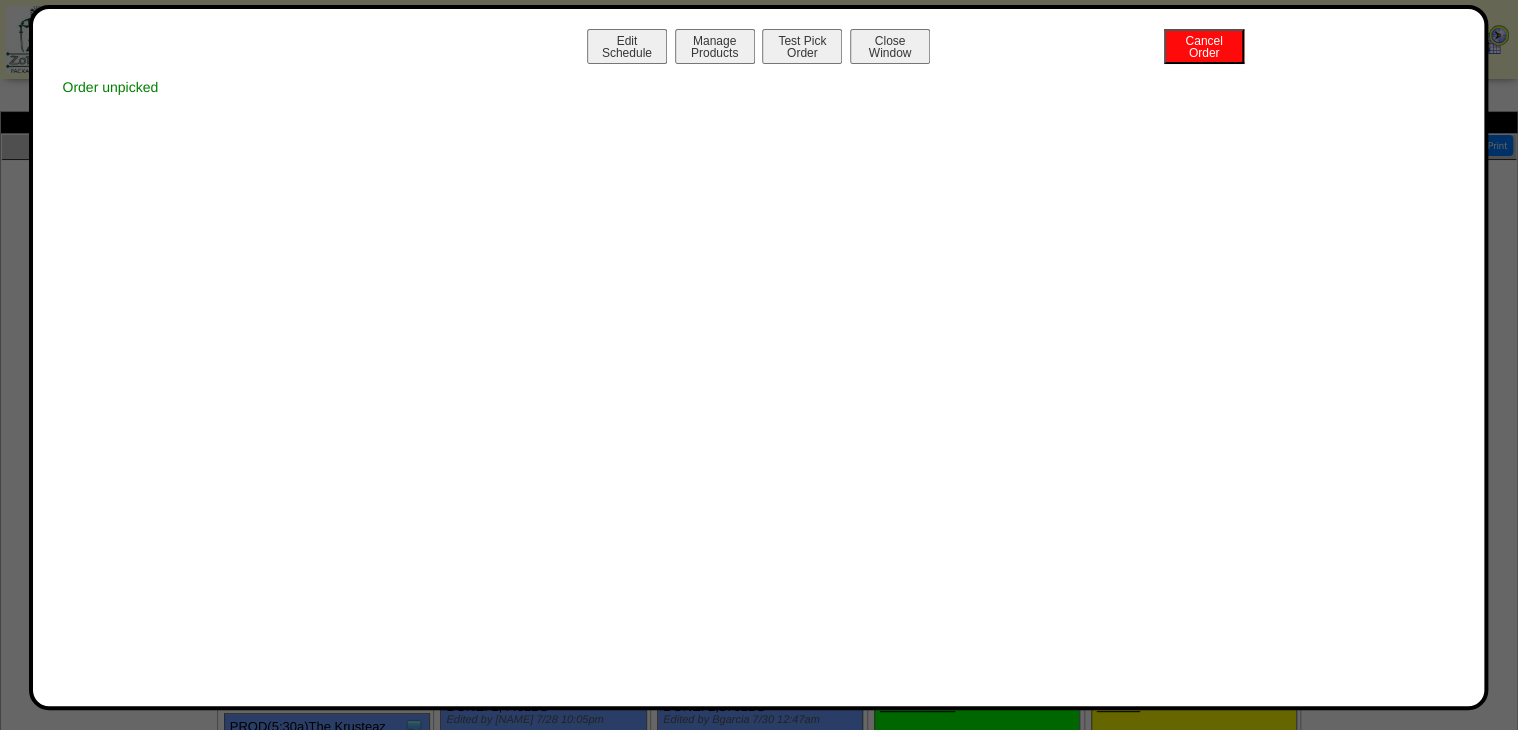 click on "Close Window" at bounding box center [890, 46] 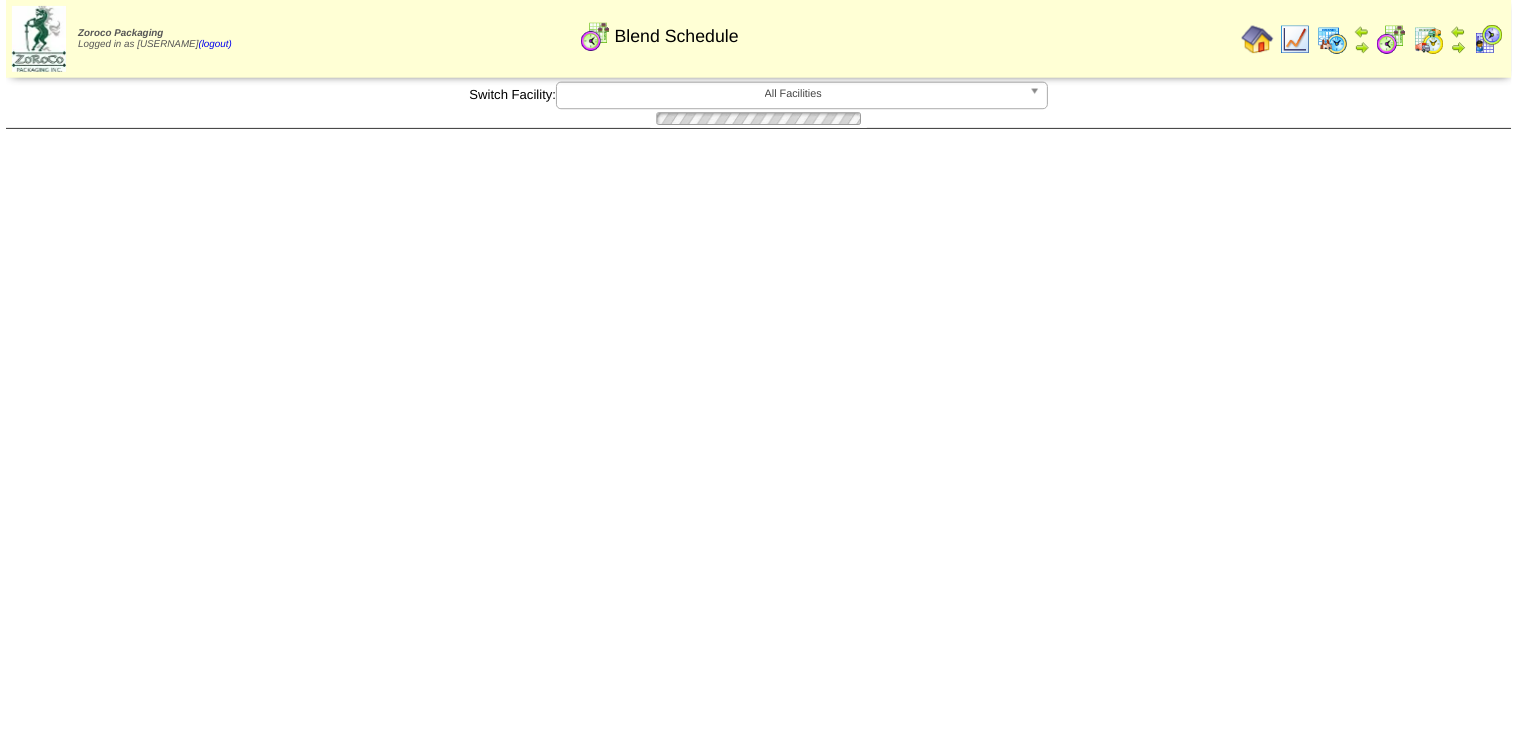 scroll, scrollTop: 0, scrollLeft: 0, axis: both 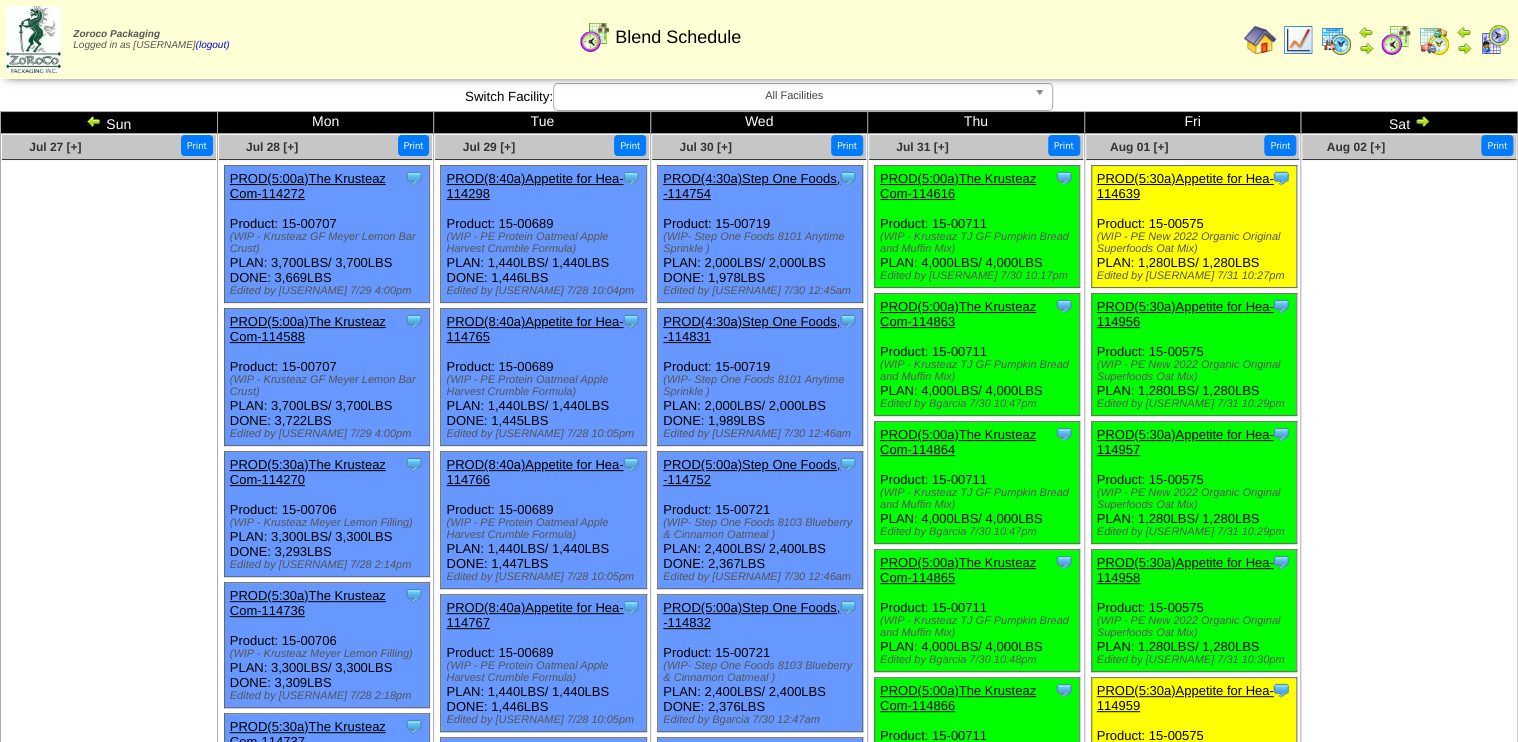 click on "PROD(5:30a)Appetite for Hea-114639" at bounding box center [1185, 186] 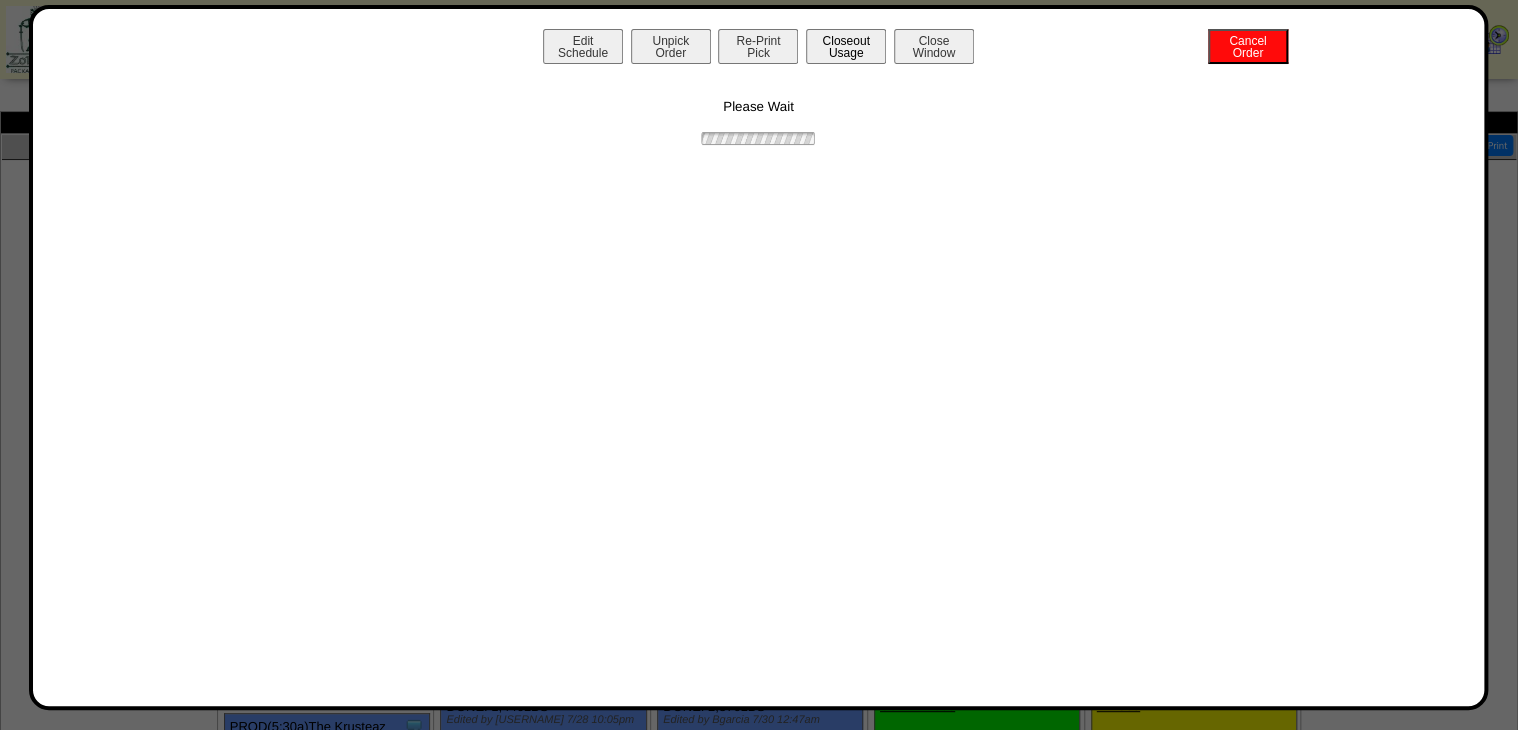 drag, startPoint x: 644, startPoint y: 34, endPoint x: 854, endPoint y: 56, distance: 211.14923 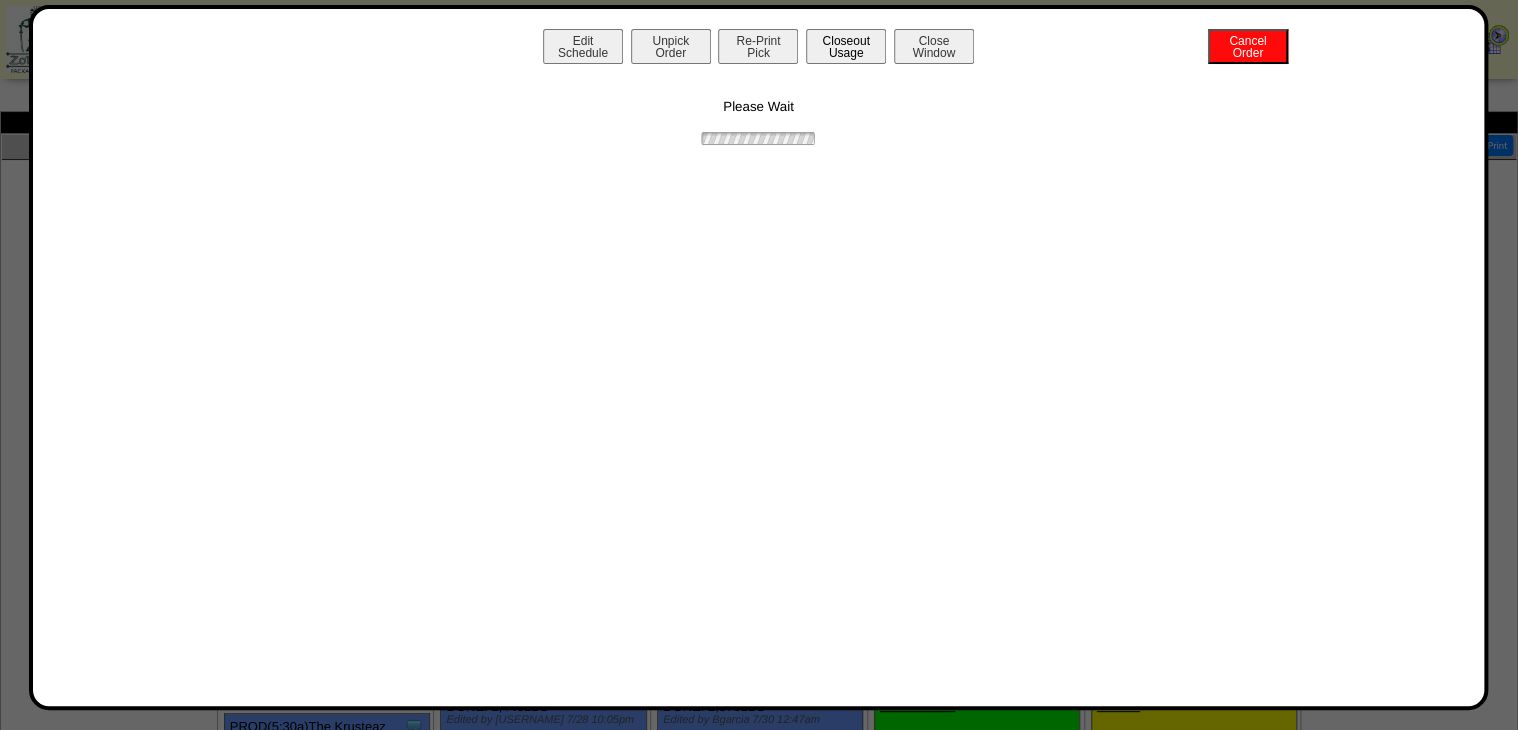 click on "Unpick Order" at bounding box center (671, 46) 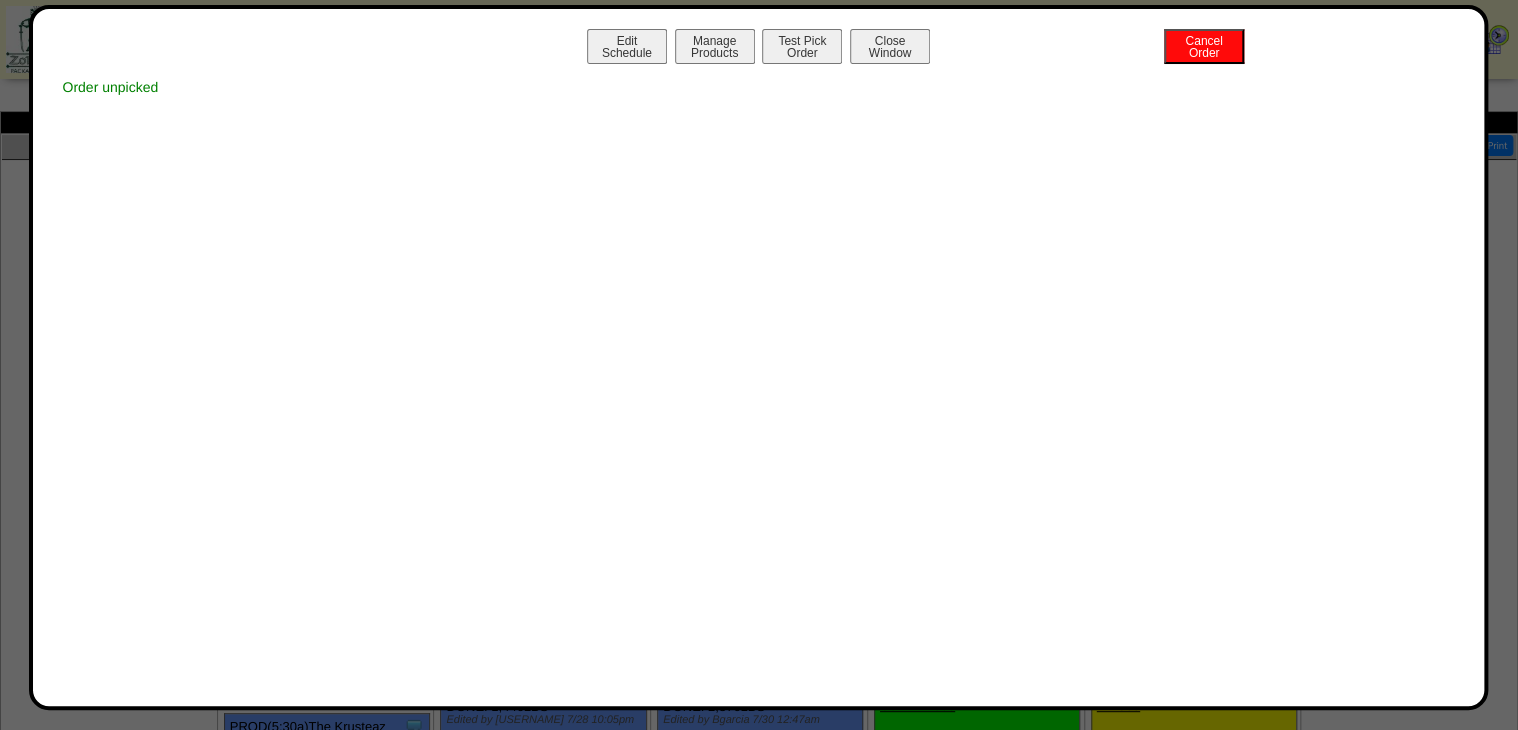 click on "Close Window" at bounding box center [890, 46] 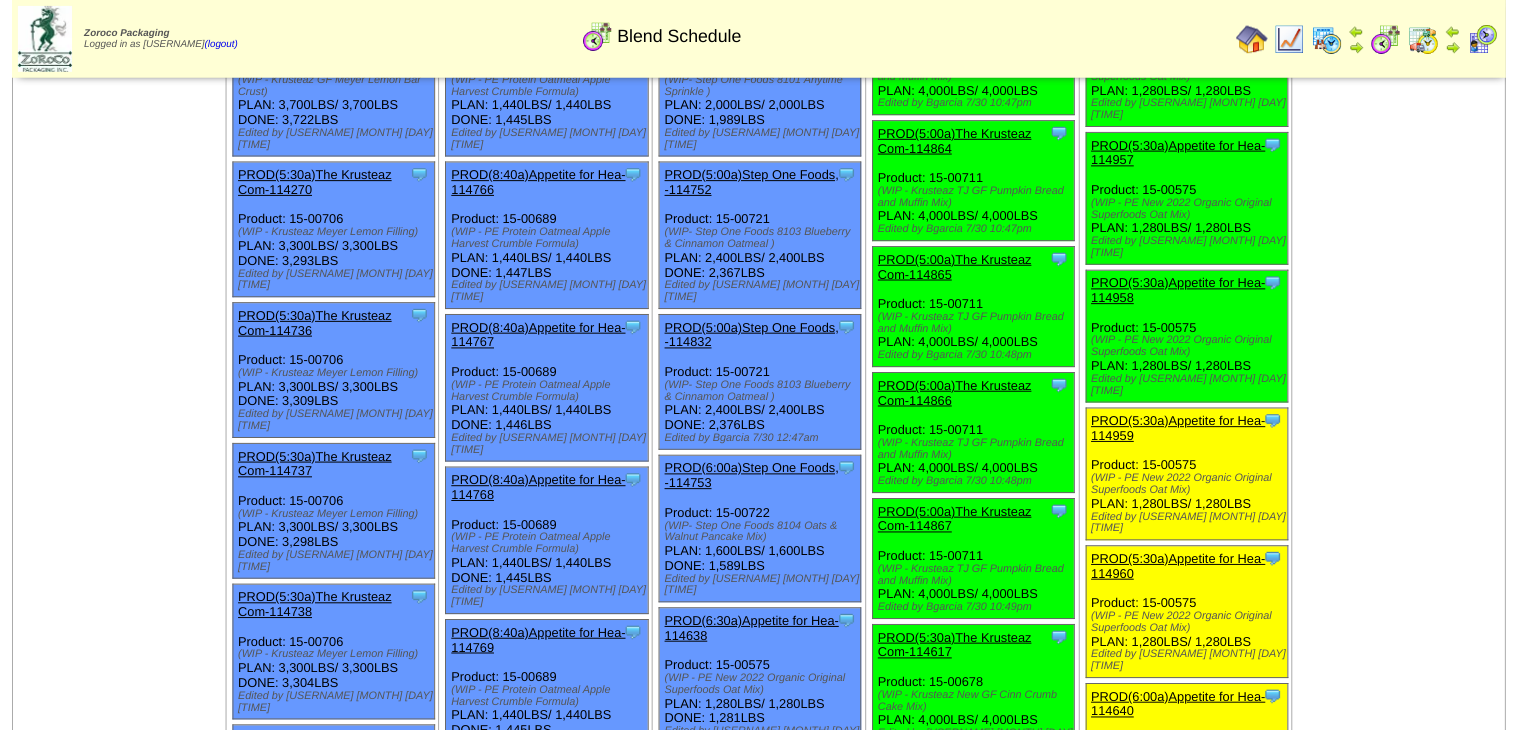 scroll, scrollTop: 320, scrollLeft: 0, axis: vertical 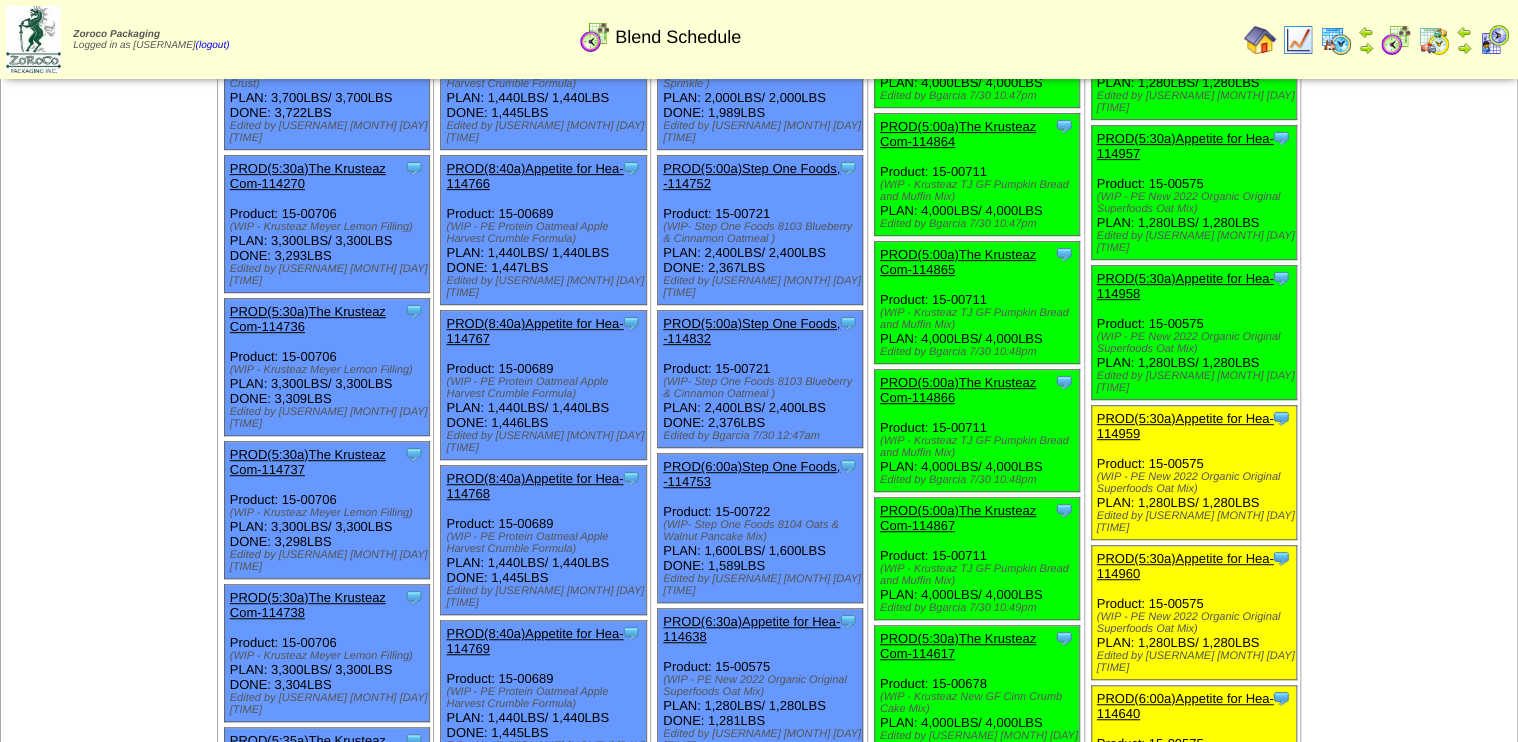 click on "PROD(5:30a)Appetite for Hea-114959" at bounding box center (1185, 426) 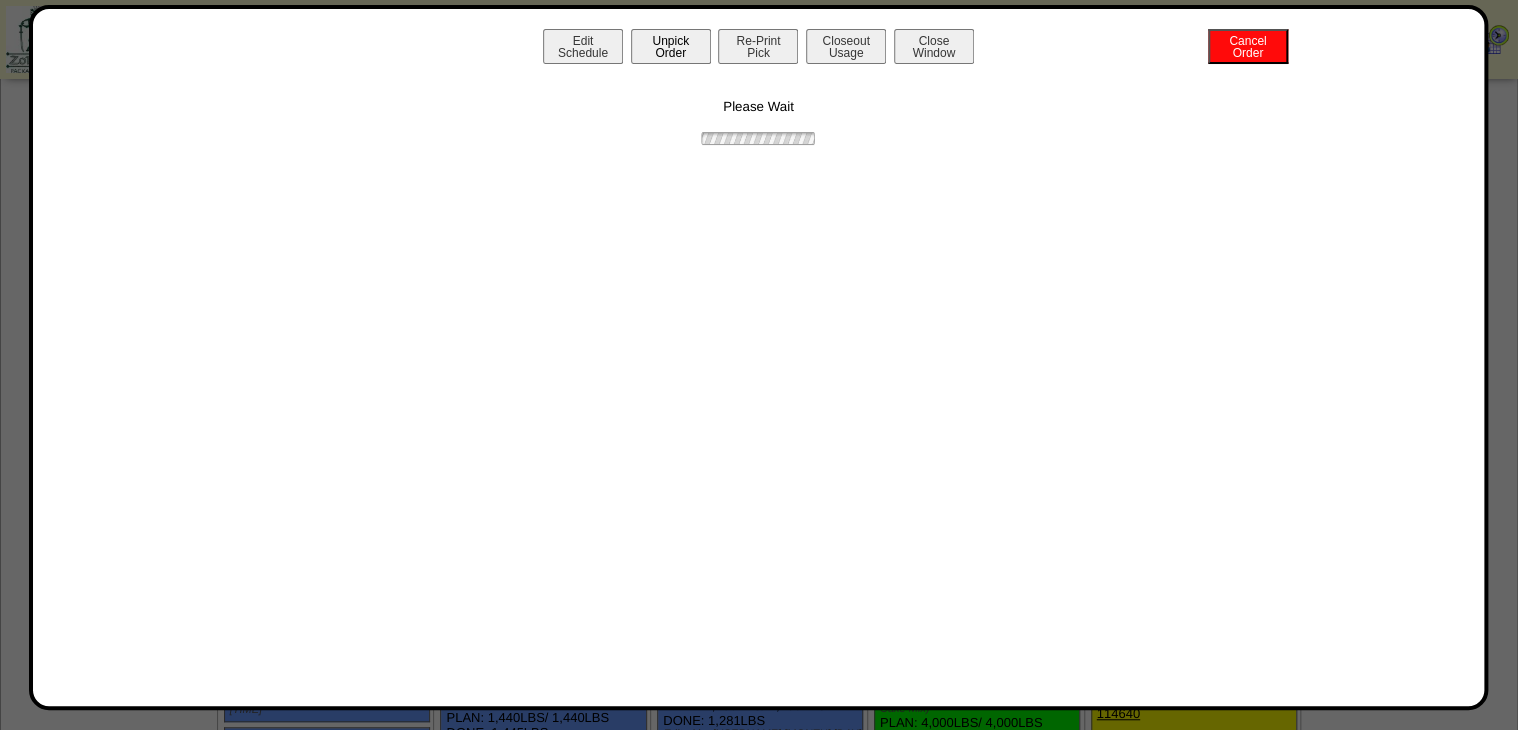 click on "Unpick Order" at bounding box center [671, 46] 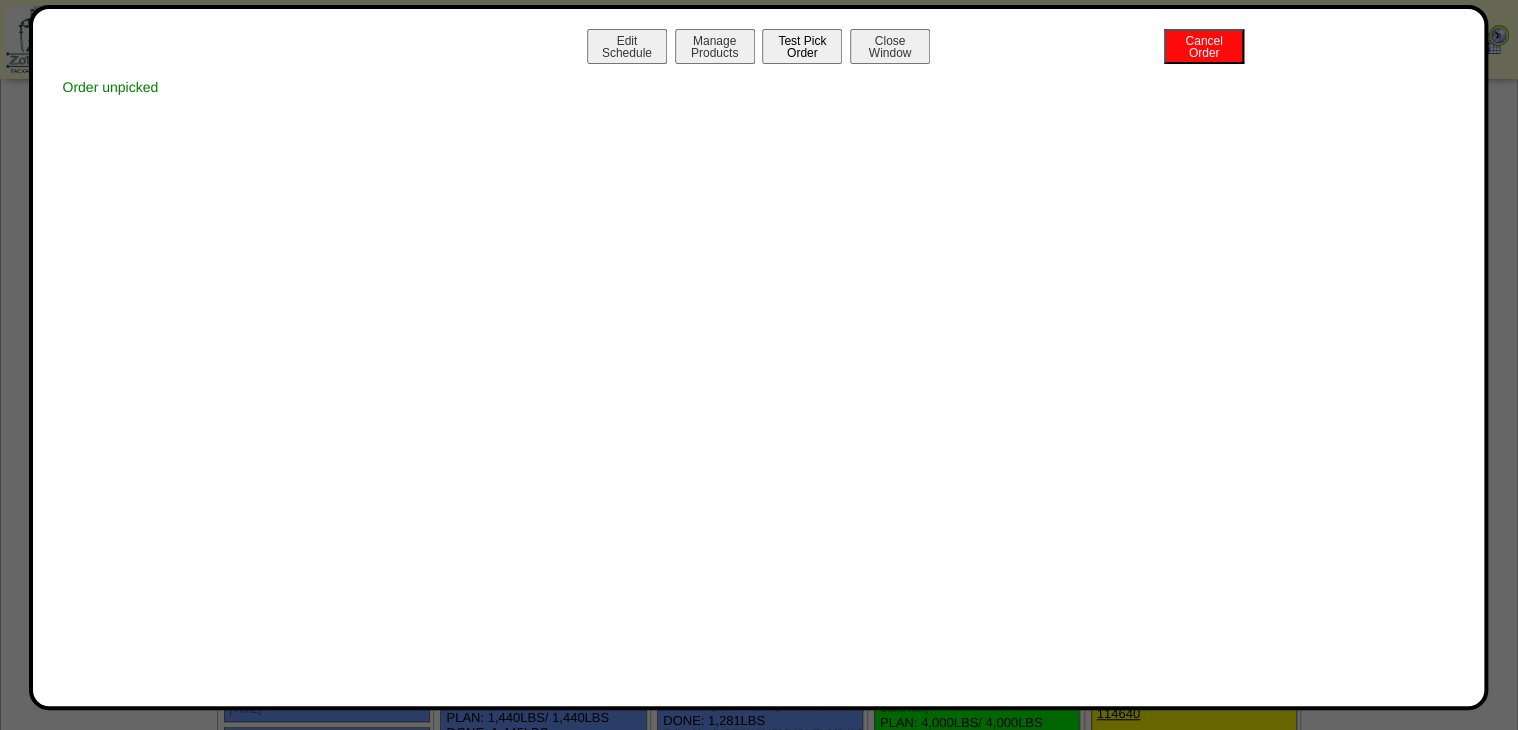 click on "Test Pick Order" at bounding box center (802, 46) 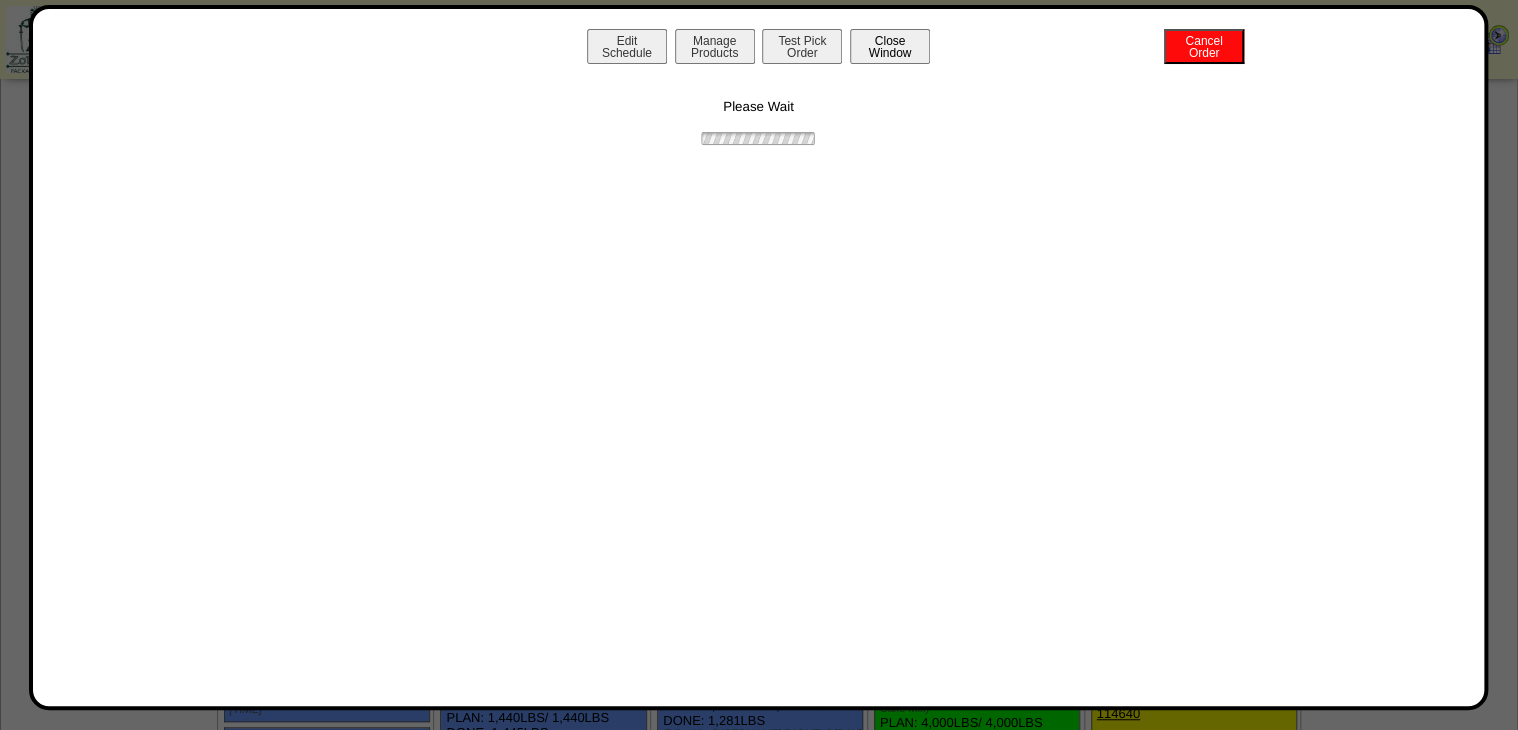 click on "Close Window" at bounding box center (890, 46) 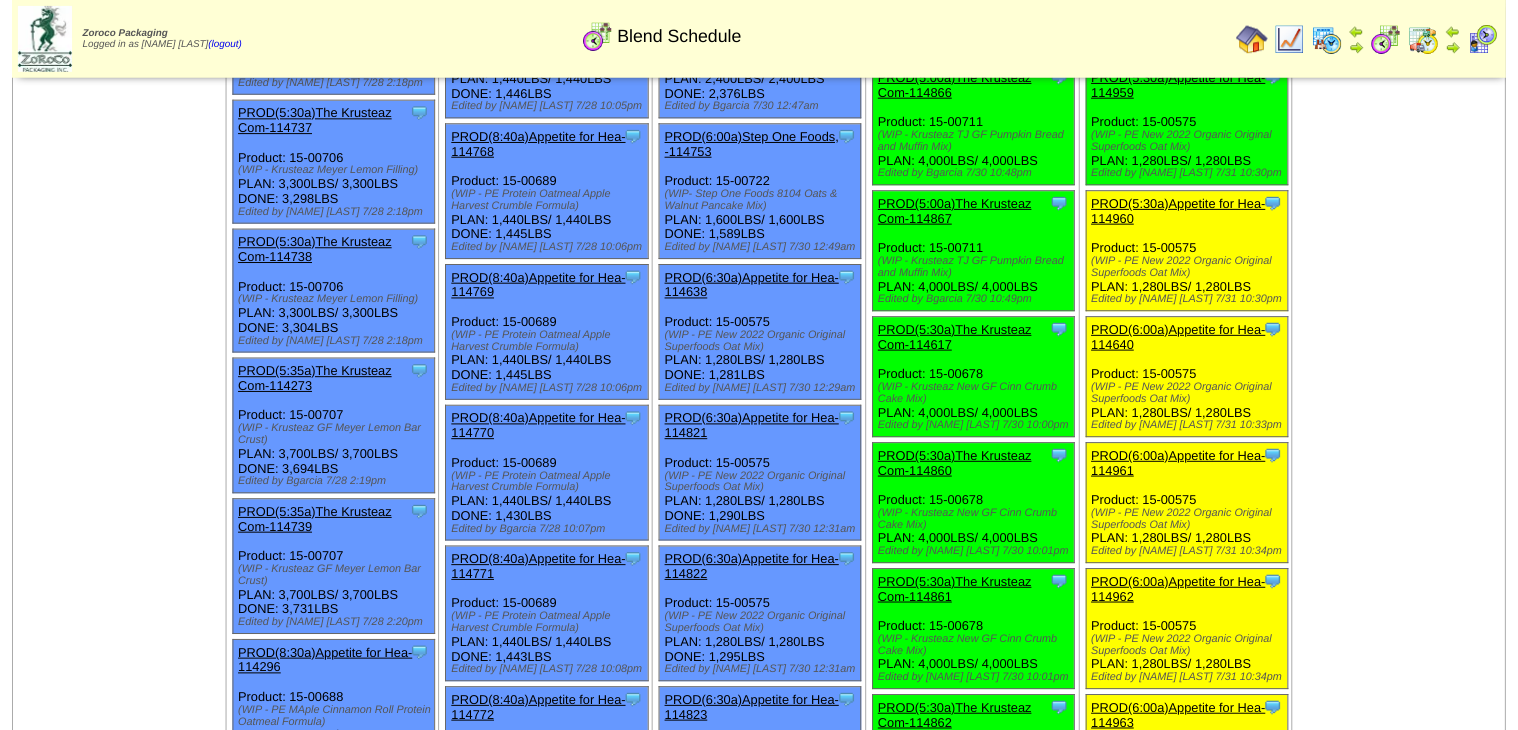 scroll, scrollTop: 640, scrollLeft: 0, axis: vertical 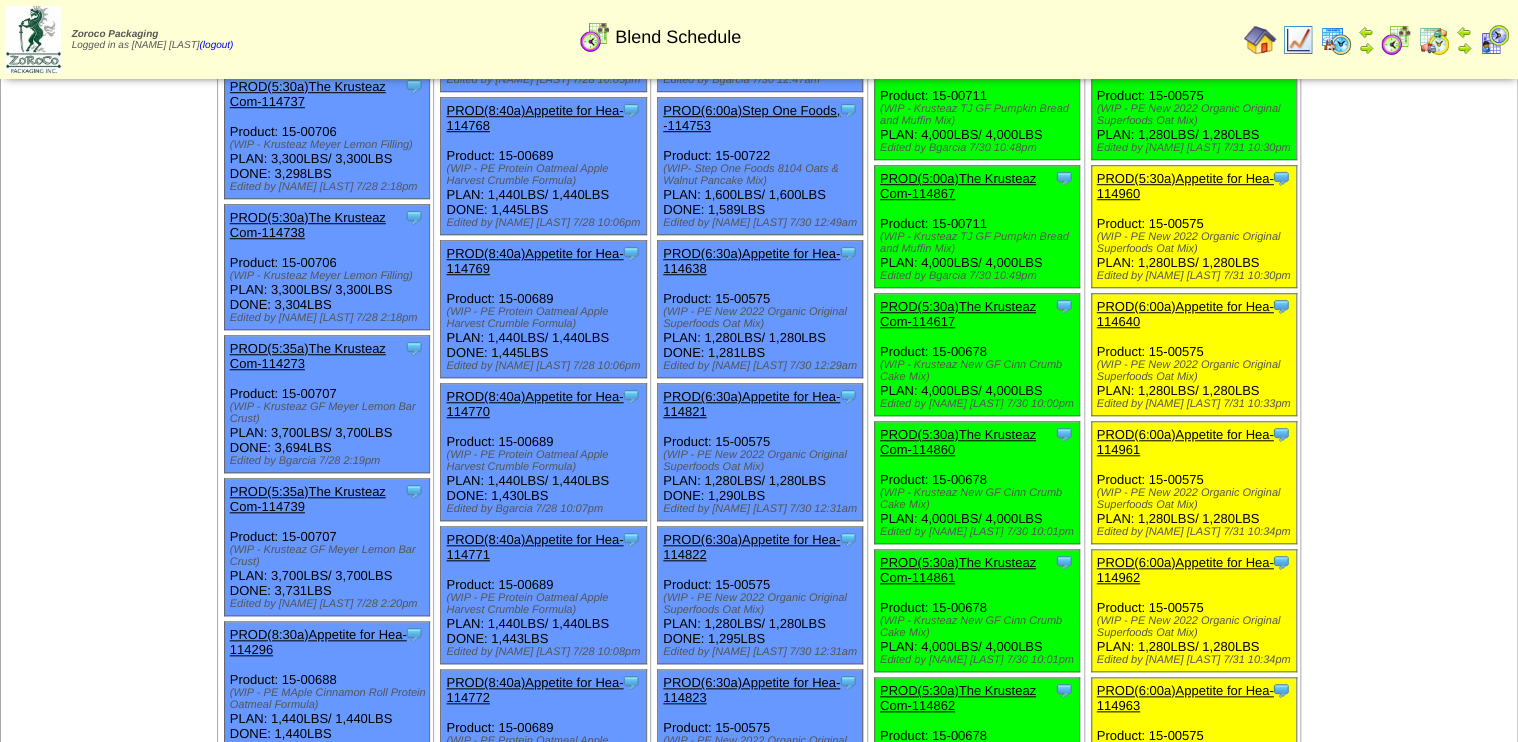 click on "PROD(5:30a)Appetite for Hea-114960" at bounding box center [1185, 186] 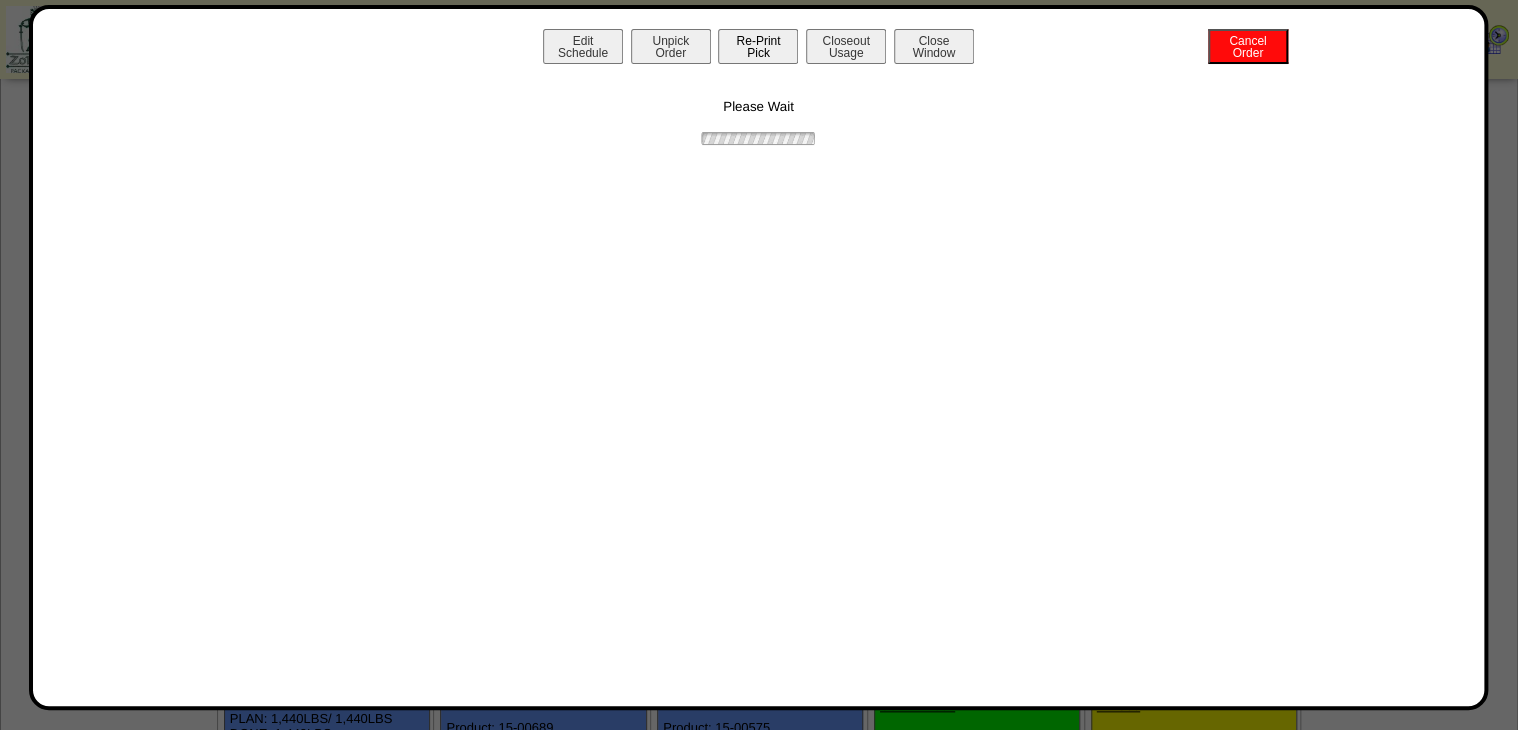 click on "Re-Print Pick" at bounding box center [758, 46] 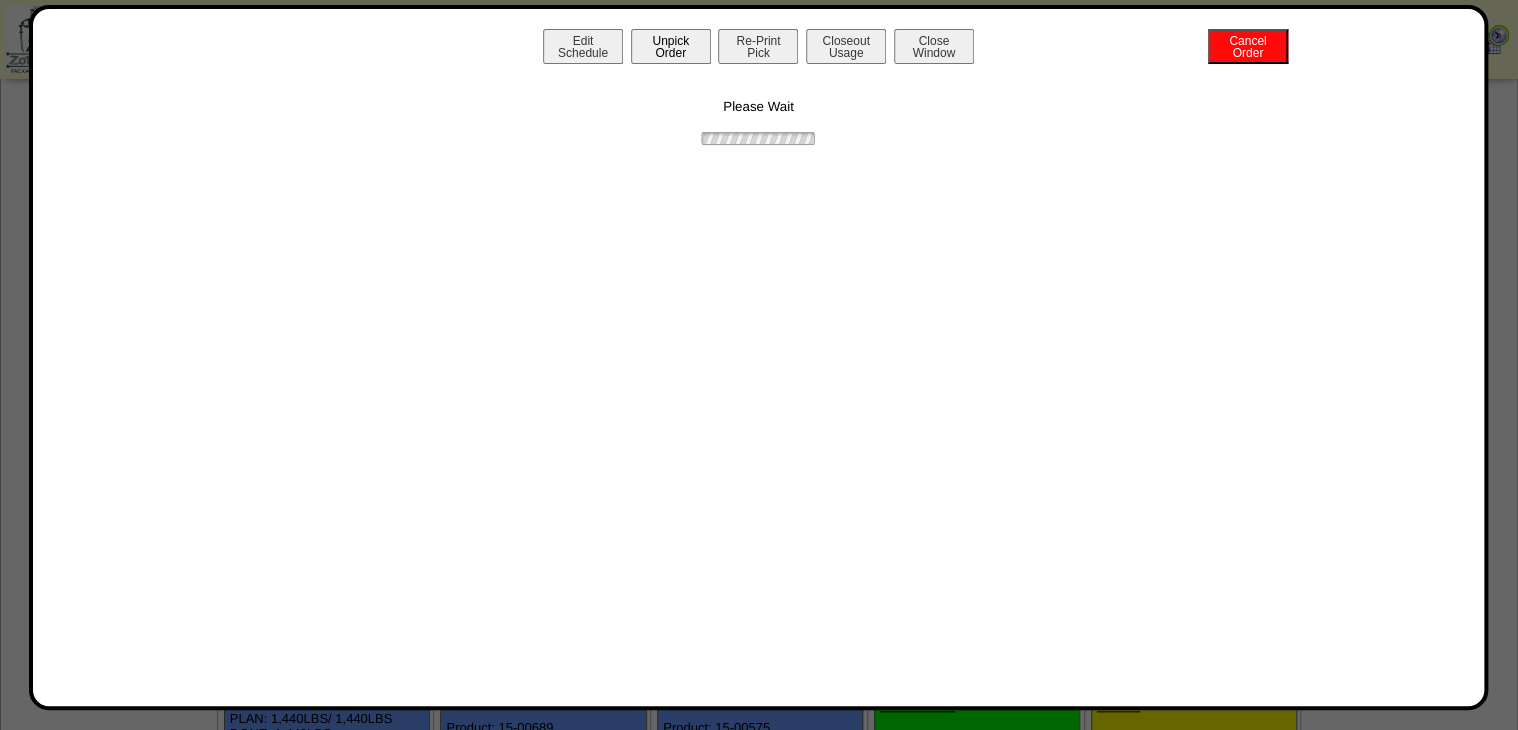 click on "Unpick Order" at bounding box center [671, 46] 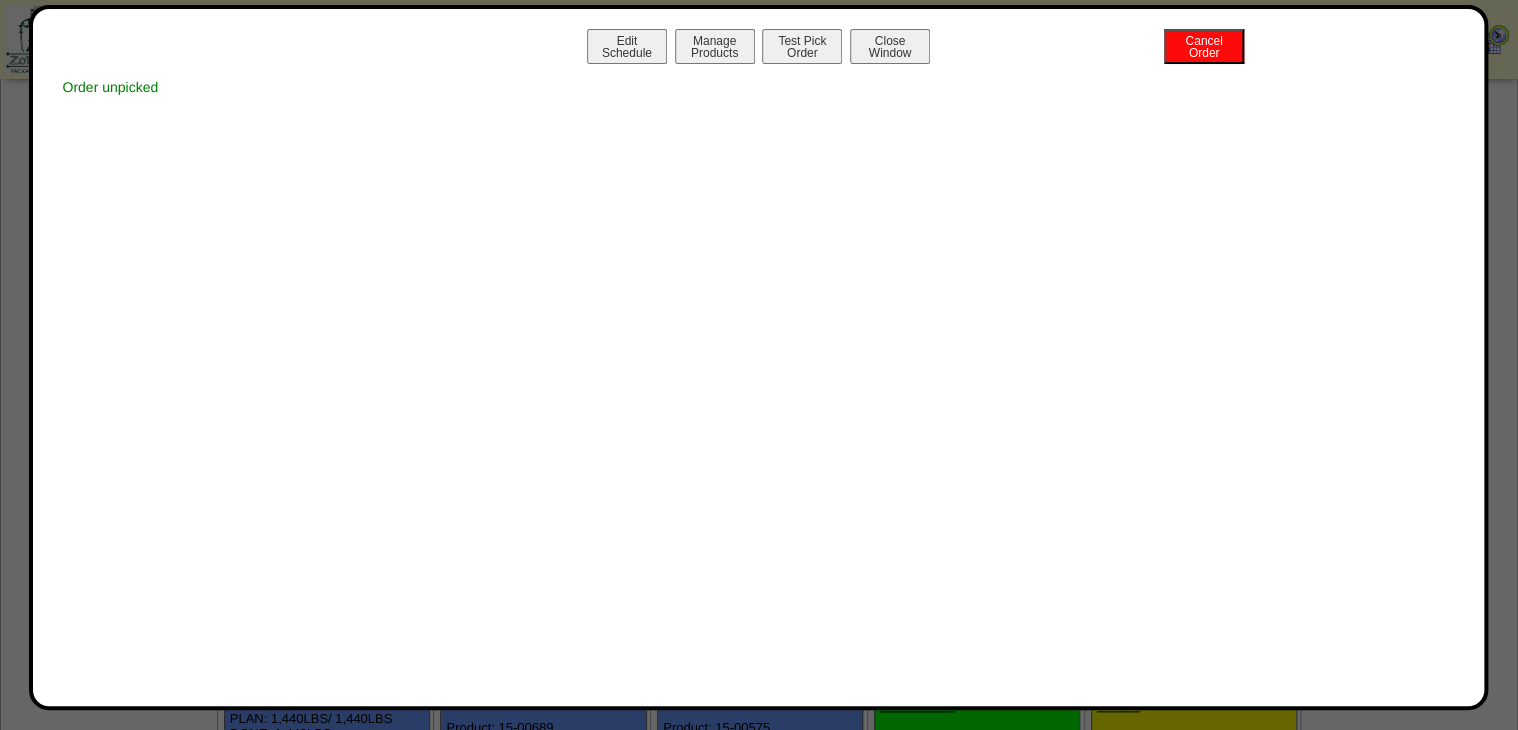 click on "Close Window" at bounding box center (890, 46) 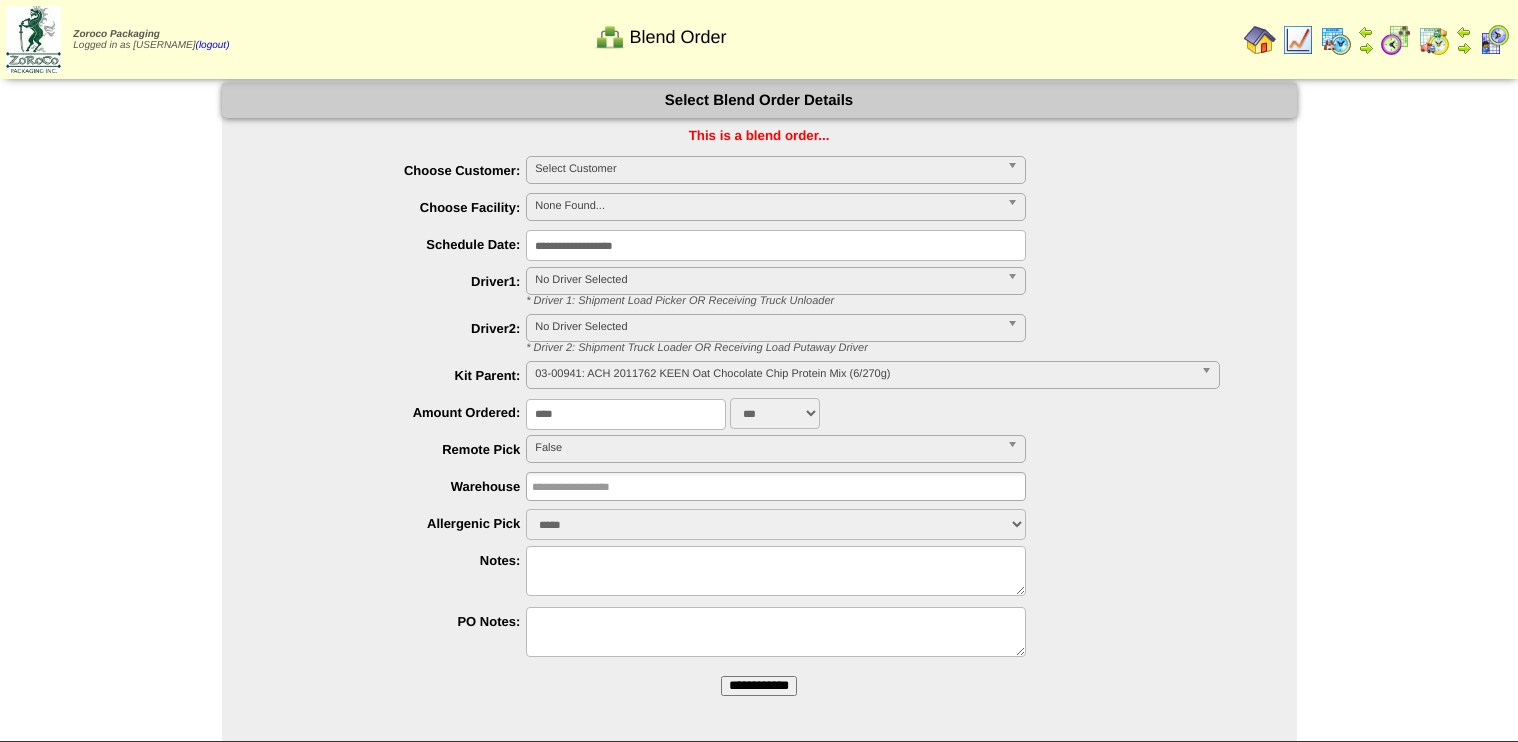 scroll, scrollTop: 0, scrollLeft: 0, axis: both 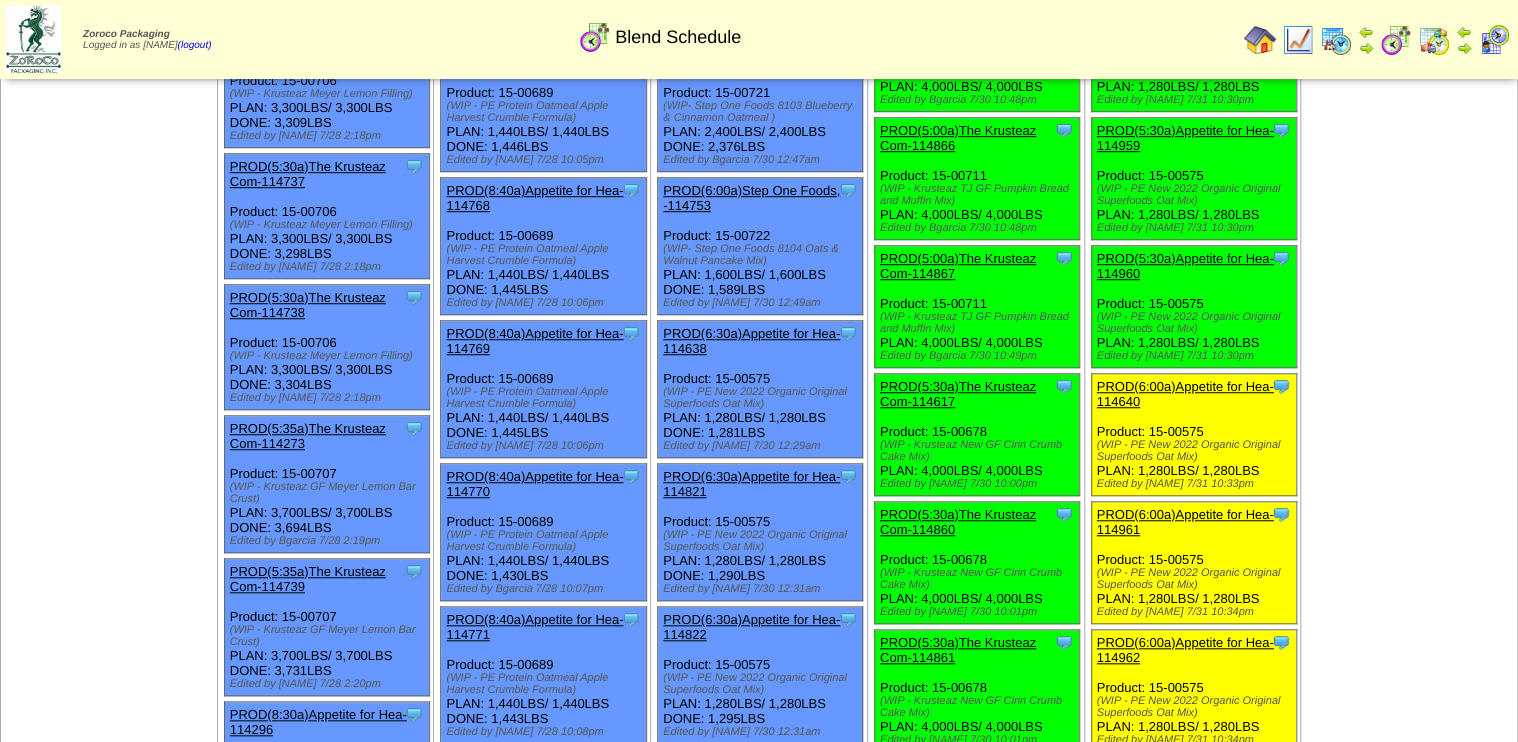 click on "PROD(6:00a)Appetite for Hea-114640" at bounding box center (1185, 394) 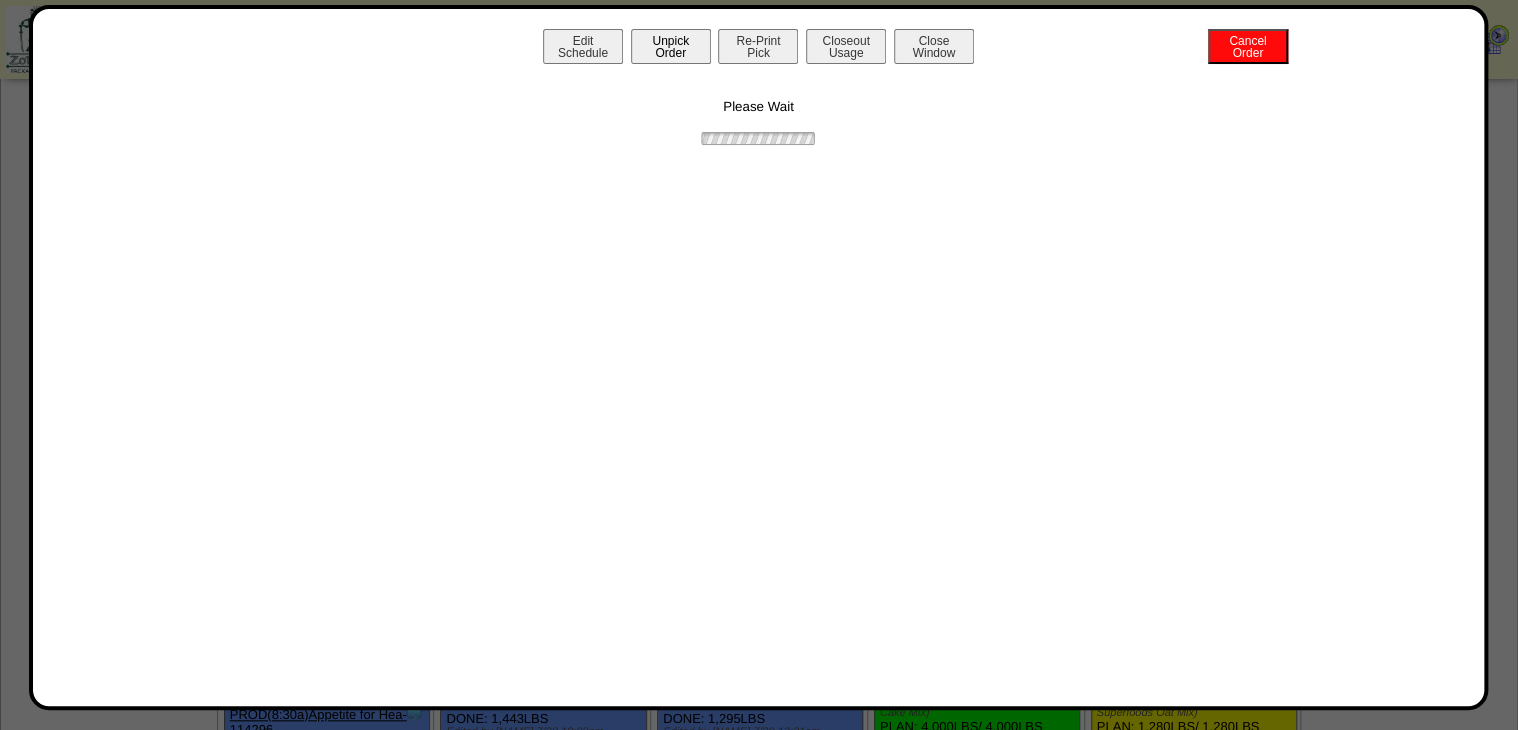 click on "Unpick Order" at bounding box center [671, 46] 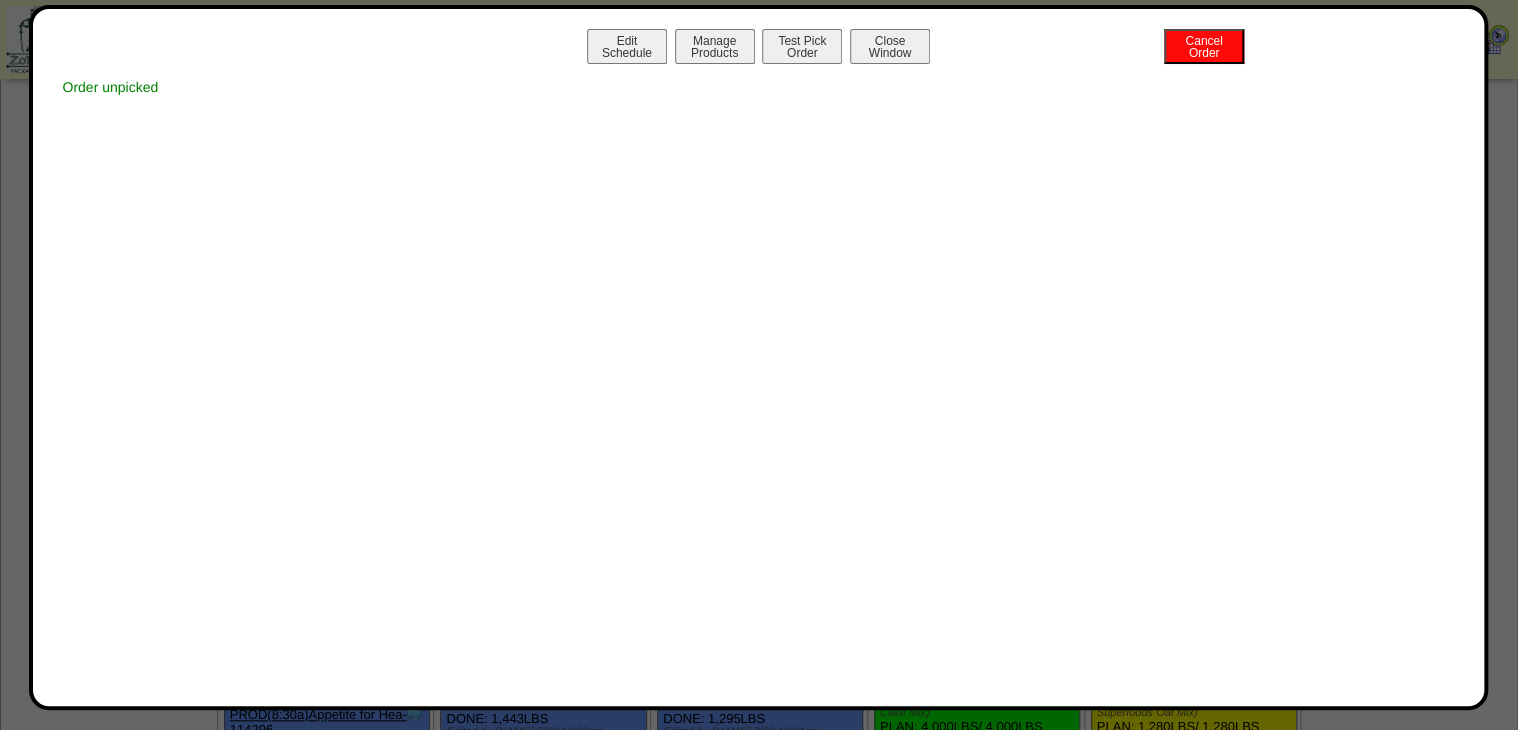 click on "Close Window" at bounding box center [890, 46] 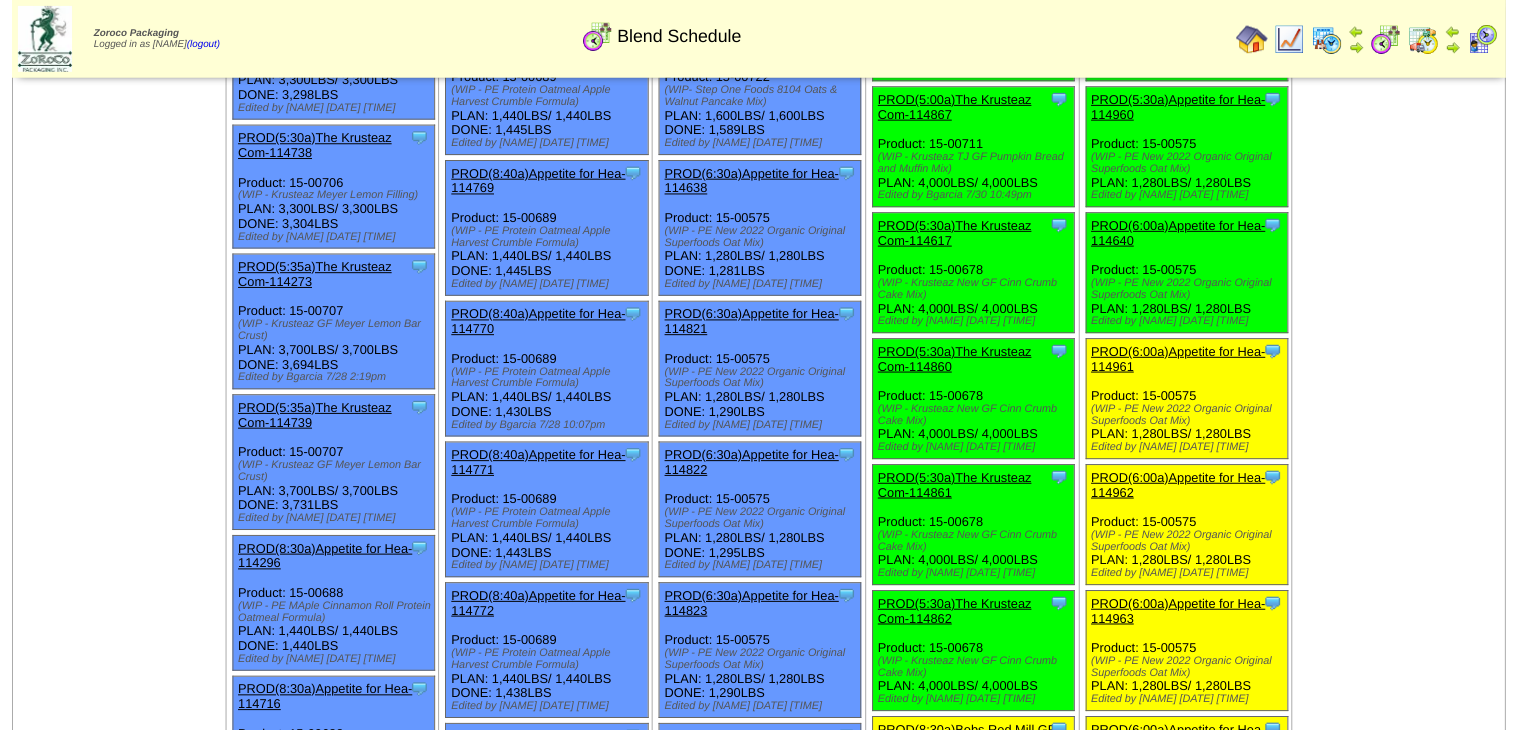 scroll, scrollTop: 720, scrollLeft: 0, axis: vertical 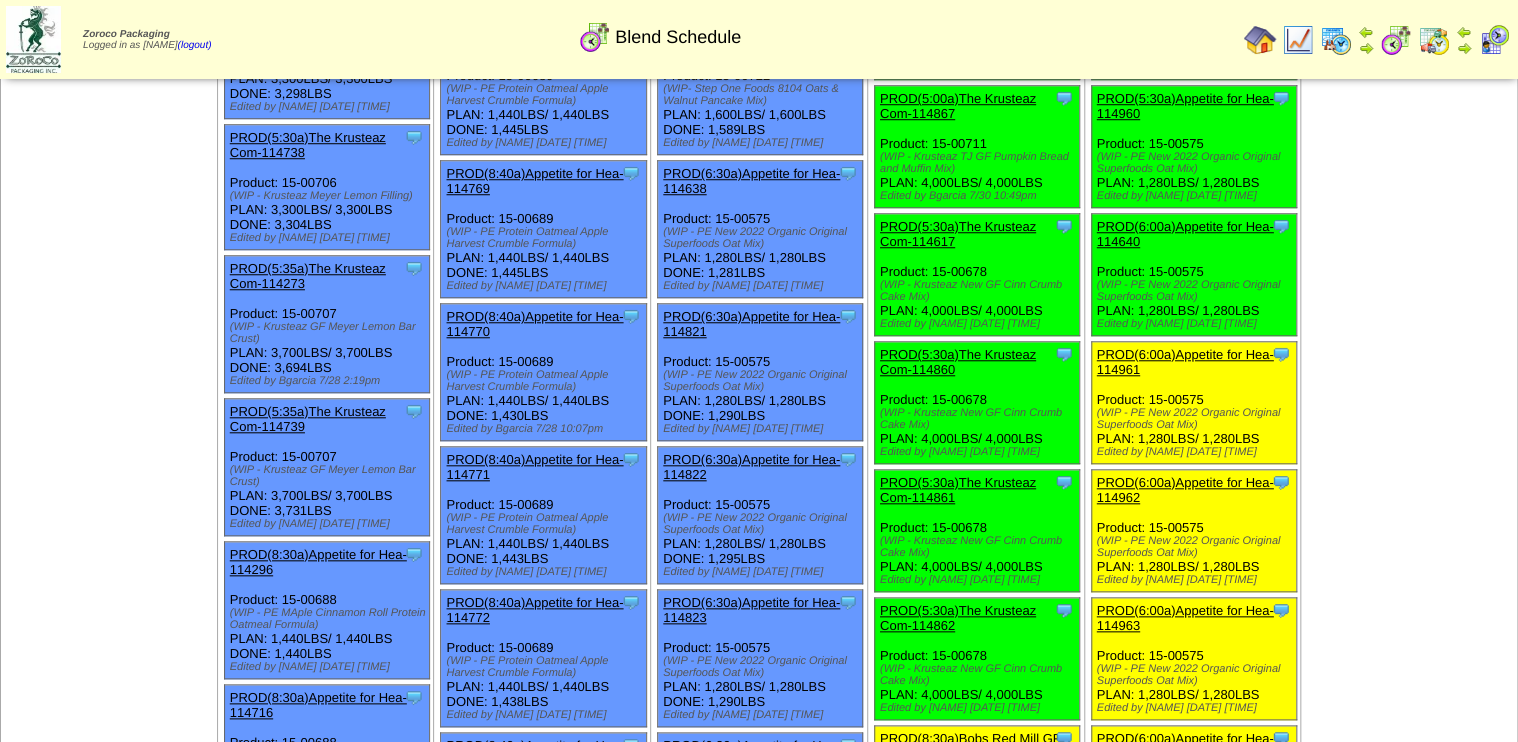 click on "PROD(6:00a)Appetite for Hea-114961" at bounding box center [1185, 362] 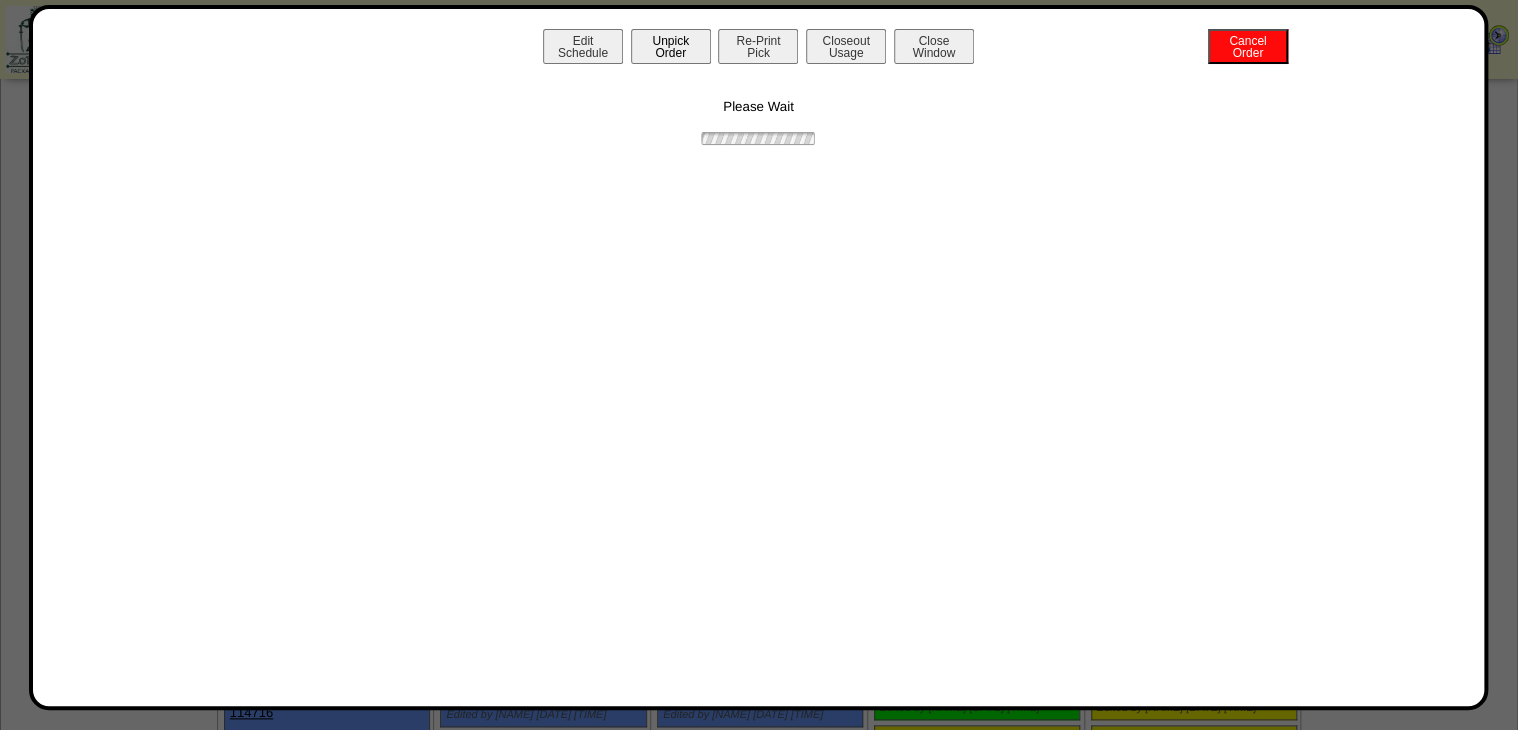 click on "Unpick Order" at bounding box center (671, 46) 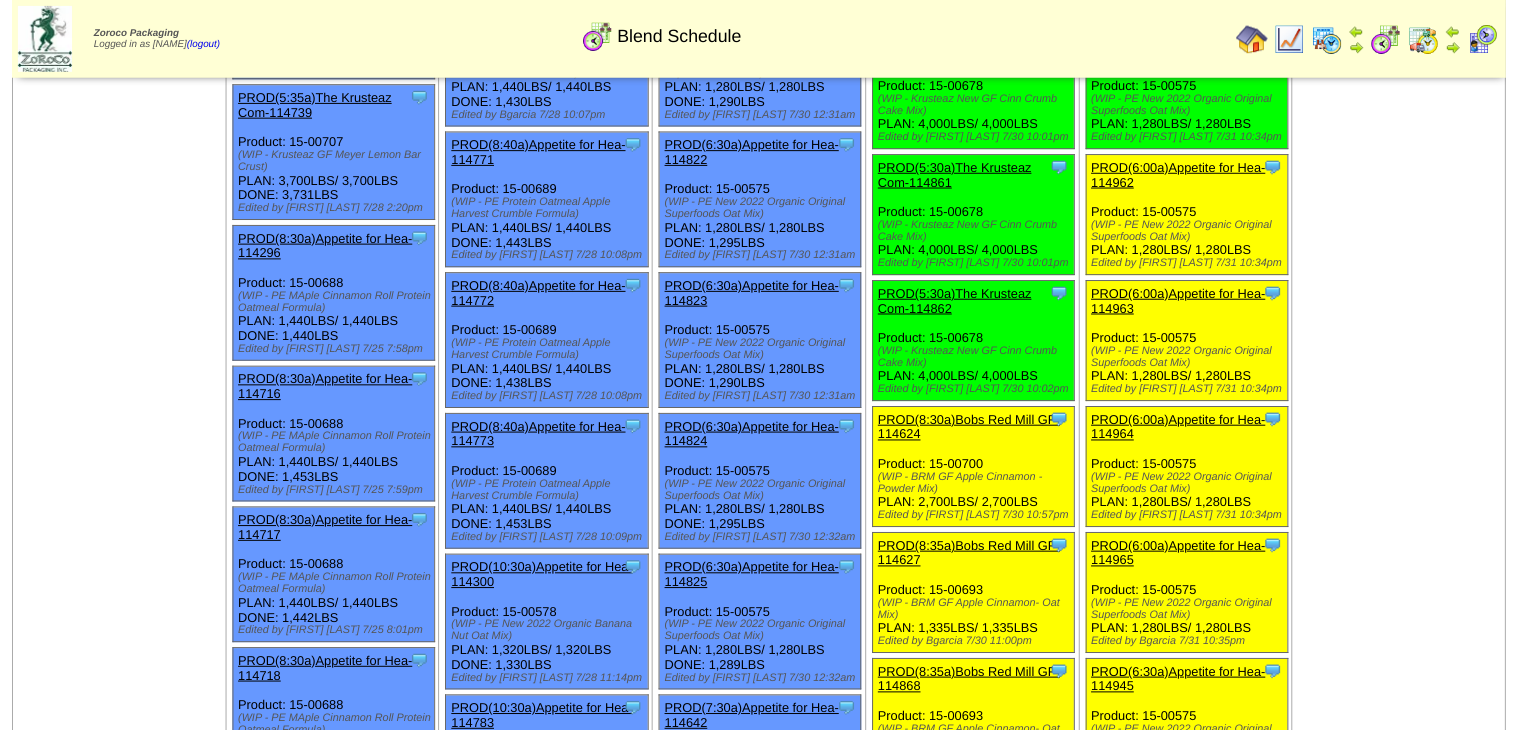 scroll, scrollTop: 1040, scrollLeft: 0, axis: vertical 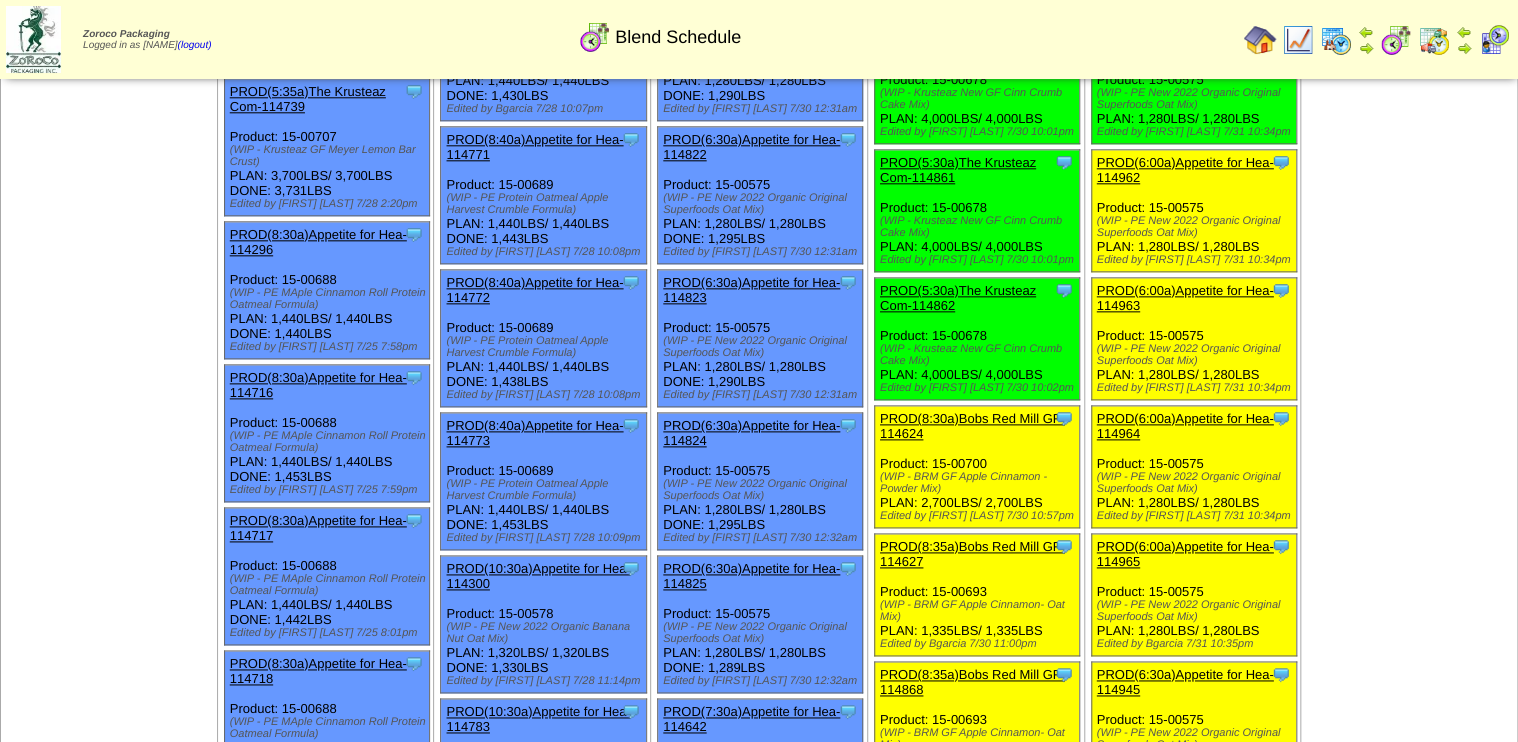 click on "PROD(6:00a)Appetite for Hea-114964" at bounding box center (1192, 426) 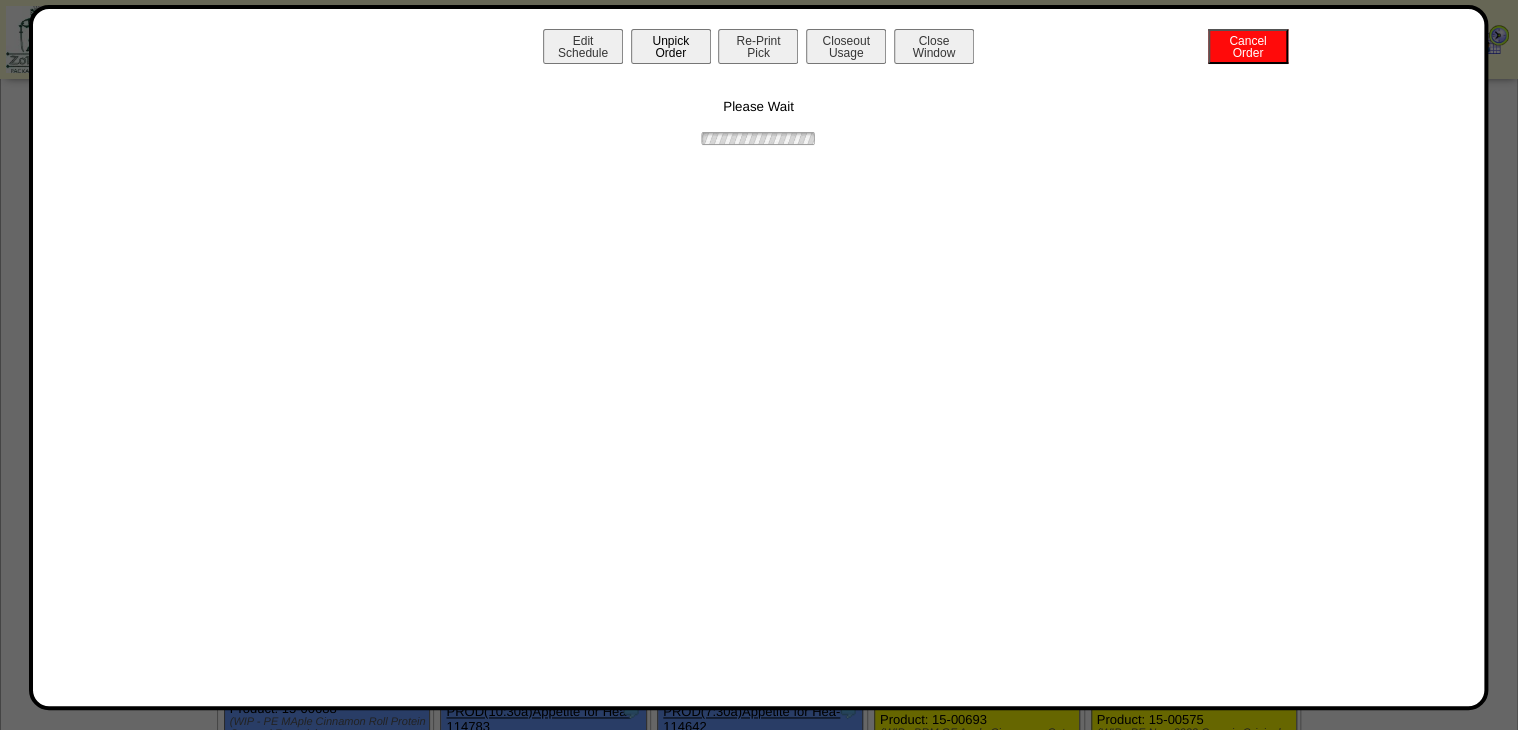 click on "Unpick Order" at bounding box center [671, 46] 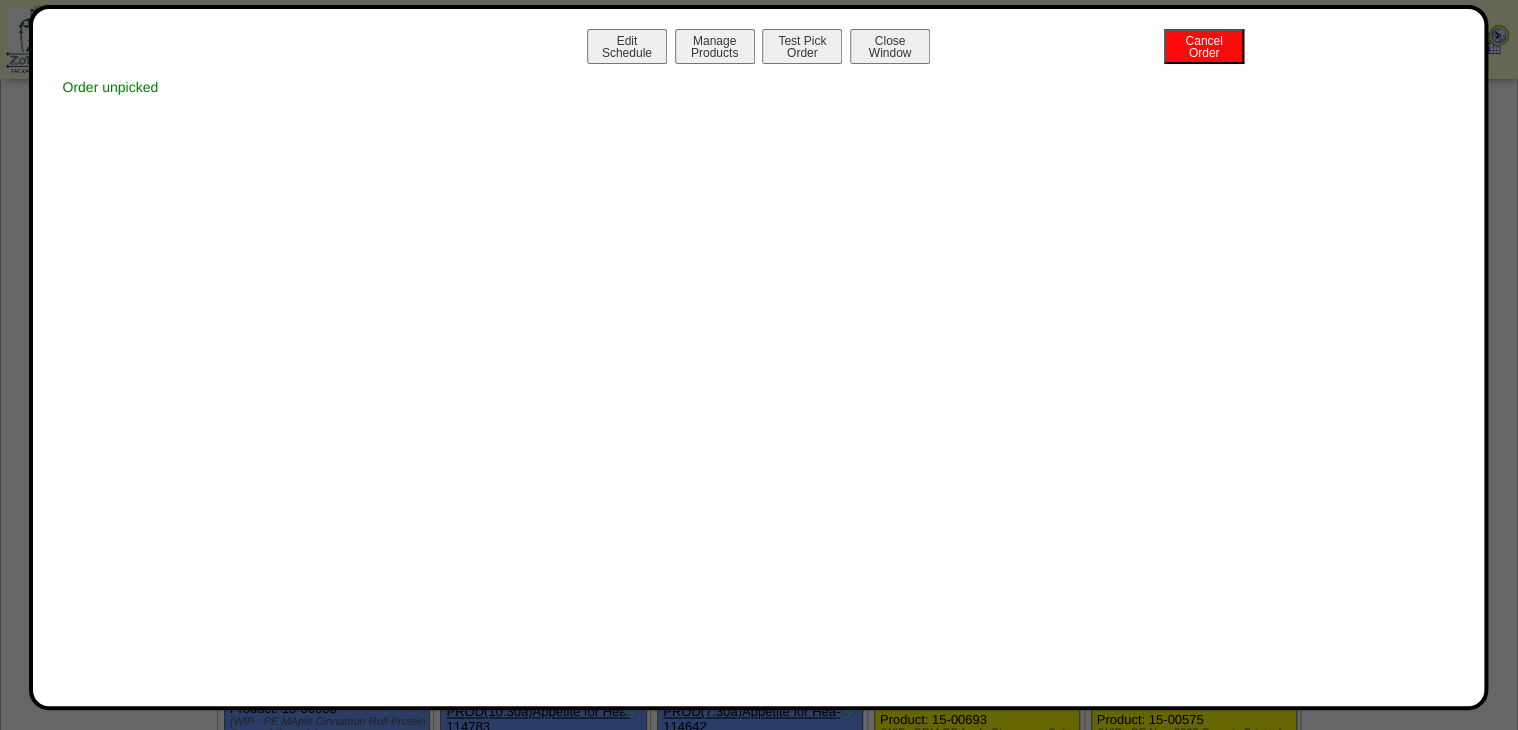 click on "Close Window" at bounding box center [890, 46] 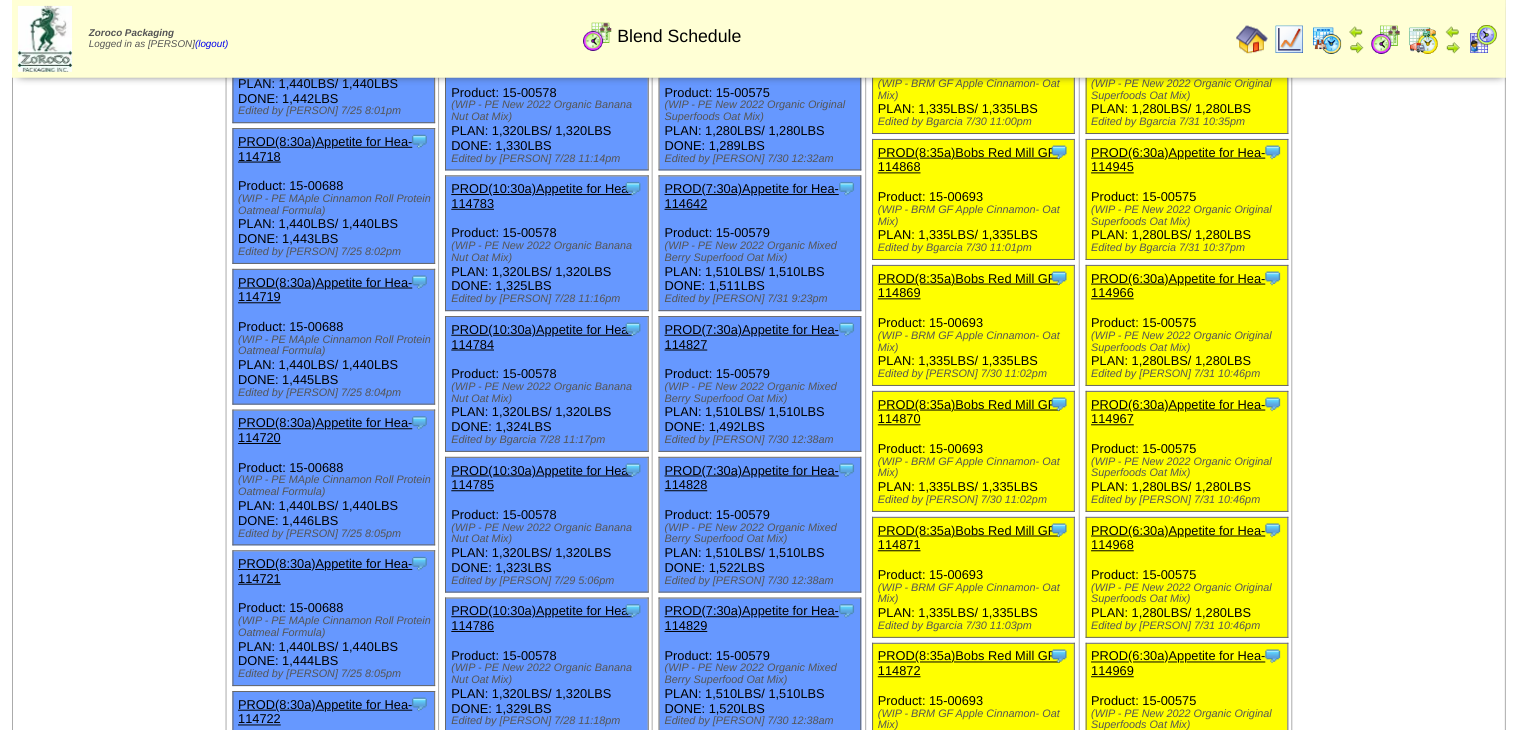 scroll, scrollTop: 1600, scrollLeft: 0, axis: vertical 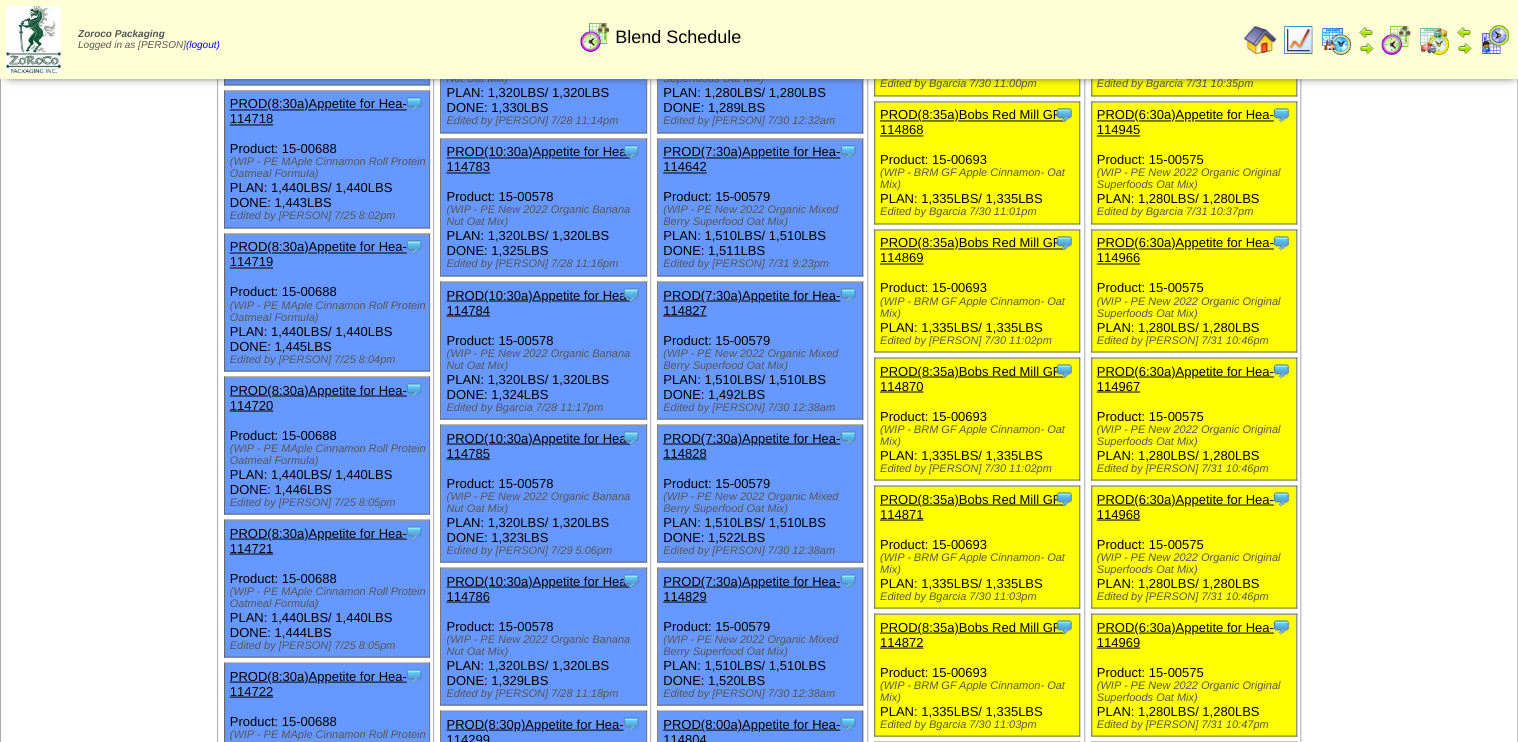 click on "Clone Item
PROD(8:35a)Bobs Red Mill GF-114871
Bobs Red Mill GF
ScheduleID: 114871
617.838 LBS: 04-01115
(BRM Regular Rolled Oats P111119 Avena (LB))
615.702 LBS: 04-01116
(BRM Quick Rolled Oats P111120 Avena (LB))
65.148 LBS: 04-01117" at bounding box center [976, 547] 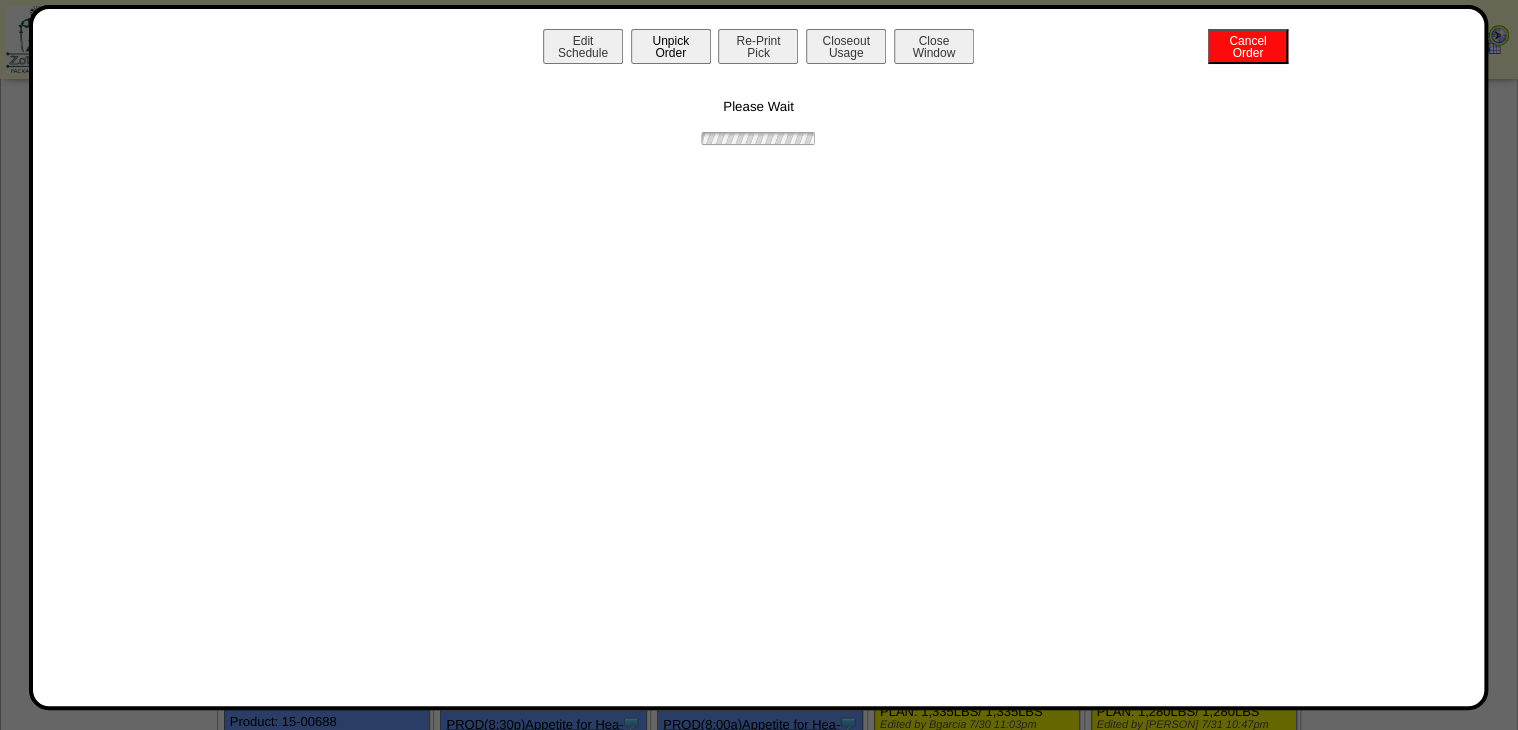 click on "Unpick Order" at bounding box center (671, 46) 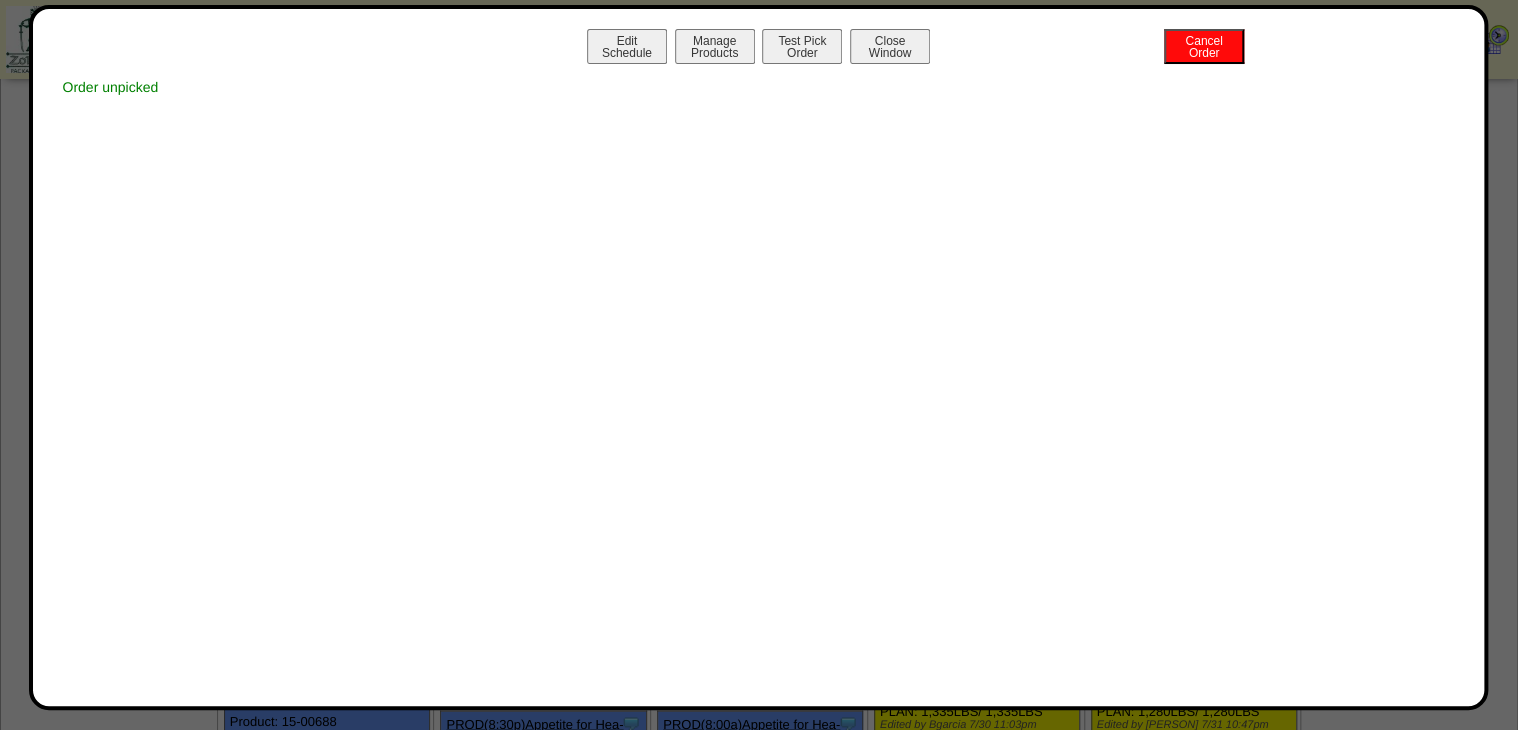 click on "Close Window" at bounding box center (890, 46) 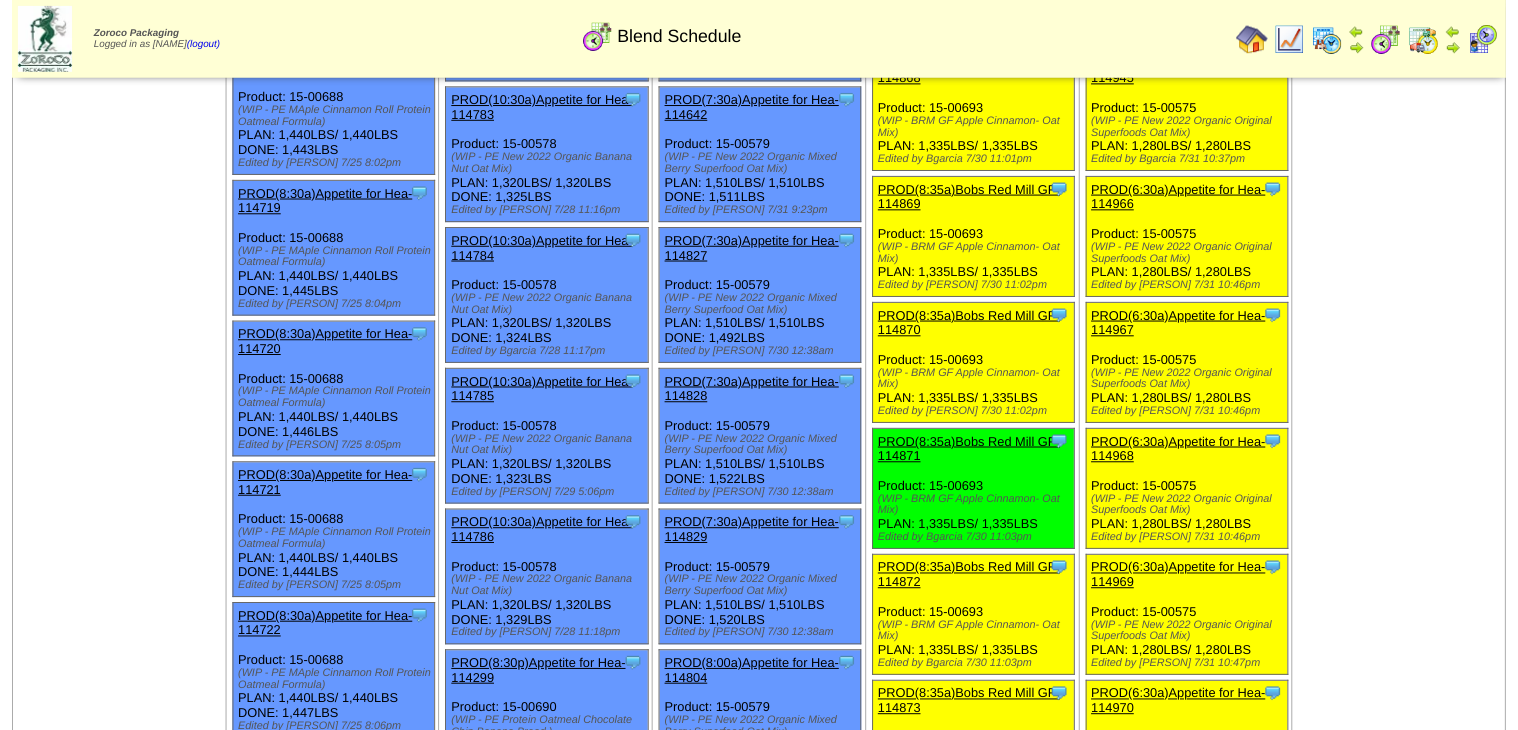 scroll, scrollTop: 1680, scrollLeft: 0, axis: vertical 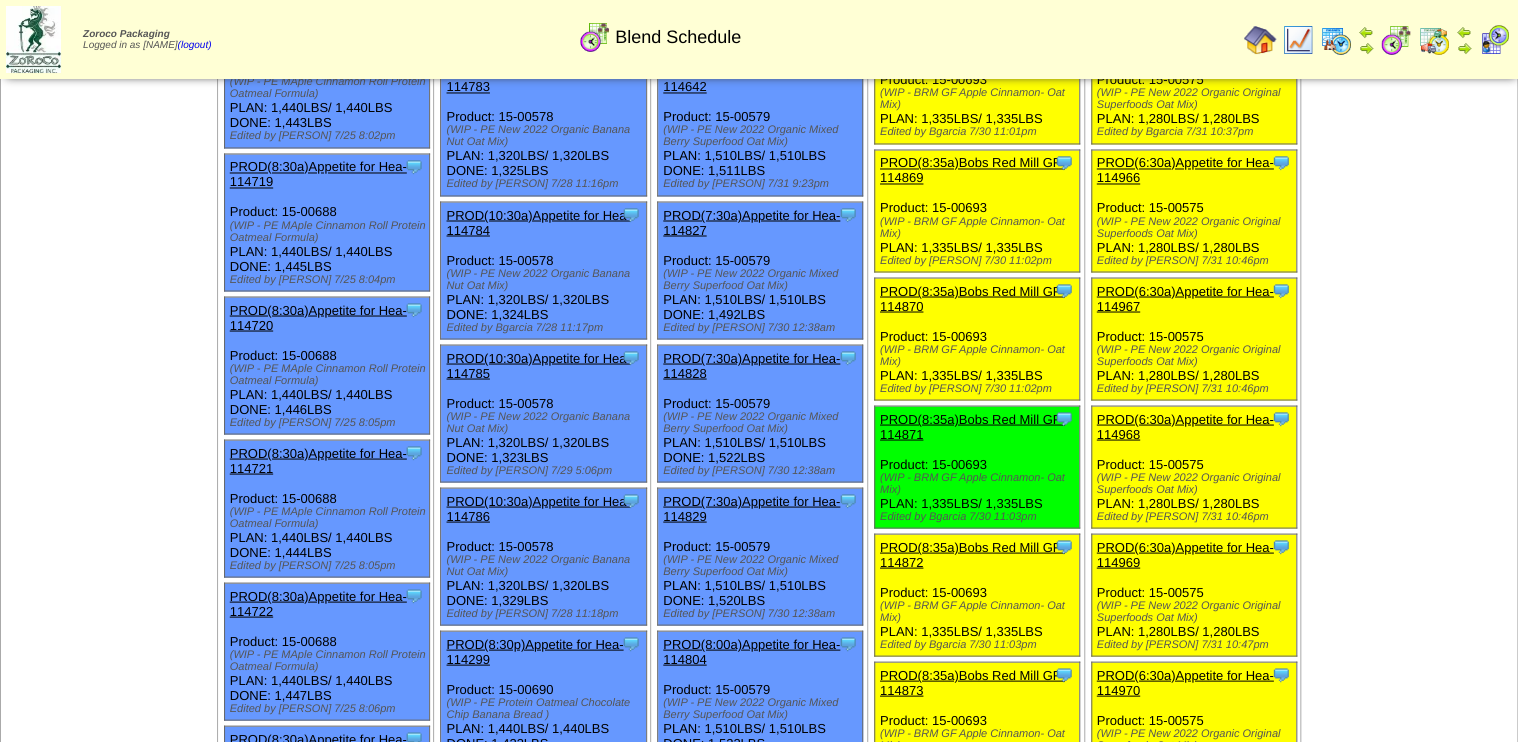 click on "PROD(6:30a)Appetite for Hea-114970" at bounding box center (1192, 682) 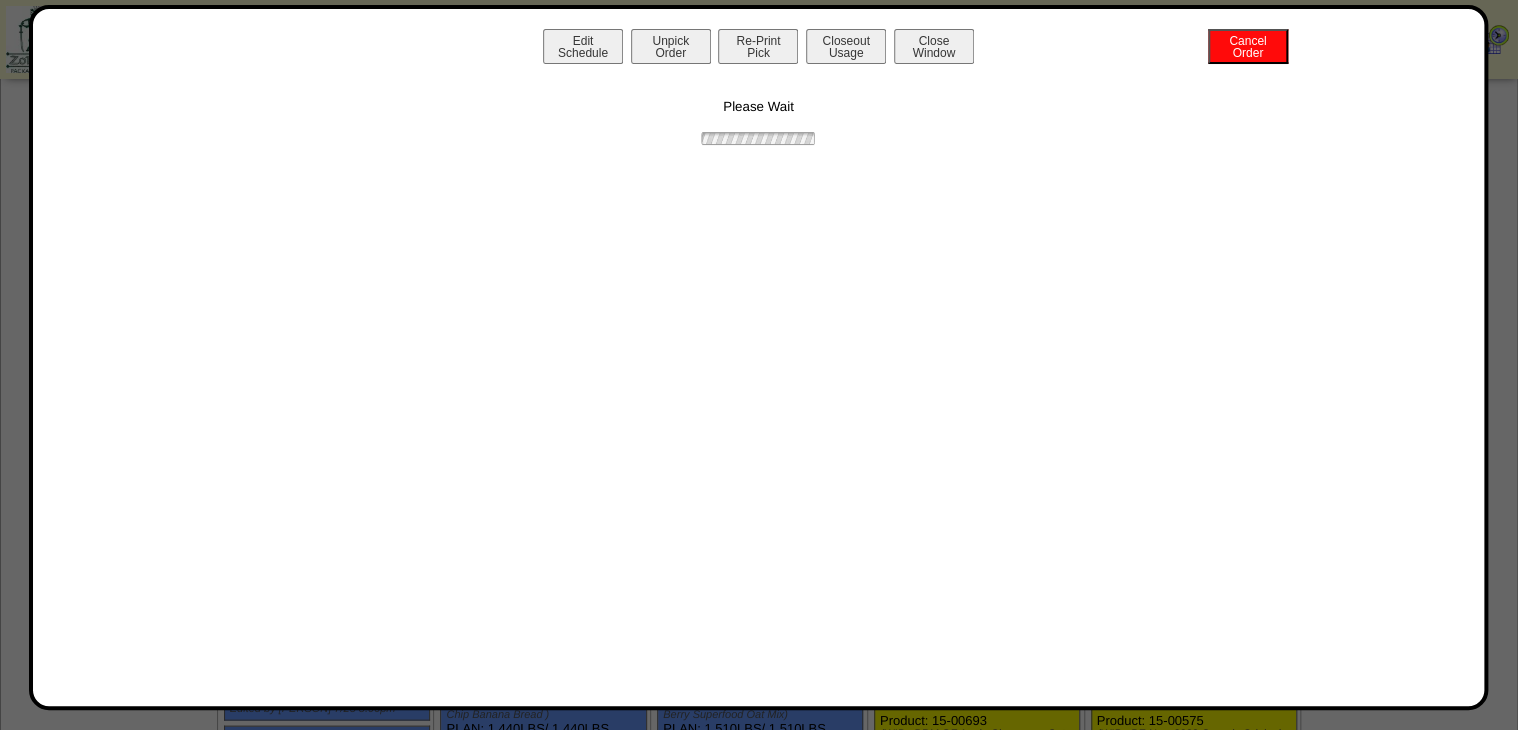 click on "Edit Schedule
Unpick Order
Re-Print Pick
Closeout Usage
Cancel Order
Close Window" at bounding box center (759, 49) 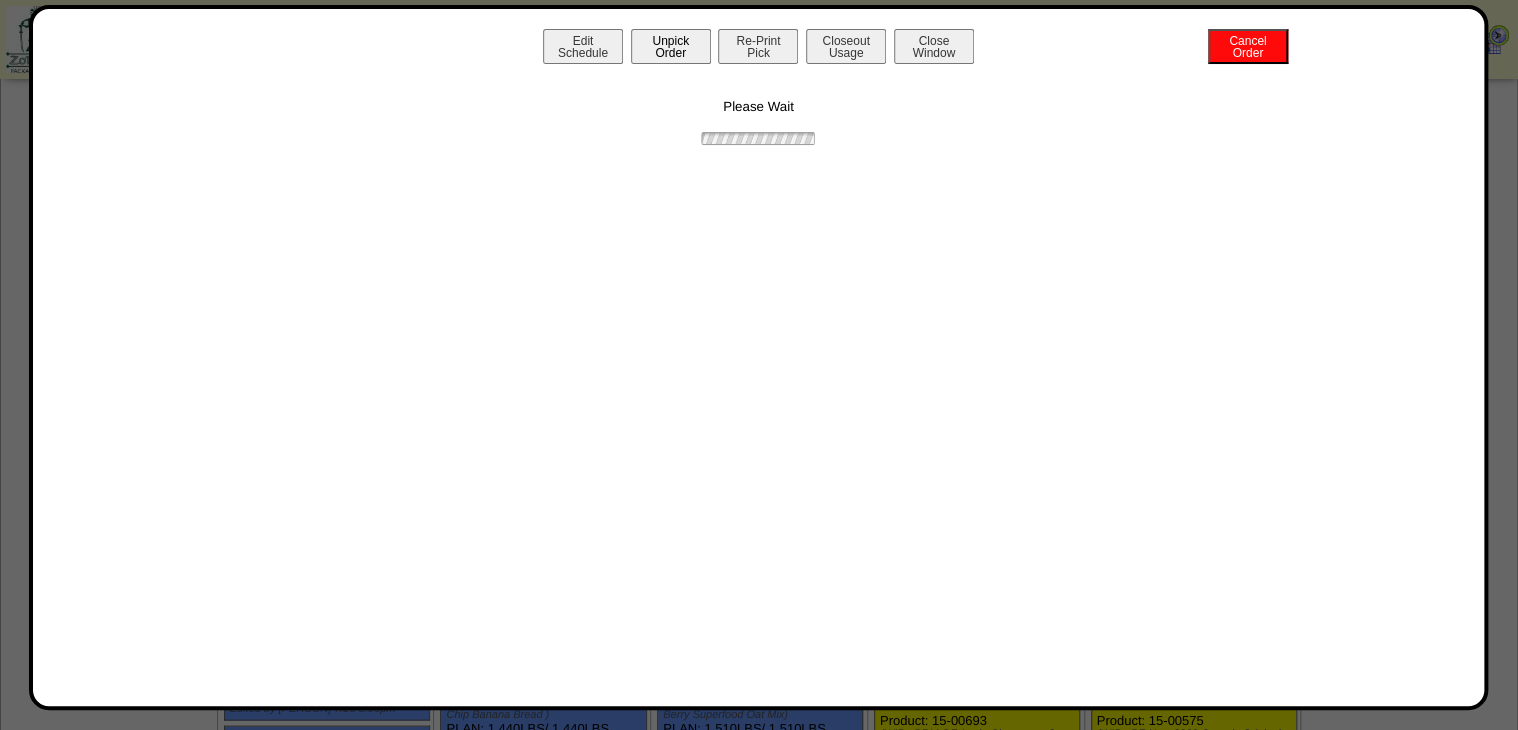 click on "Unpick Order" at bounding box center (671, 46) 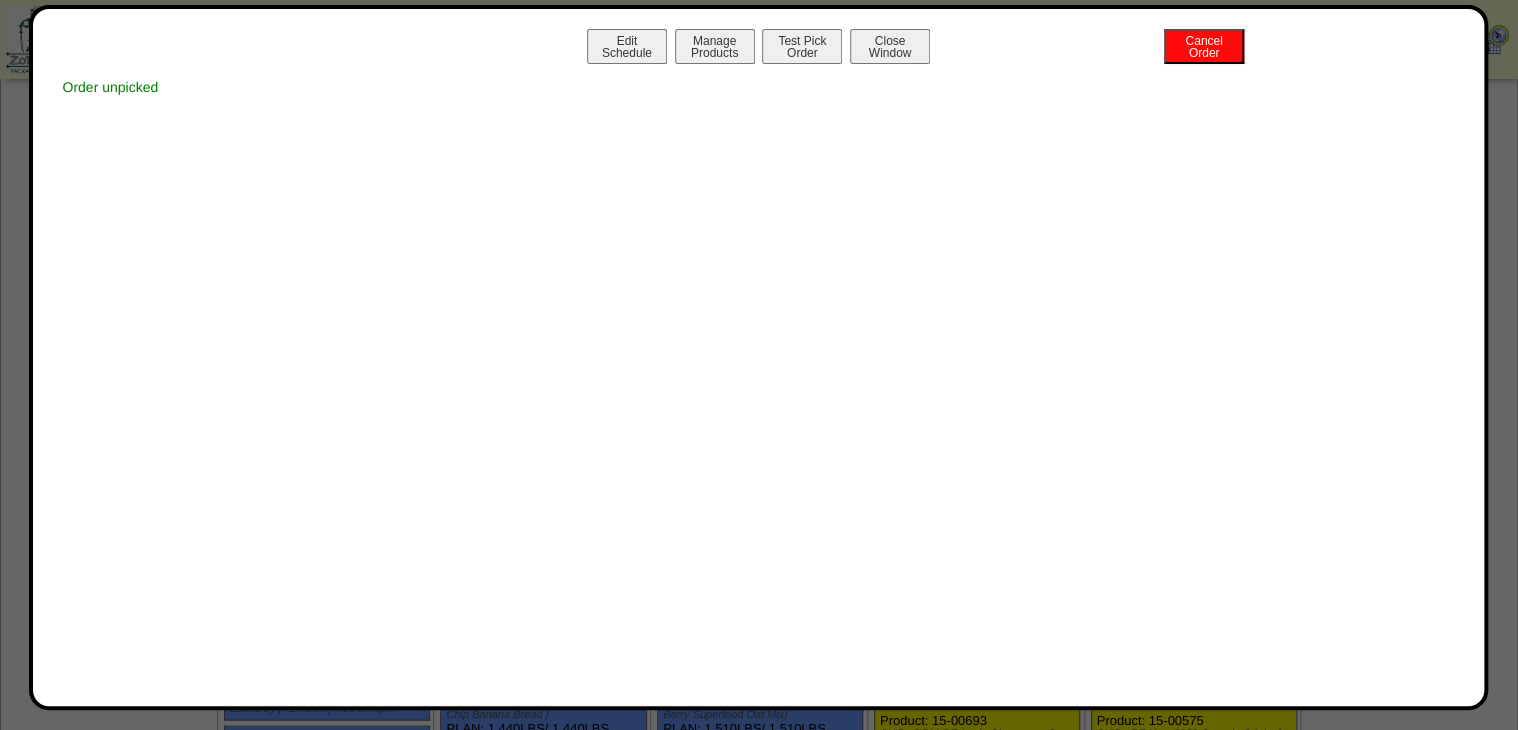 click on "Close Window" at bounding box center (890, 46) 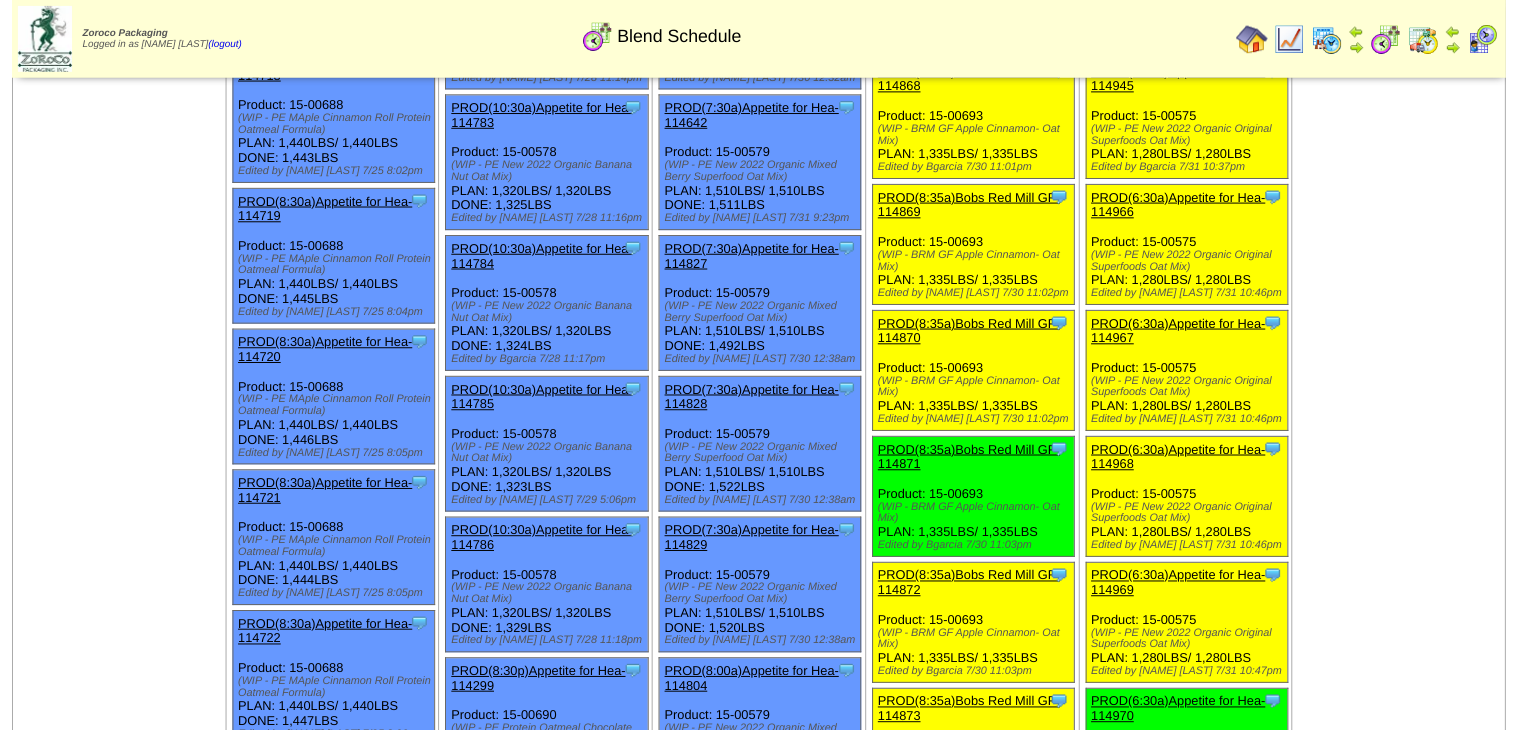 scroll, scrollTop: 1760, scrollLeft: 0, axis: vertical 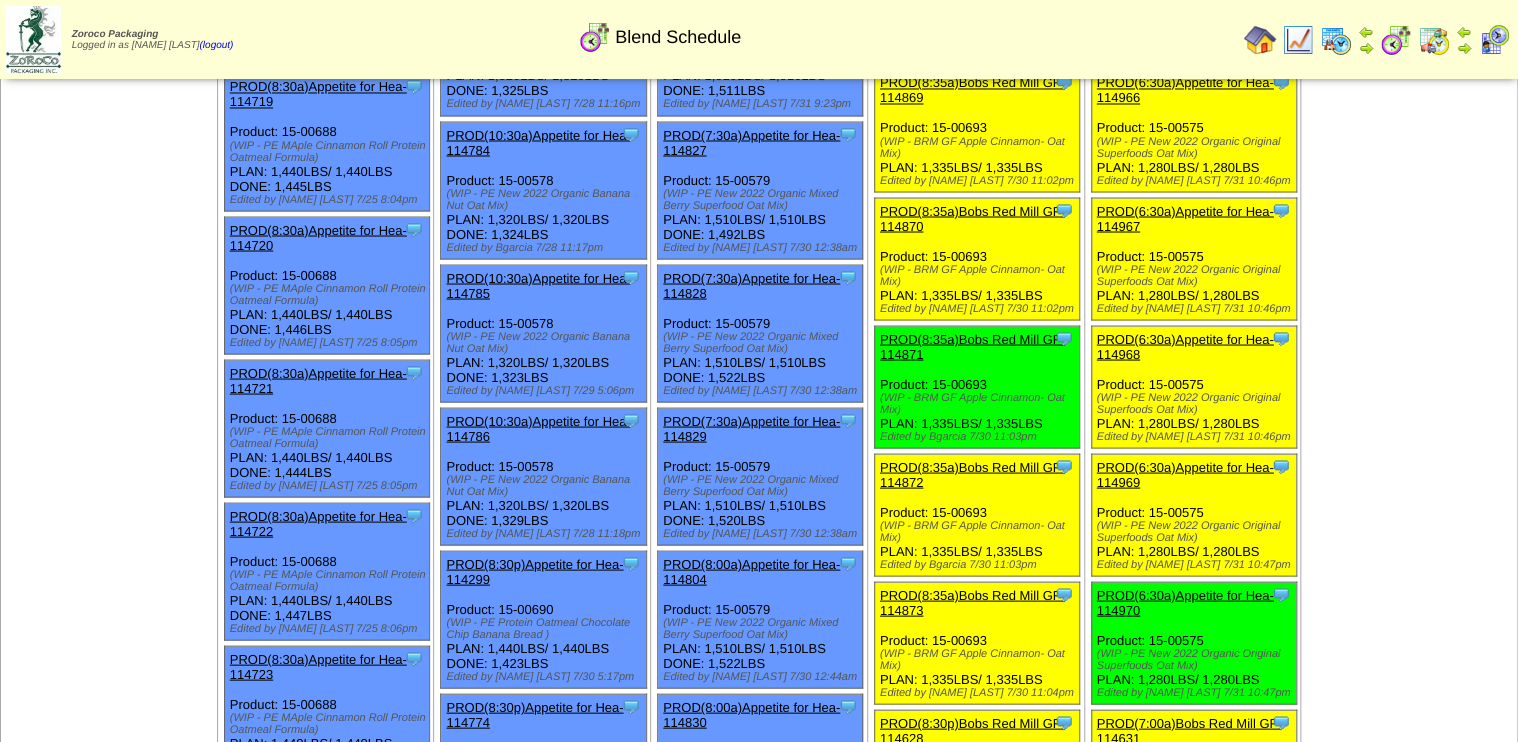 click on "PROD(6:30a)Appetite for Hea-114969" at bounding box center (1185, 474) 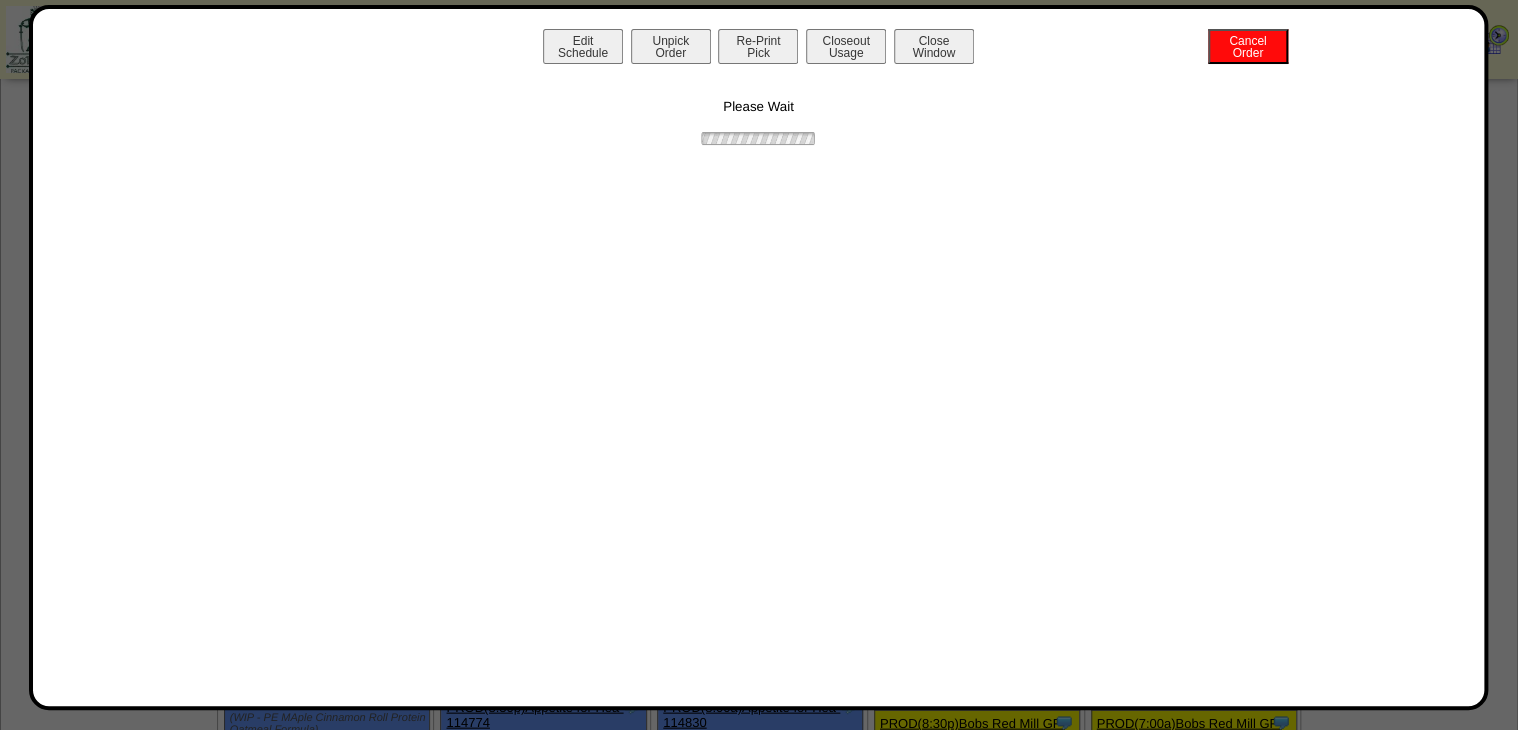 click on "Edit Schedule
Unpick Order
Re-Print Pick
Closeout Usage
Cancel Order
Close Window" at bounding box center (759, 49) 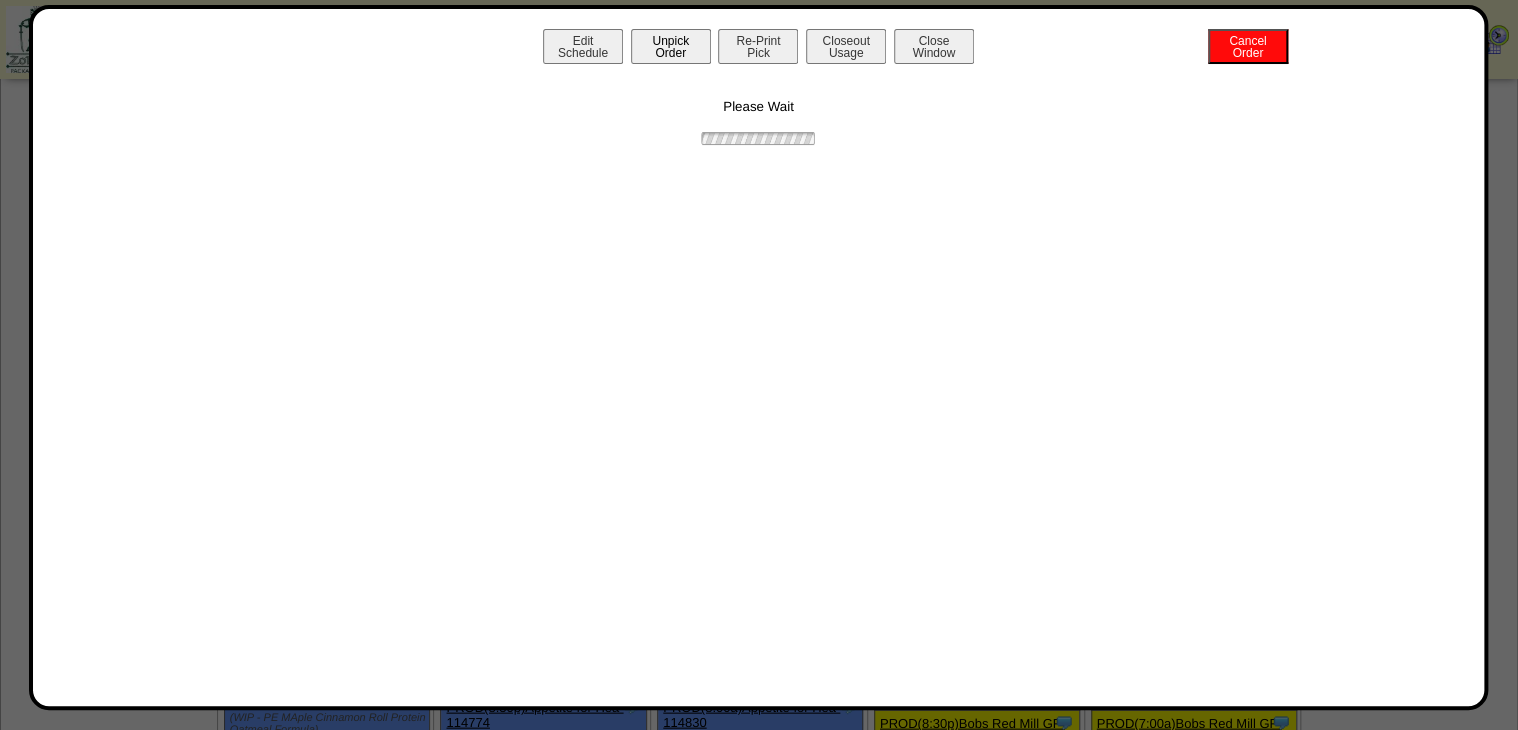 click on "Unpick Order" at bounding box center [671, 46] 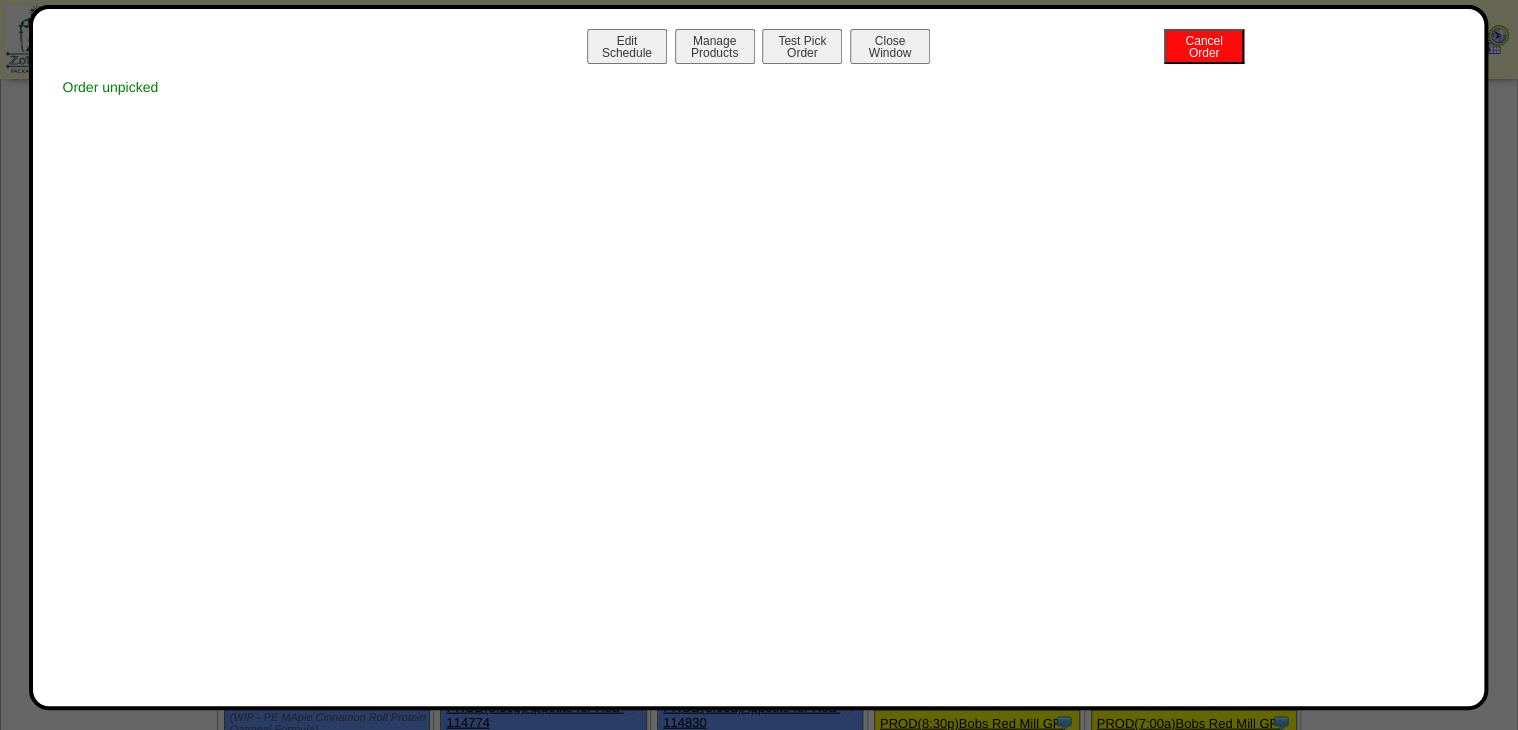 click on "Close Window" at bounding box center [890, 46] 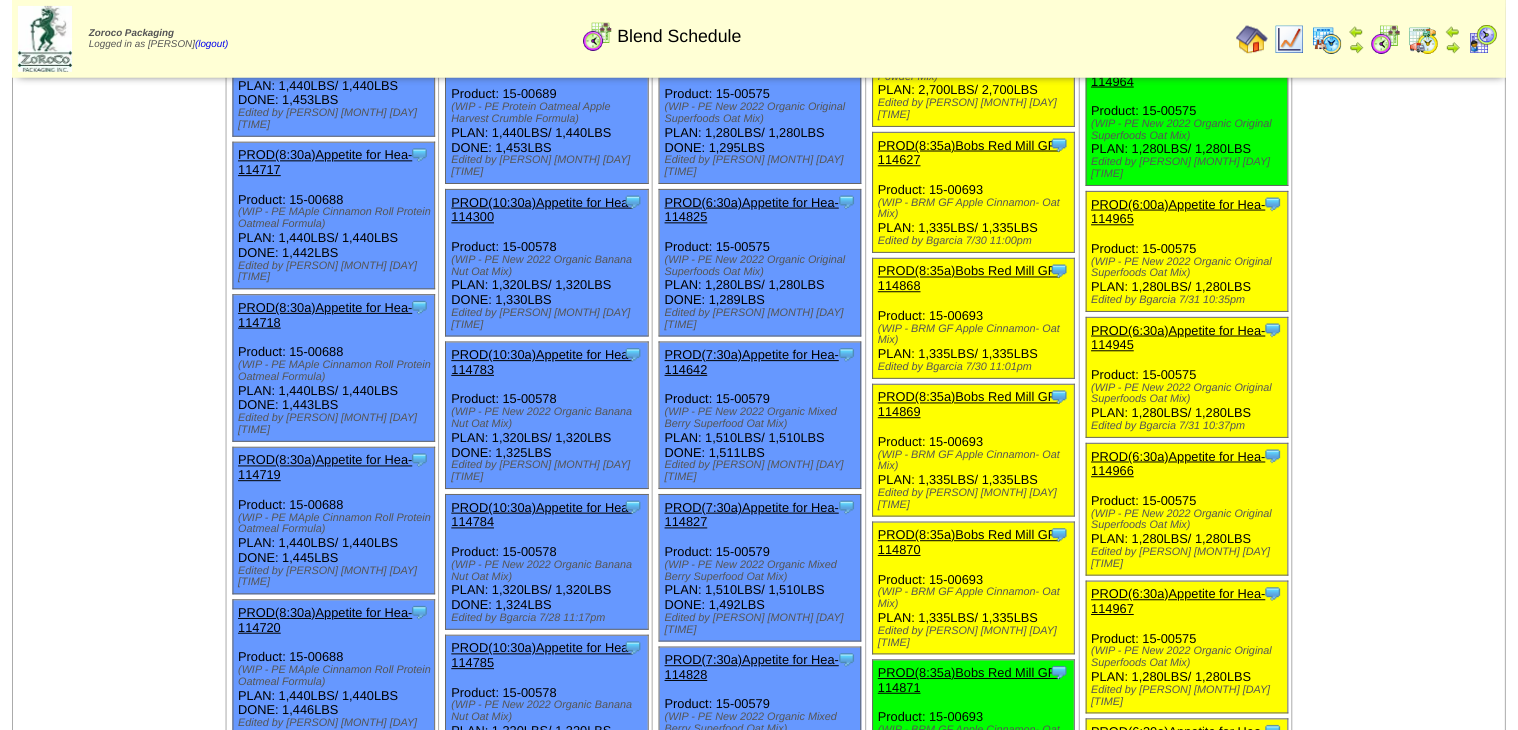 scroll, scrollTop: 1520, scrollLeft: 0, axis: vertical 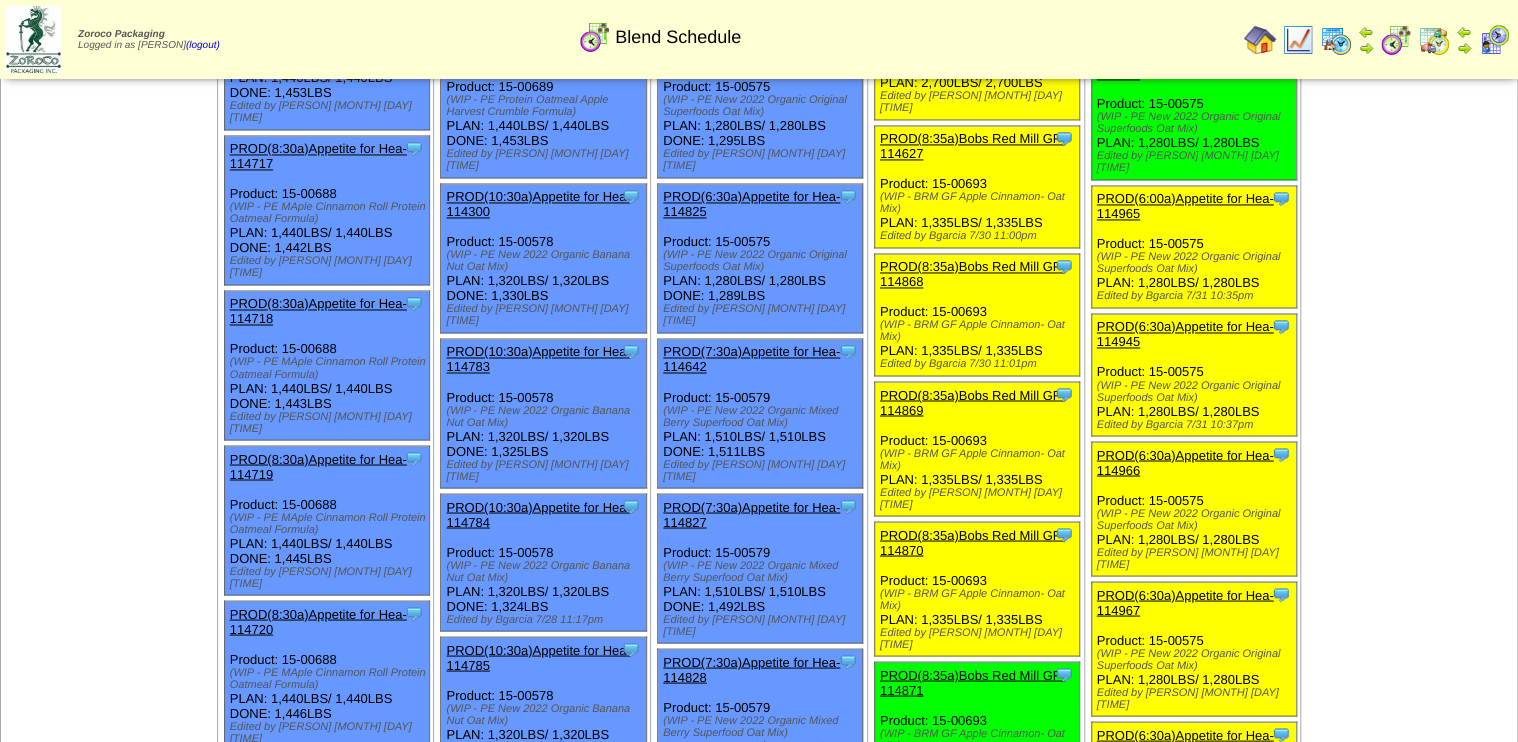 click on "PROD(8:35a)Bobs Red Mill GF-114870" at bounding box center (975, 542) 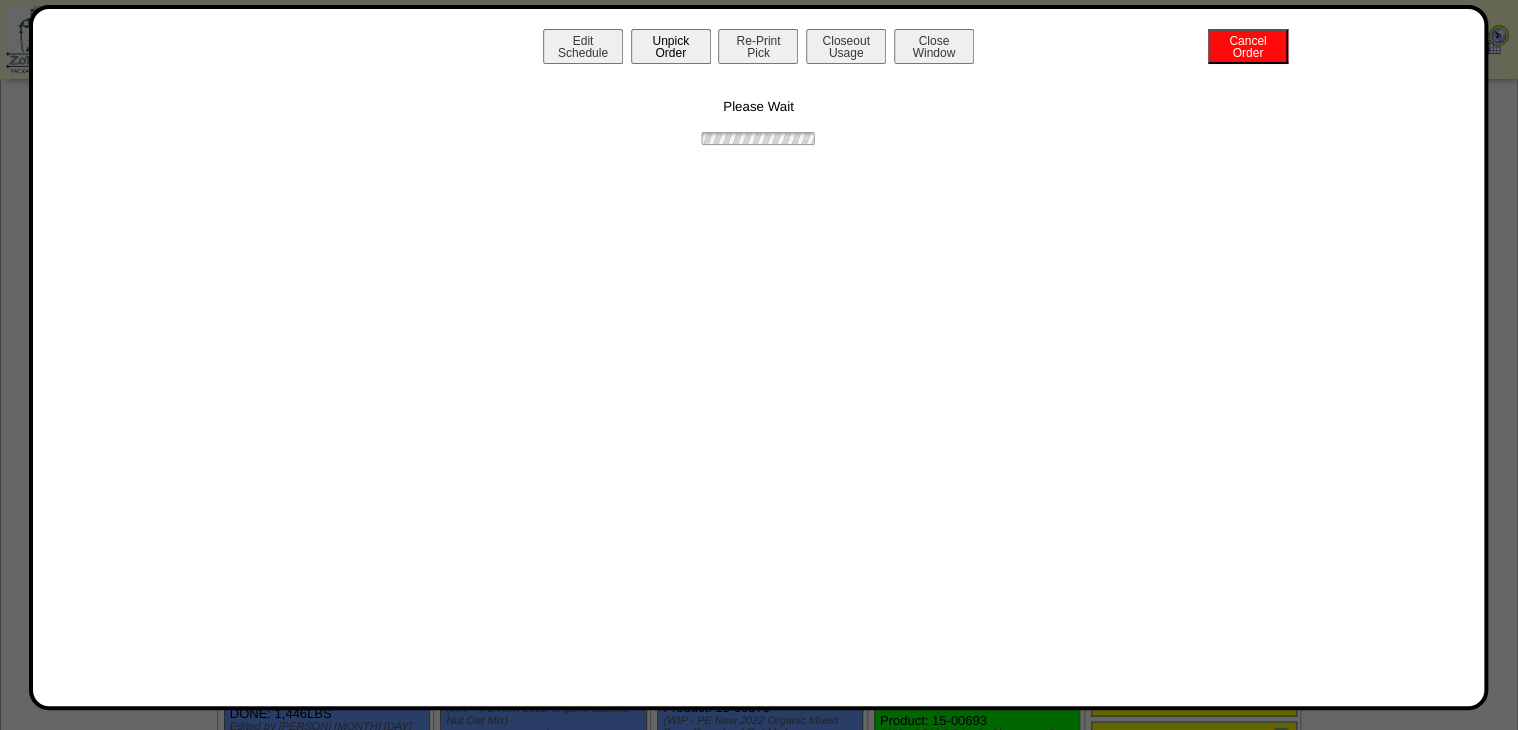 click on "Unpick Order" at bounding box center [671, 46] 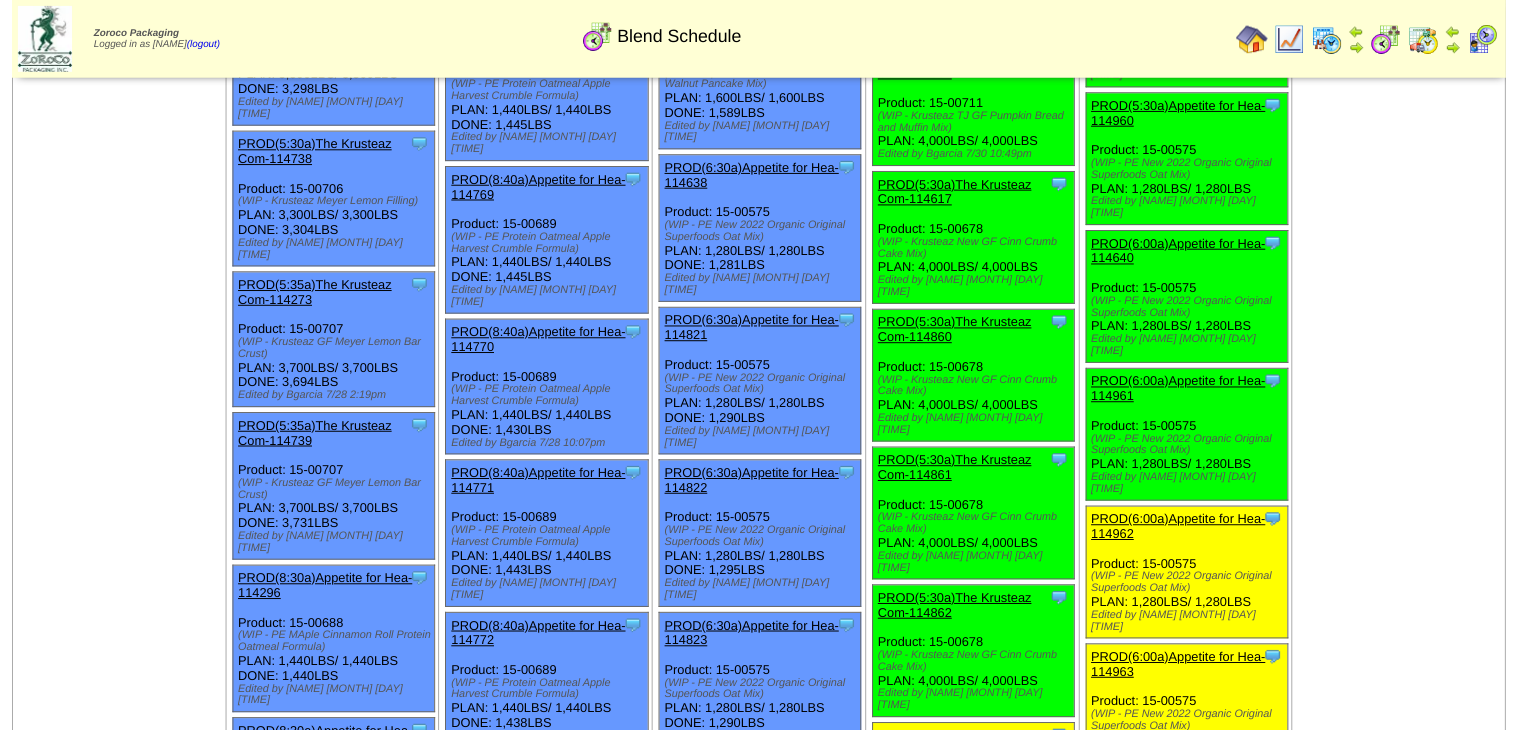 scroll, scrollTop: 880, scrollLeft: 0, axis: vertical 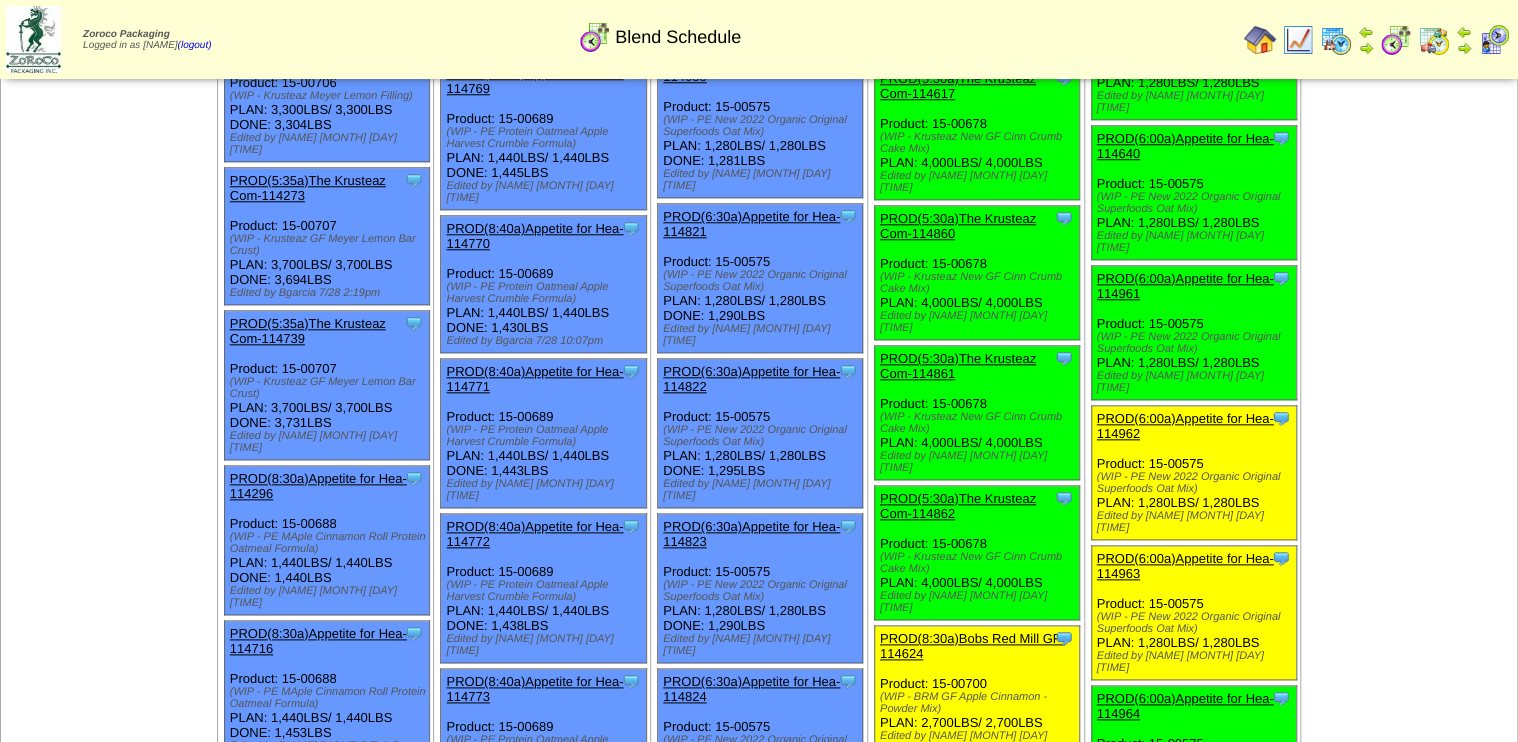click on "PROD(6:00a)Appetite for Hea-114962" at bounding box center [1185, 426] 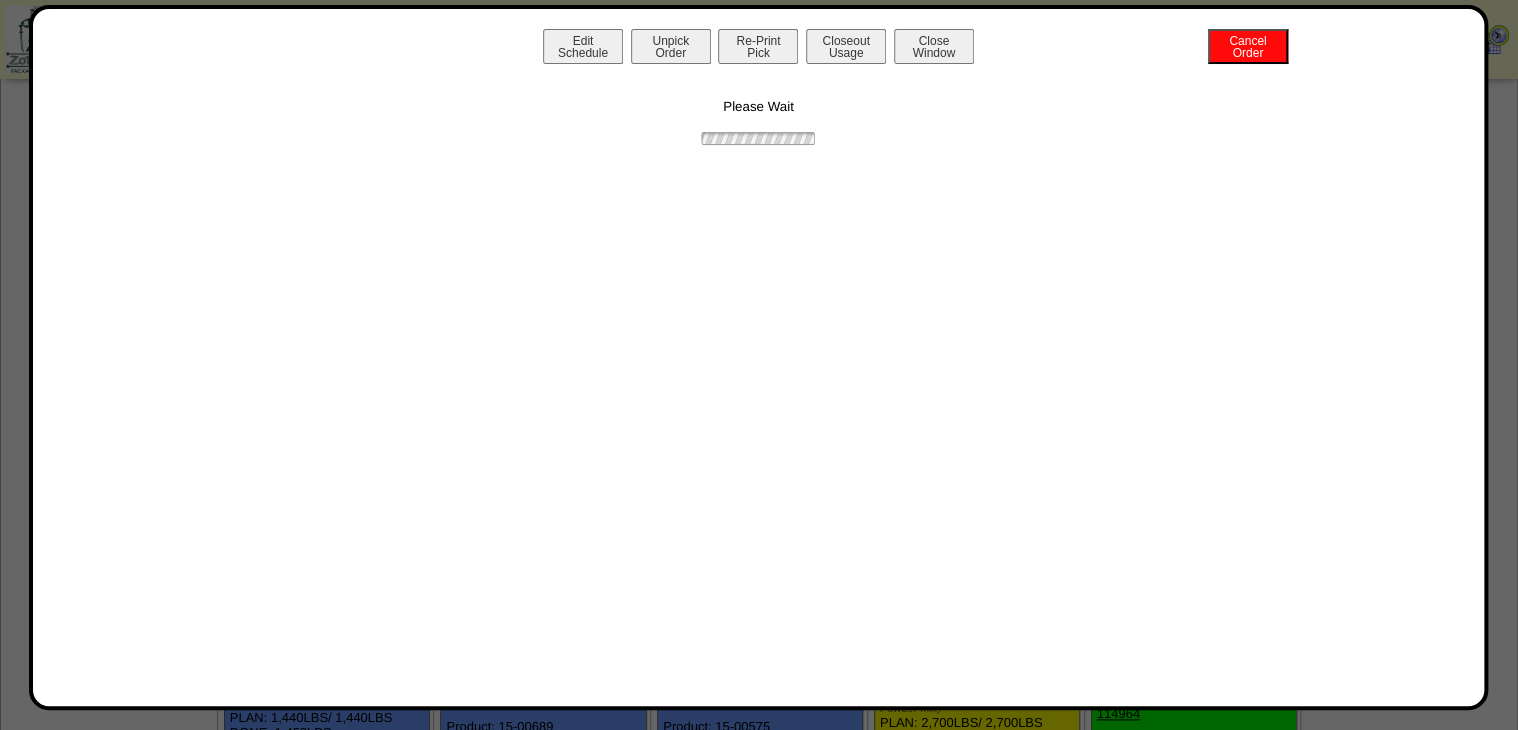 click on "Edit Schedule
Unpick Order
Re-Print Pick
Closeout Usage
Cancel Order
Close Window" at bounding box center (759, 49) 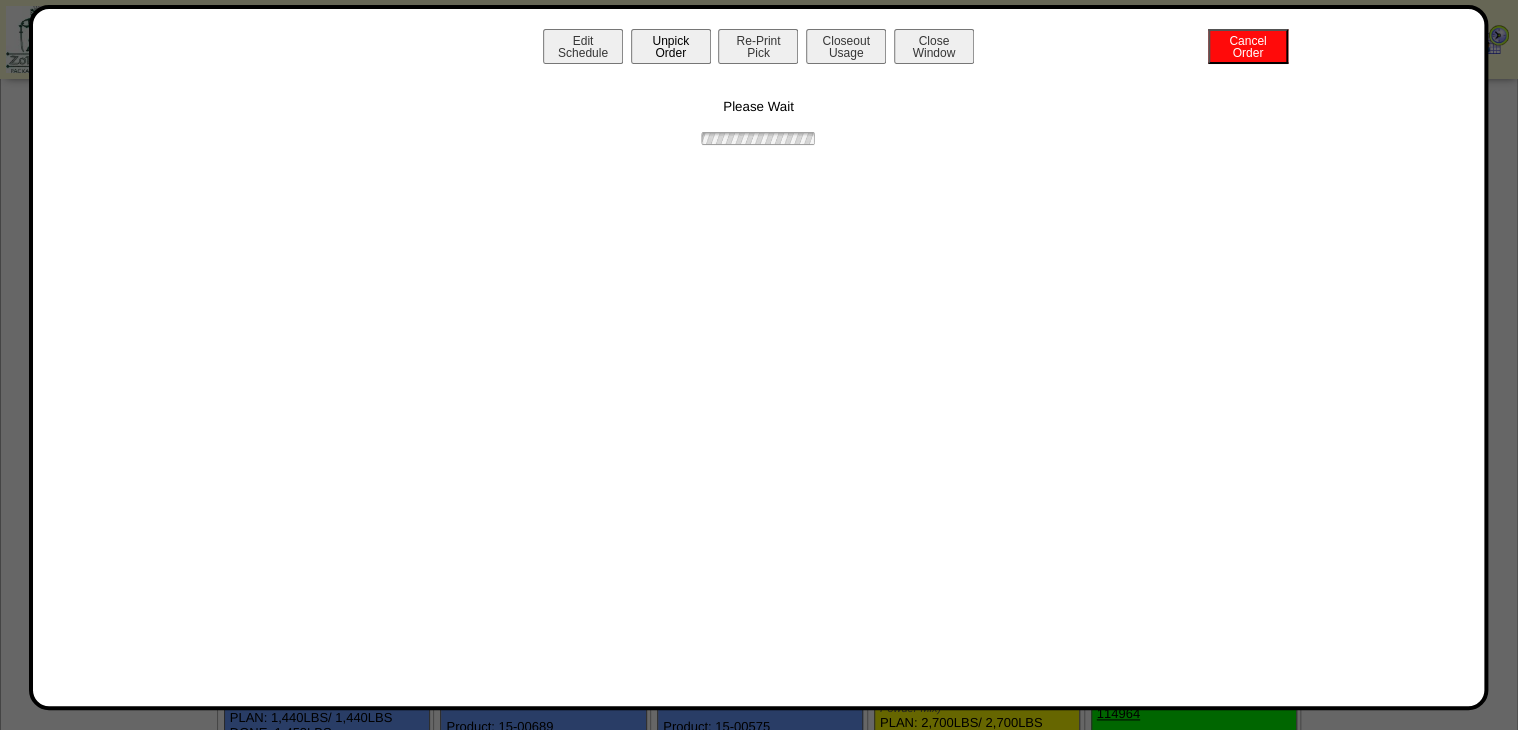 click on "Unpick Order" at bounding box center [671, 46] 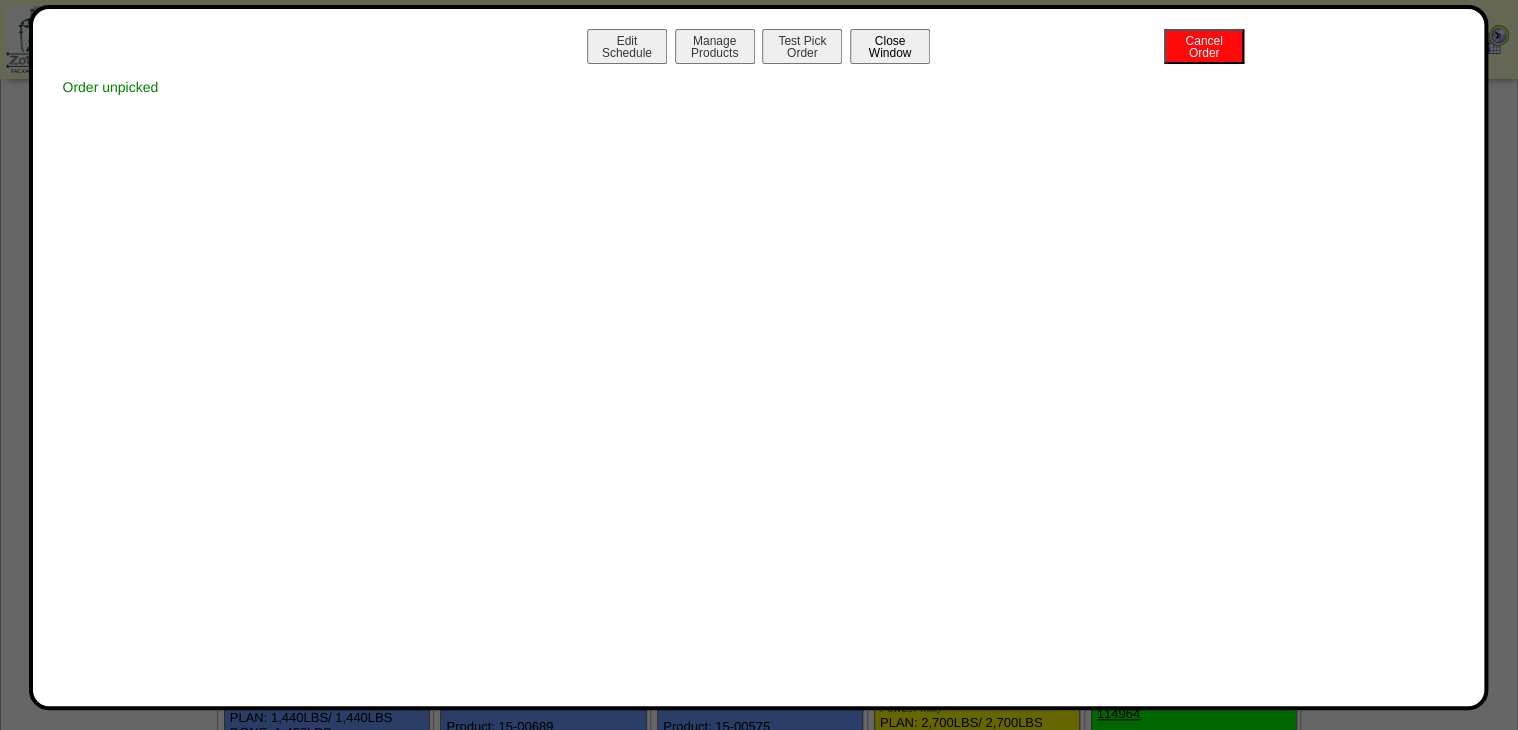 click on "Close Window" at bounding box center [890, 46] 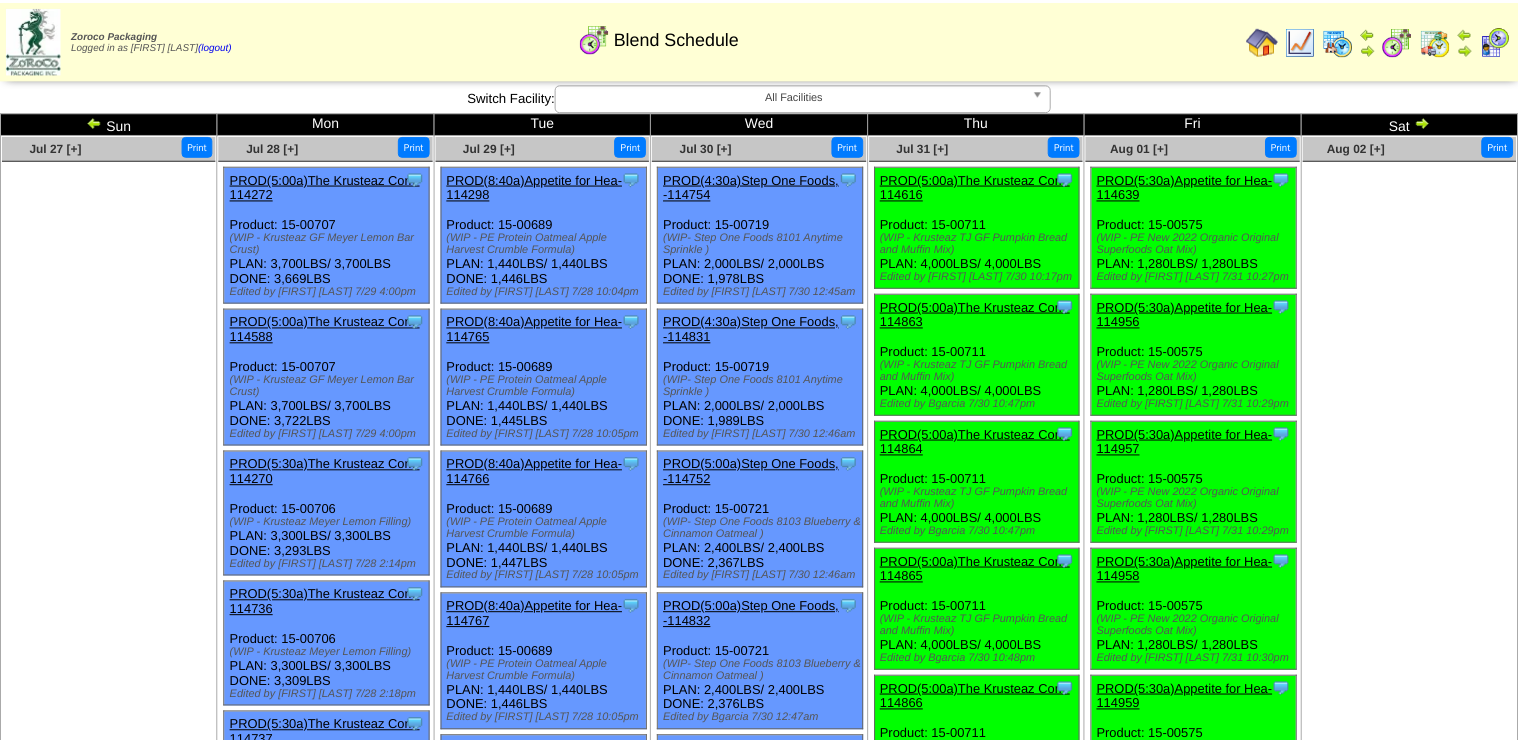 scroll, scrollTop: 0, scrollLeft: 0, axis: both 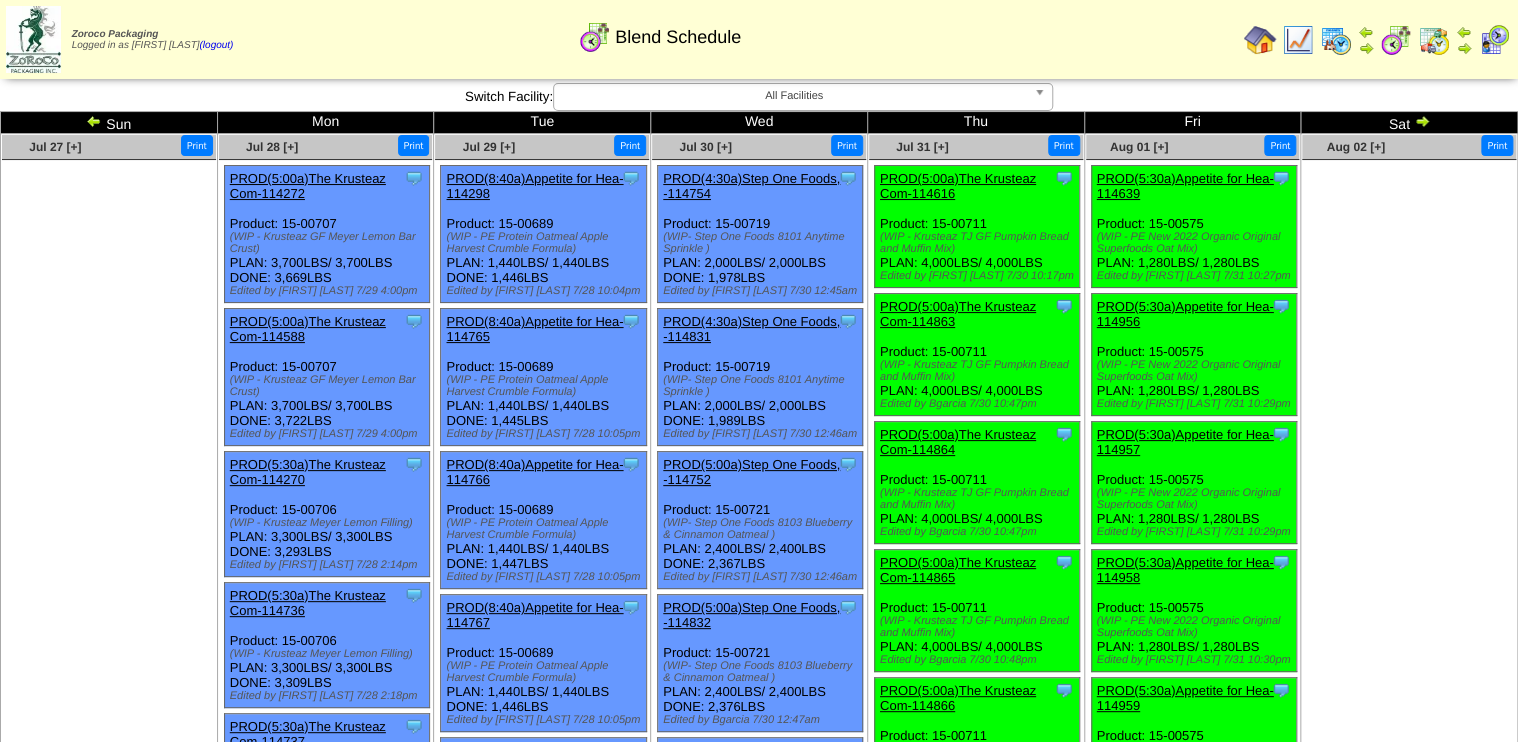 click at bounding box center (1298, 40) 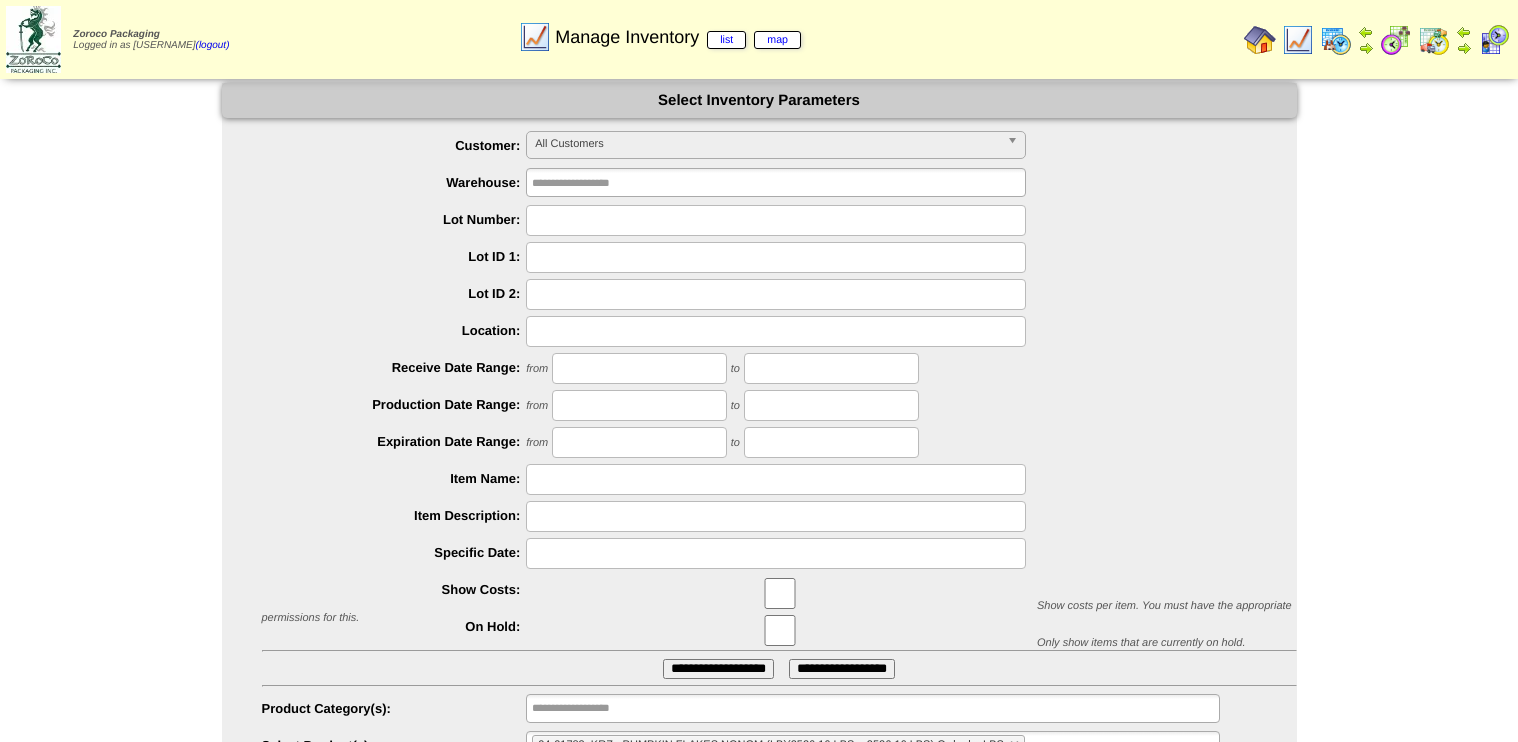 scroll, scrollTop: 0, scrollLeft: 0, axis: both 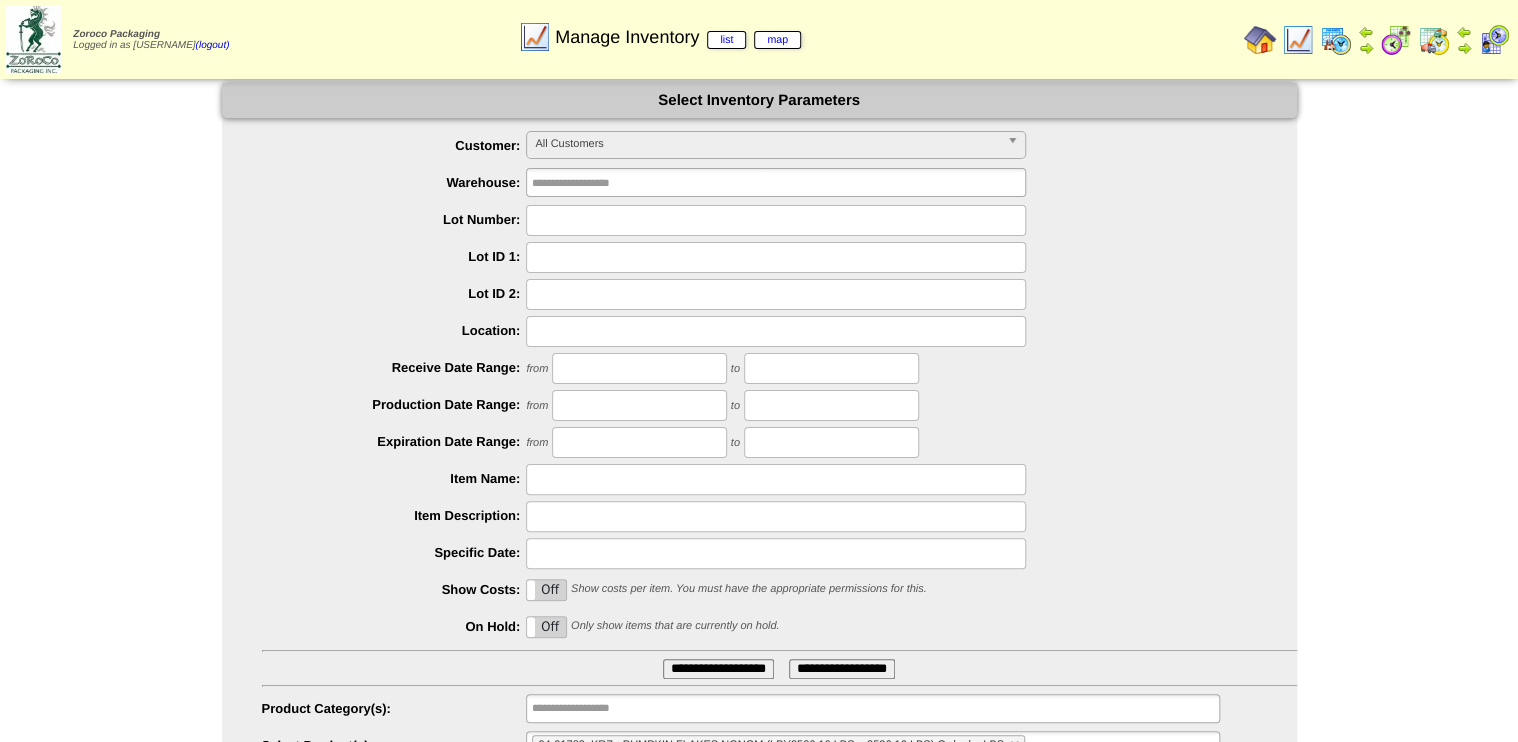click at bounding box center (776, 257) 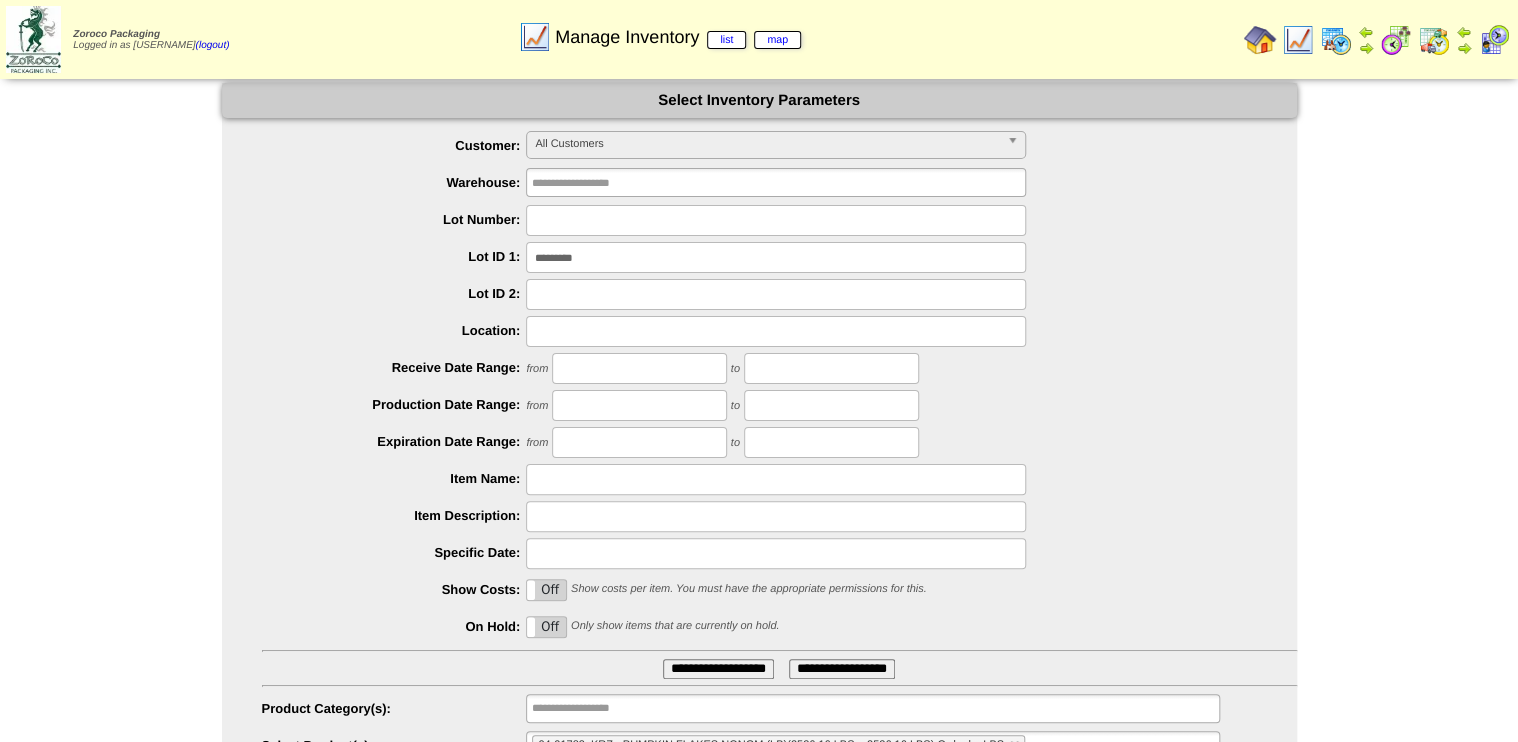 type on "*********" 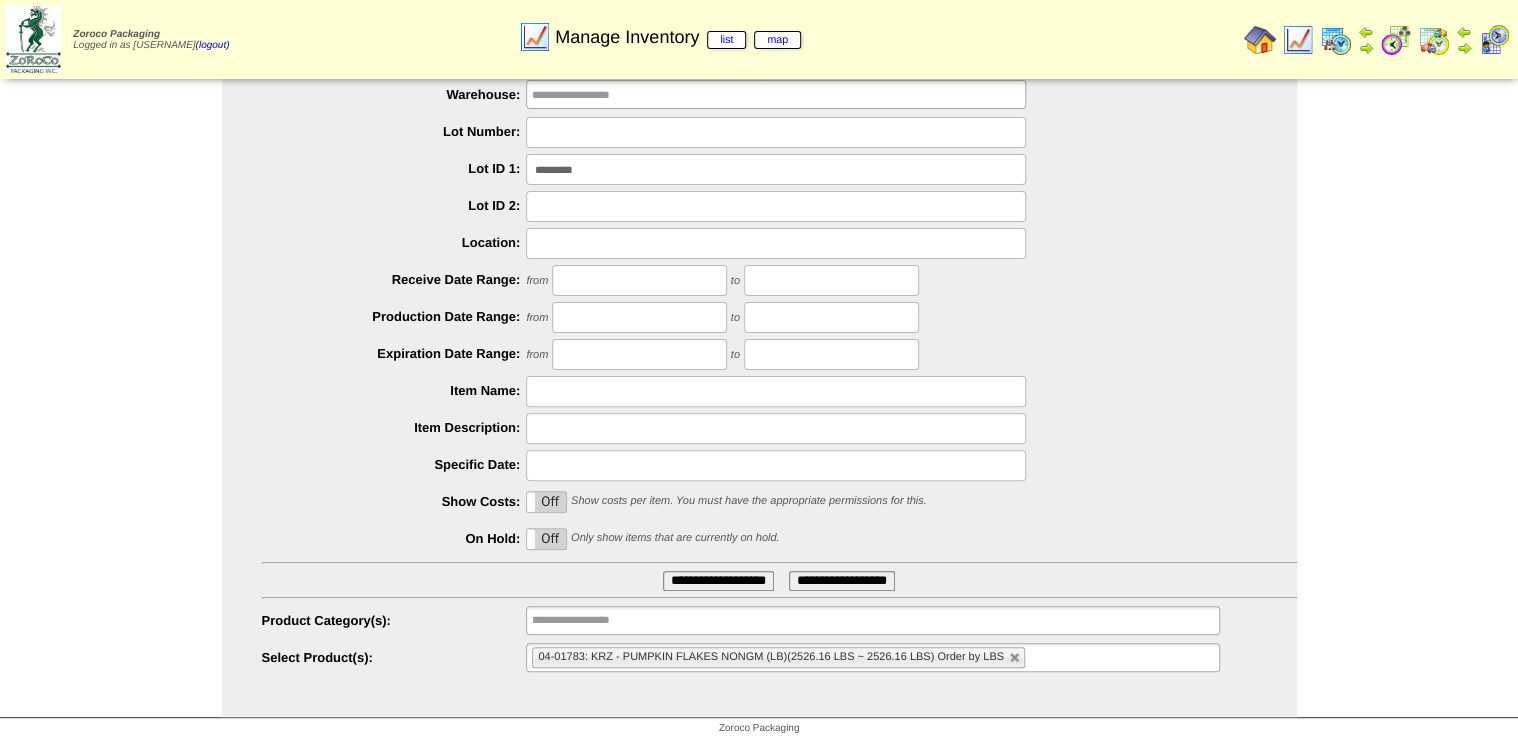 scroll, scrollTop: 91, scrollLeft: 0, axis: vertical 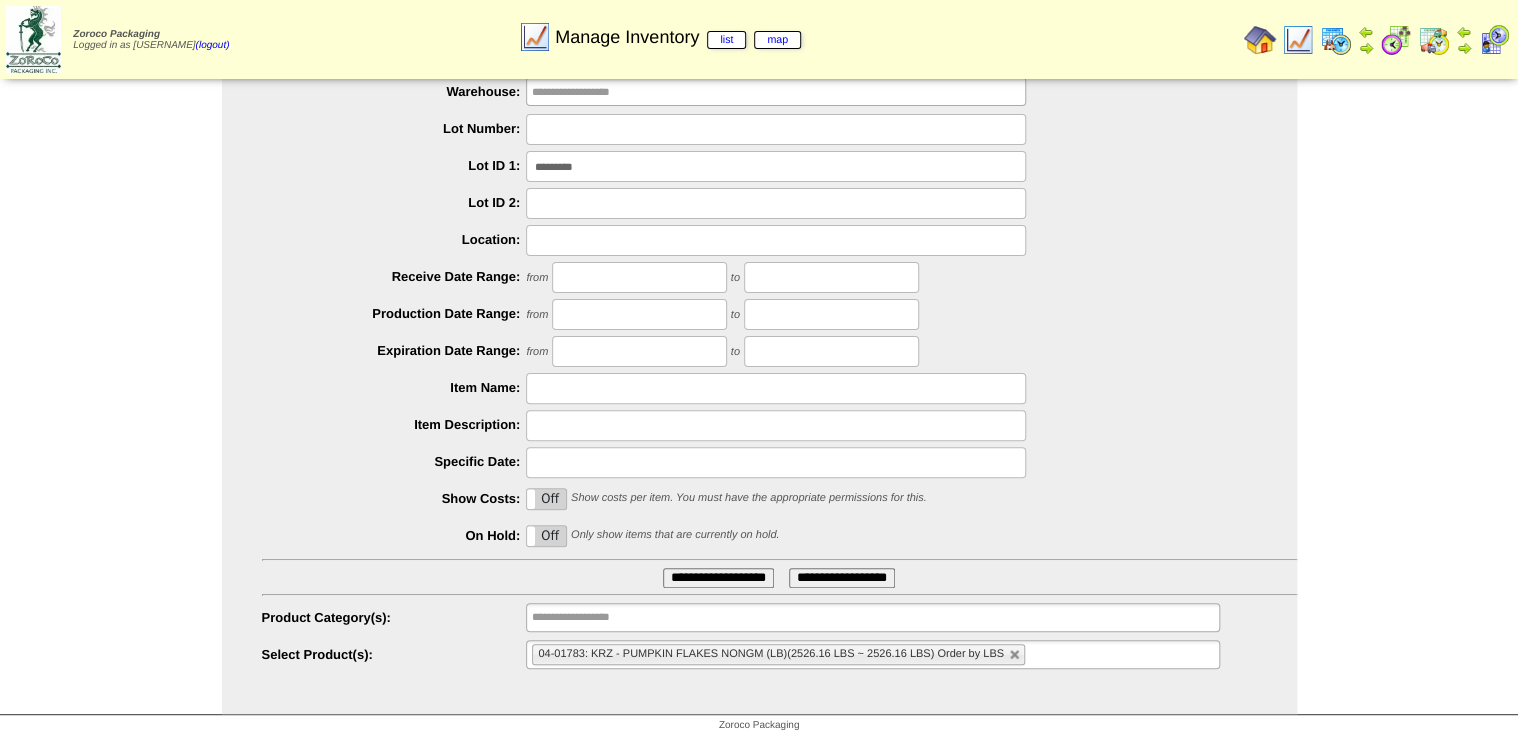 click at bounding box center [1015, 655] 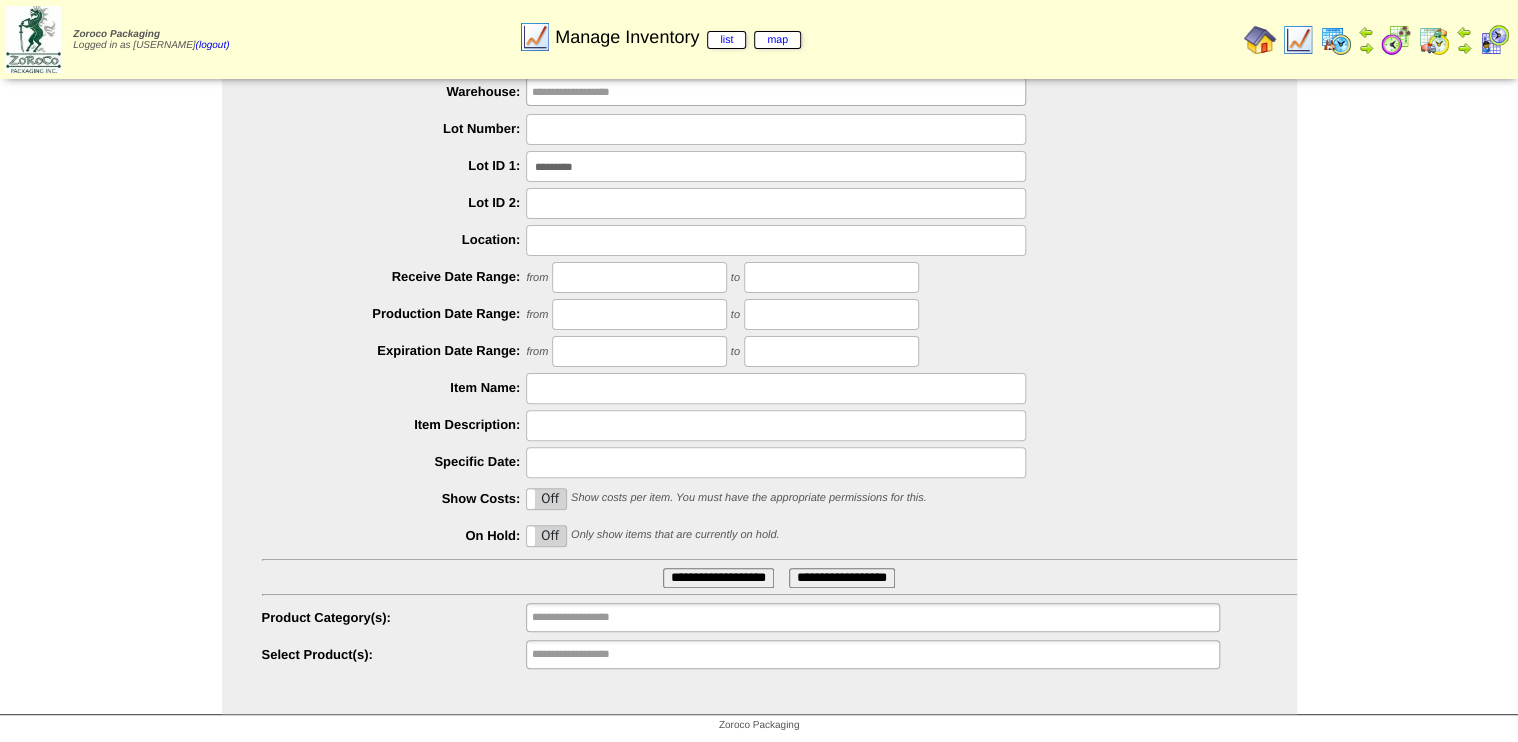 click on "**********" at bounding box center [718, 578] 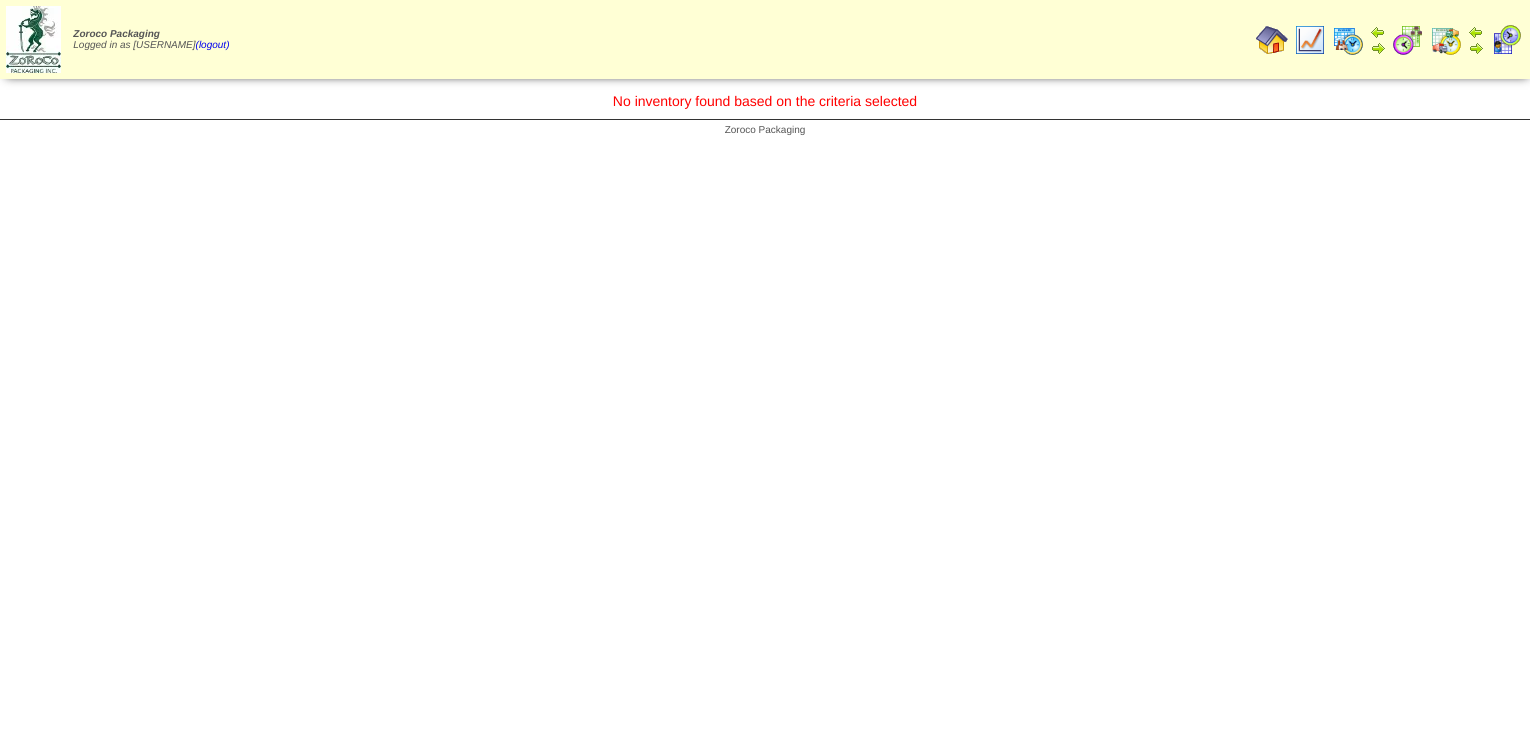 scroll, scrollTop: 0, scrollLeft: 0, axis: both 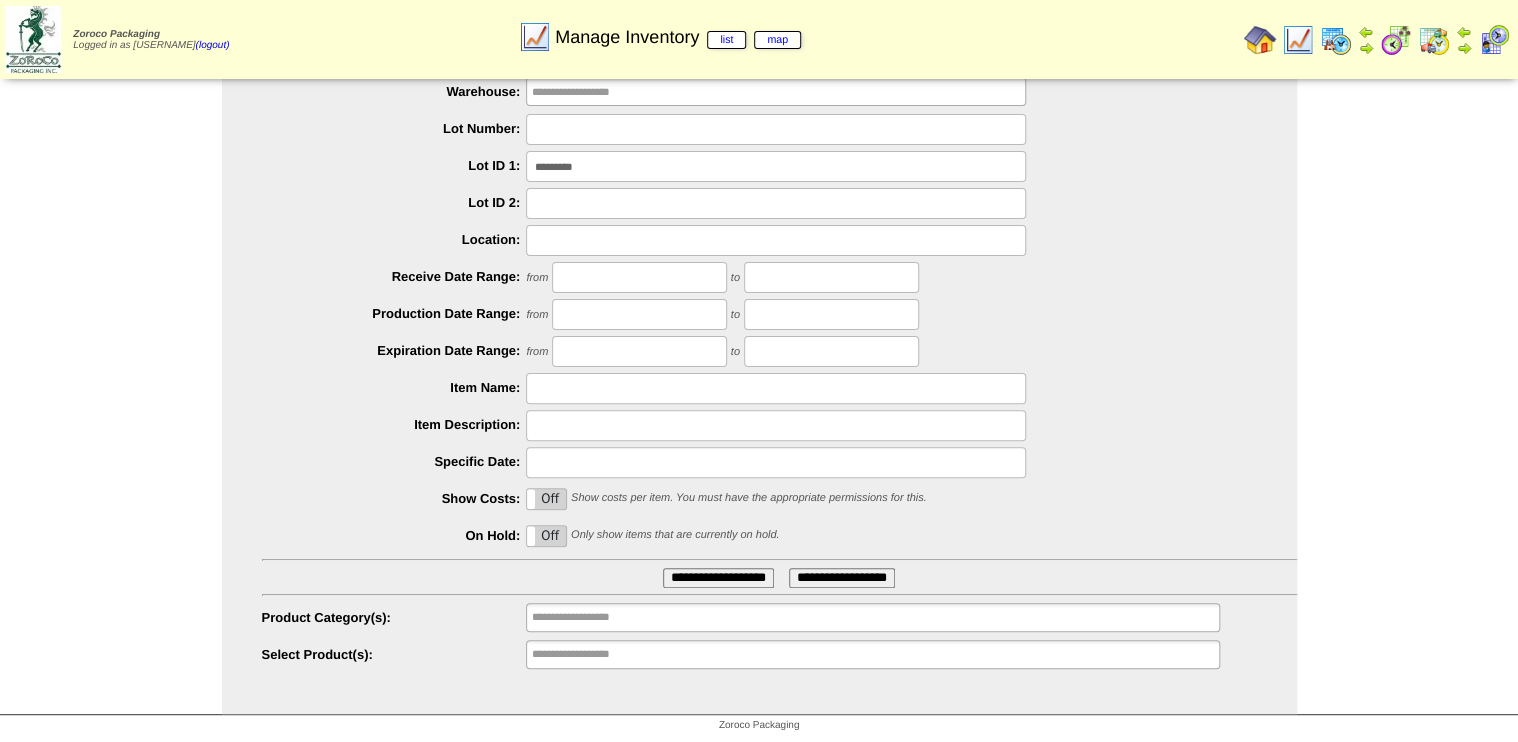 click at bounding box center (1298, 40) 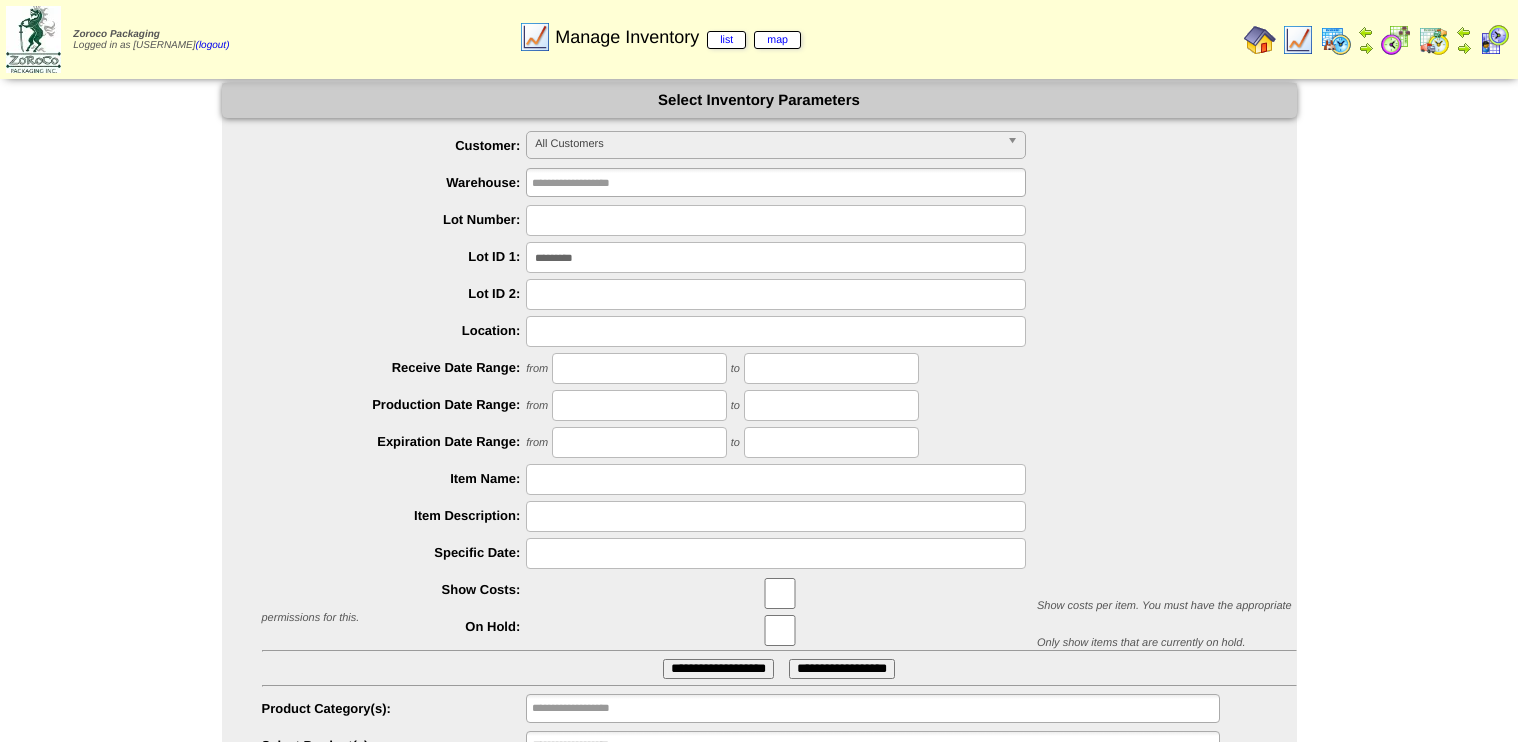 scroll, scrollTop: 0, scrollLeft: 0, axis: both 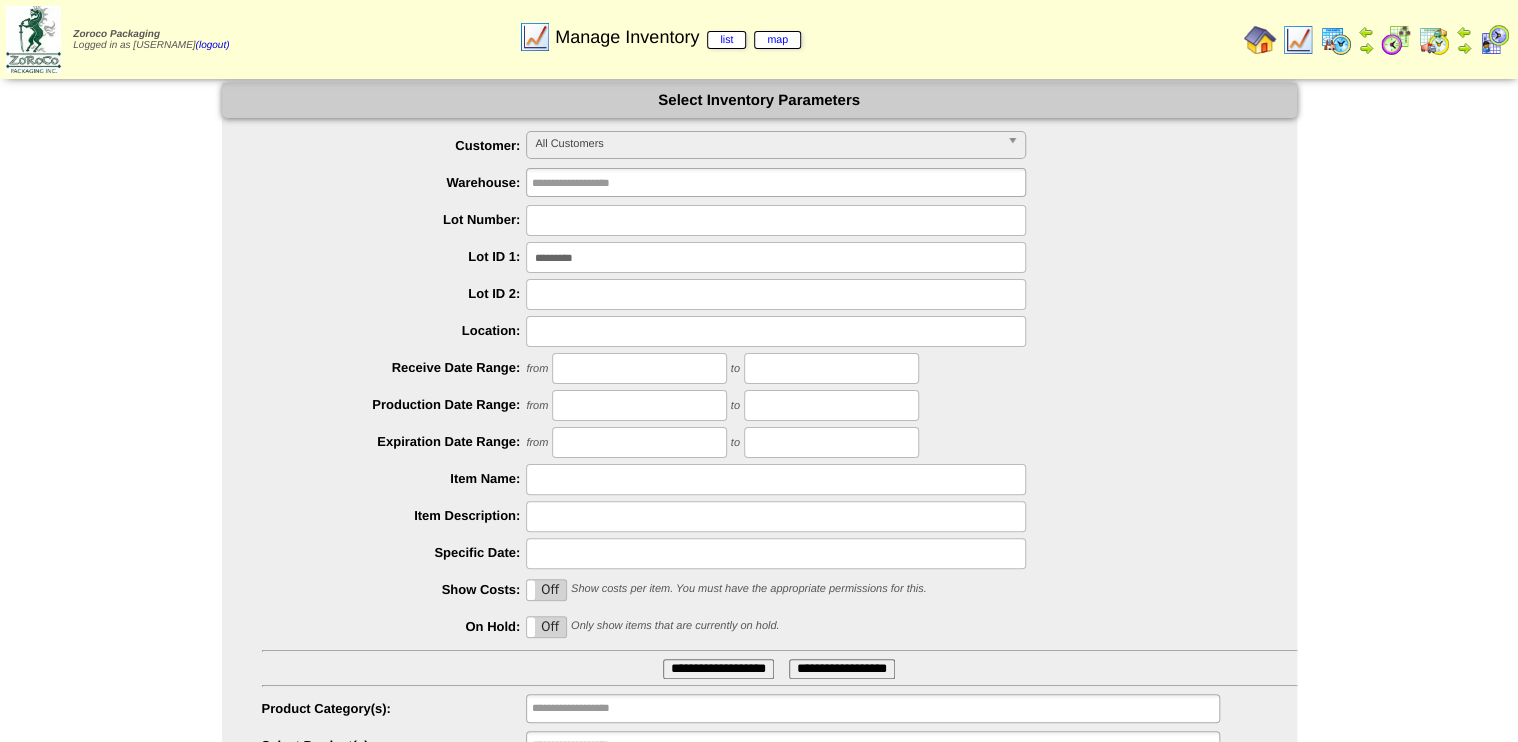 click at bounding box center (1260, 40) 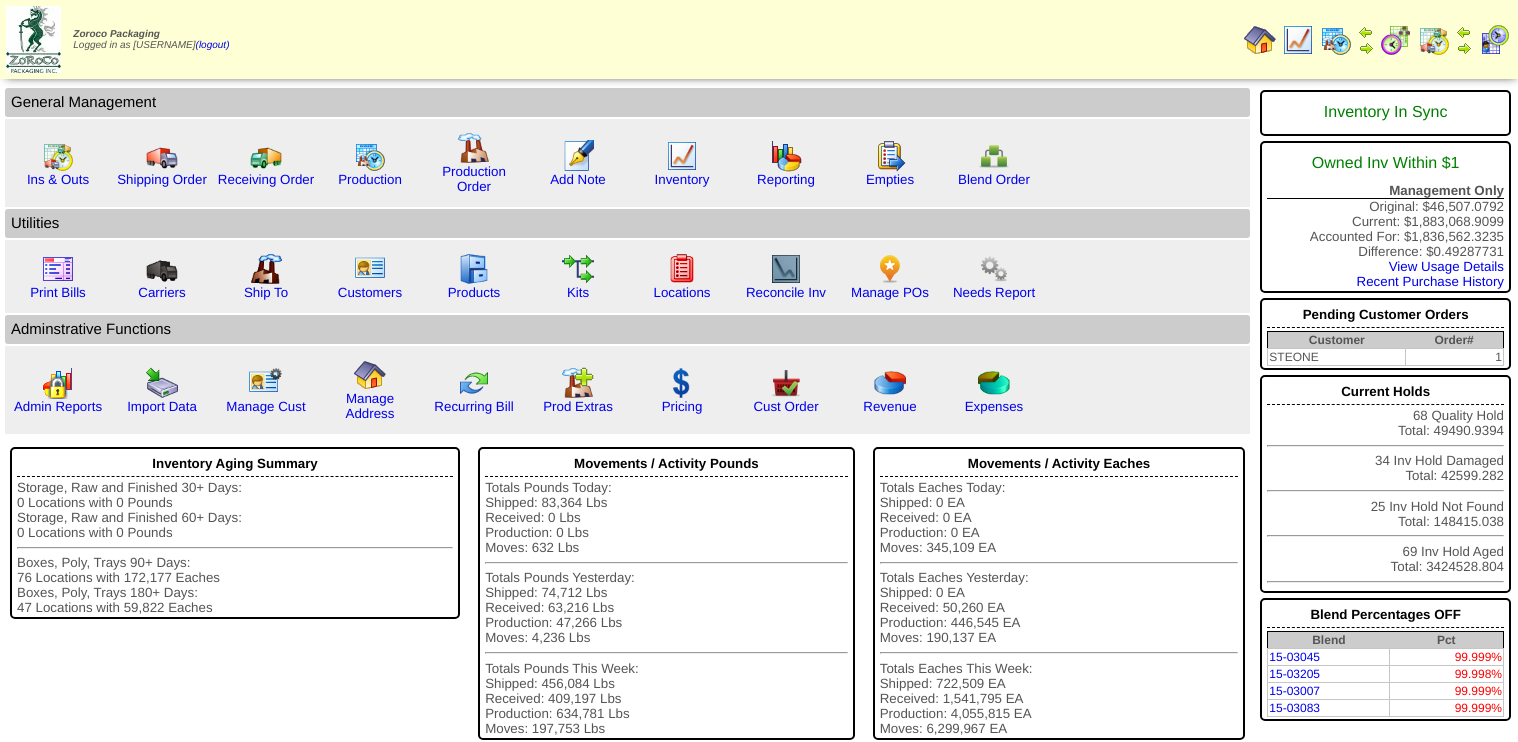 scroll, scrollTop: 0, scrollLeft: 0, axis: both 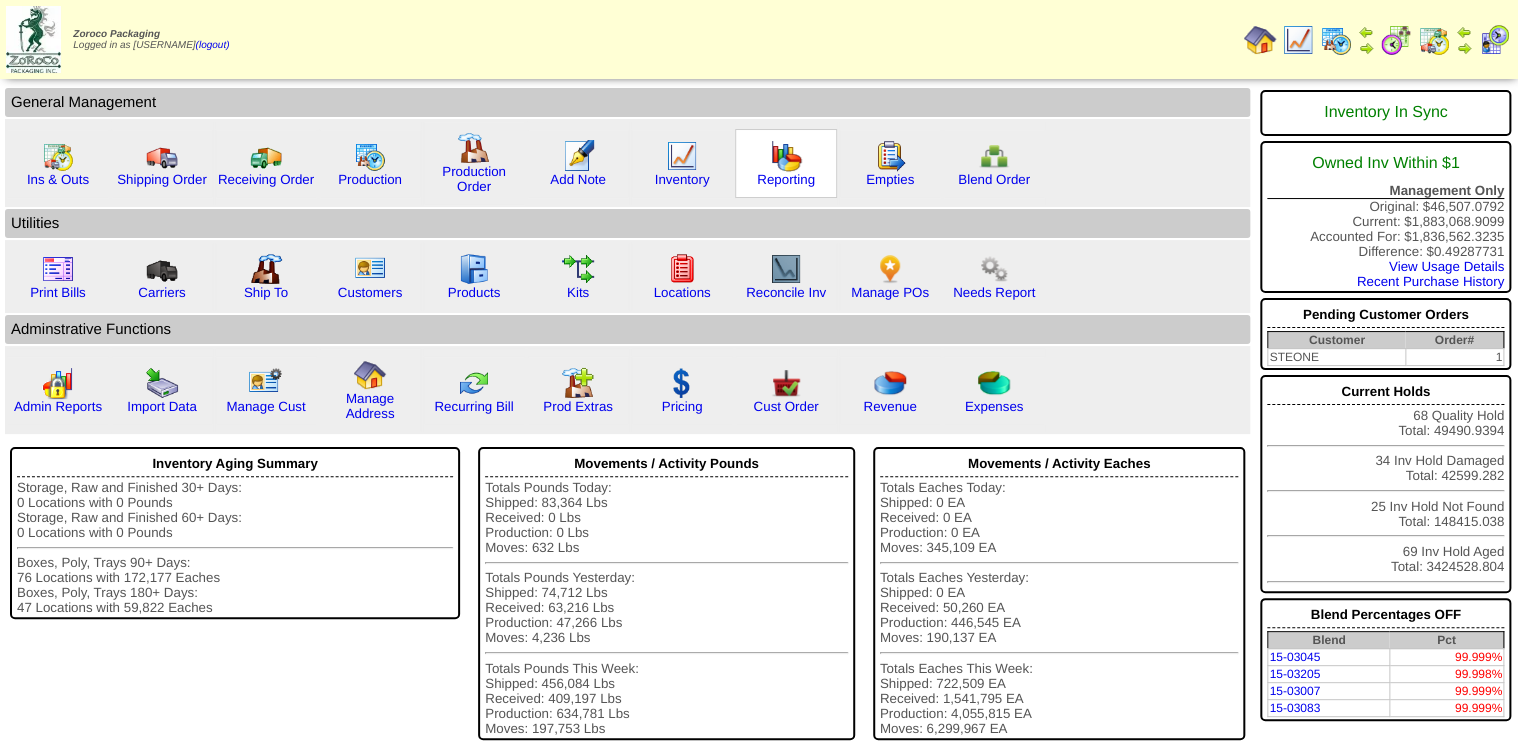 click at bounding box center [786, 156] 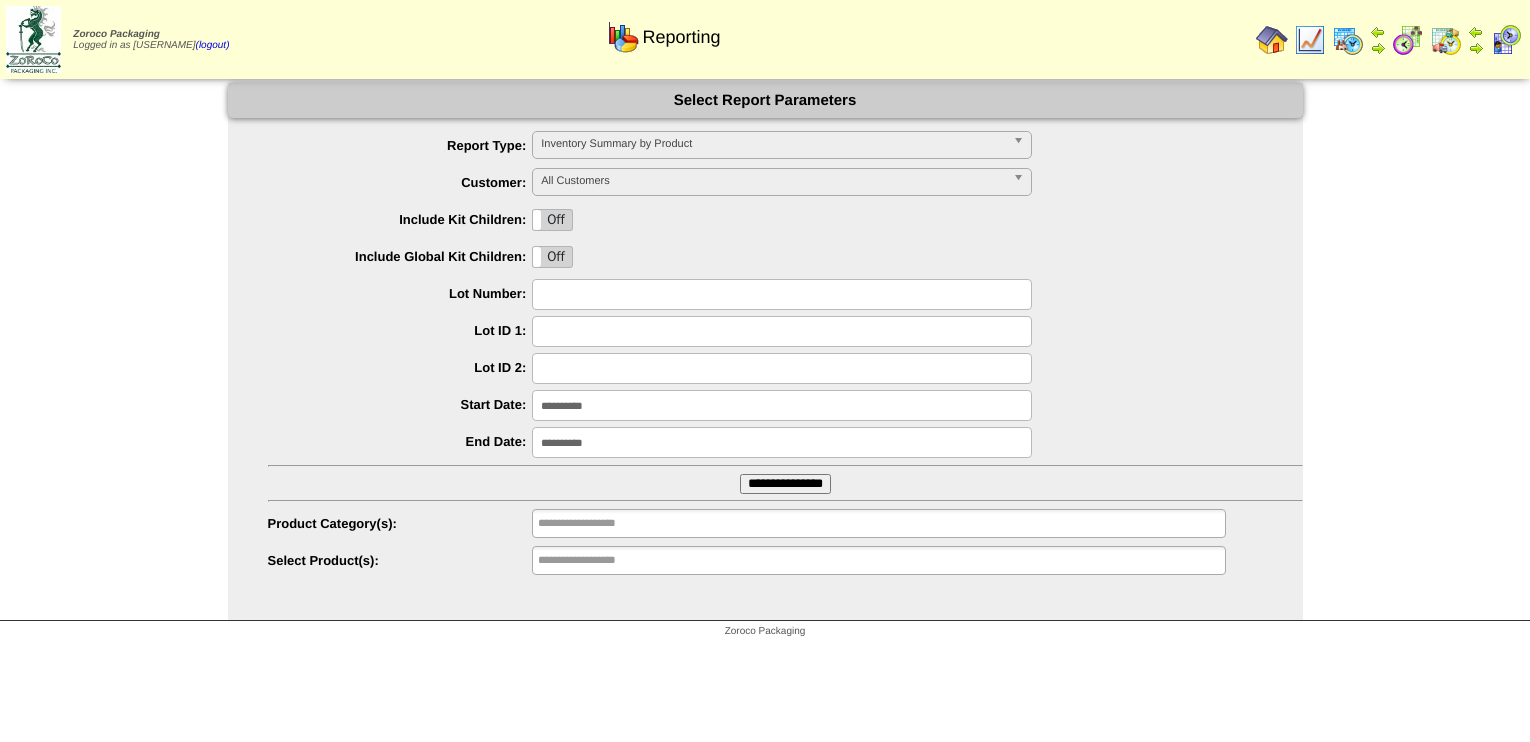 scroll, scrollTop: 0, scrollLeft: 0, axis: both 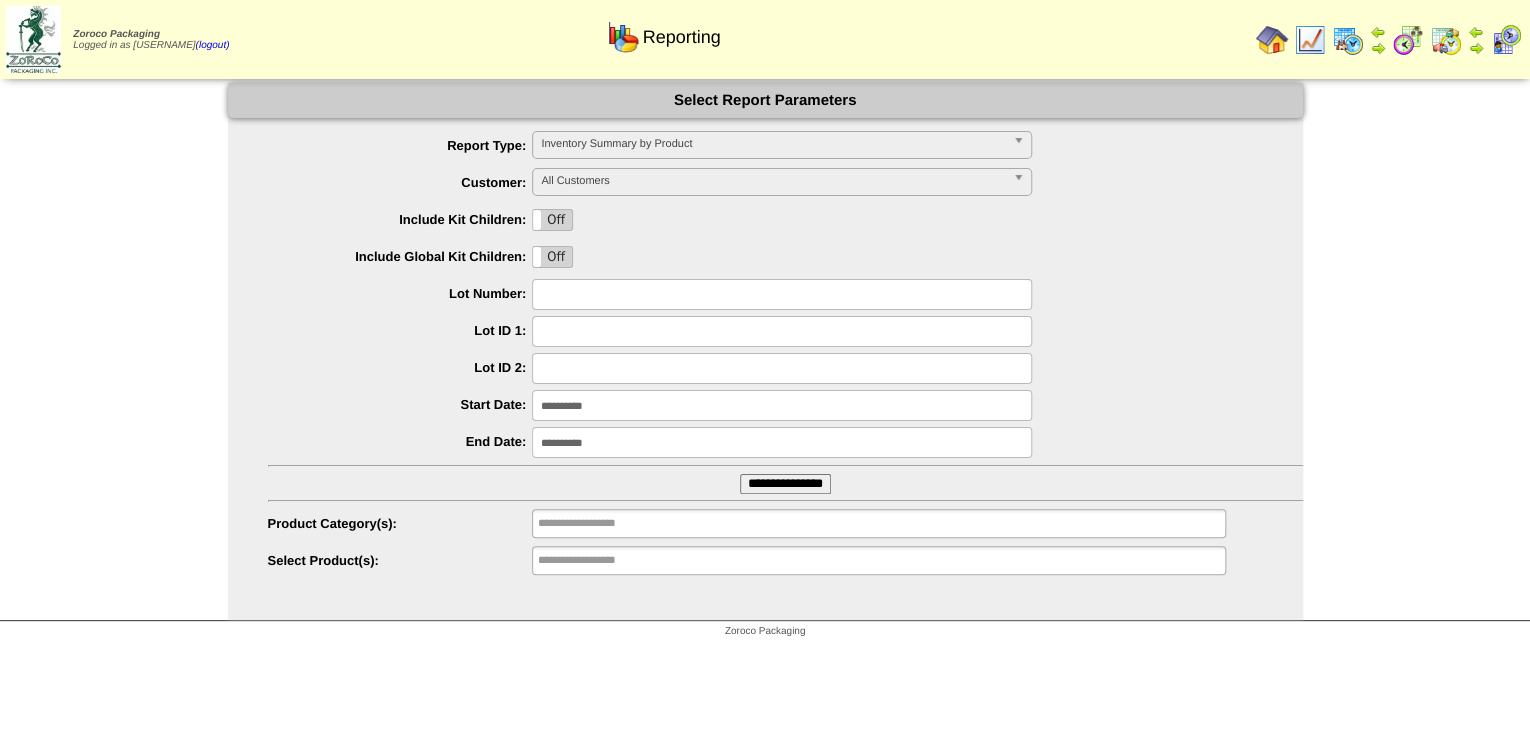 click on "**********" at bounding box center [765, 354] 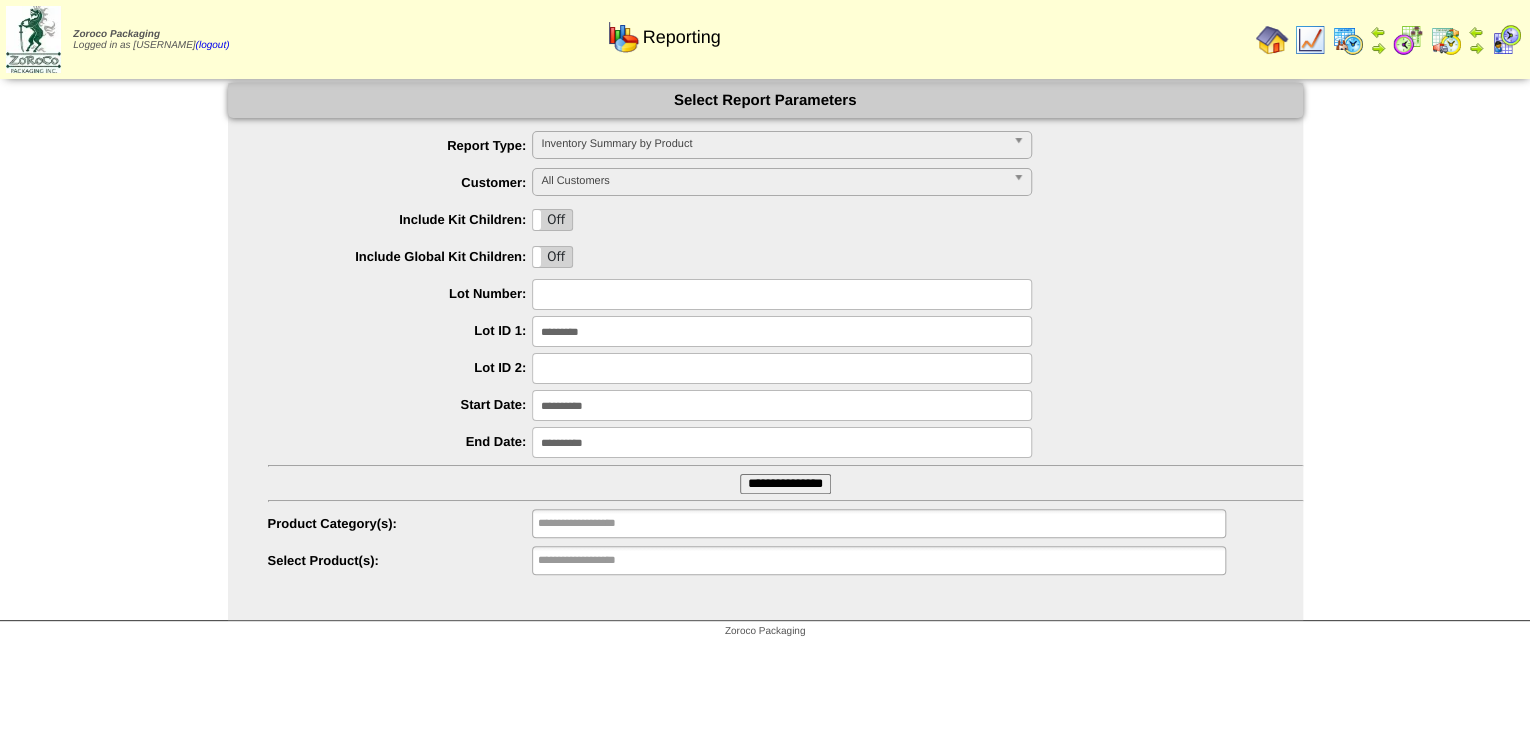 type on "*********" 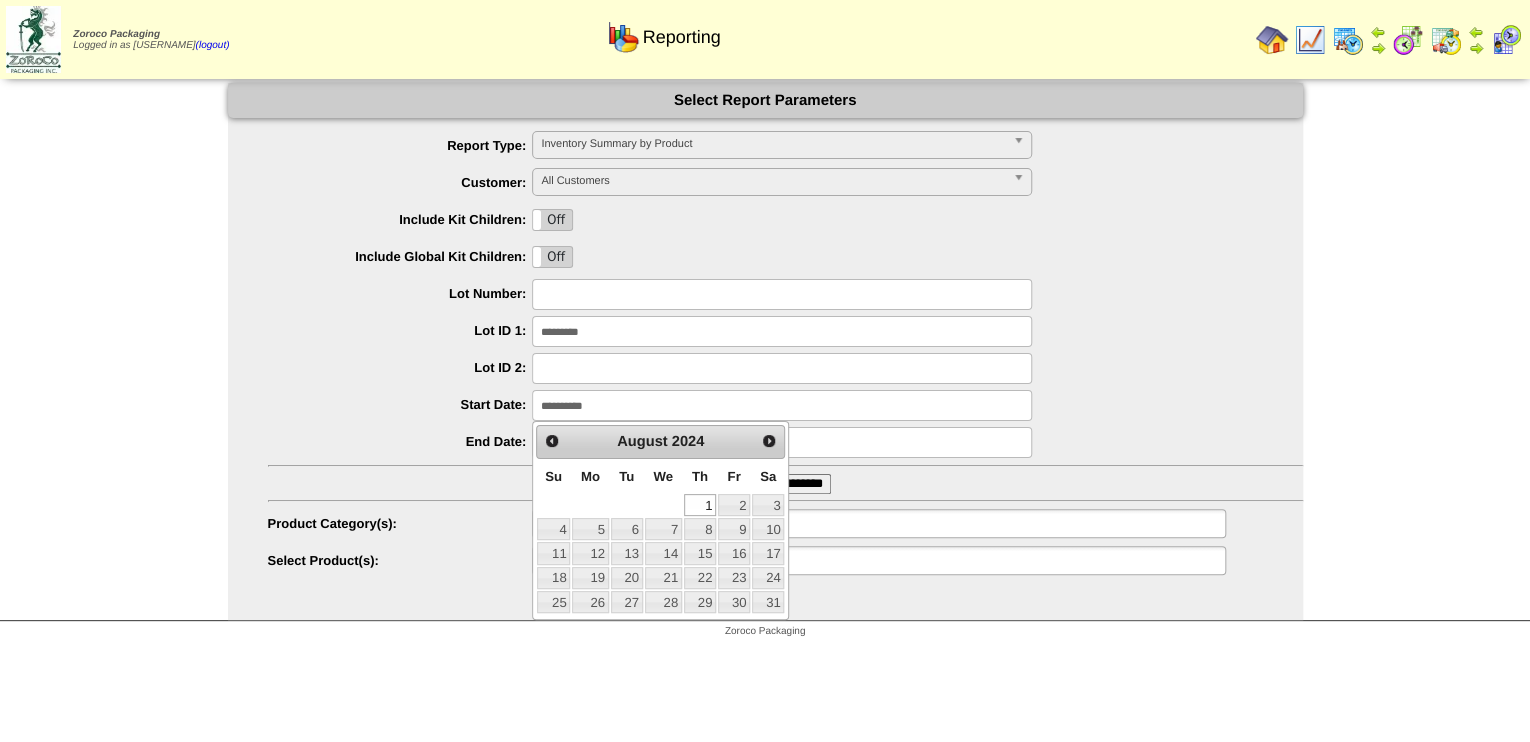 type on "**********" 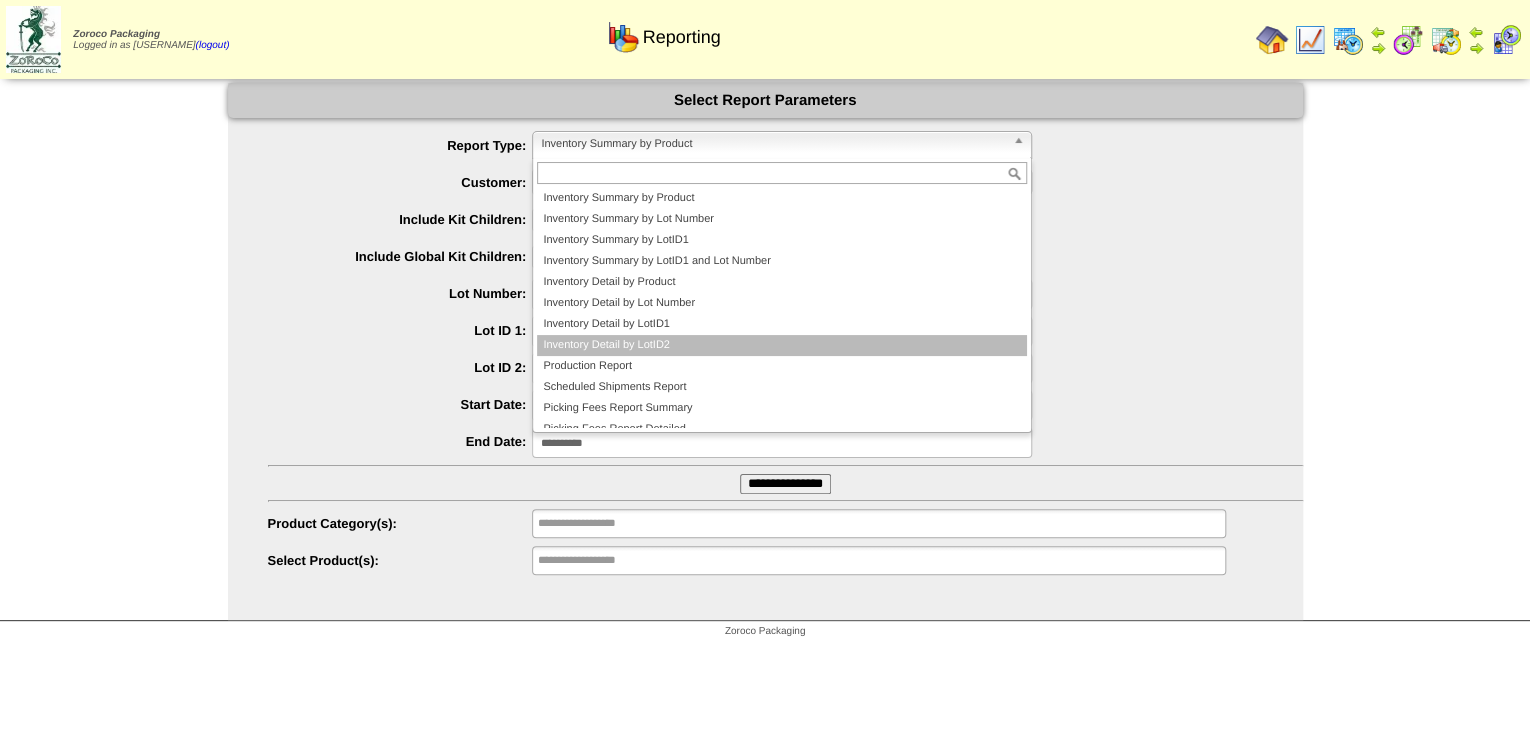 click on "Inventory Detail by LotID2" at bounding box center (782, 345) 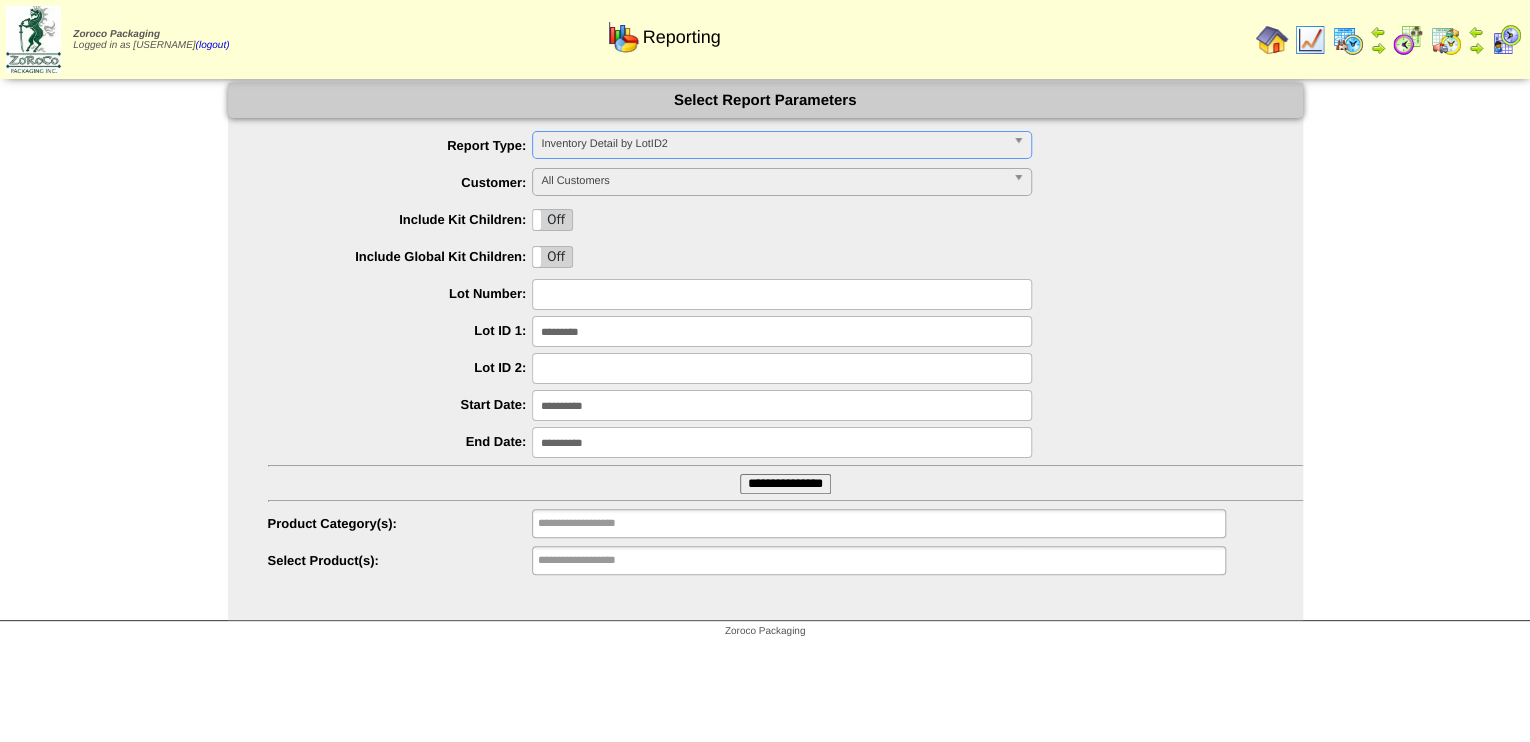 click on "Inventory Detail by LotID2" at bounding box center (773, 144) 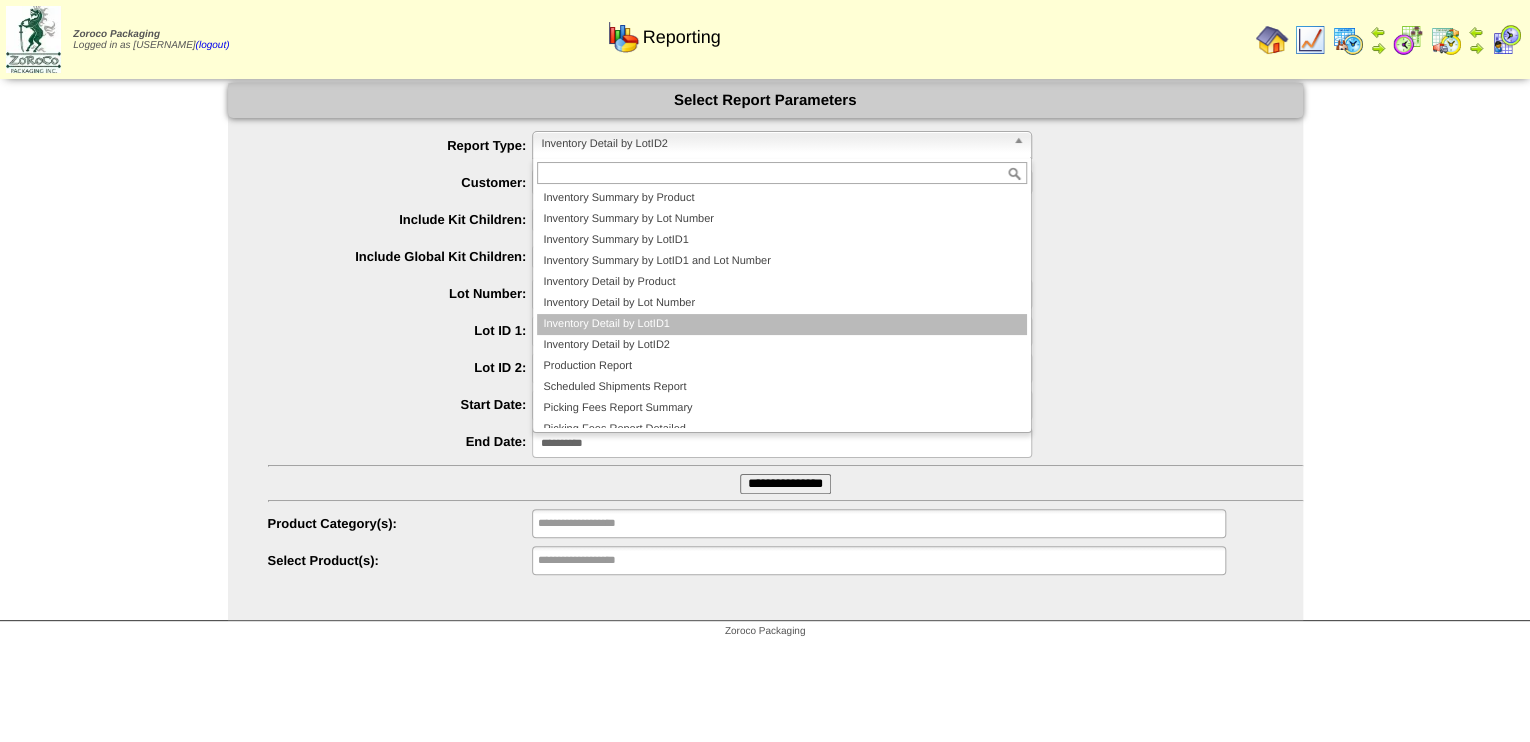 click on "Inventory Detail by LotID1" at bounding box center (782, 324) 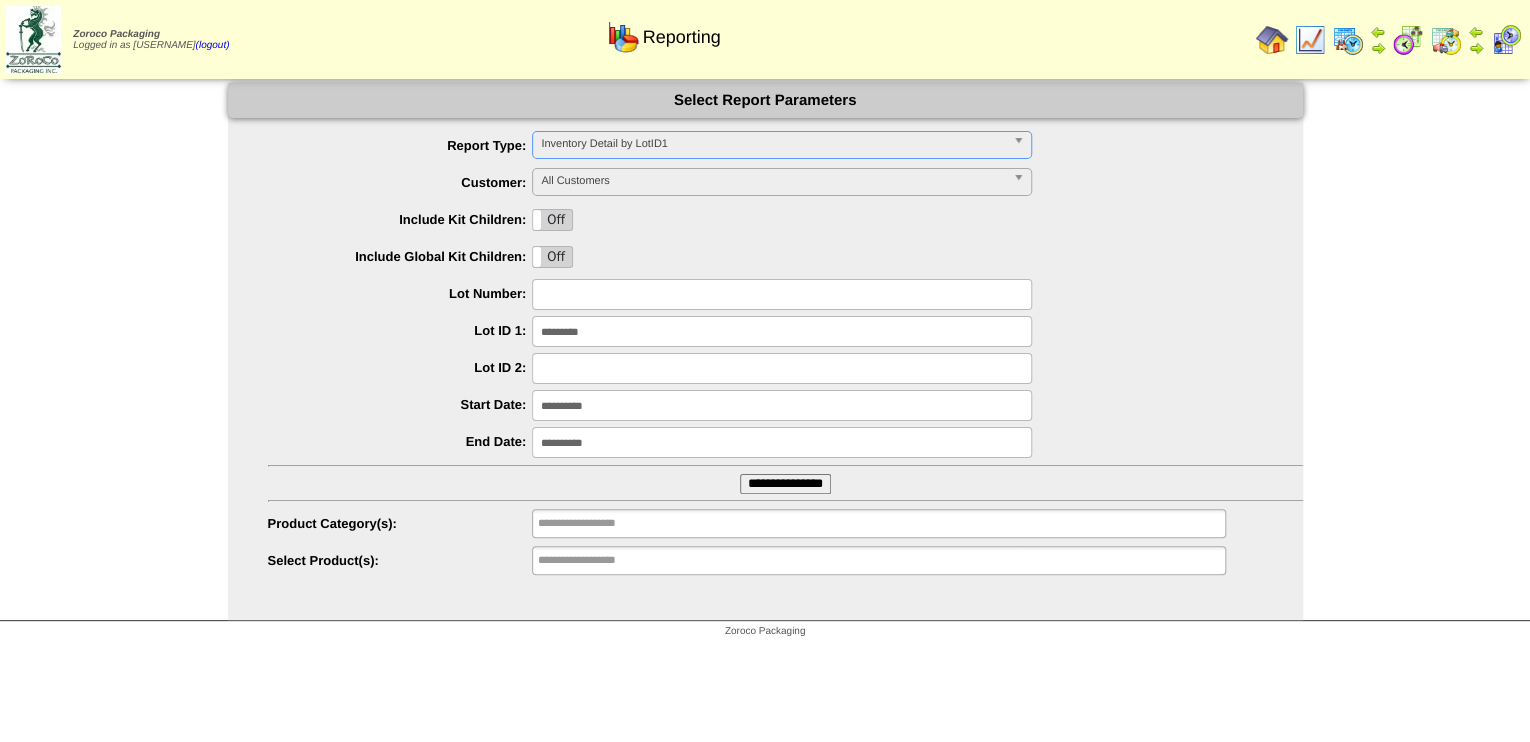 click on "**********" at bounding box center [785, 484] 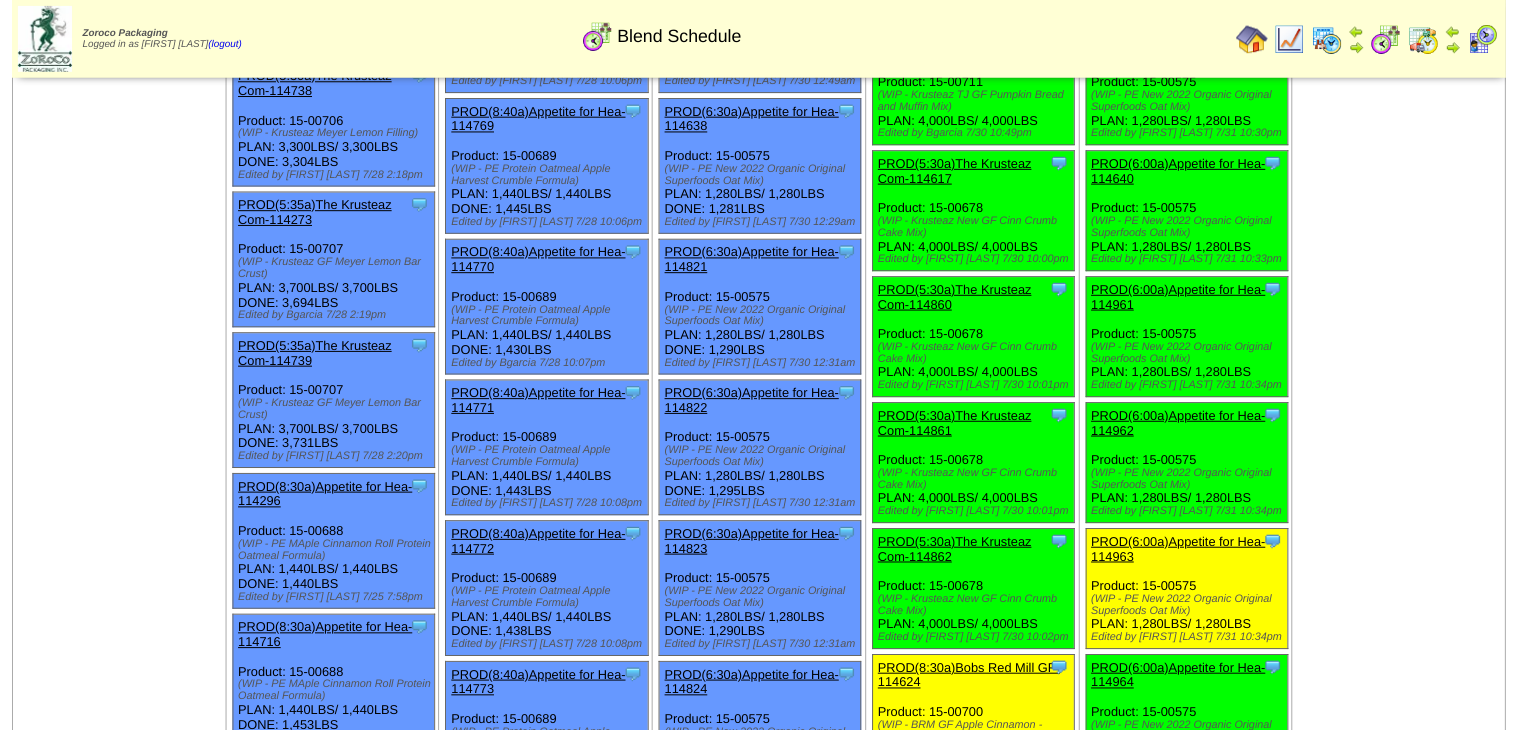 scroll, scrollTop: 880, scrollLeft: 0, axis: vertical 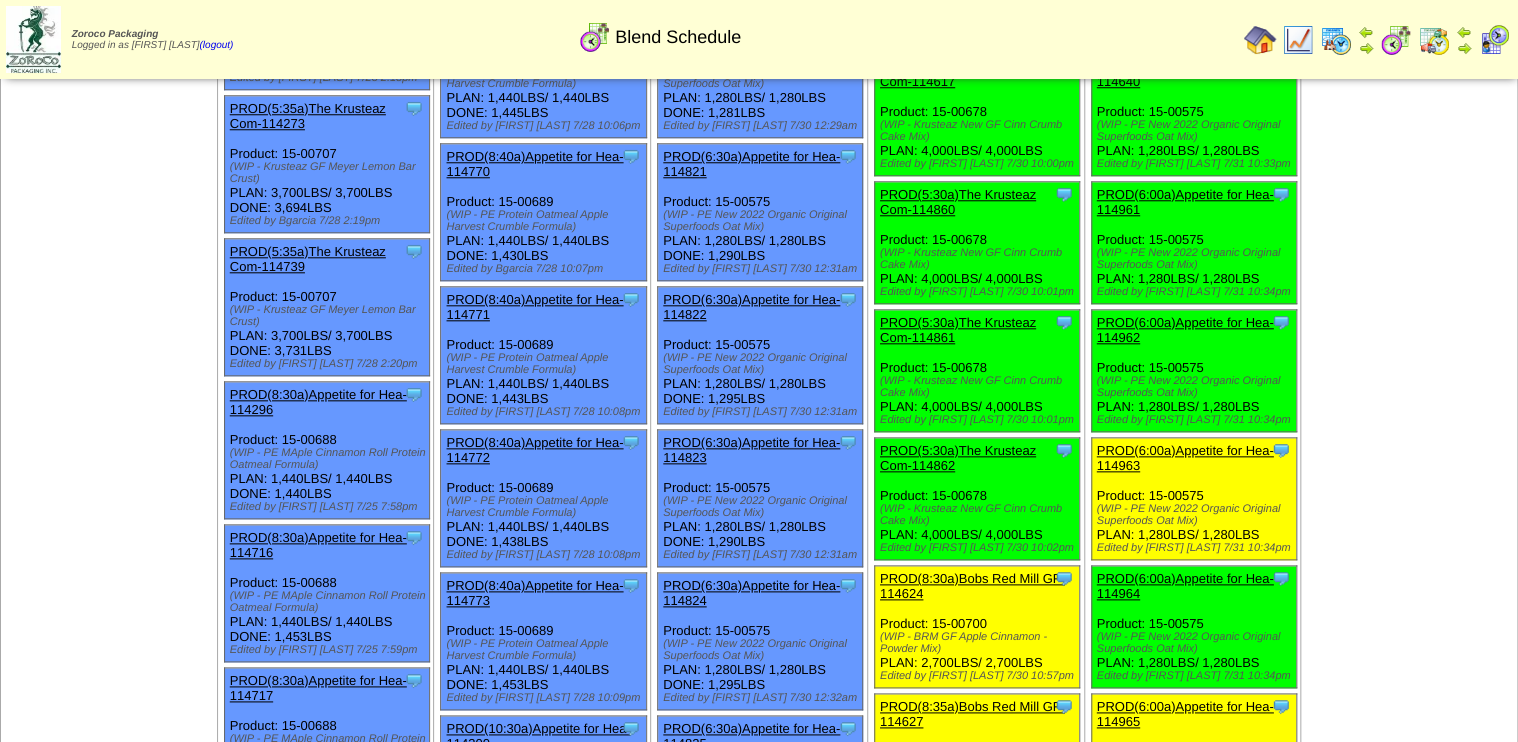 click on "PROD(8:30a)Bobs Red Mill GF-114624" at bounding box center [972, 586] 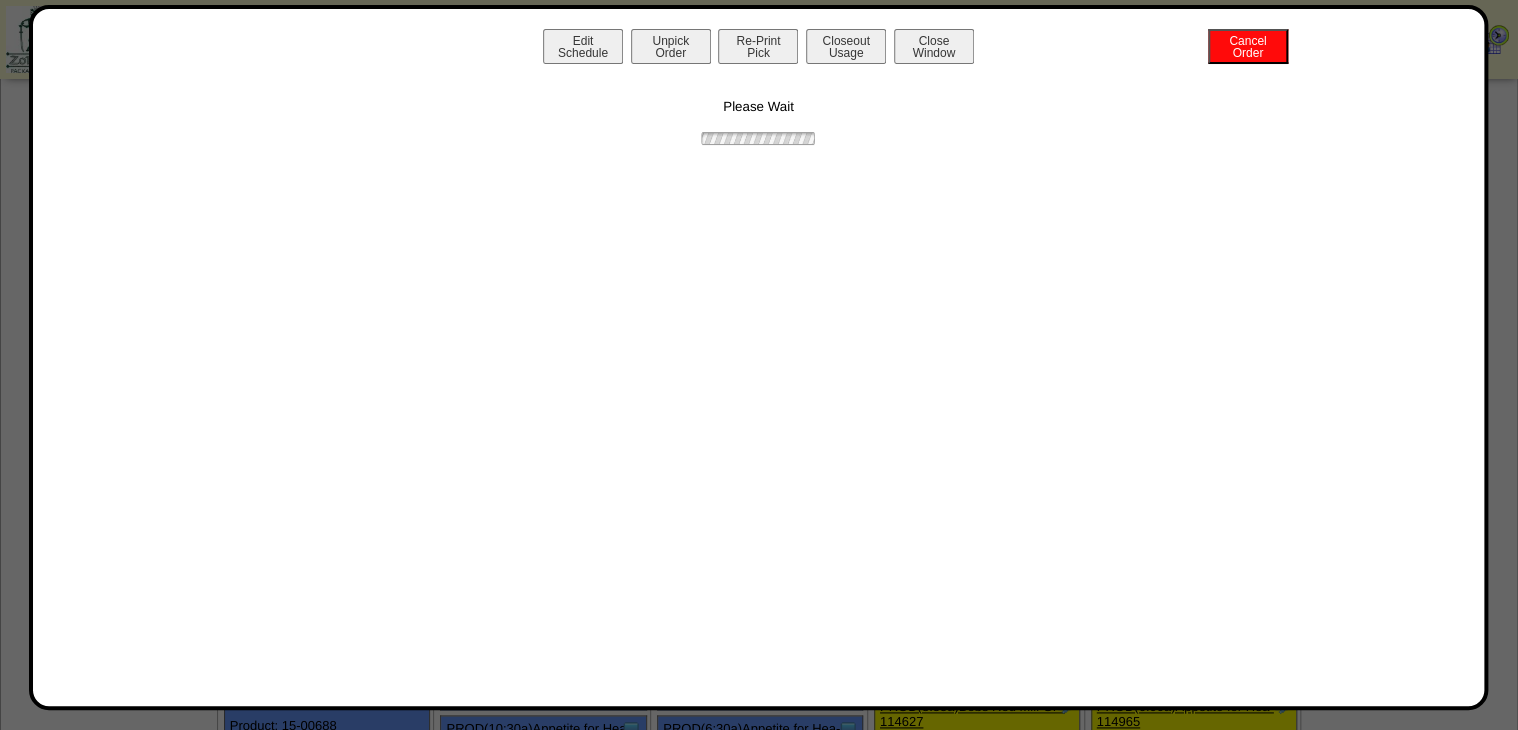 drag, startPoint x: 714, startPoint y: 80, endPoint x: 671, endPoint y: 44, distance: 56.0803 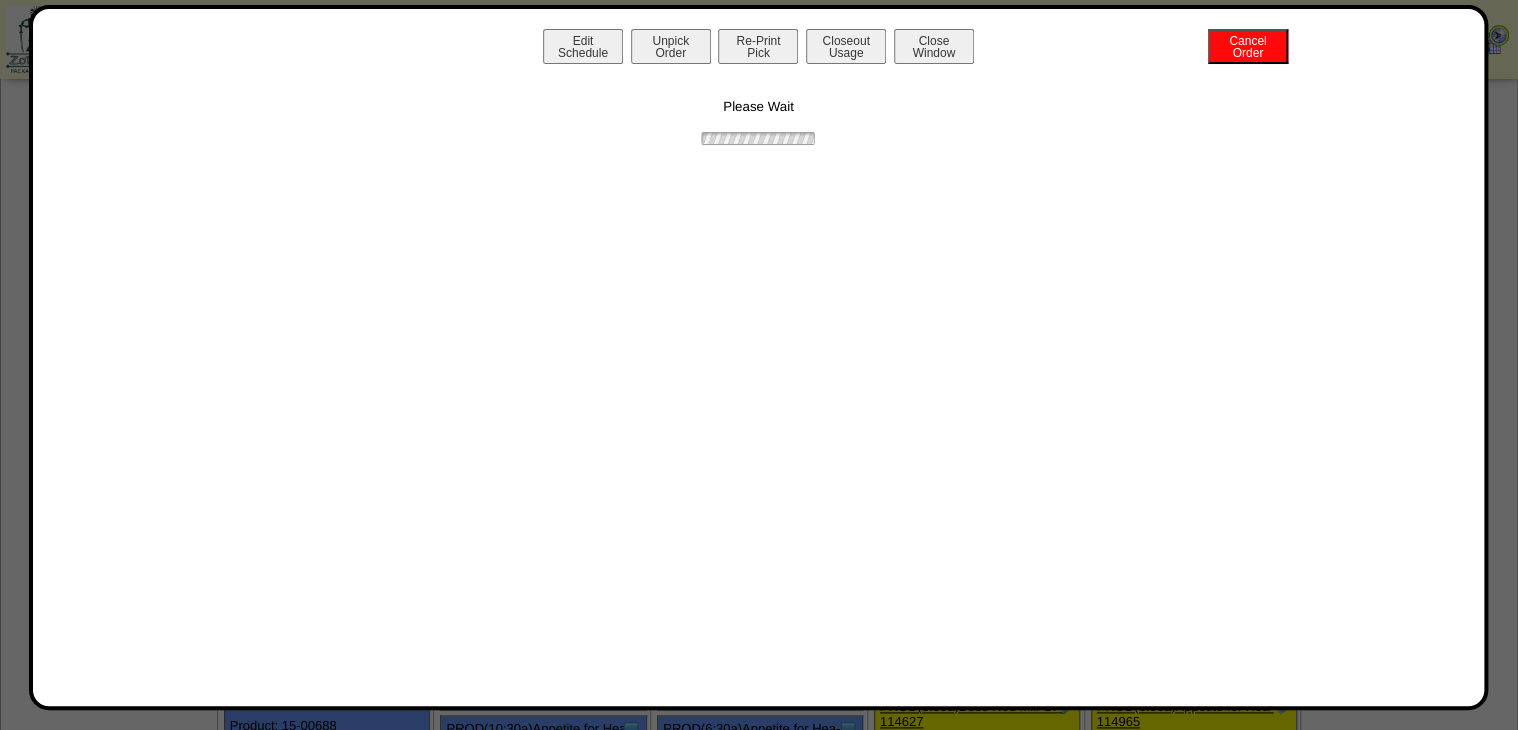 click on "Please Wait" at bounding box center (759, 108) 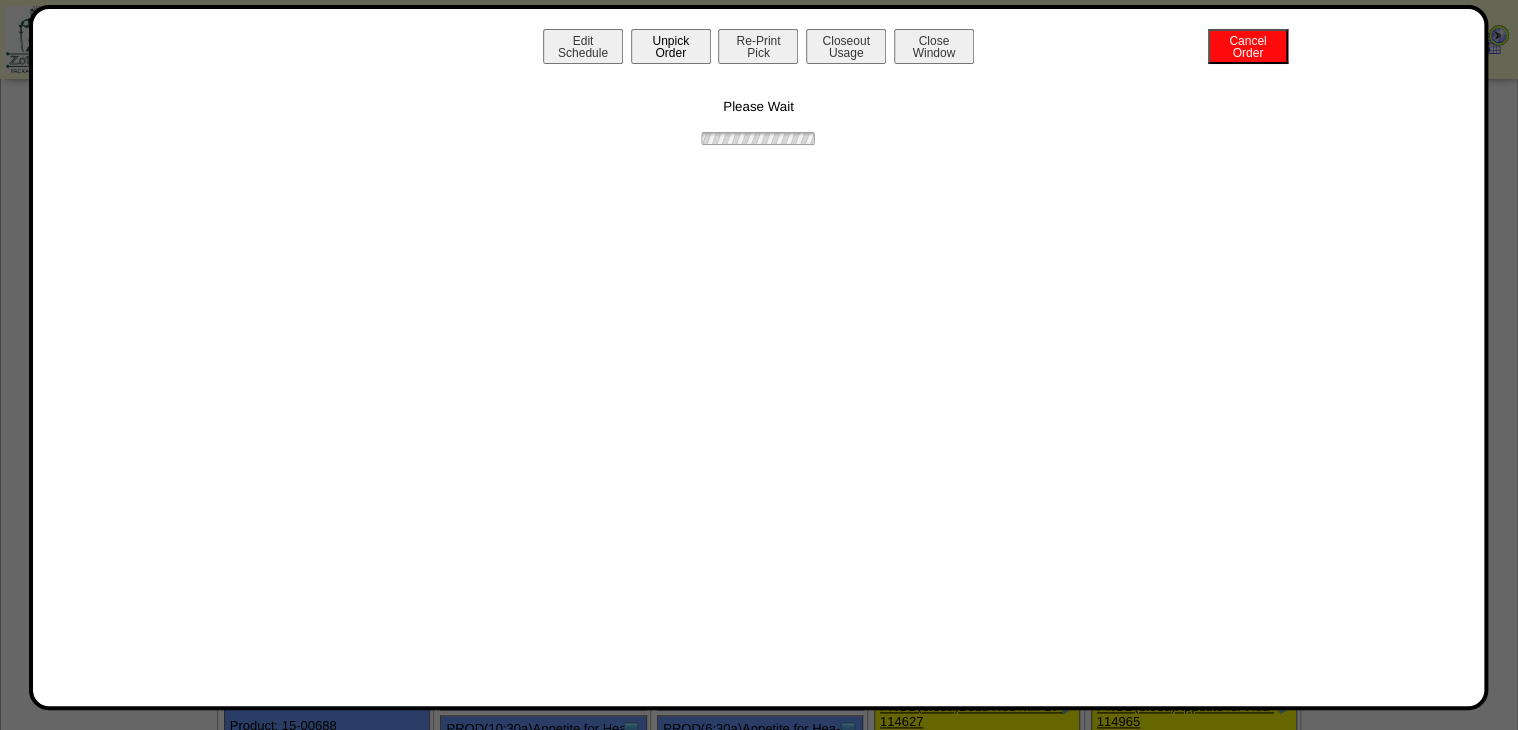 click on "Unpick Order" at bounding box center (671, 46) 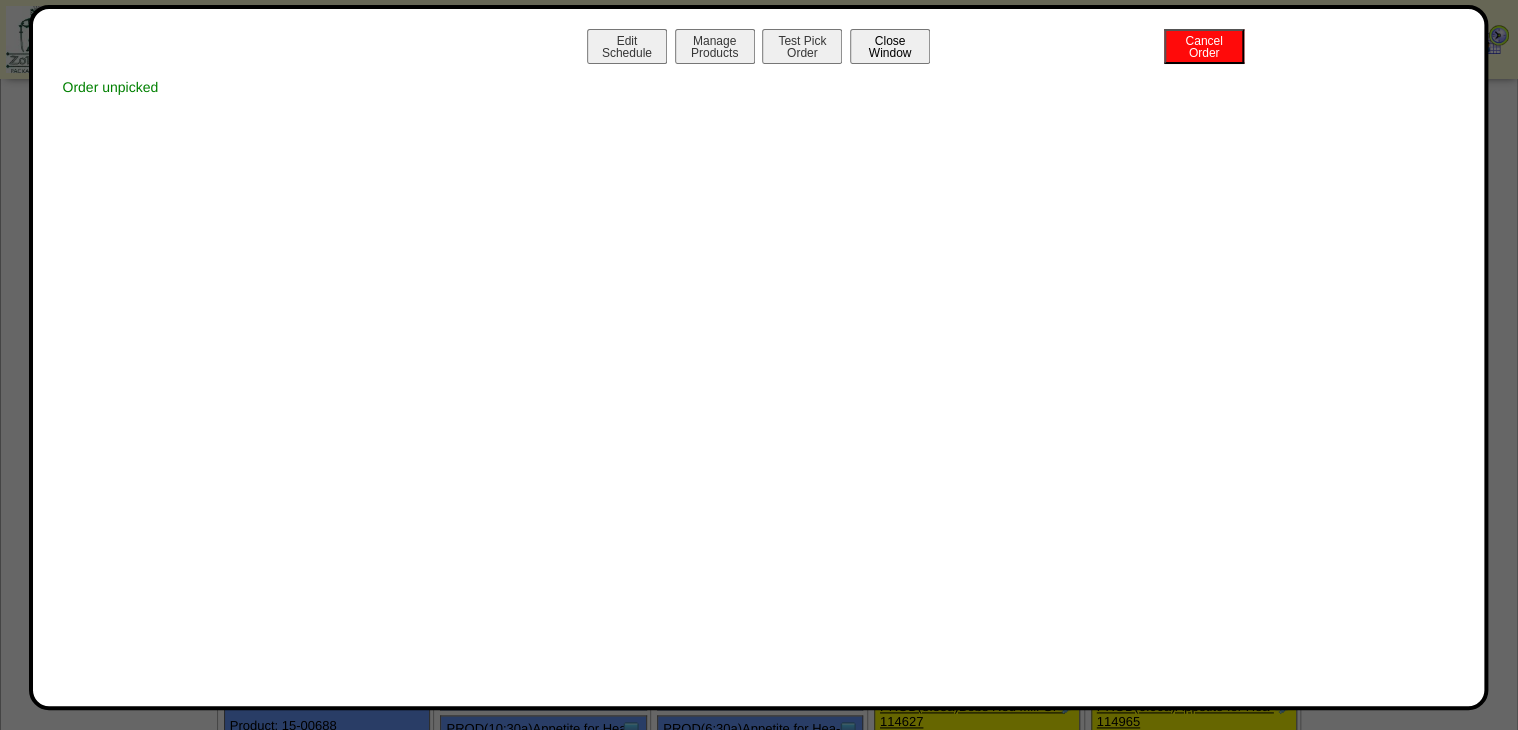 click on "Close Window" at bounding box center (890, 46) 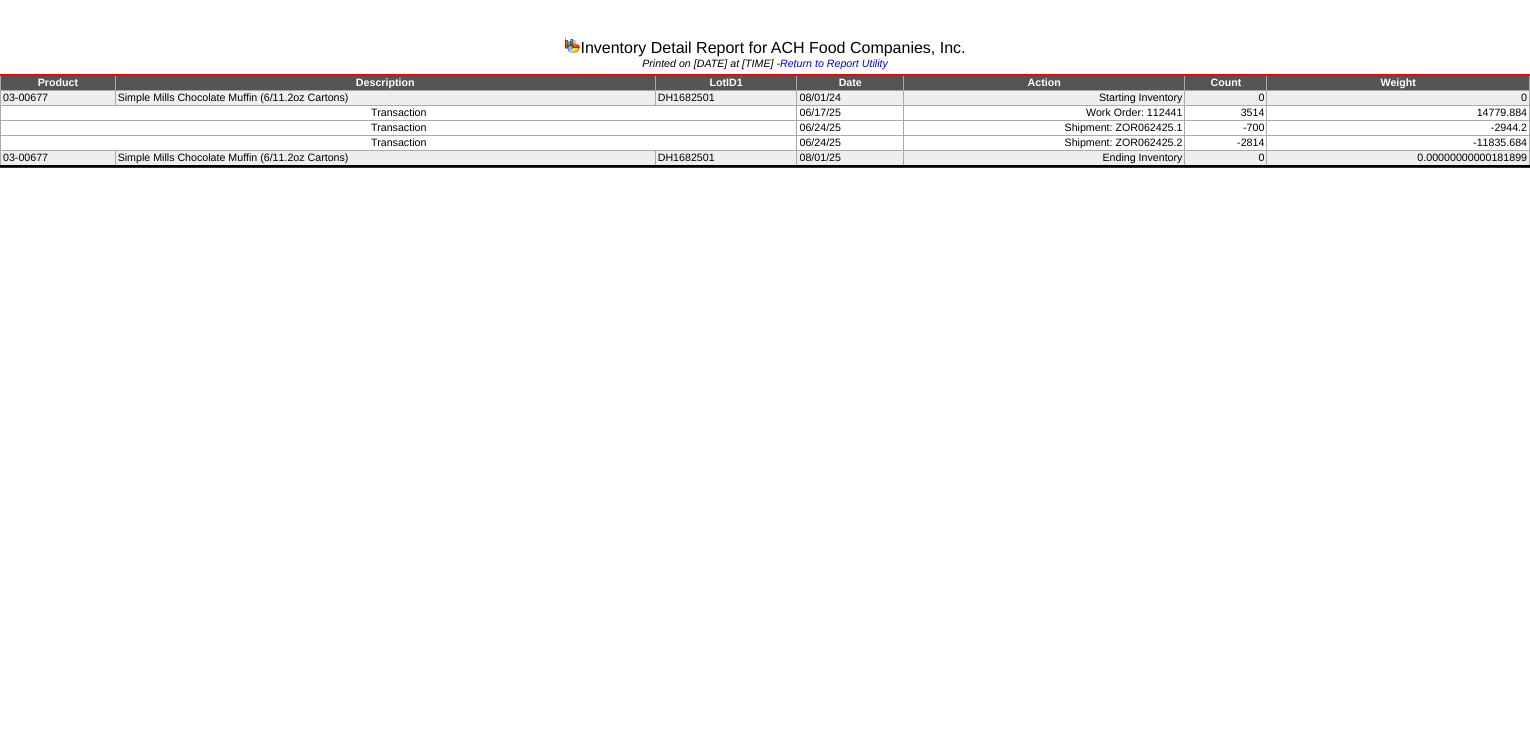 scroll, scrollTop: 0, scrollLeft: 0, axis: both 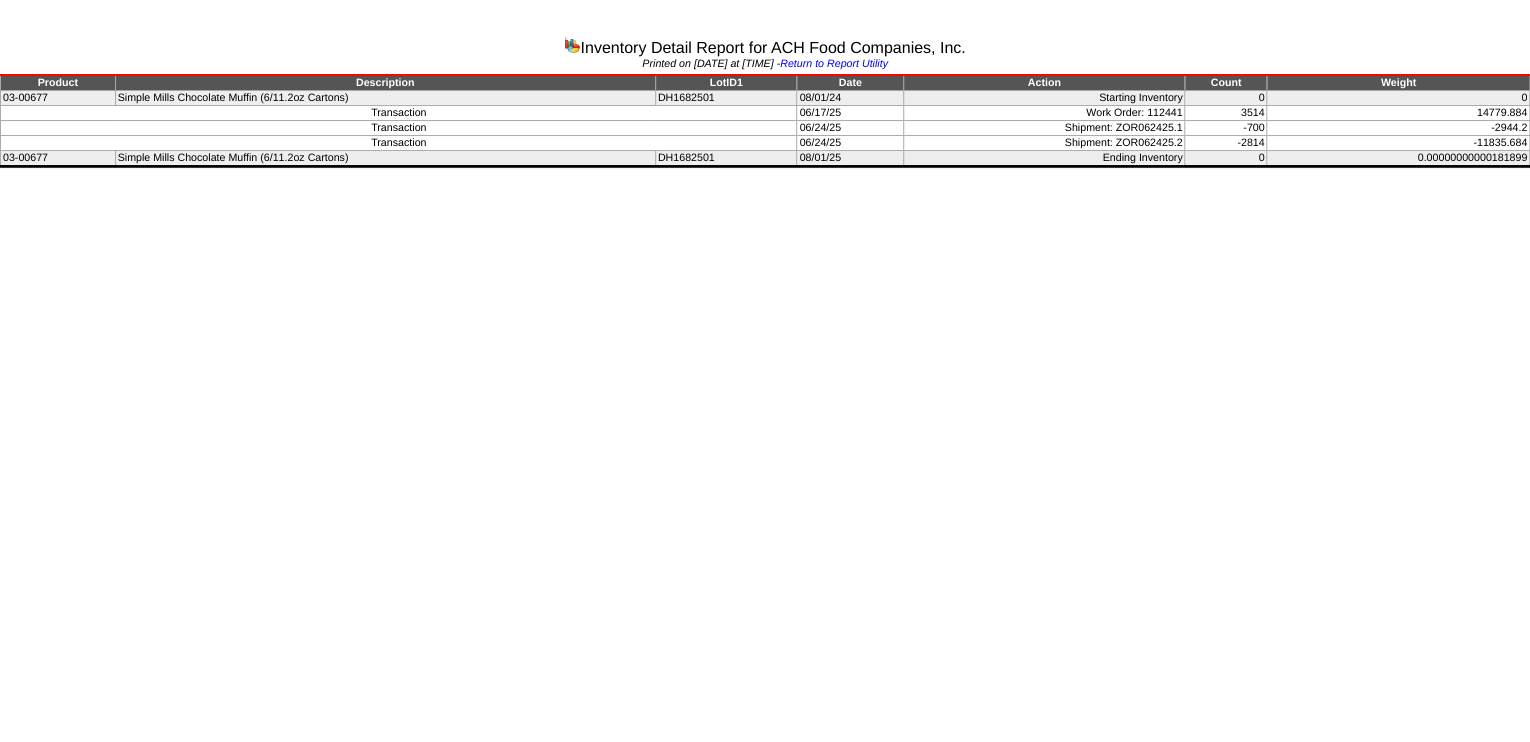 drag, startPoint x: 1088, startPoint y: 111, endPoint x: 1077, endPoint y: 115, distance: 11.7046995 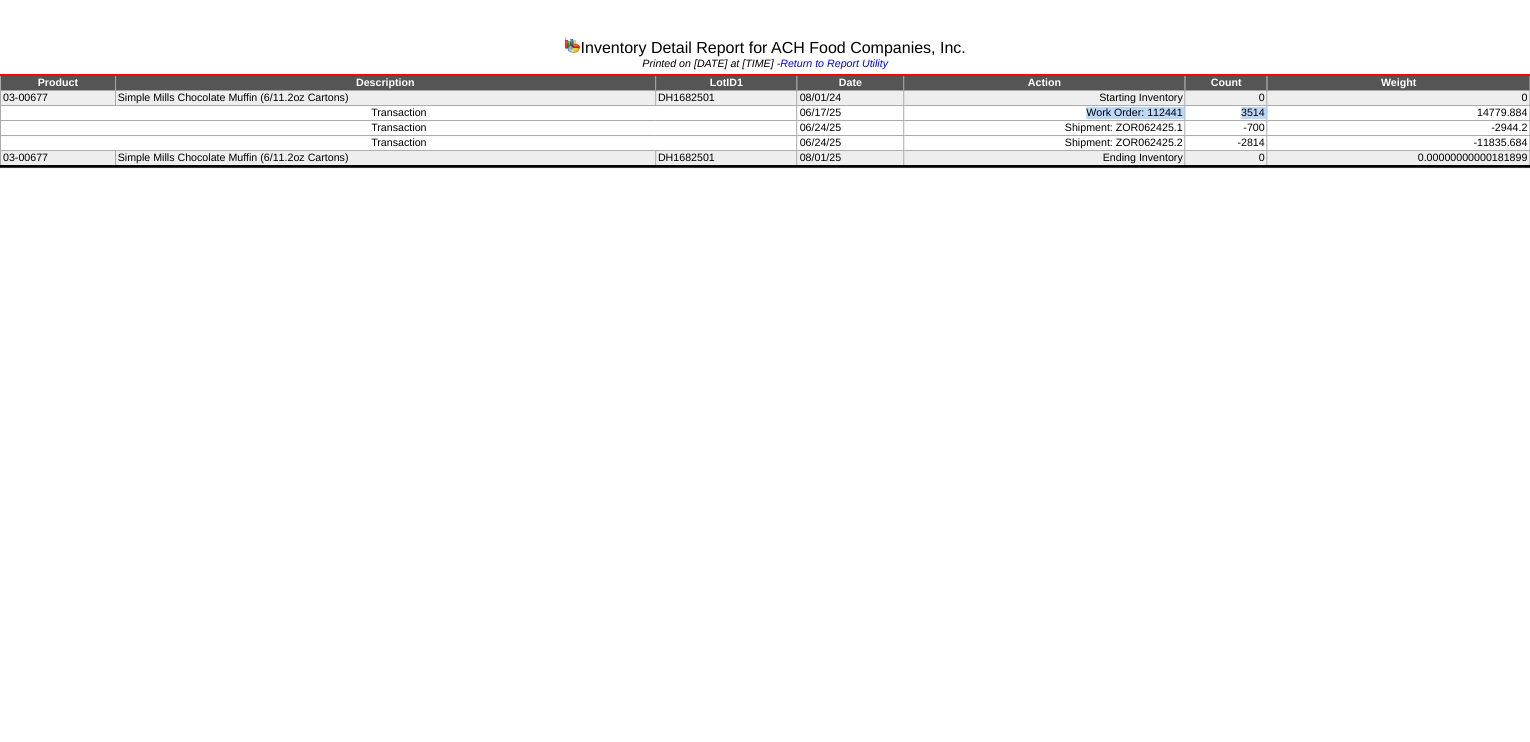 drag, startPoint x: 1082, startPoint y: 104, endPoint x: 1334, endPoint y: 113, distance: 252.16066 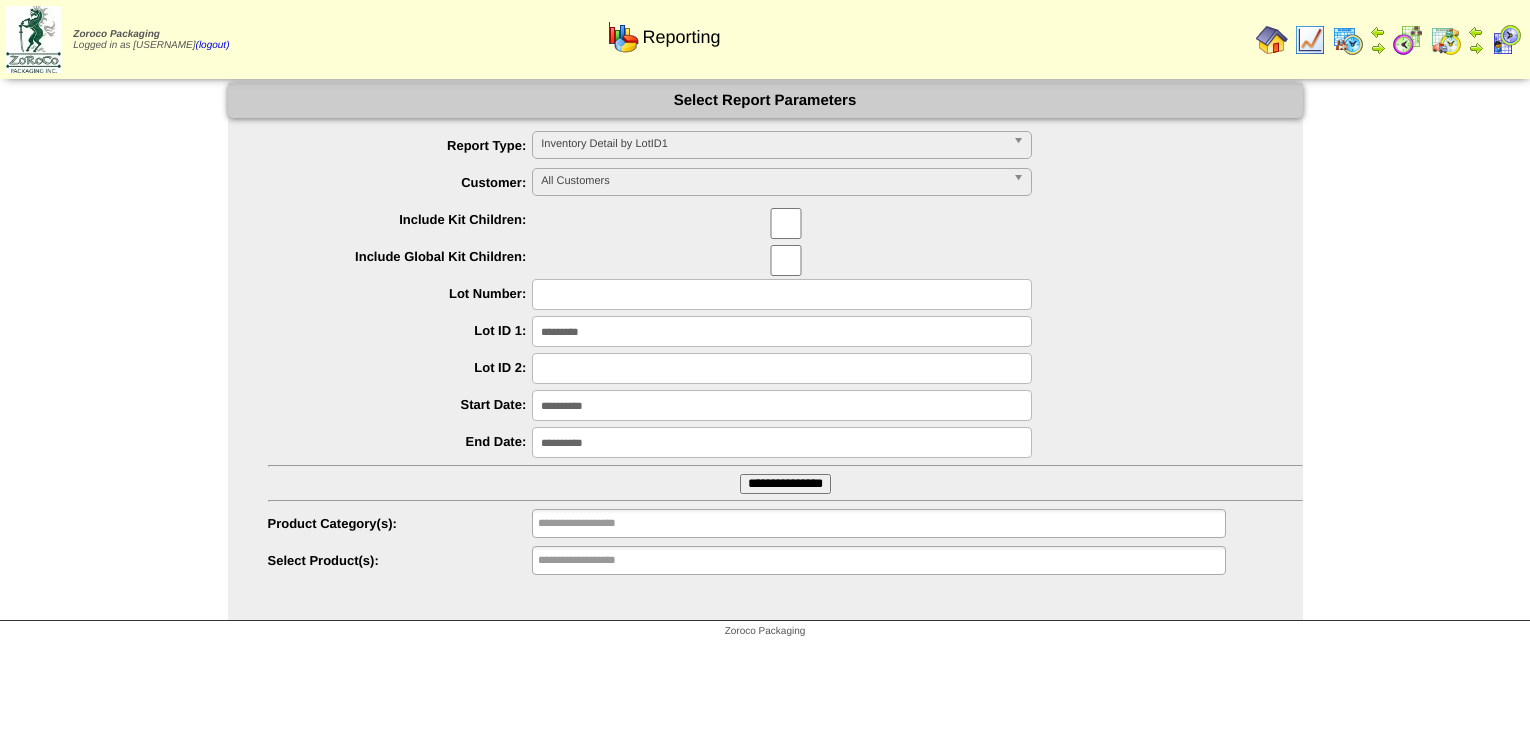 scroll, scrollTop: 0, scrollLeft: 0, axis: both 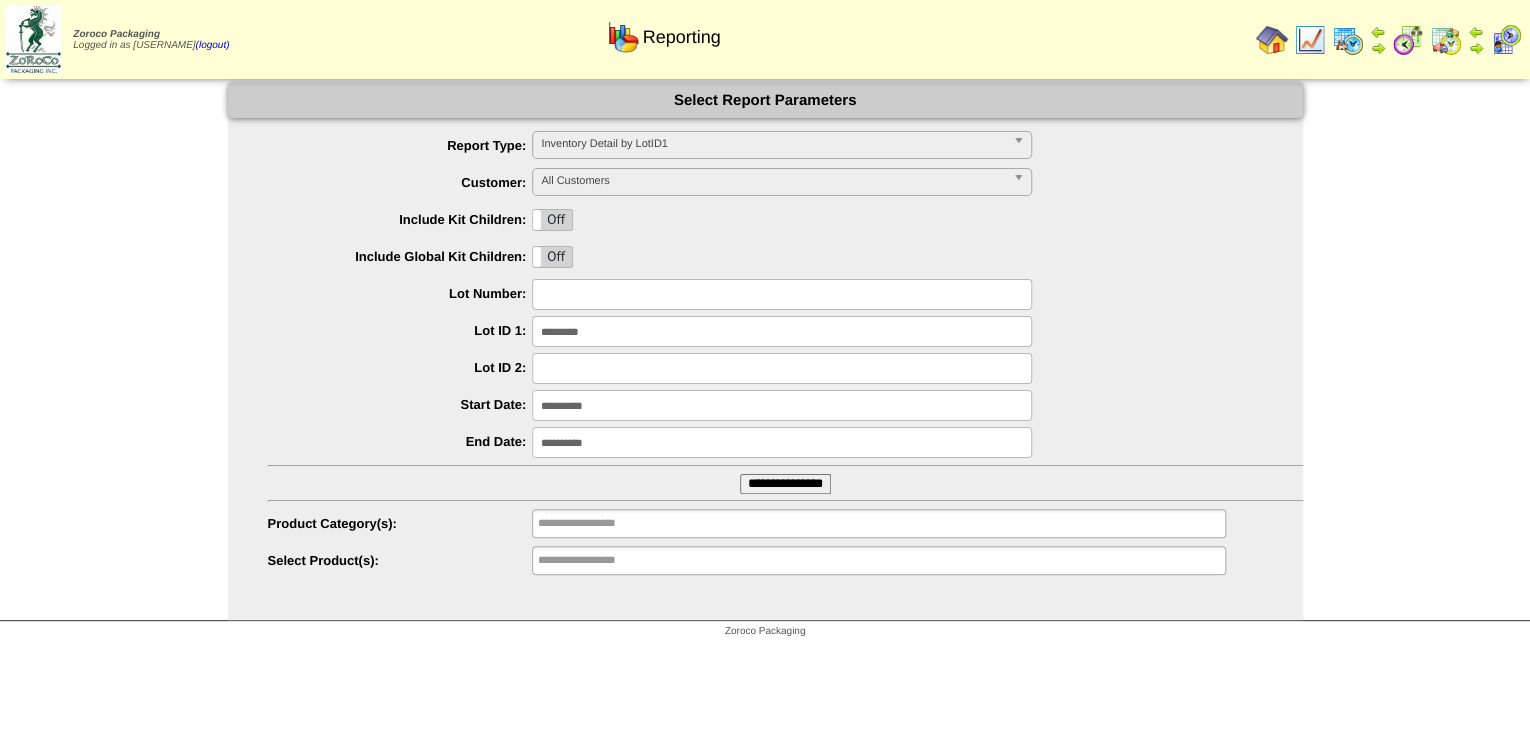 click at bounding box center (1408, 40) 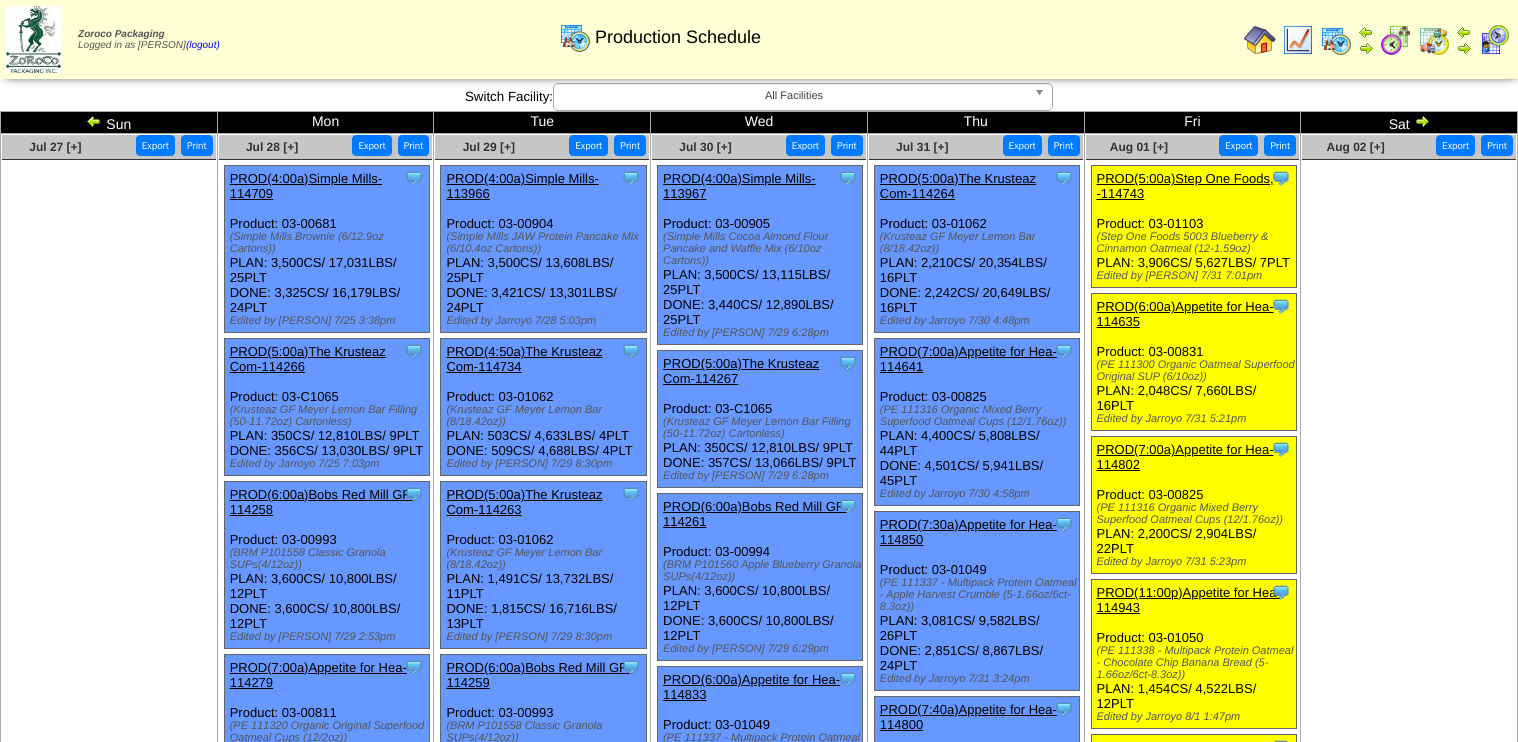 scroll, scrollTop: 0, scrollLeft: 0, axis: both 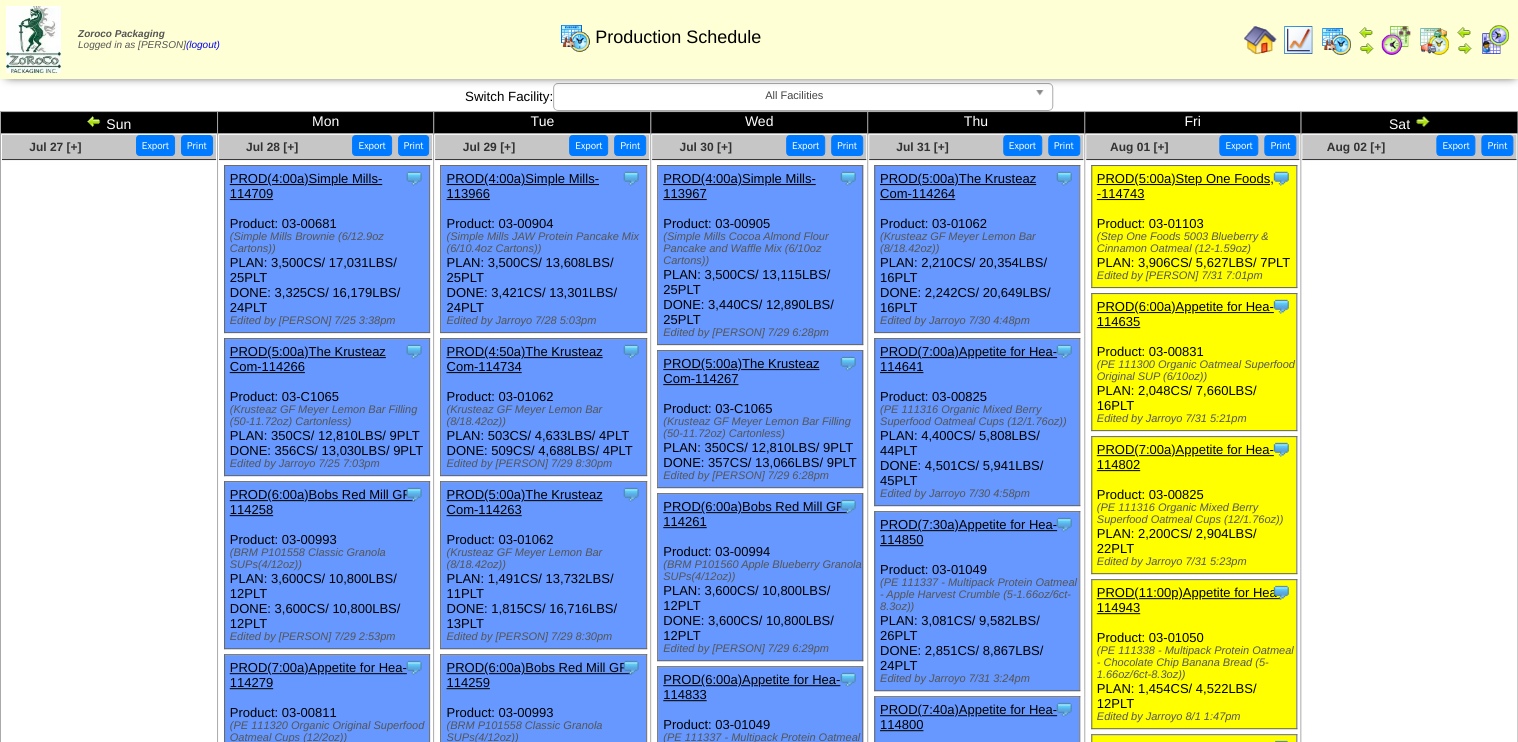 click at bounding box center [94, 121] 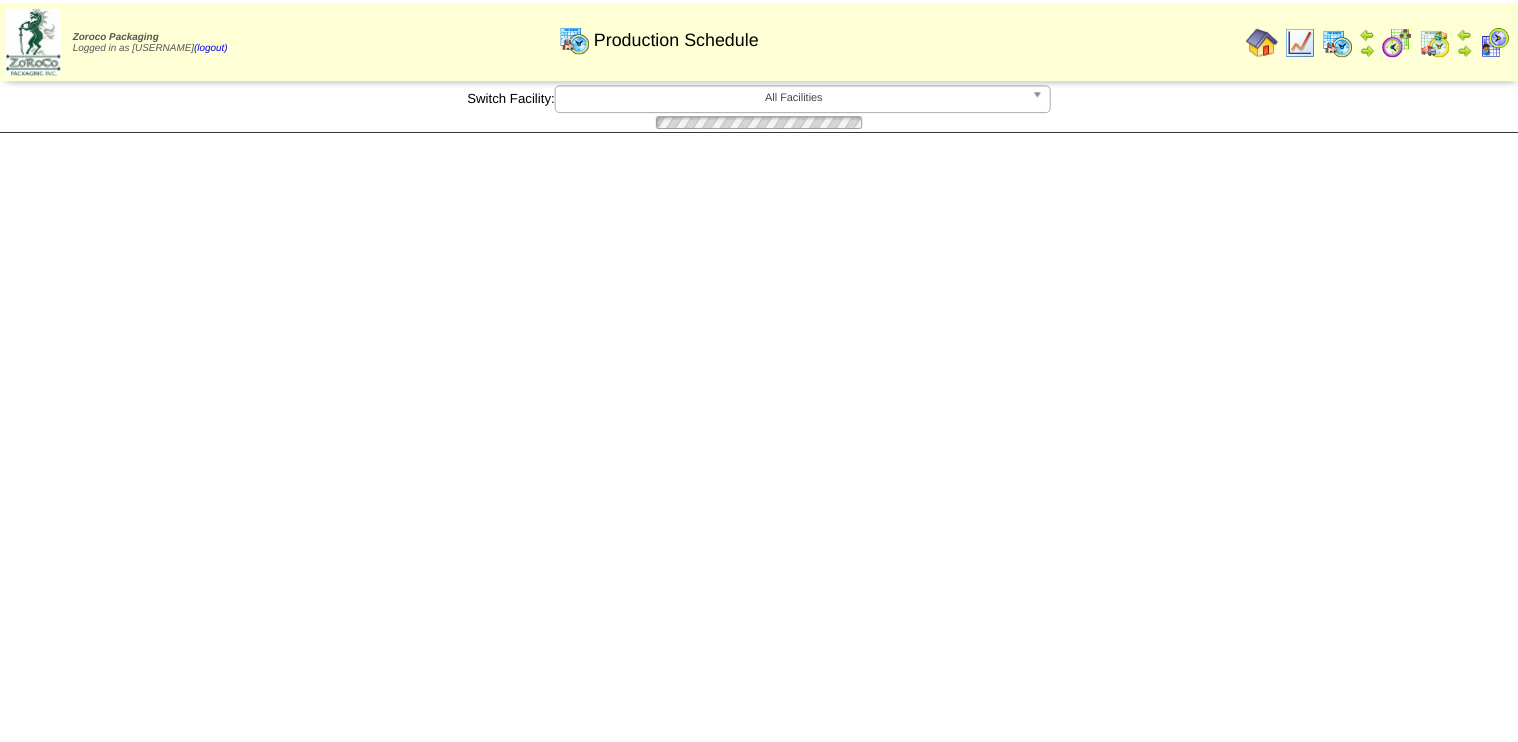 scroll, scrollTop: 0, scrollLeft: 0, axis: both 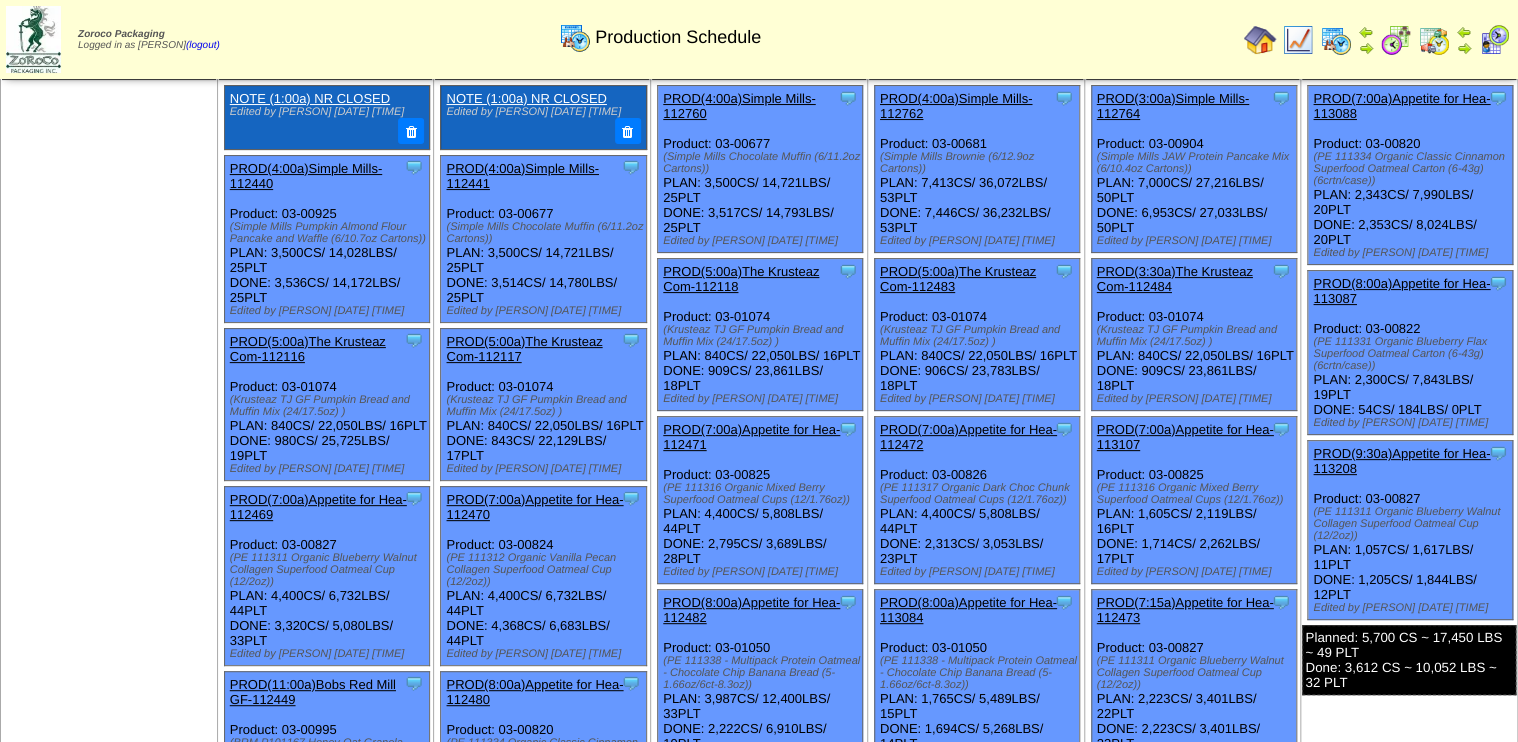 click on "Clone Item
PROD(4:00a)Simple Mills-112441
Simple Mills
ScheduleID: 112441
14721 LBS: 15-00305
(WIP- for CARTON Simple Mills Chocolate Muffin Mix )
175000 EA: 05-00002
(Clear Poly Film 15.5  (42000 inch per rl))
3500 EA: 02-00048" at bounding box center [543, 238] 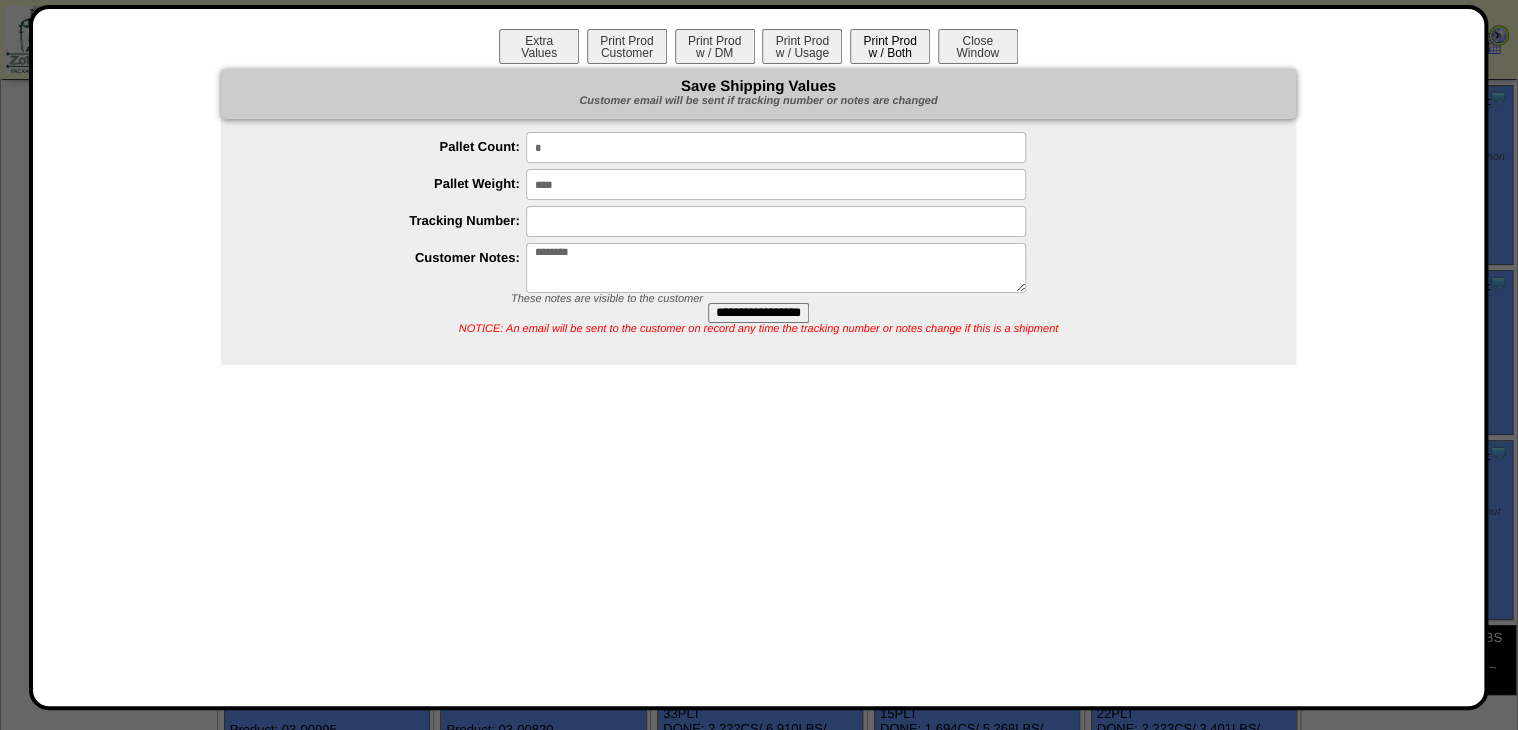 click on "Print Prod w / Both" at bounding box center [890, 46] 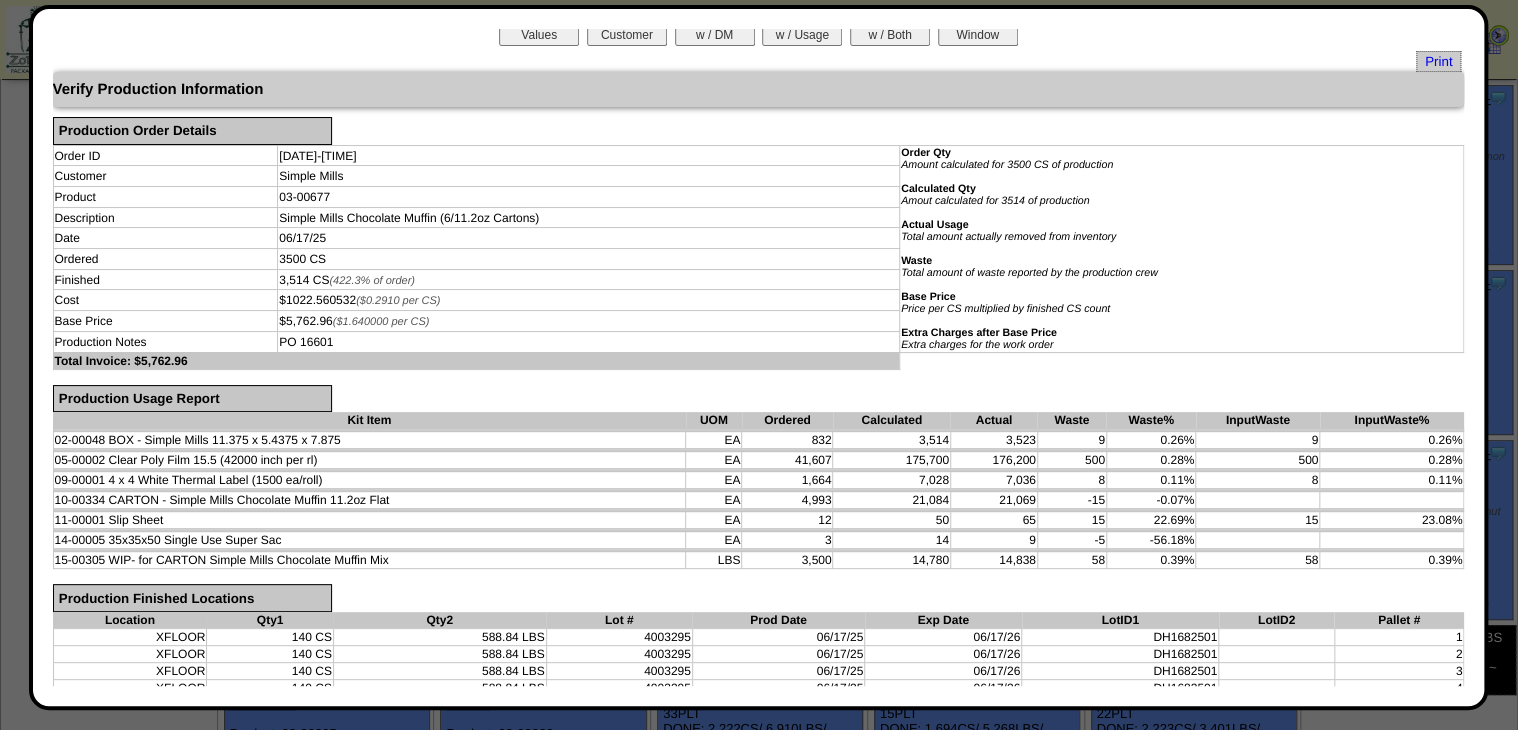 scroll, scrollTop: 4, scrollLeft: 0, axis: vertical 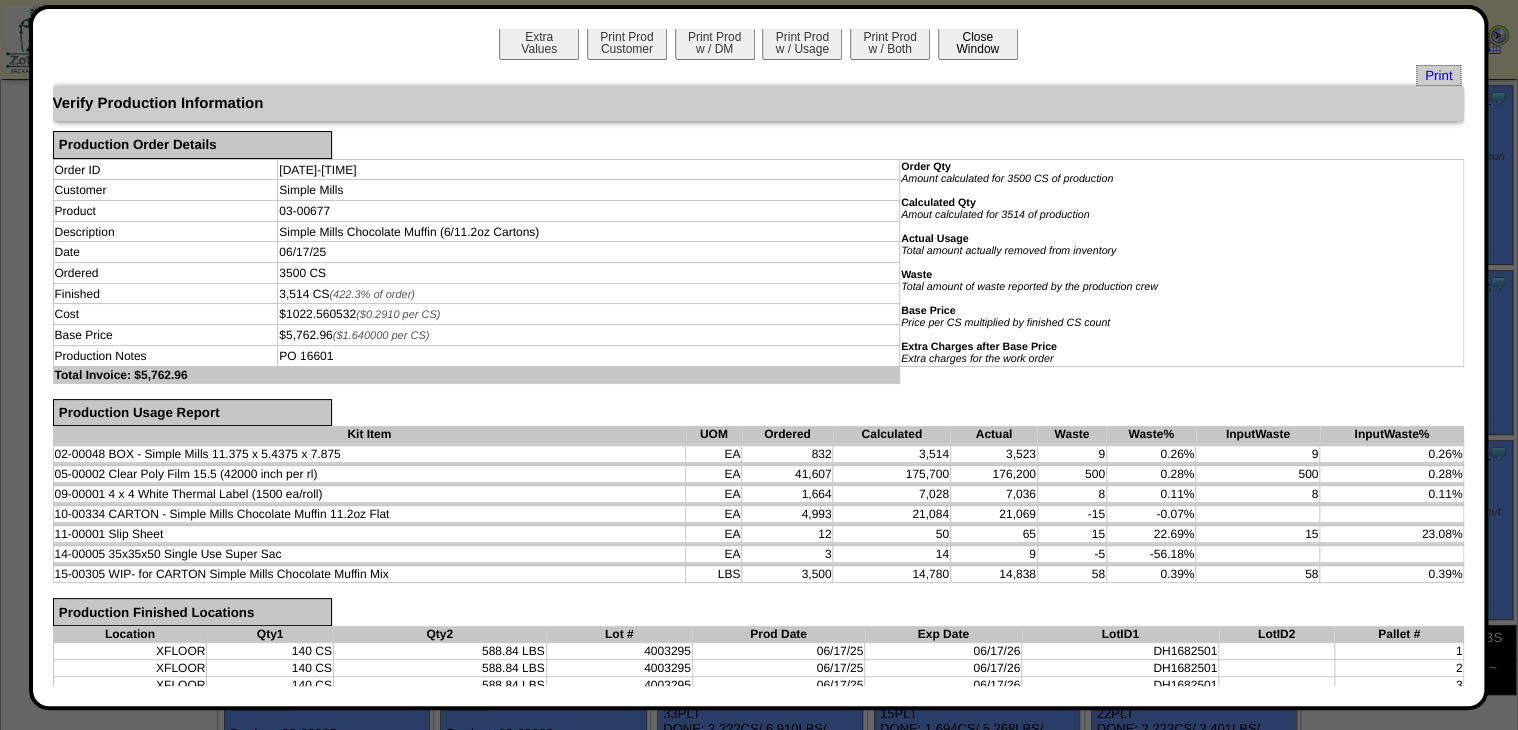 click on "Close Window" at bounding box center [978, 42] 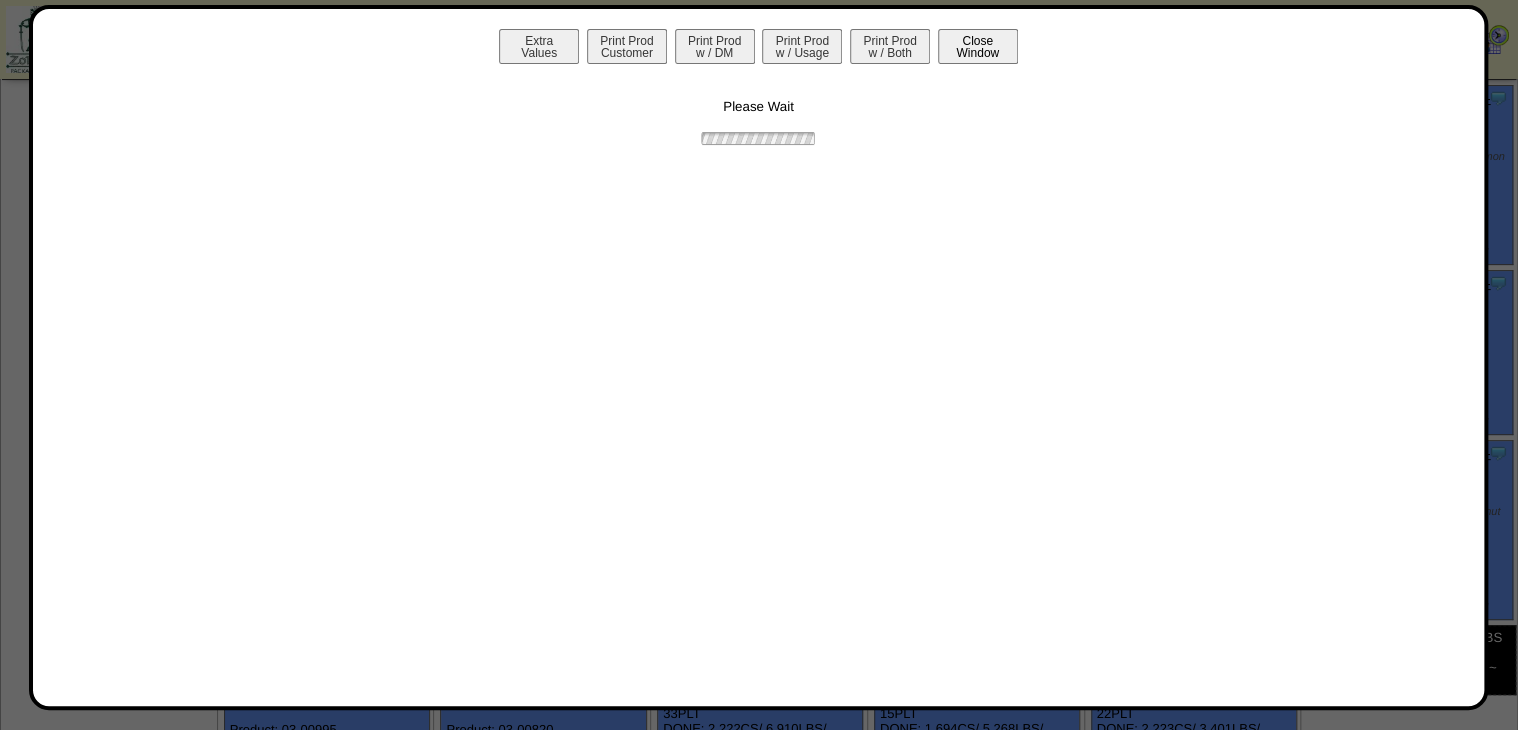 scroll, scrollTop: 0, scrollLeft: 0, axis: both 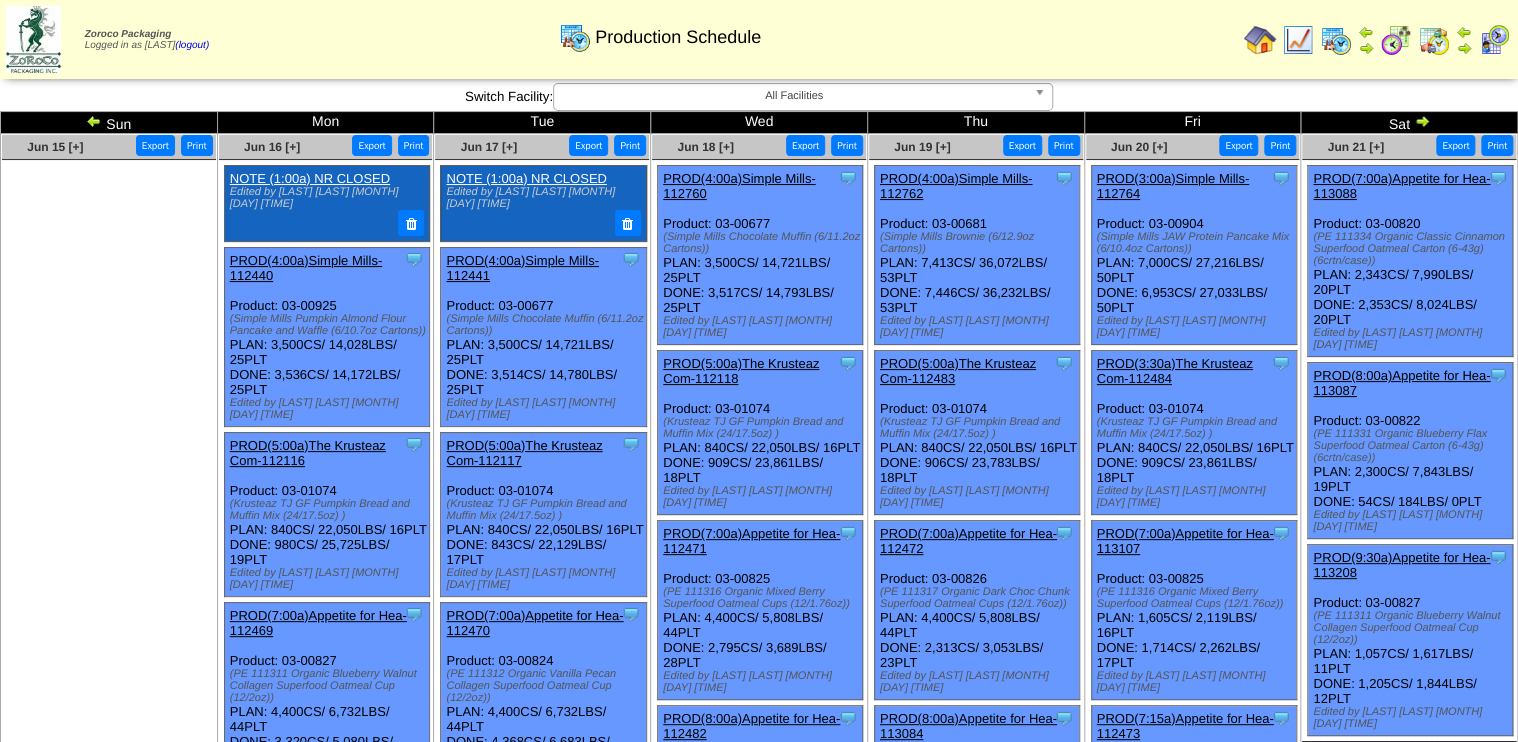 click at bounding box center [1422, 121] 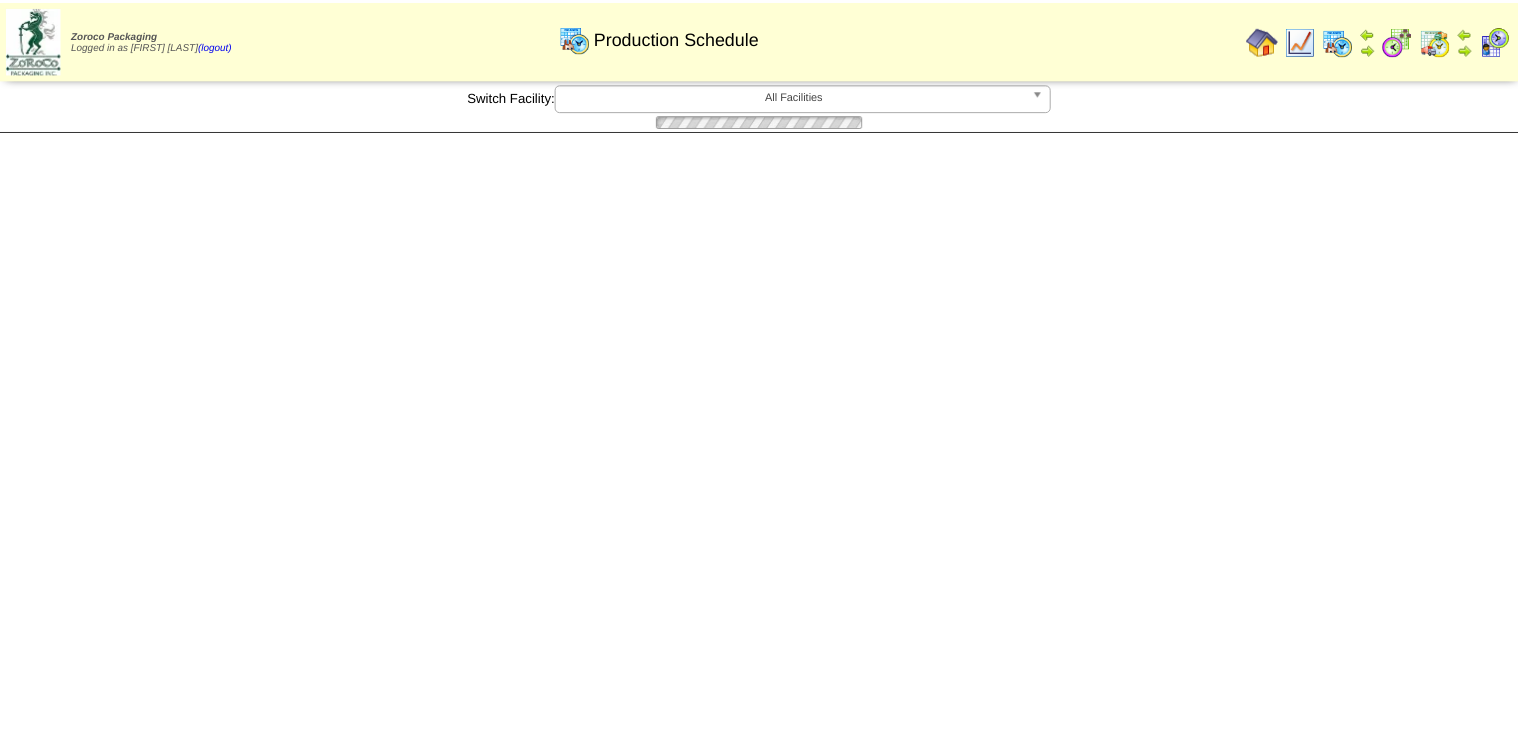 scroll, scrollTop: 0, scrollLeft: 0, axis: both 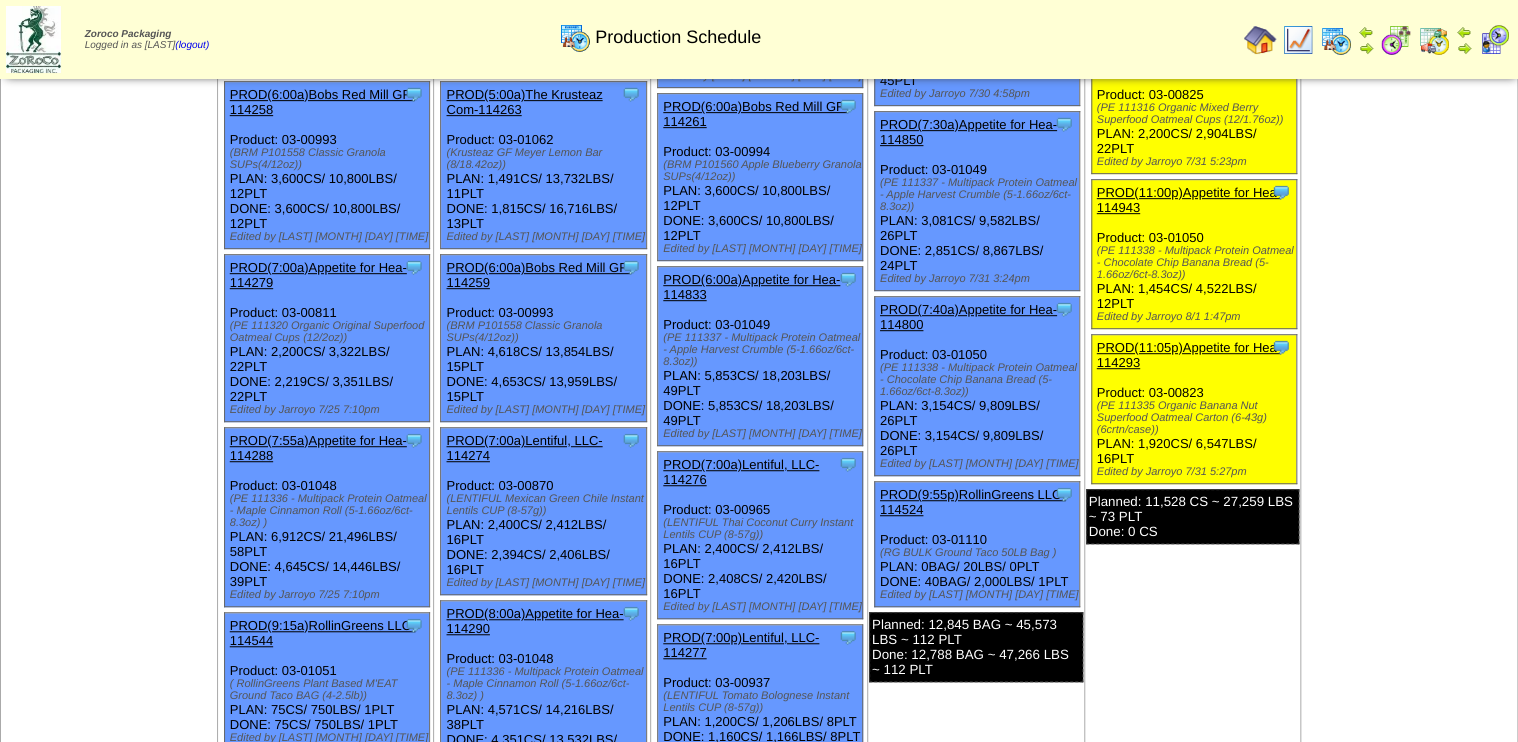 click at bounding box center (1298, 40) 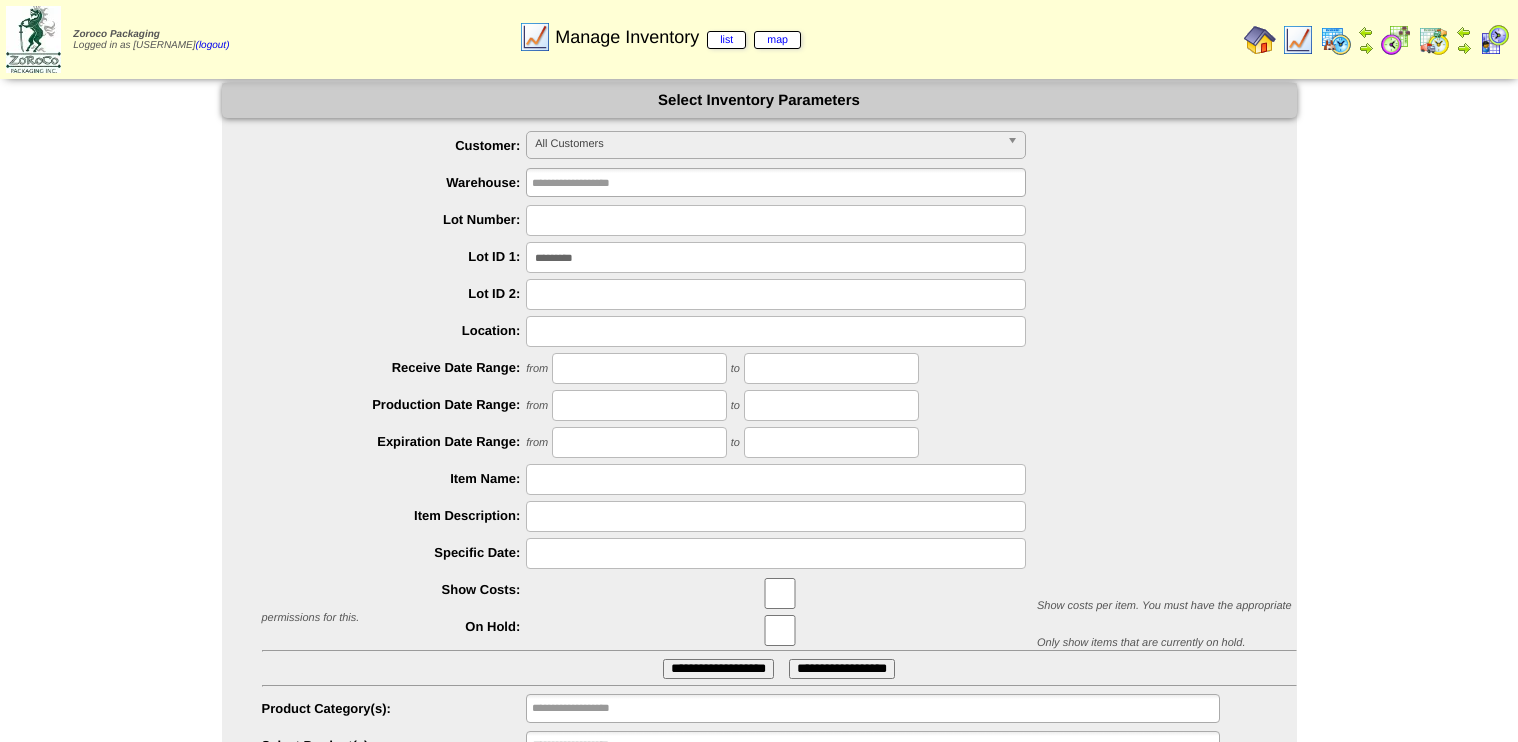 scroll, scrollTop: 0, scrollLeft: 0, axis: both 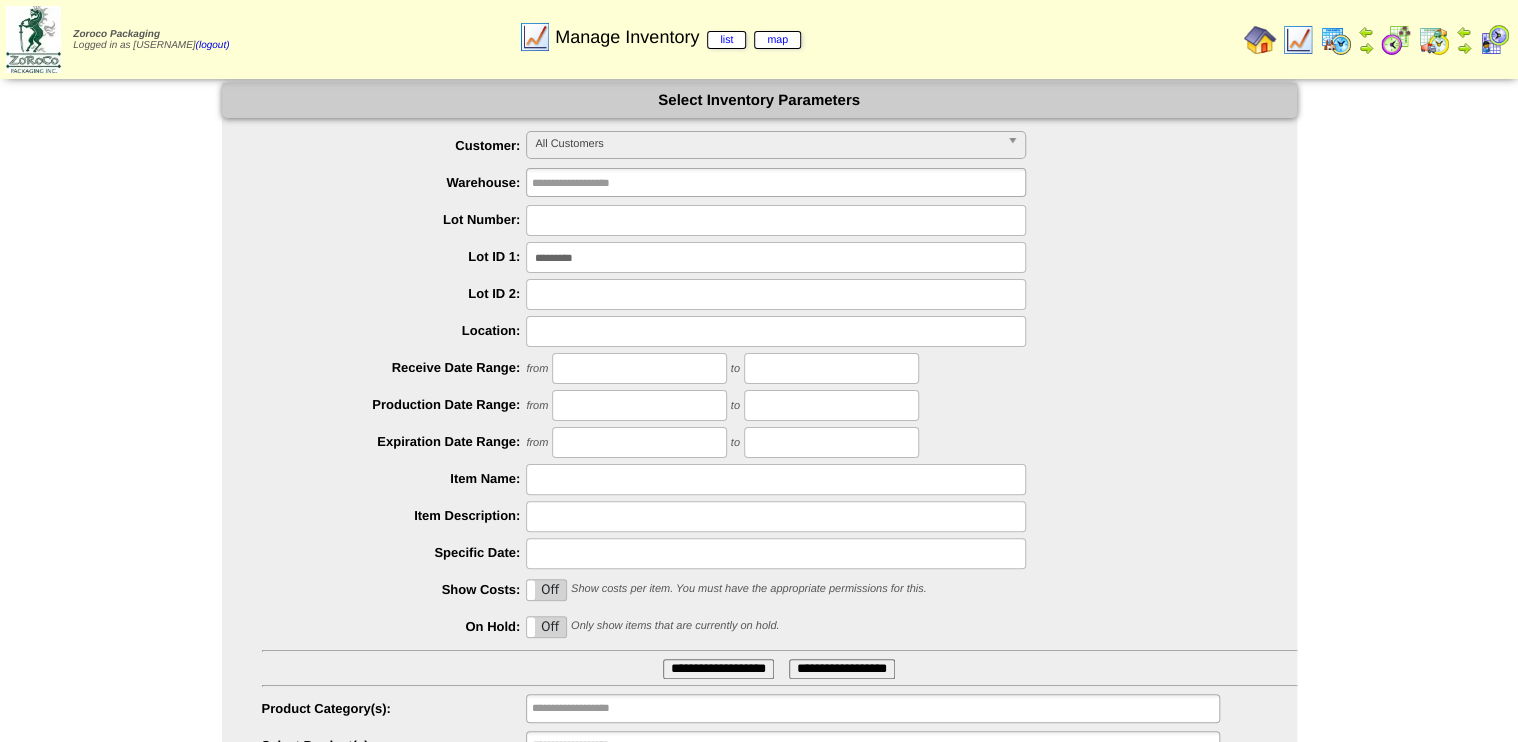 click at bounding box center [1260, 40] 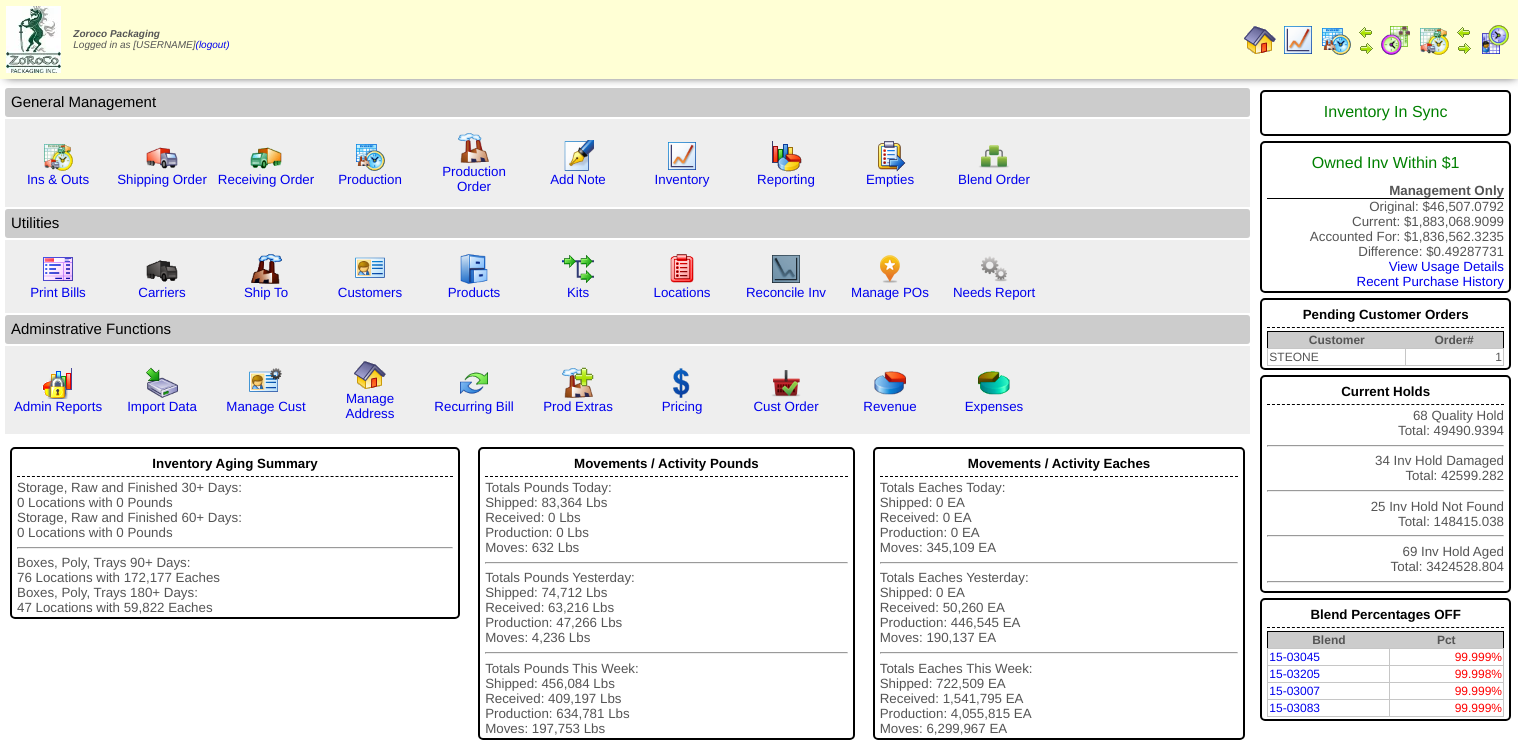 scroll, scrollTop: 0, scrollLeft: 0, axis: both 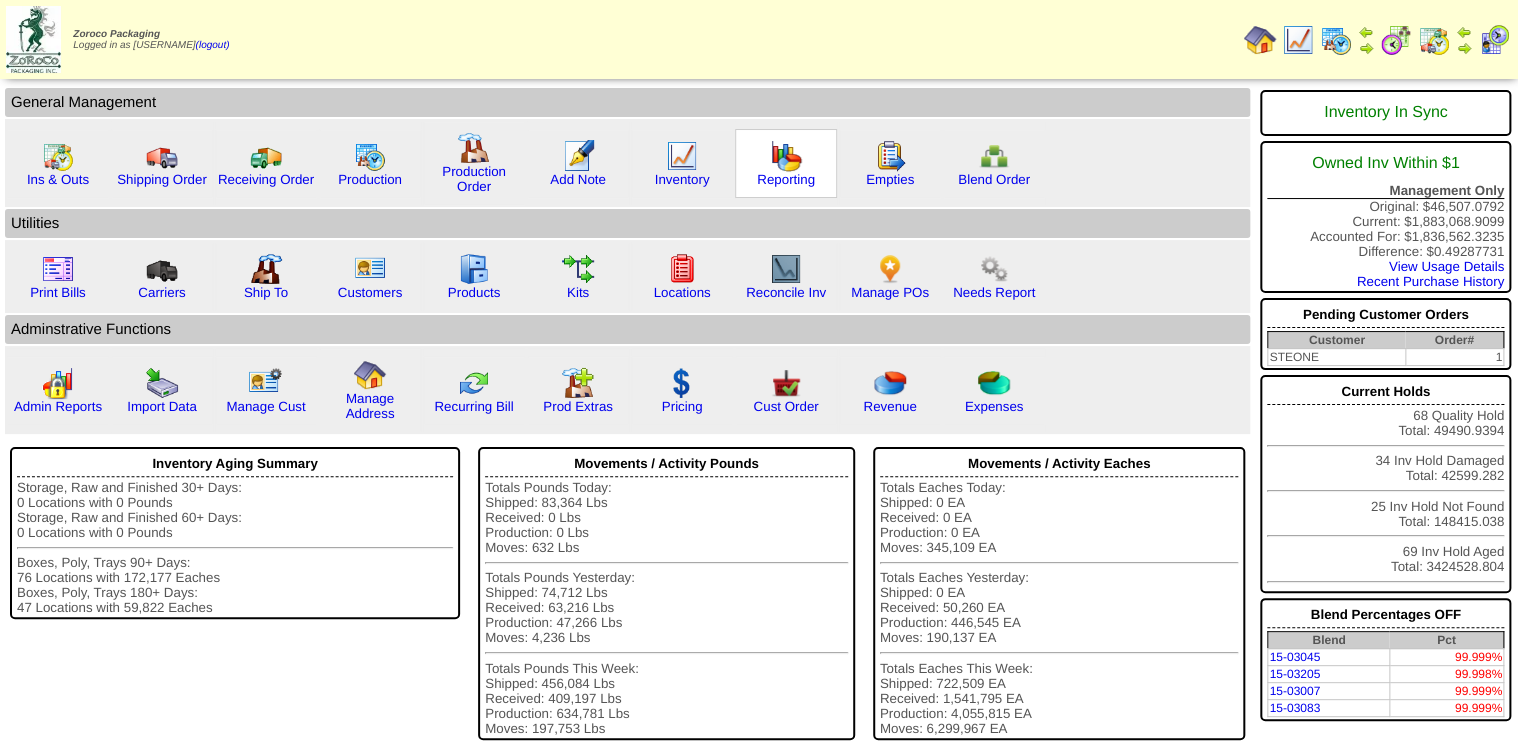 click at bounding box center [786, 156] 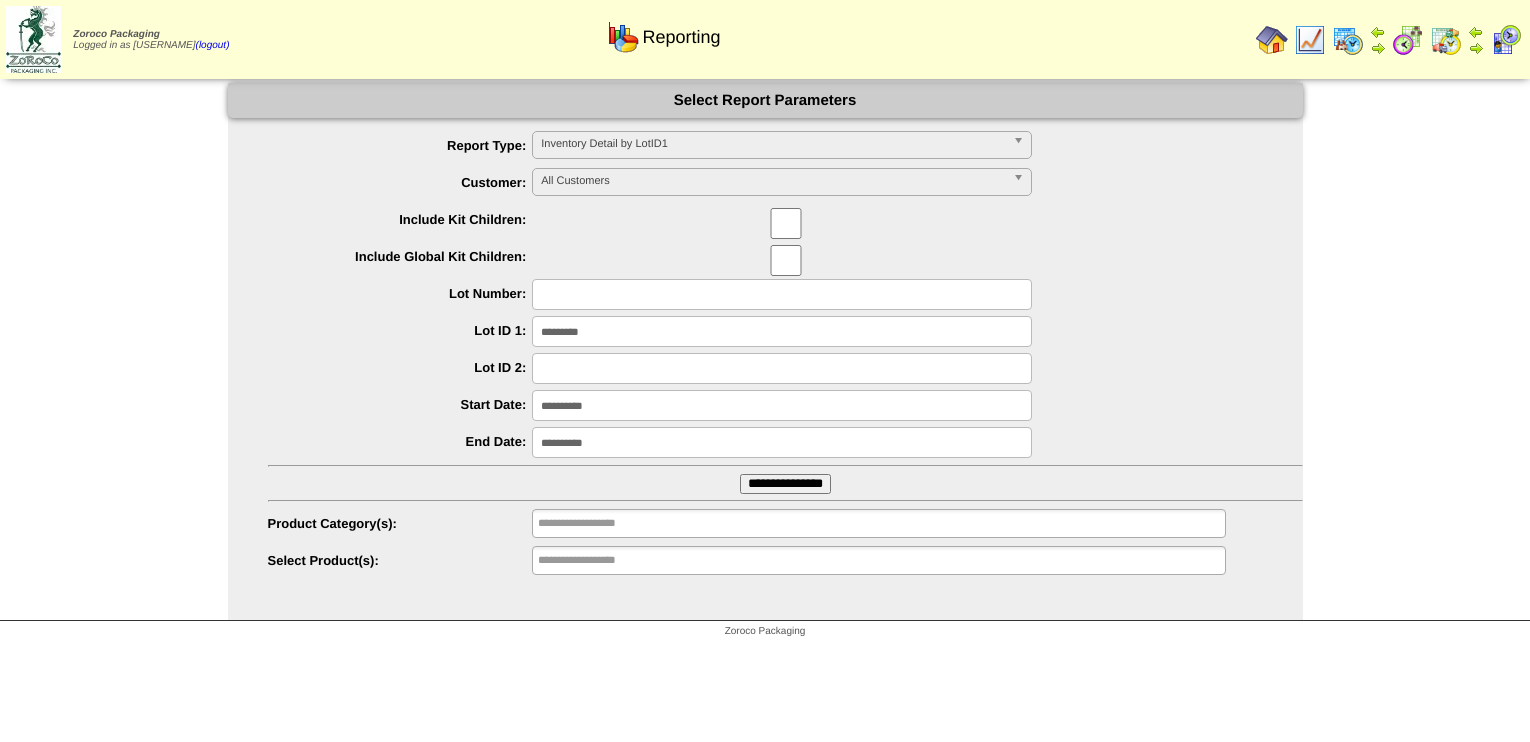 scroll, scrollTop: 0, scrollLeft: 0, axis: both 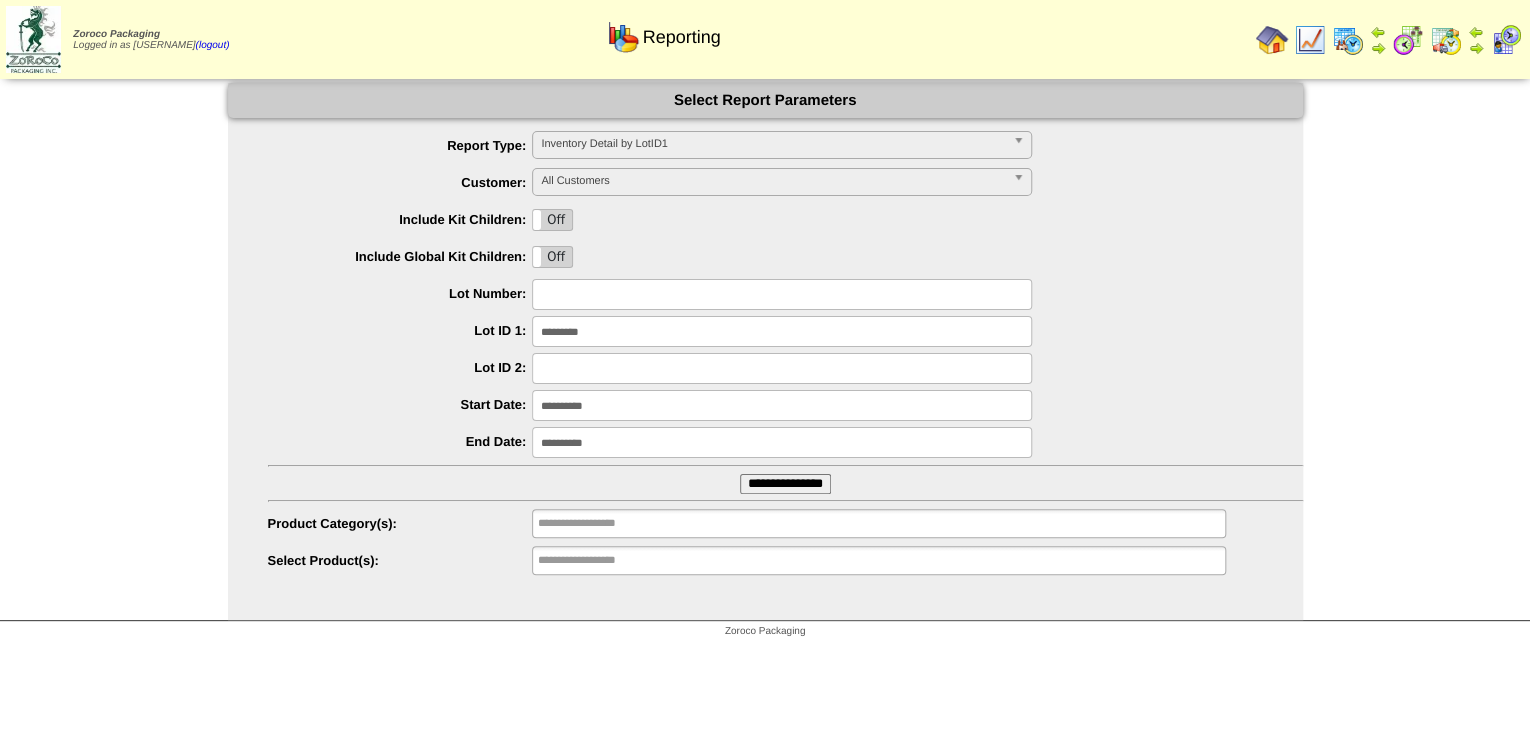 click on "**********" at bounding box center [785, 484] 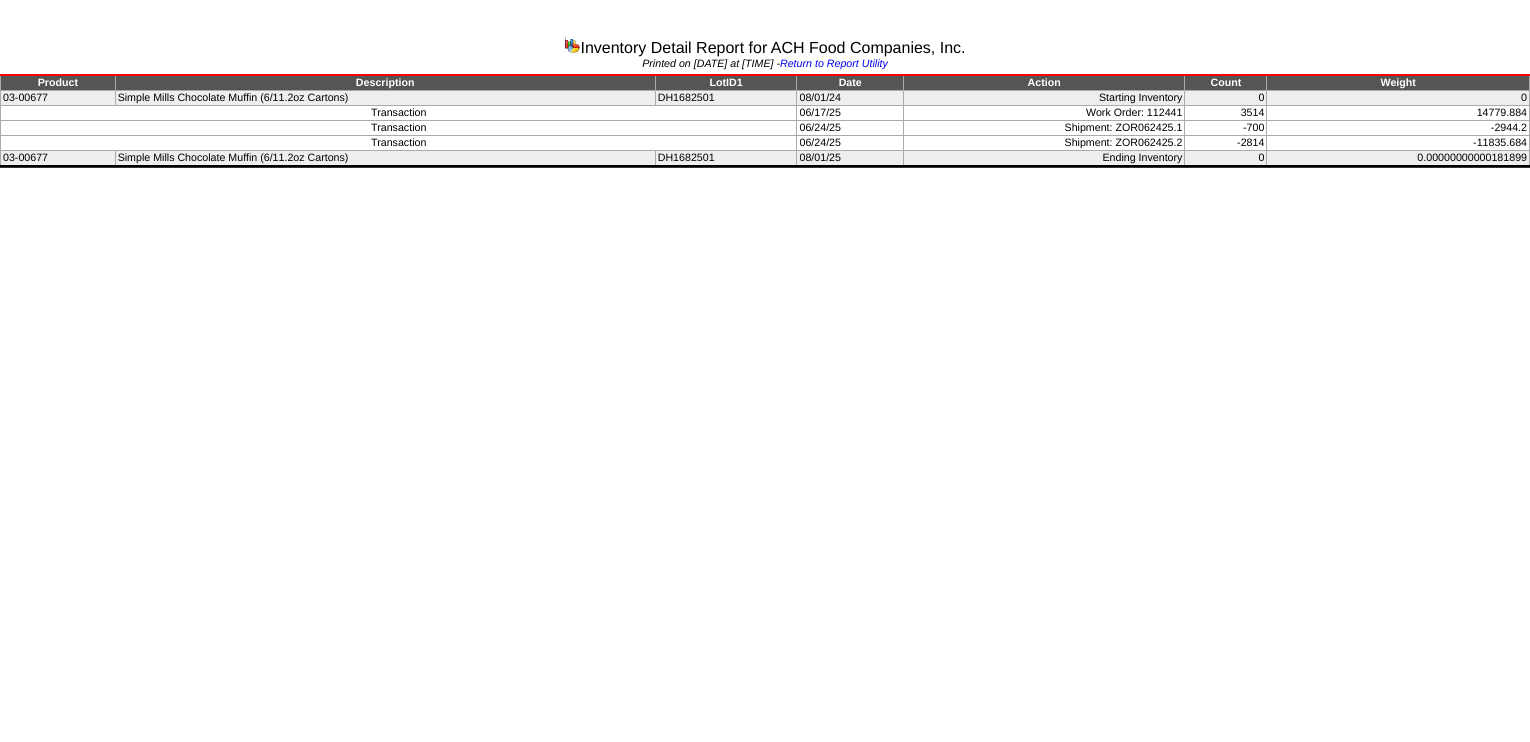 scroll, scrollTop: 0, scrollLeft: 0, axis: both 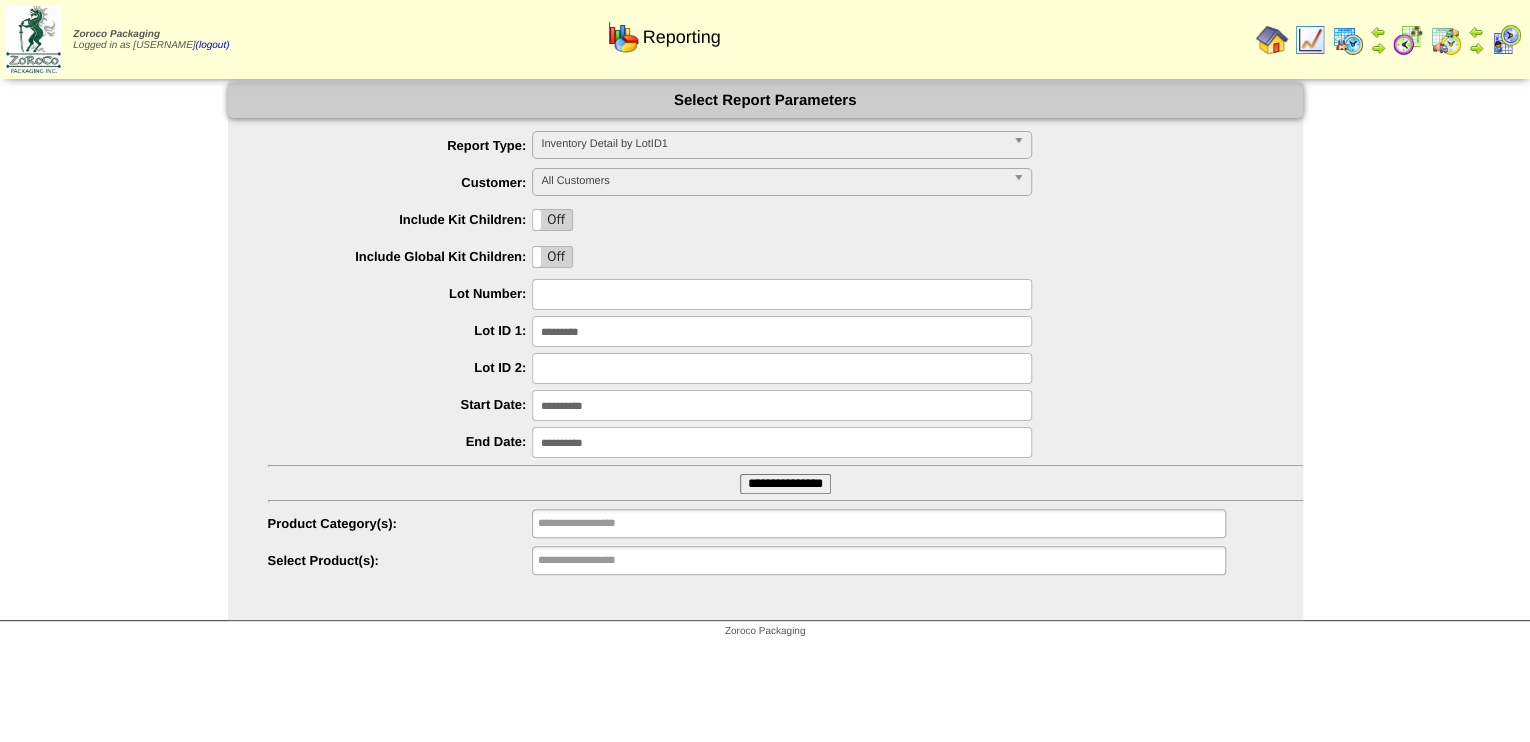 drag, startPoint x: 0, startPoint y: 0, endPoint x: 1344, endPoint y: 32, distance: 1344.3809 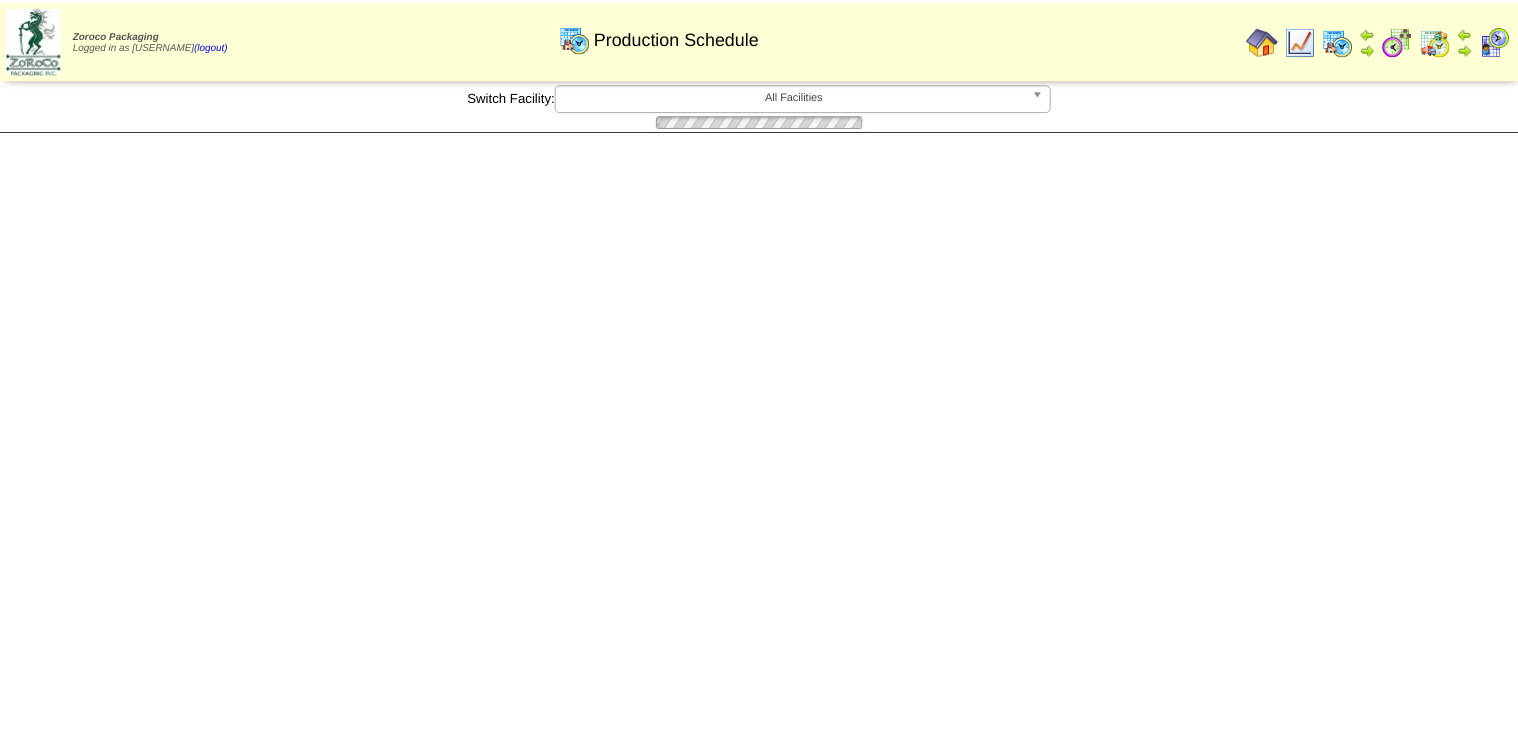 scroll, scrollTop: 0, scrollLeft: 0, axis: both 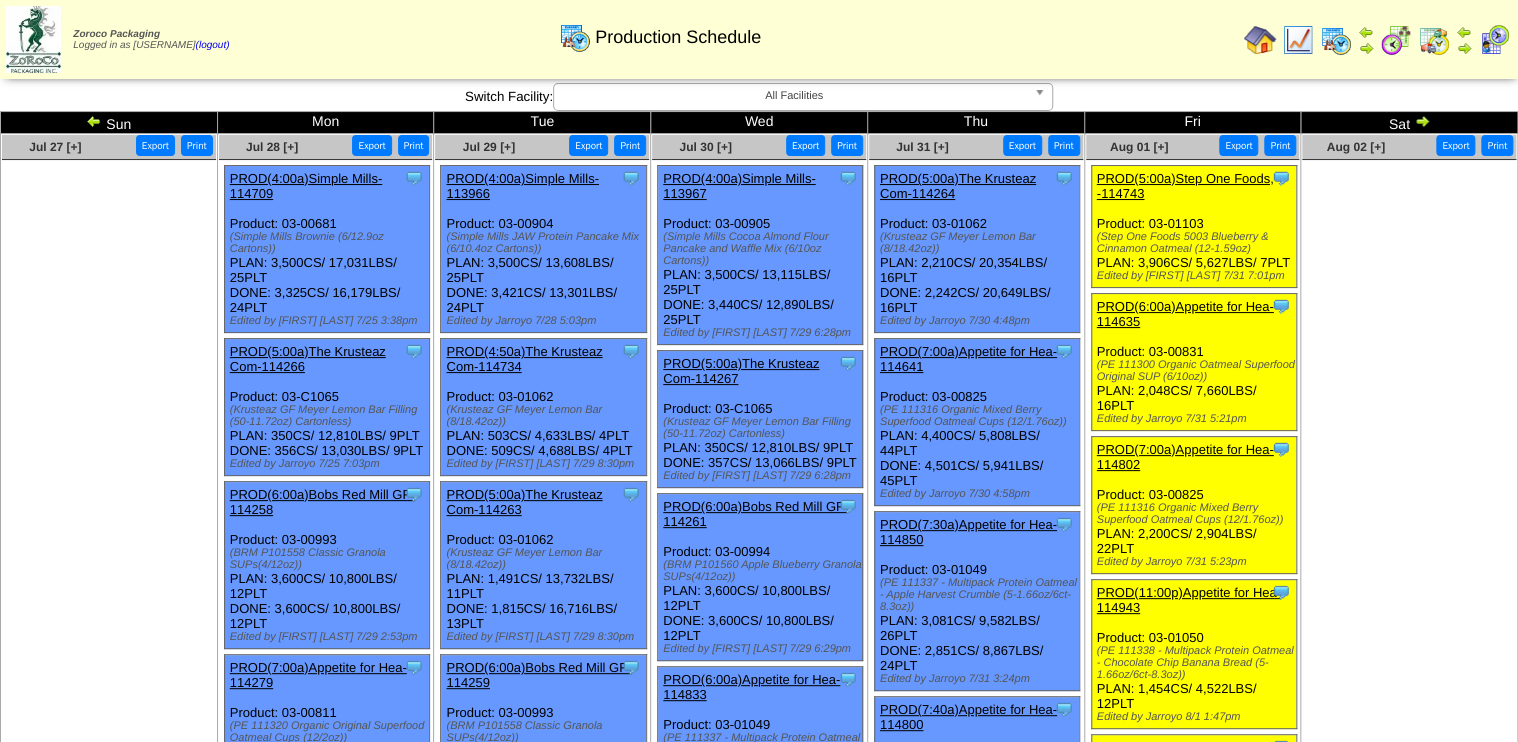 click at bounding box center (94, 121) 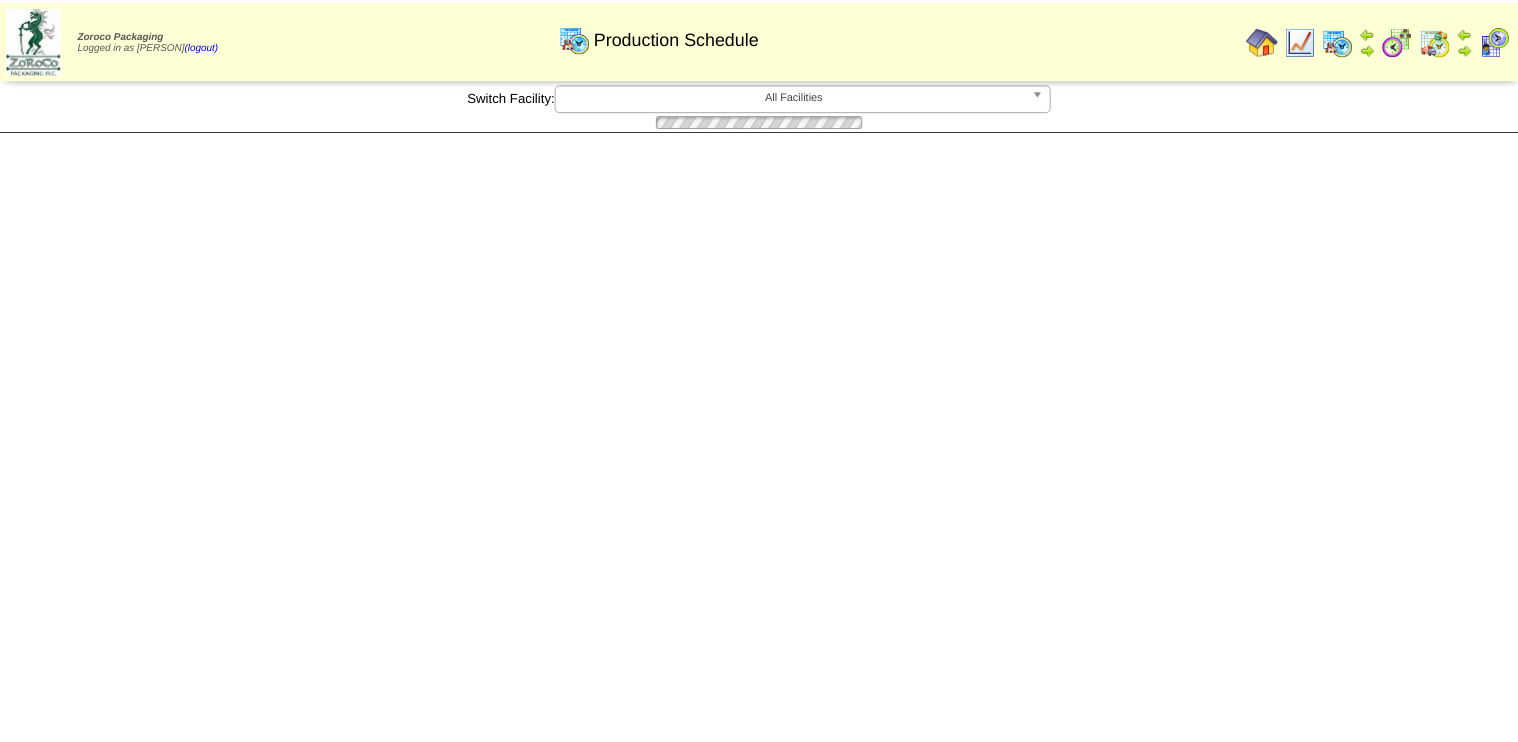 scroll, scrollTop: 0, scrollLeft: 0, axis: both 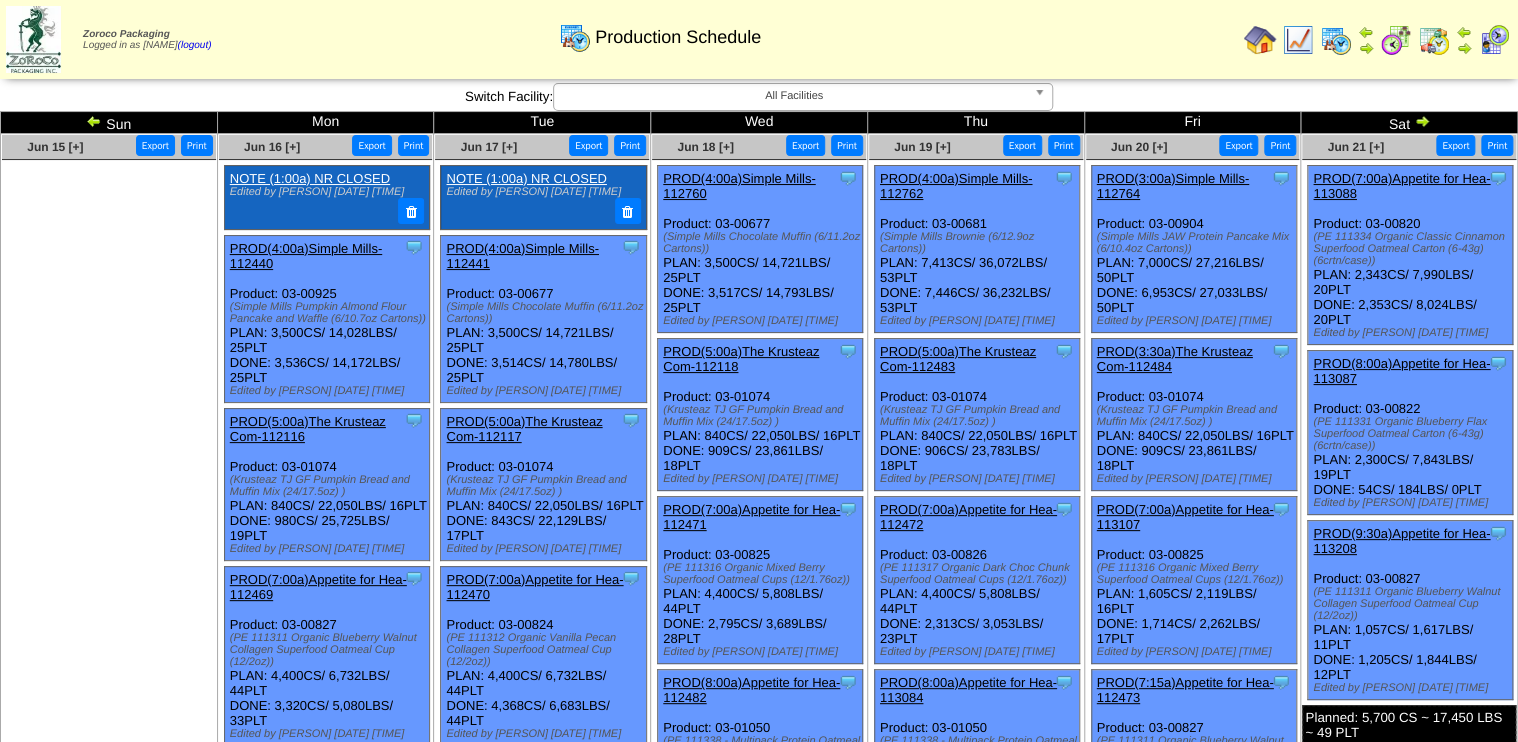 click at bounding box center [1396, 40] 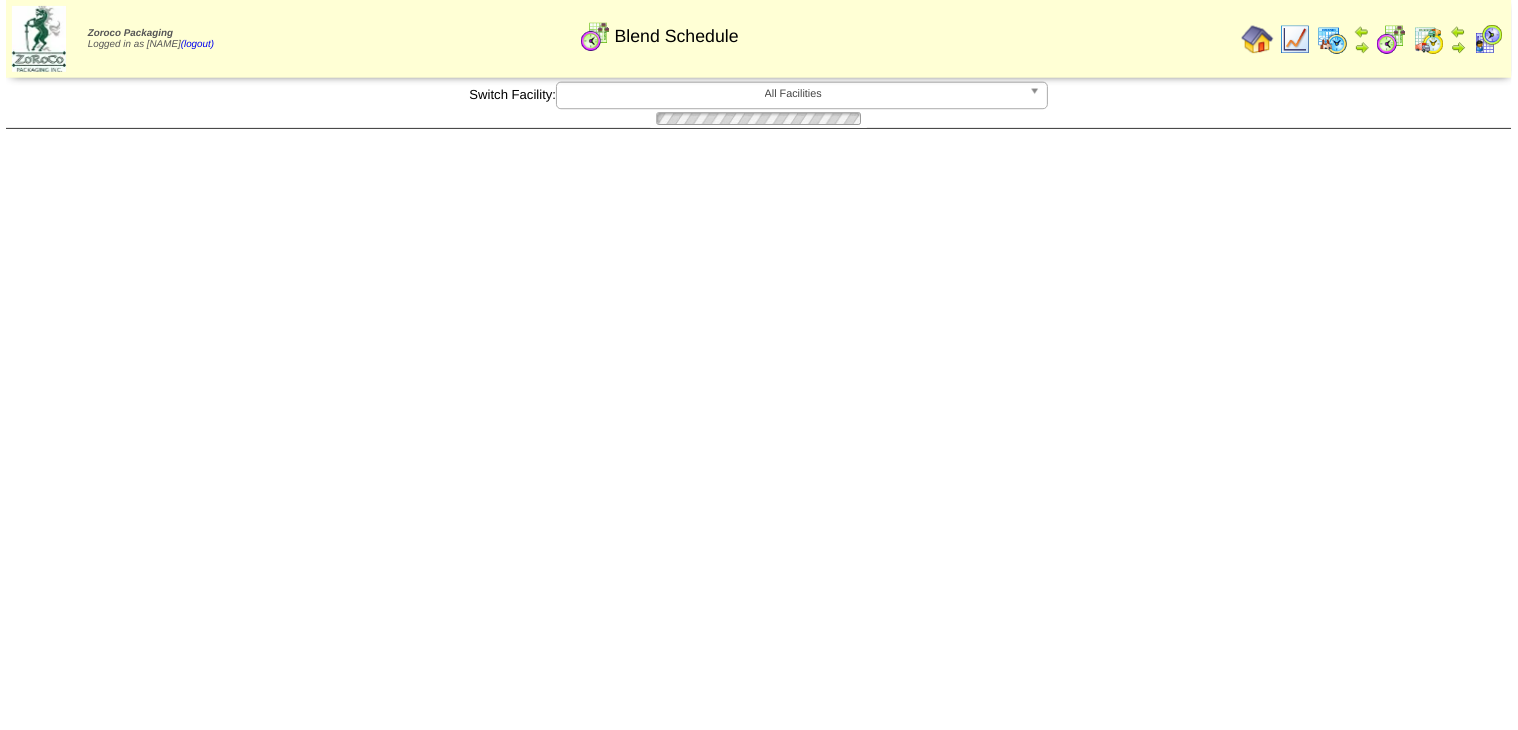 scroll, scrollTop: 0, scrollLeft: 0, axis: both 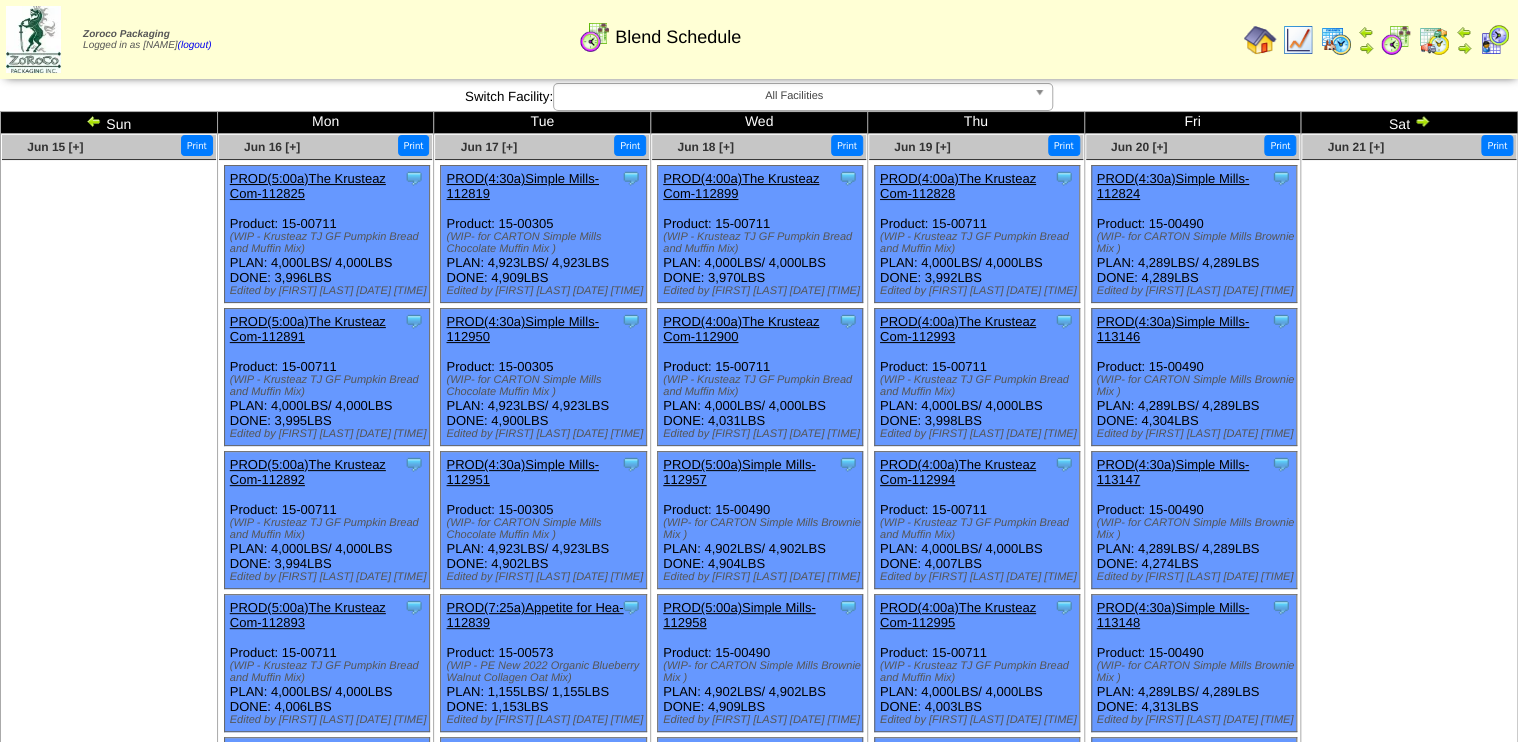 click on "PROD(4:30a)Simple Mills-112819" at bounding box center (522, 186) 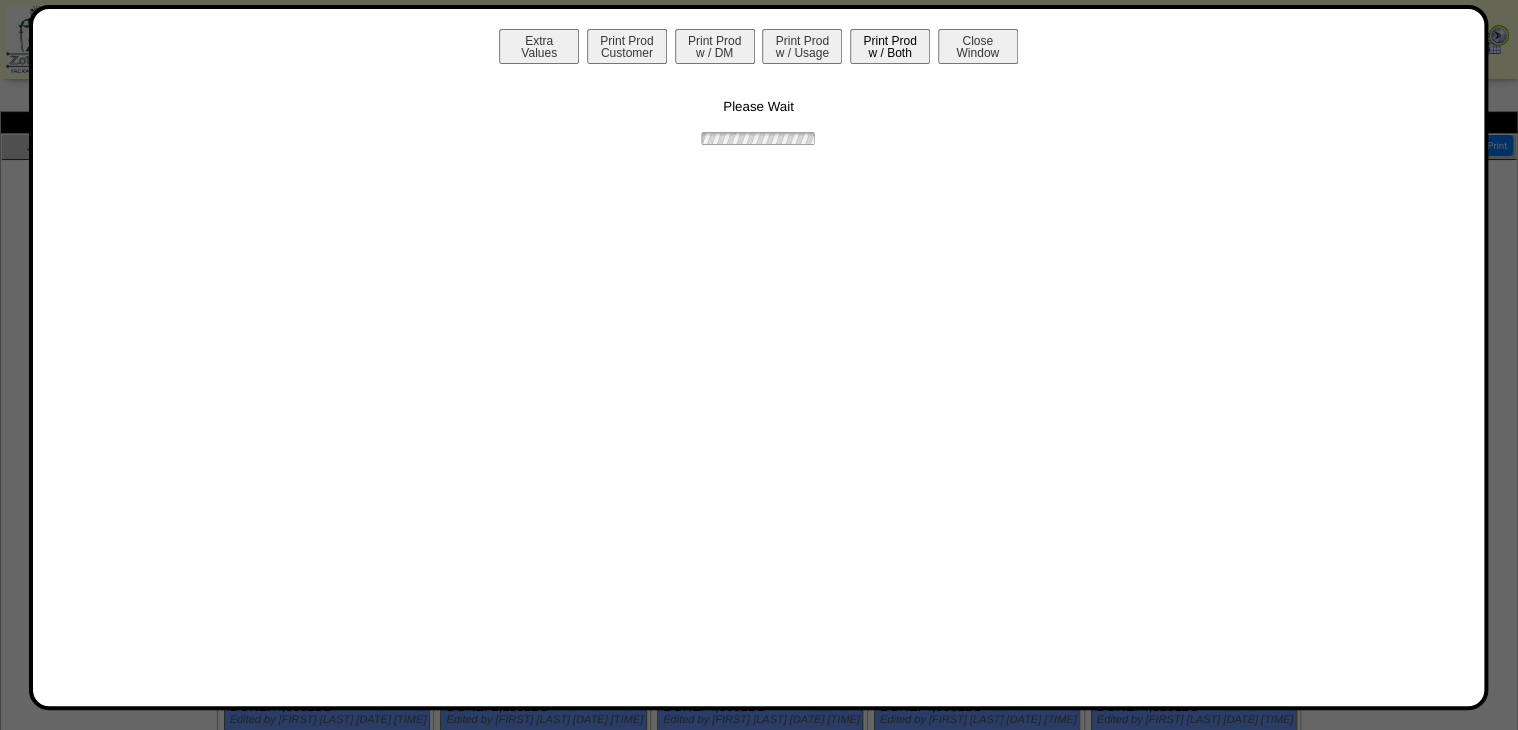click on "Print Prod w / Both" at bounding box center [890, 46] 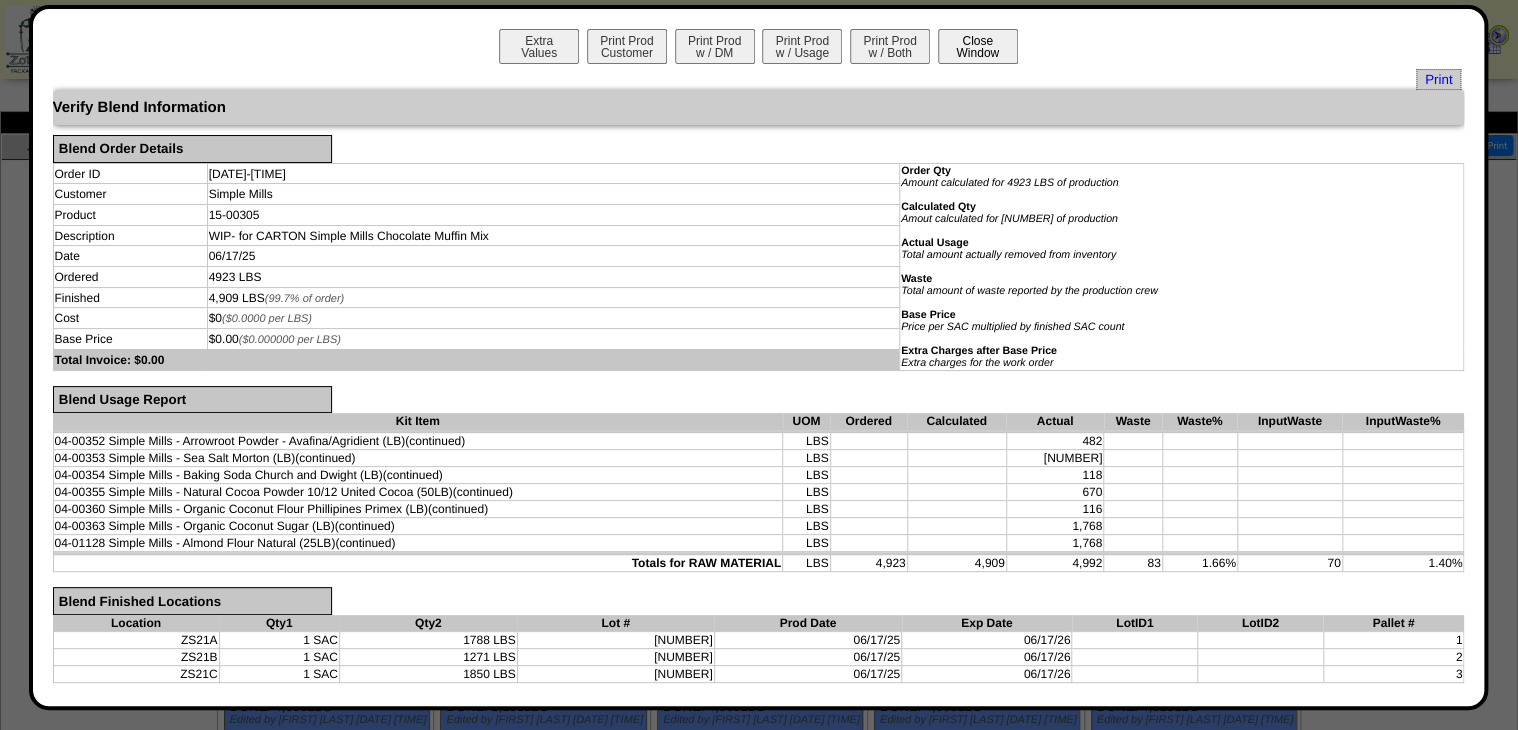 click on "Close Window" at bounding box center [978, 46] 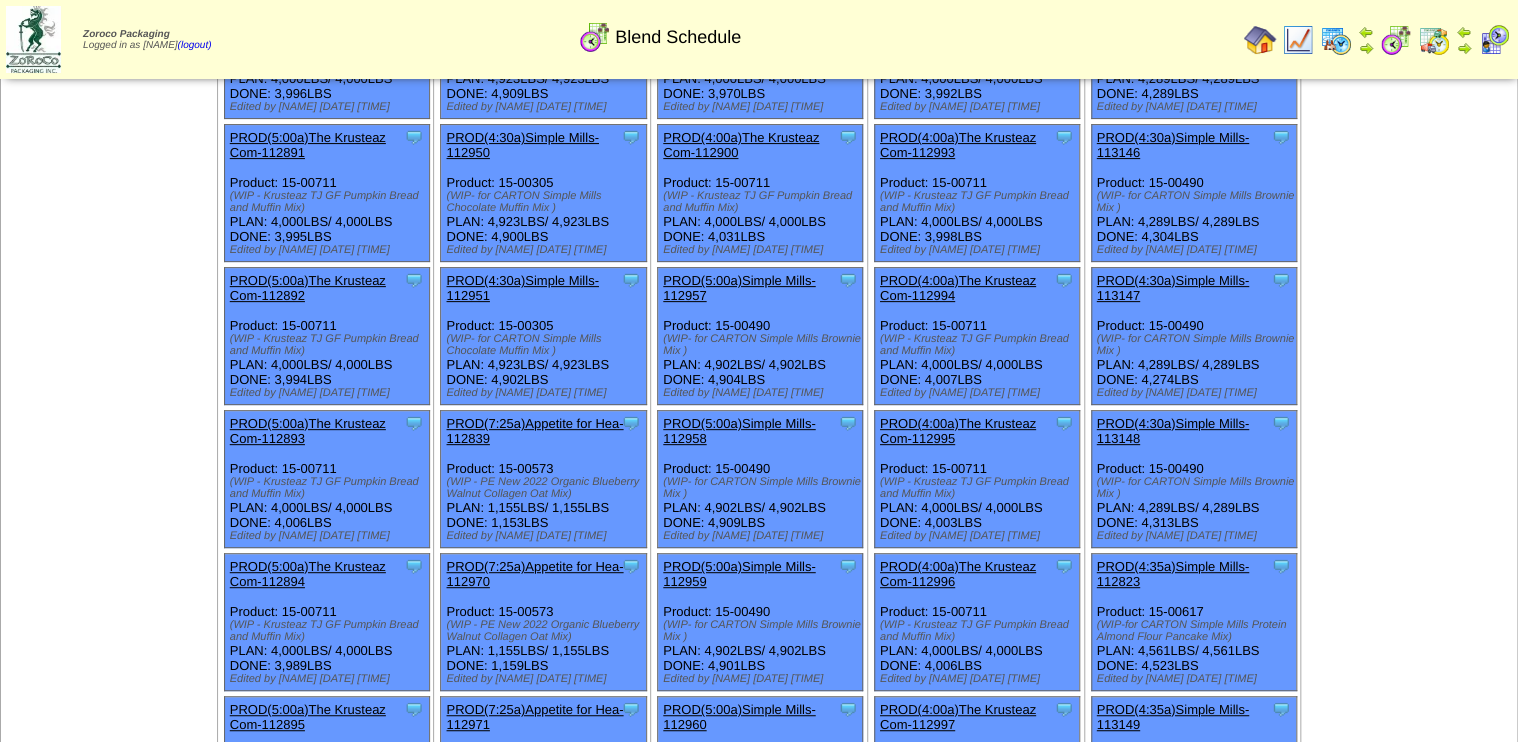scroll, scrollTop: 0, scrollLeft: 0, axis: both 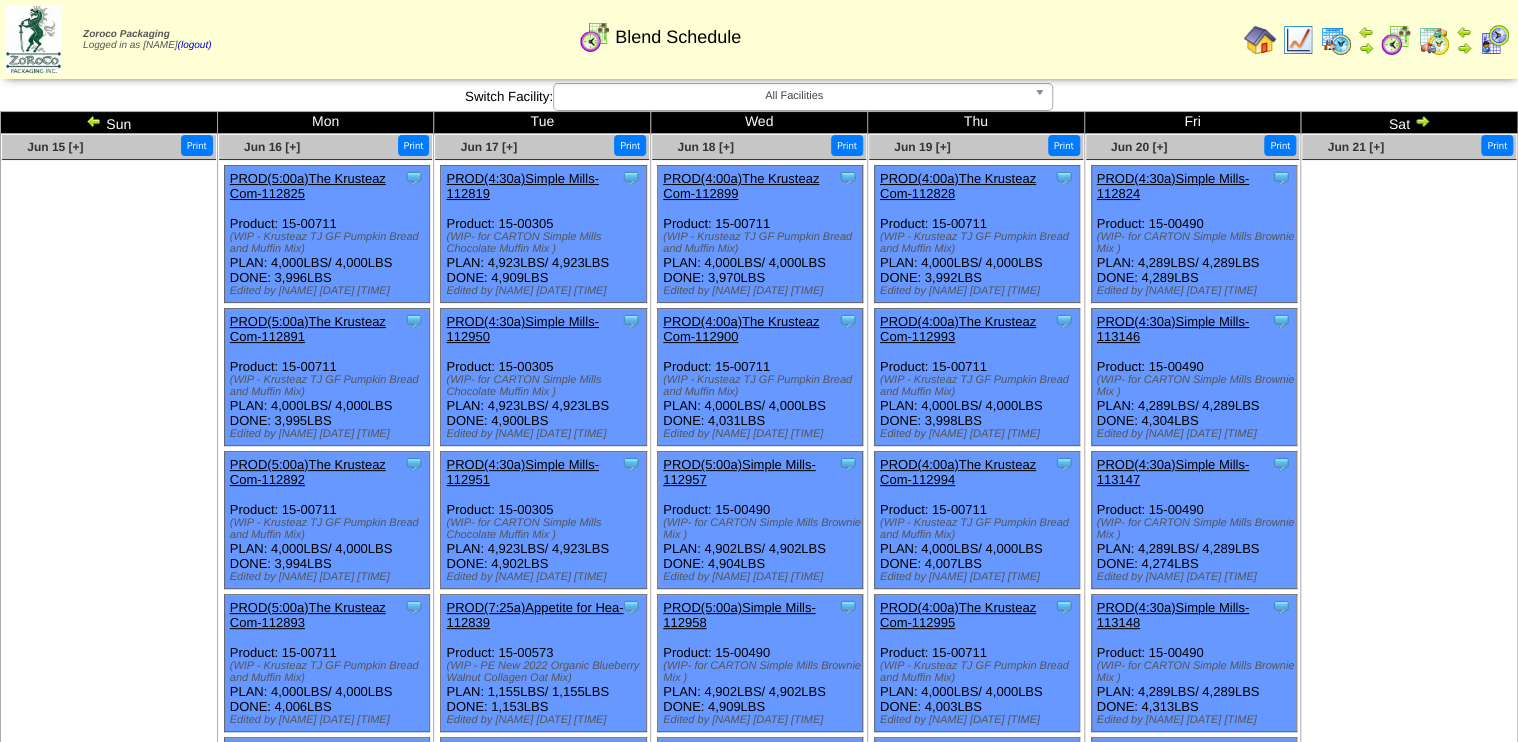 click at bounding box center (94, 121) 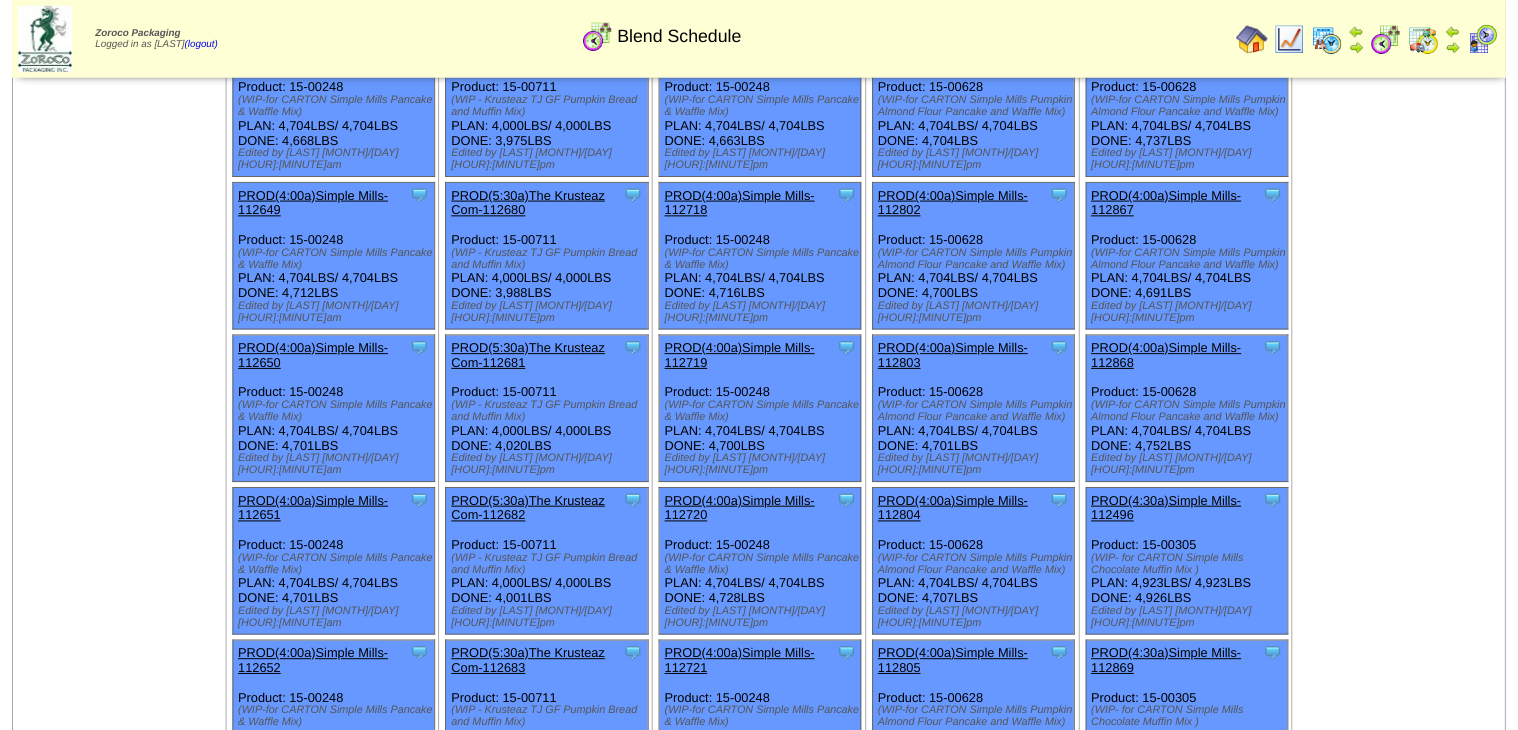 scroll, scrollTop: 160, scrollLeft: 0, axis: vertical 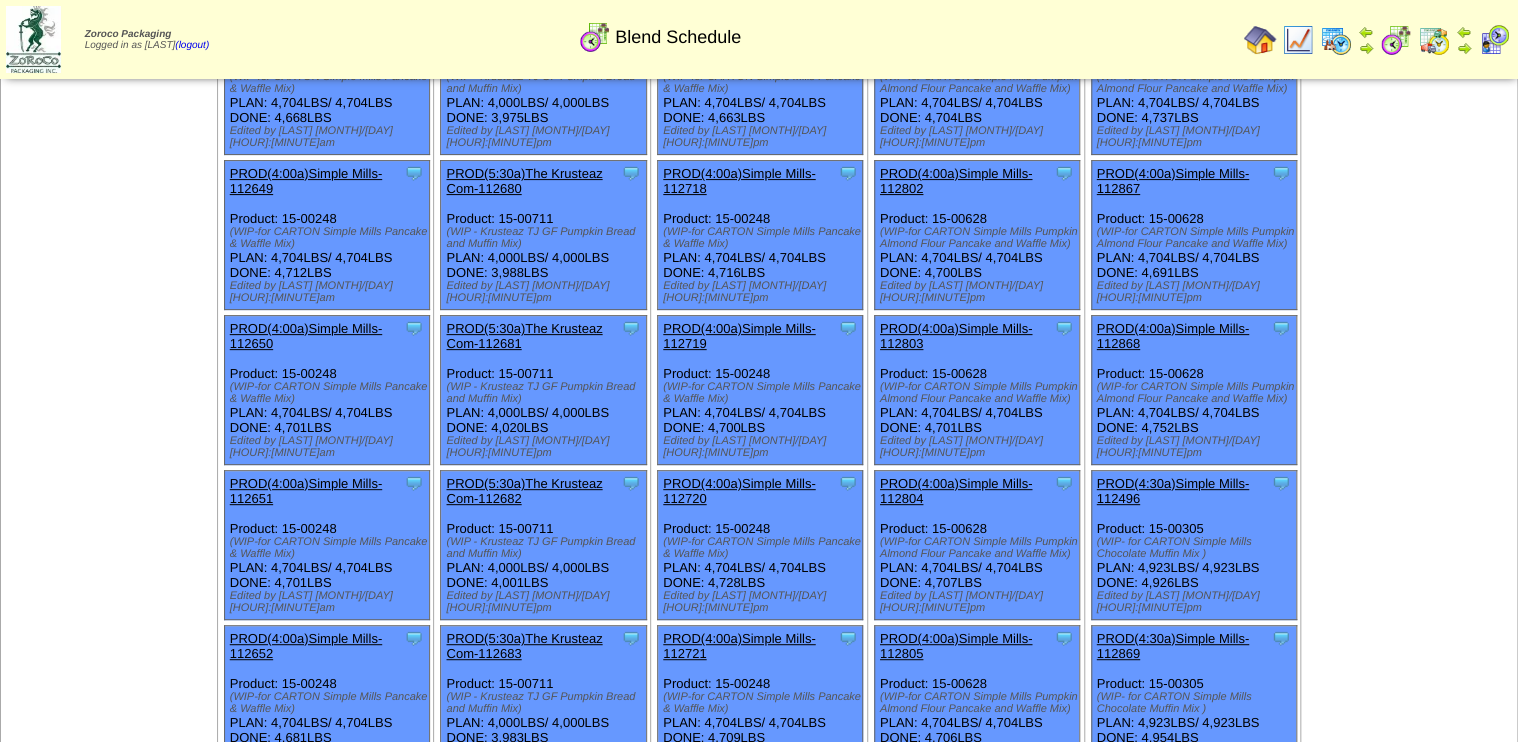click on "PROD(4:30a)Simple Mills-112496" at bounding box center [1173, 491] 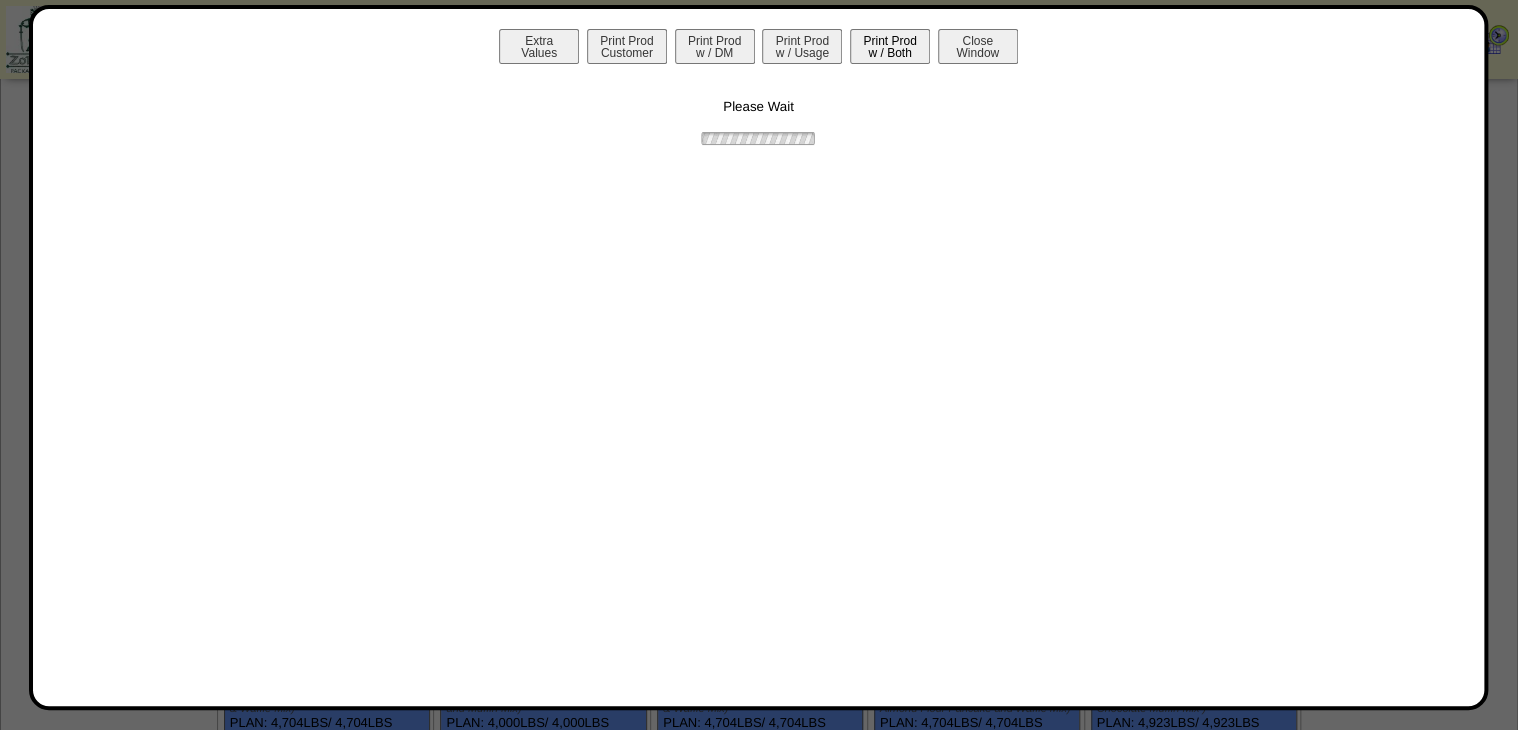 click on "Print Prod w / Both" at bounding box center [890, 46] 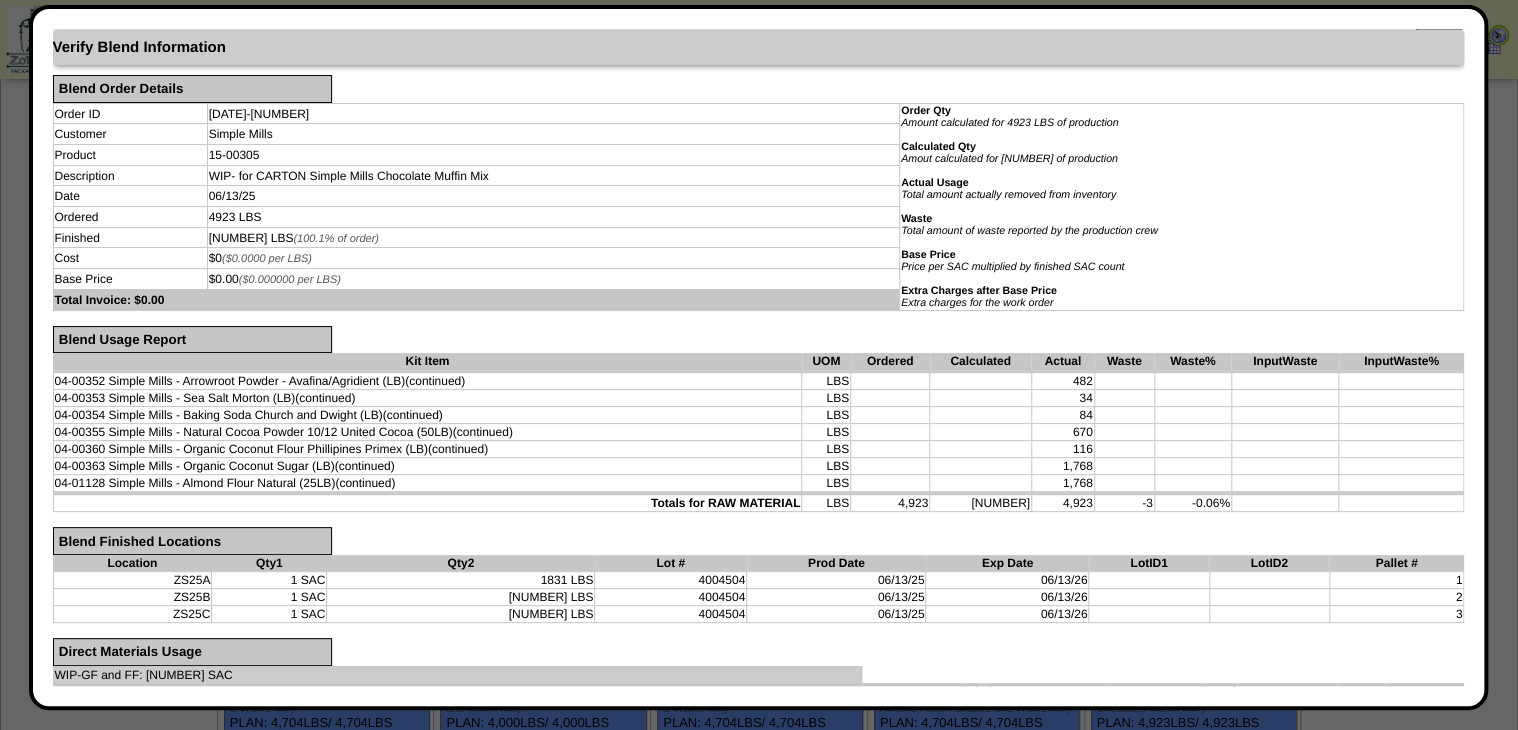 scroll, scrollTop: 0, scrollLeft: 0, axis: both 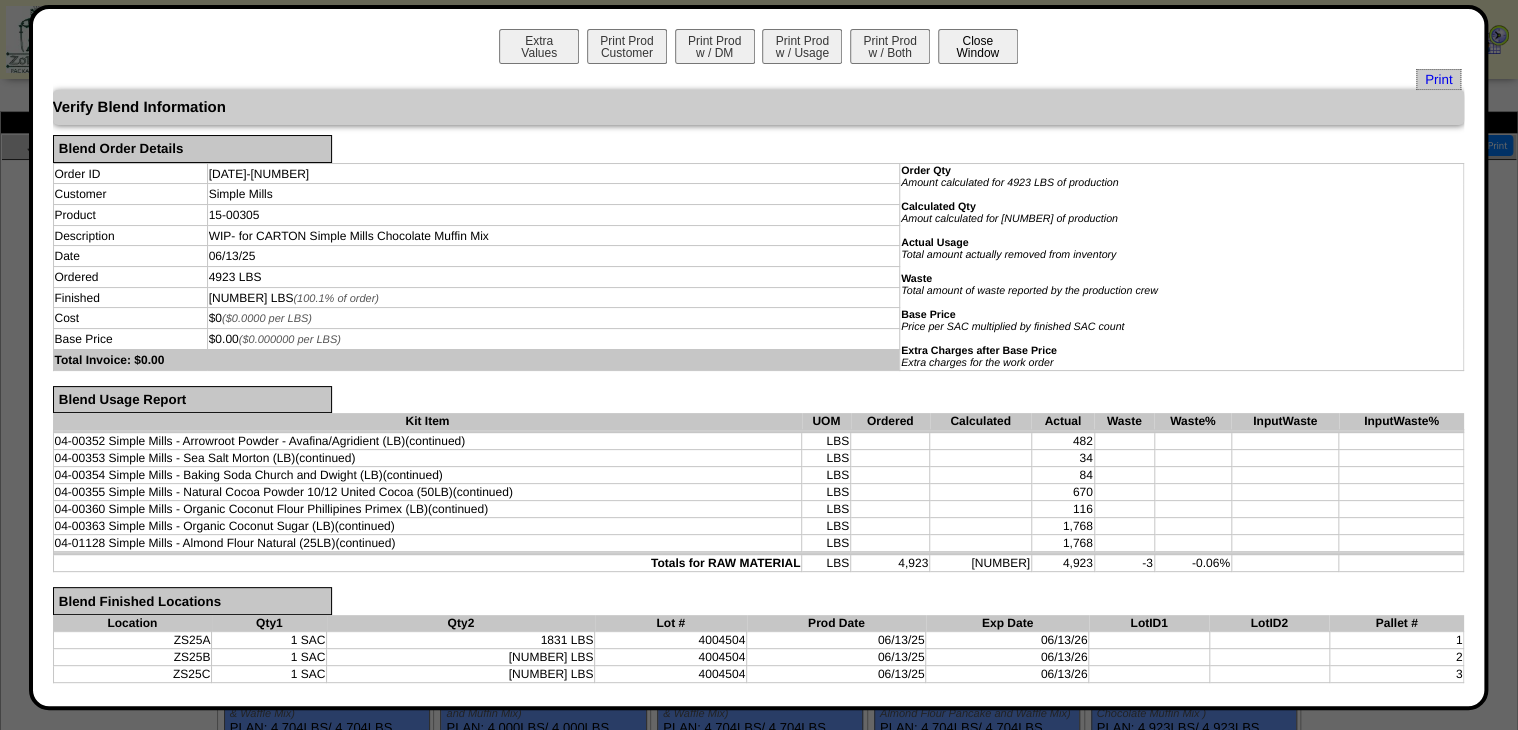 click on "Close Window" at bounding box center (978, 46) 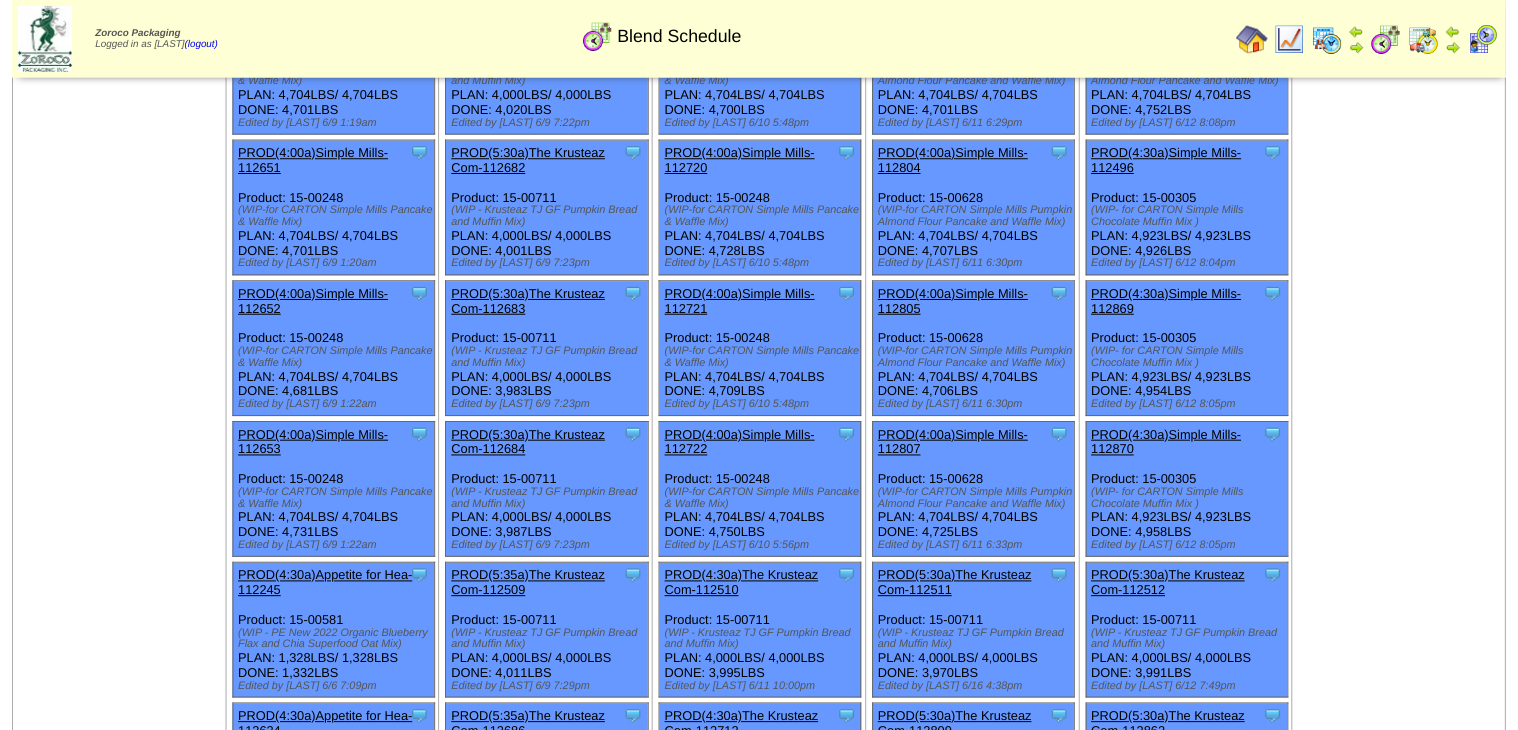 scroll, scrollTop: 480, scrollLeft: 0, axis: vertical 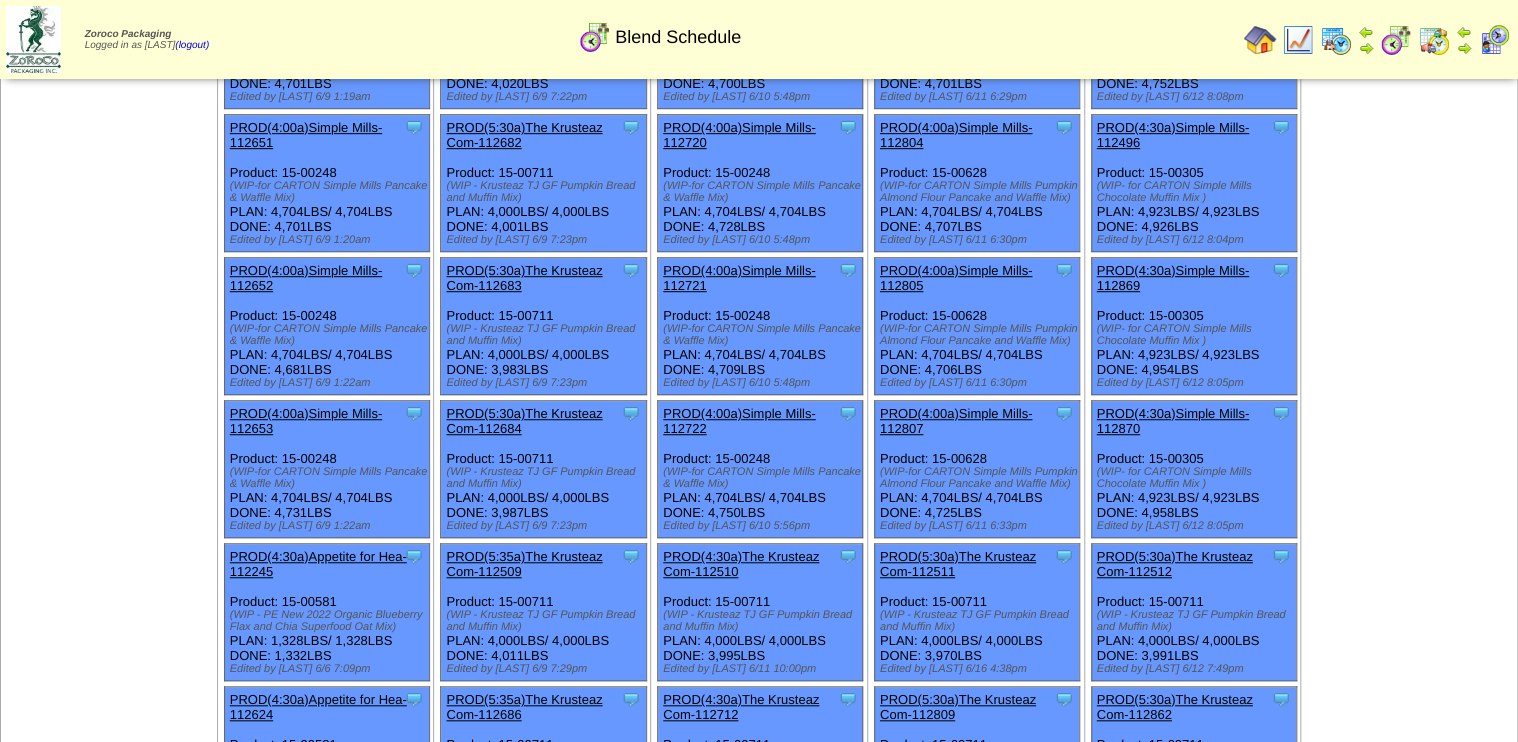 click on "PROD(4:30a)Simple Mills-112869" at bounding box center (1173, 278) 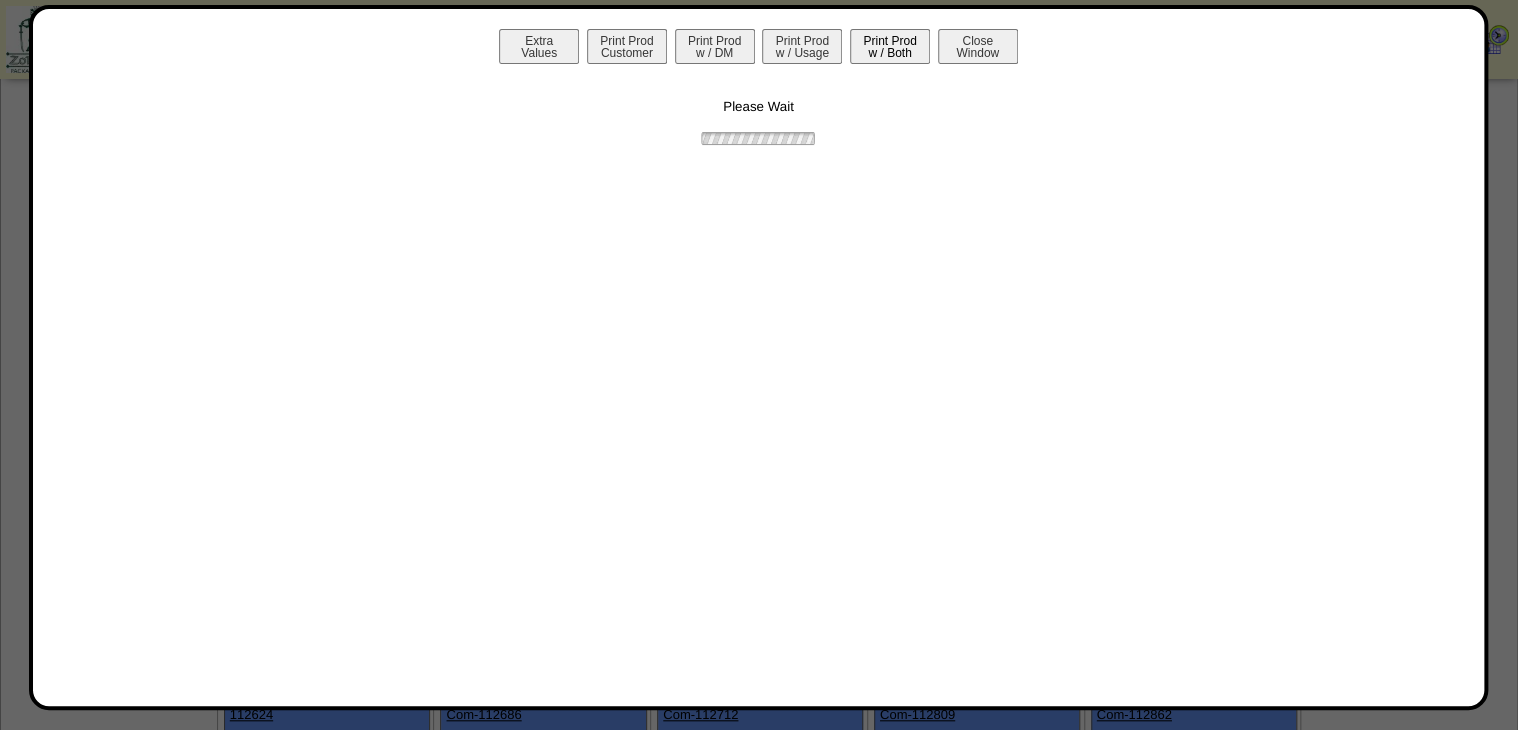 click on "Print Prod w / Both" at bounding box center (890, 46) 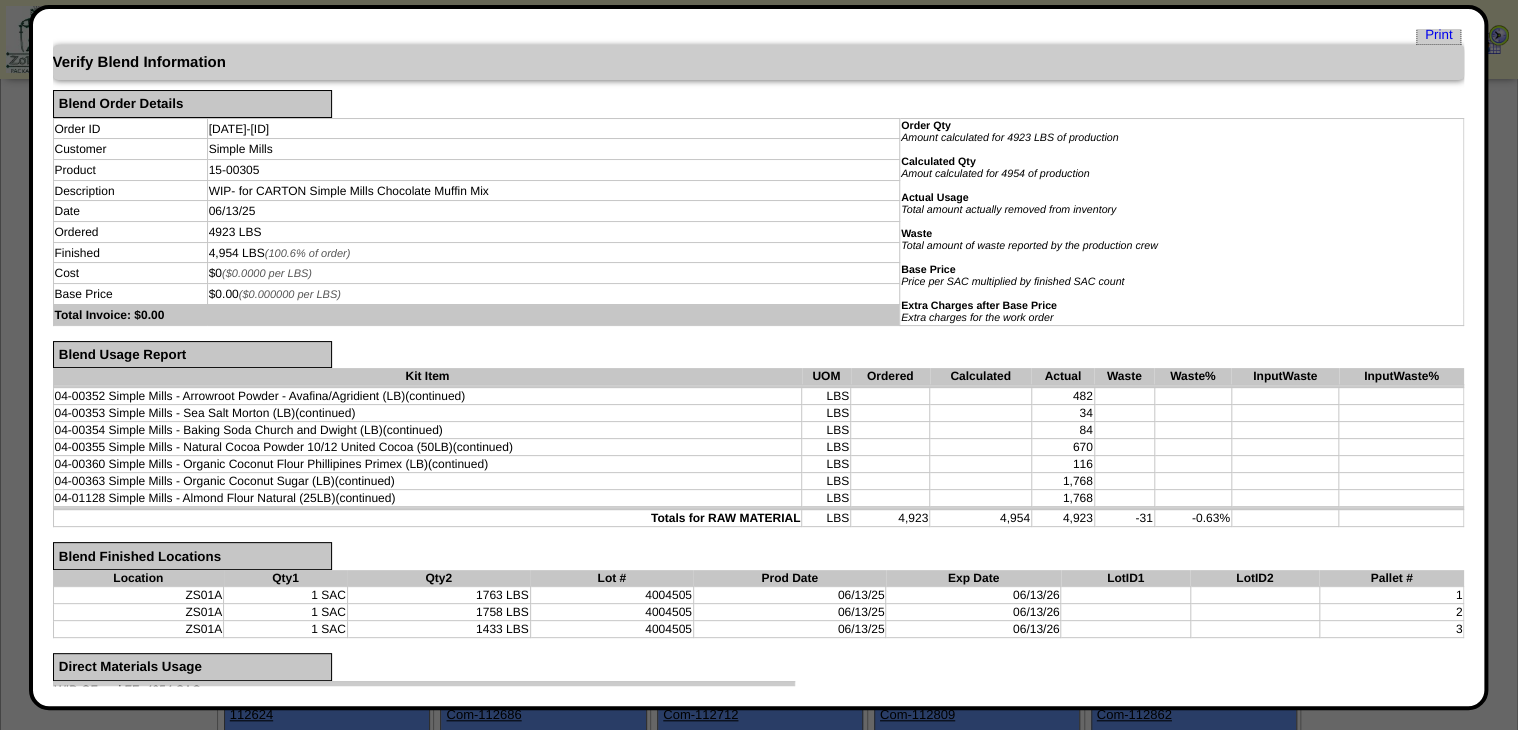 scroll, scrollTop: 0, scrollLeft: 0, axis: both 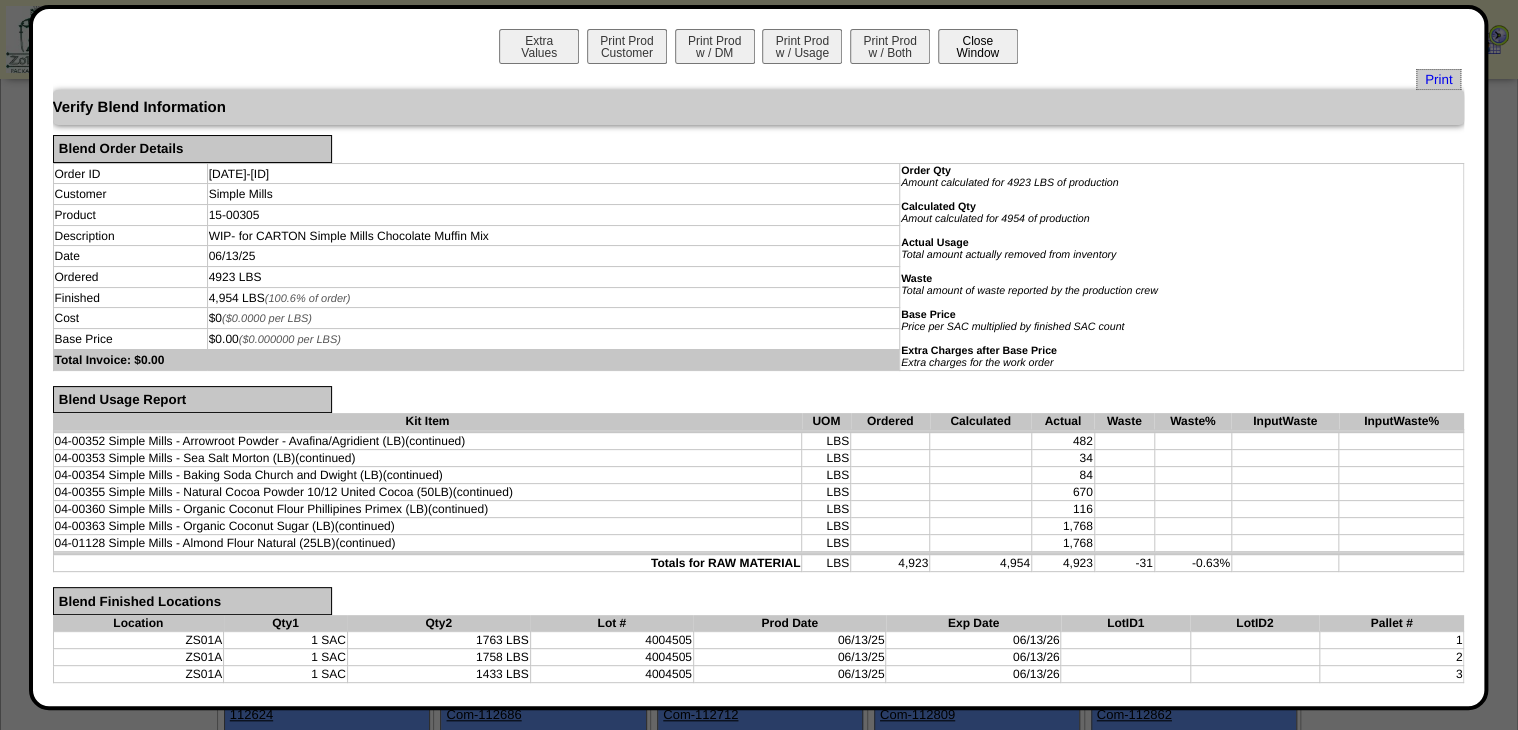 click on "Close Window" at bounding box center [978, 46] 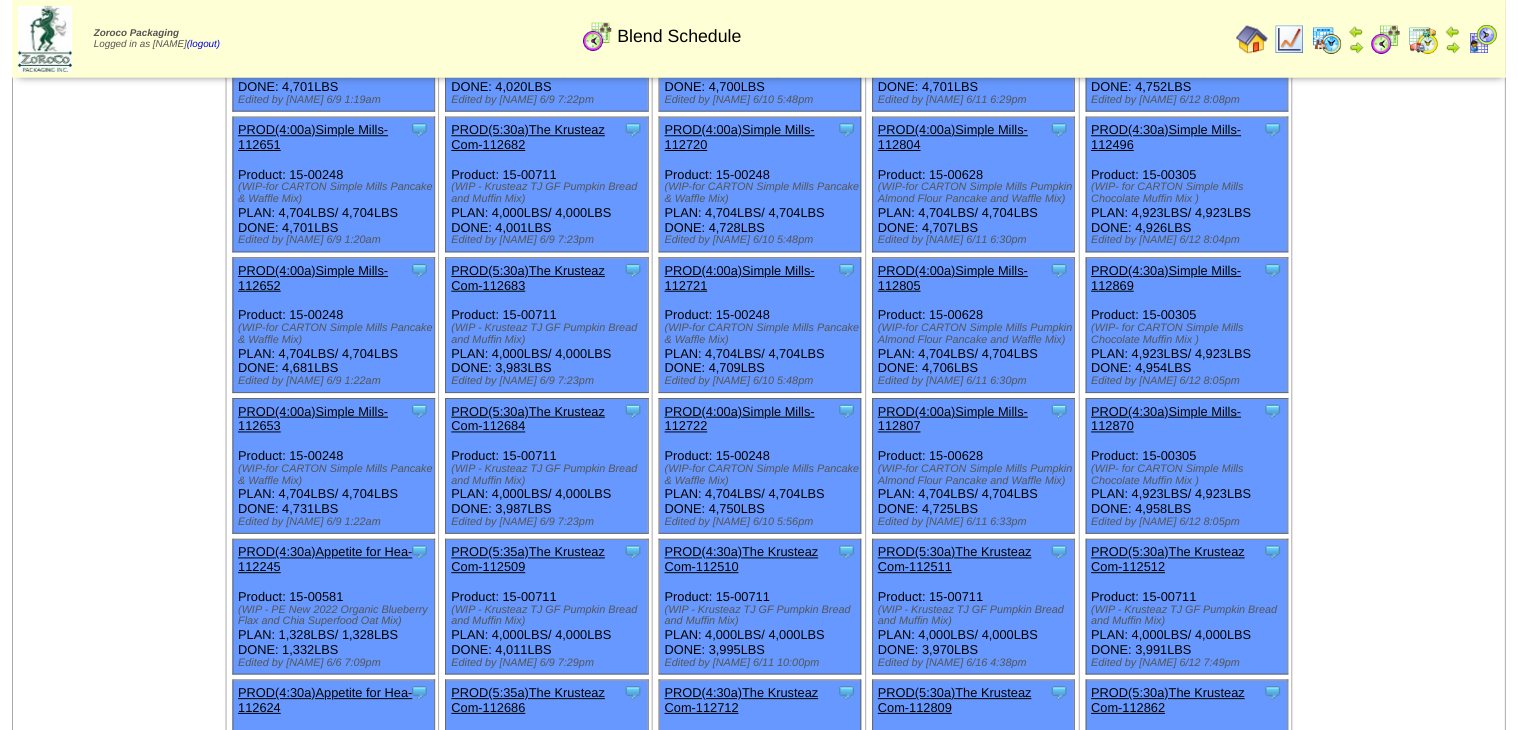 scroll, scrollTop: 480, scrollLeft: 0, axis: vertical 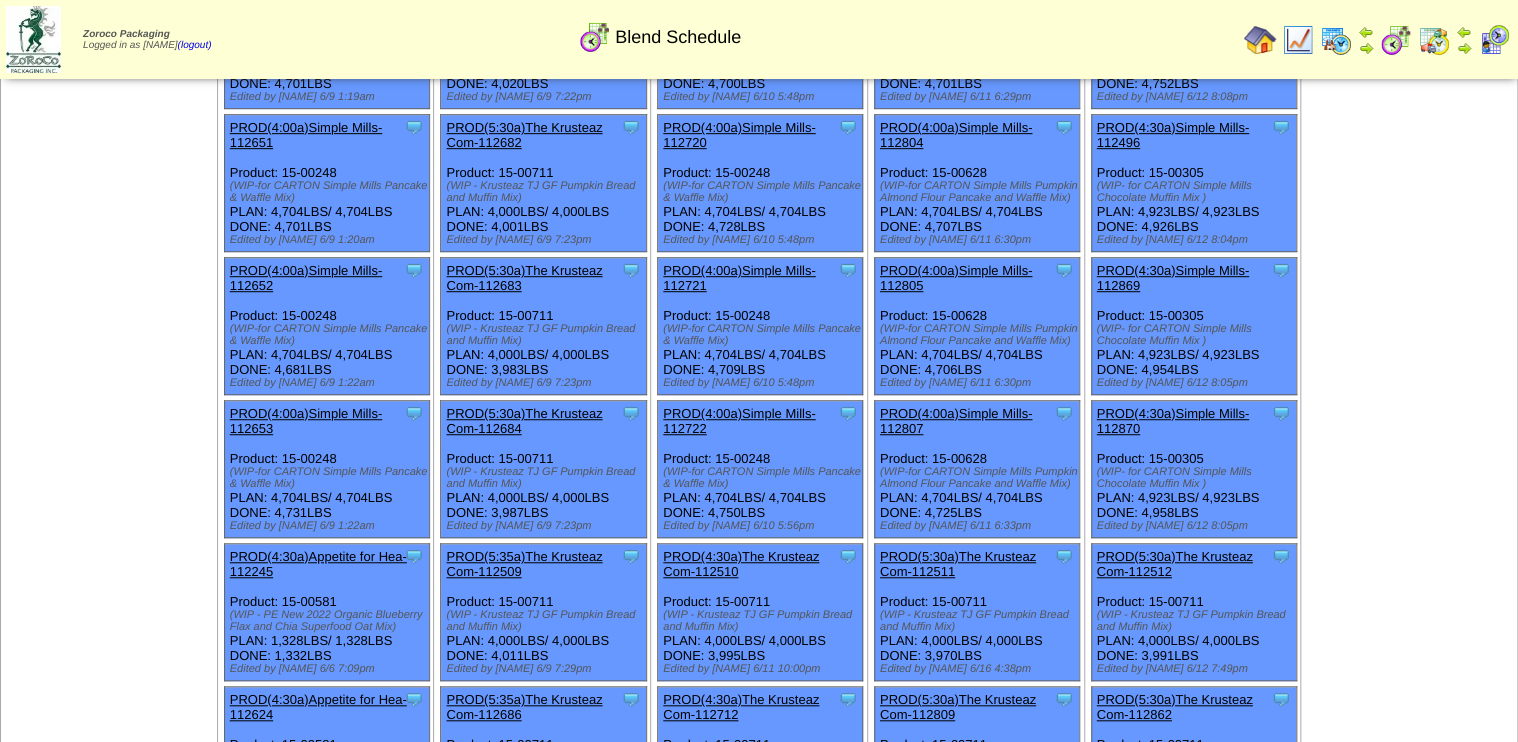 click on "PROD(4:30a)Simple Mills-112870" at bounding box center (1173, 421) 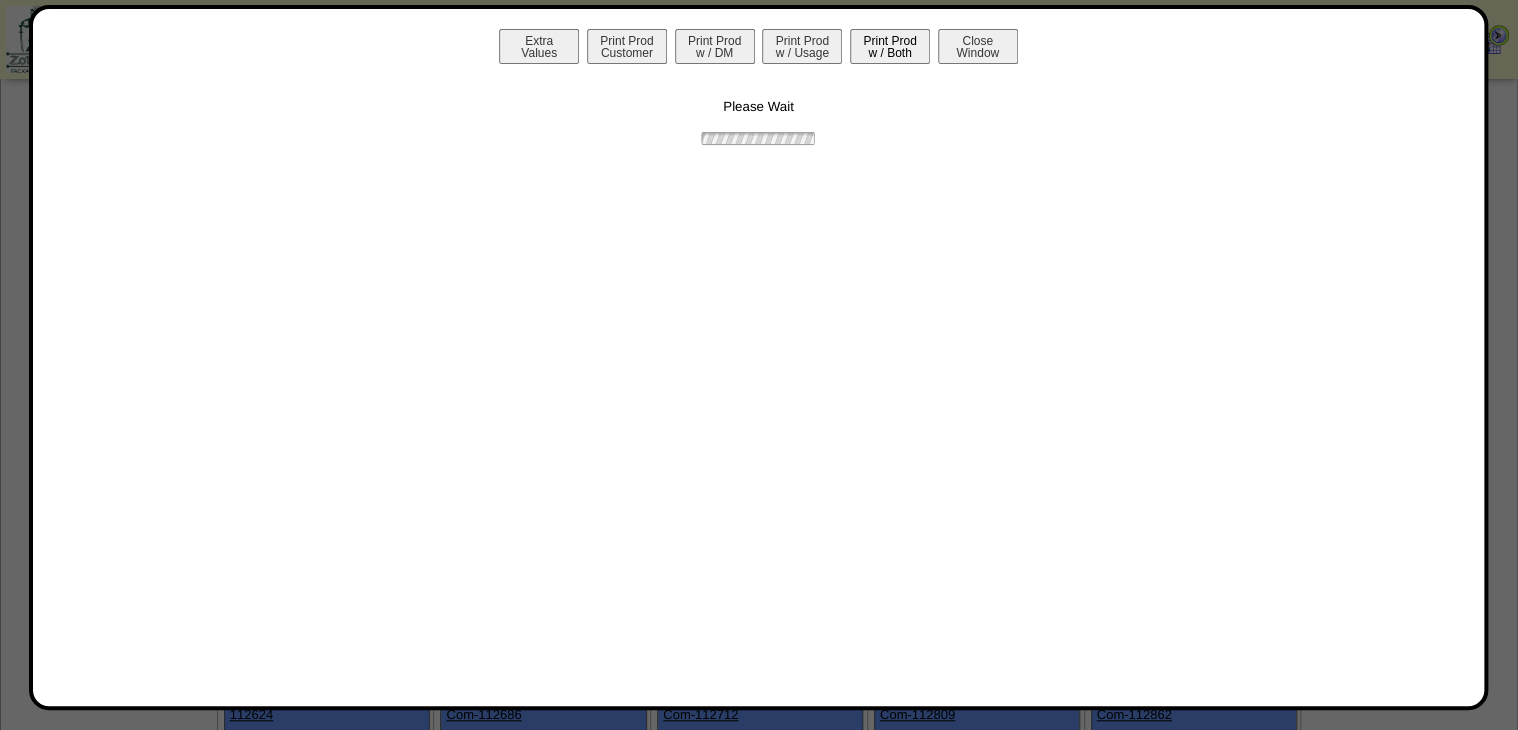 click on "Print Prod w / Both" at bounding box center (890, 46) 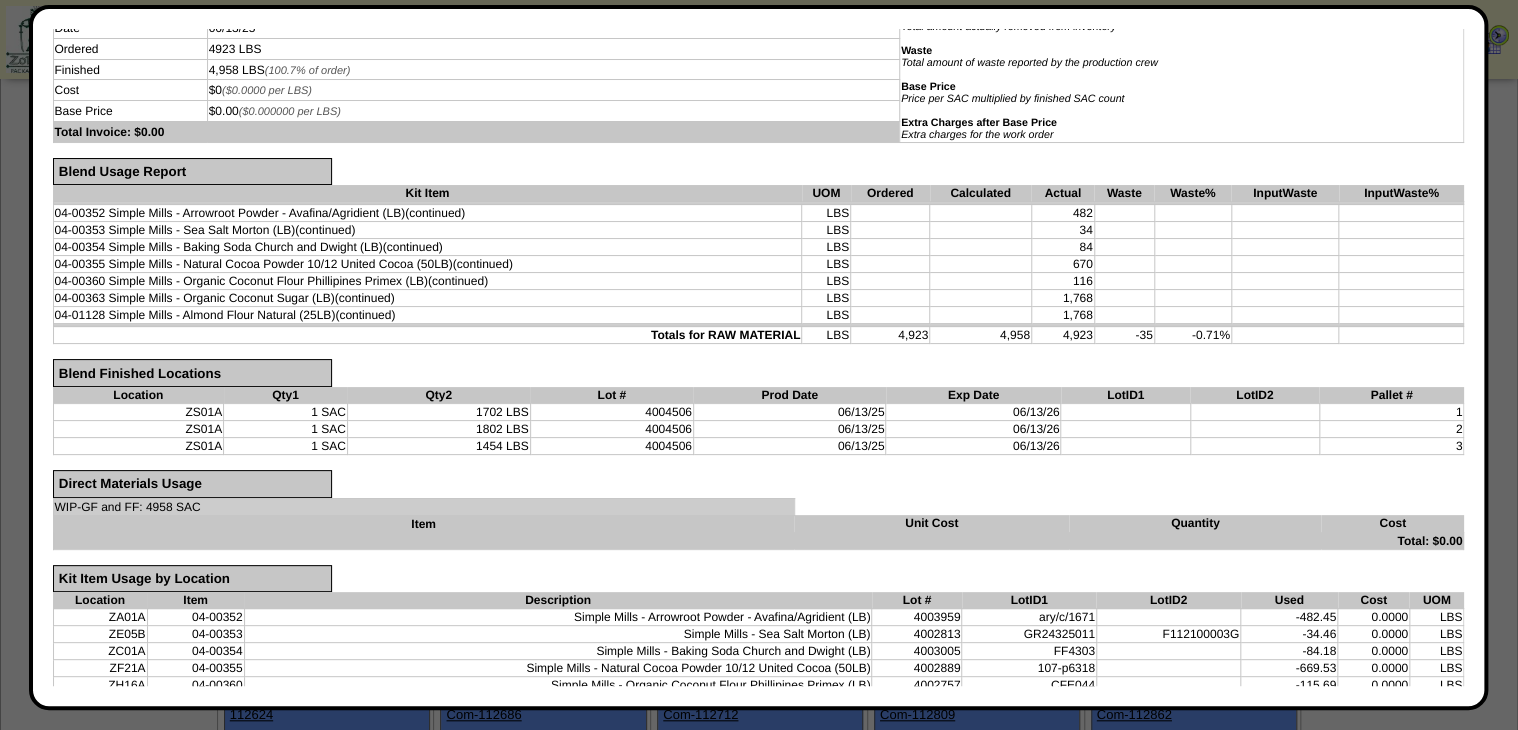 scroll, scrollTop: 0, scrollLeft: 0, axis: both 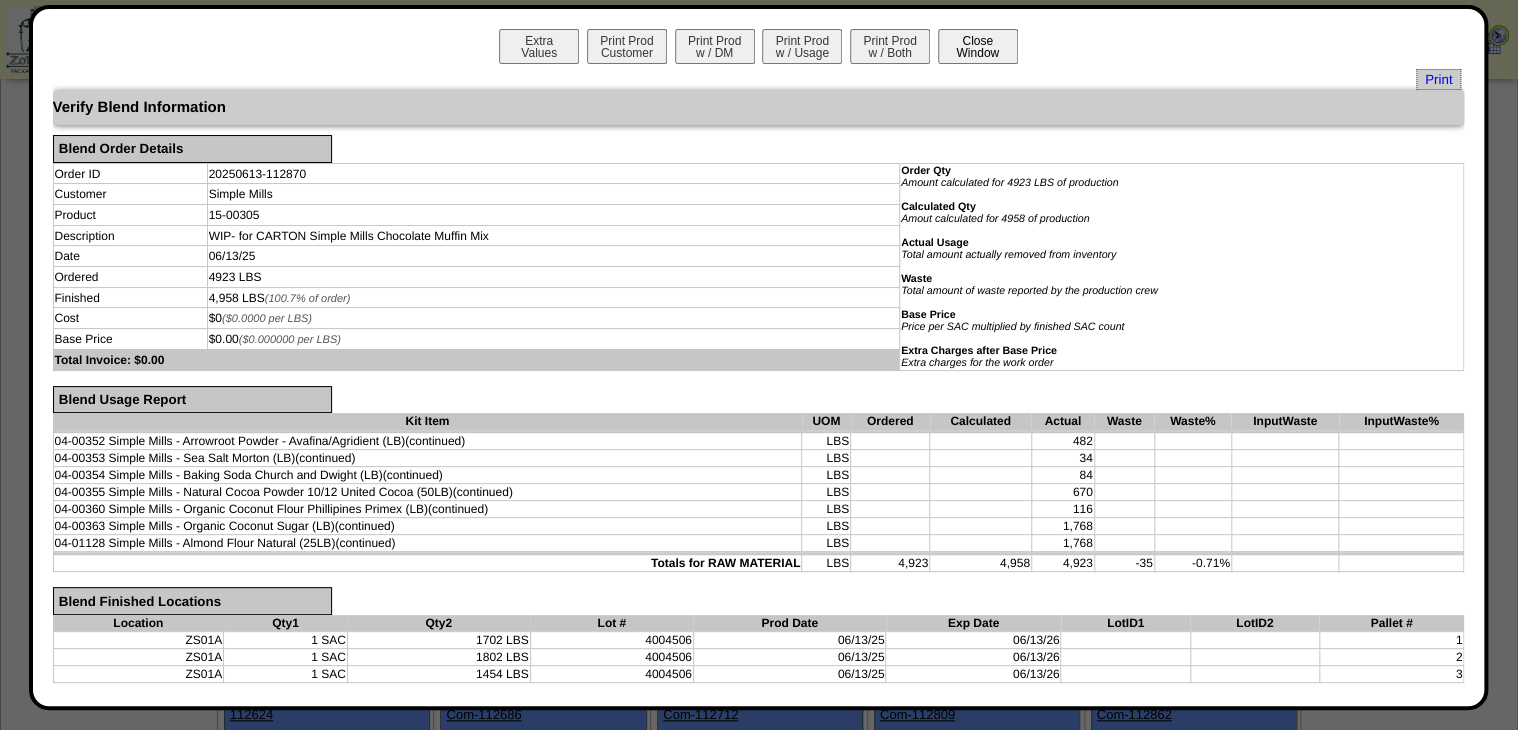 click on "Close Window" at bounding box center (978, 46) 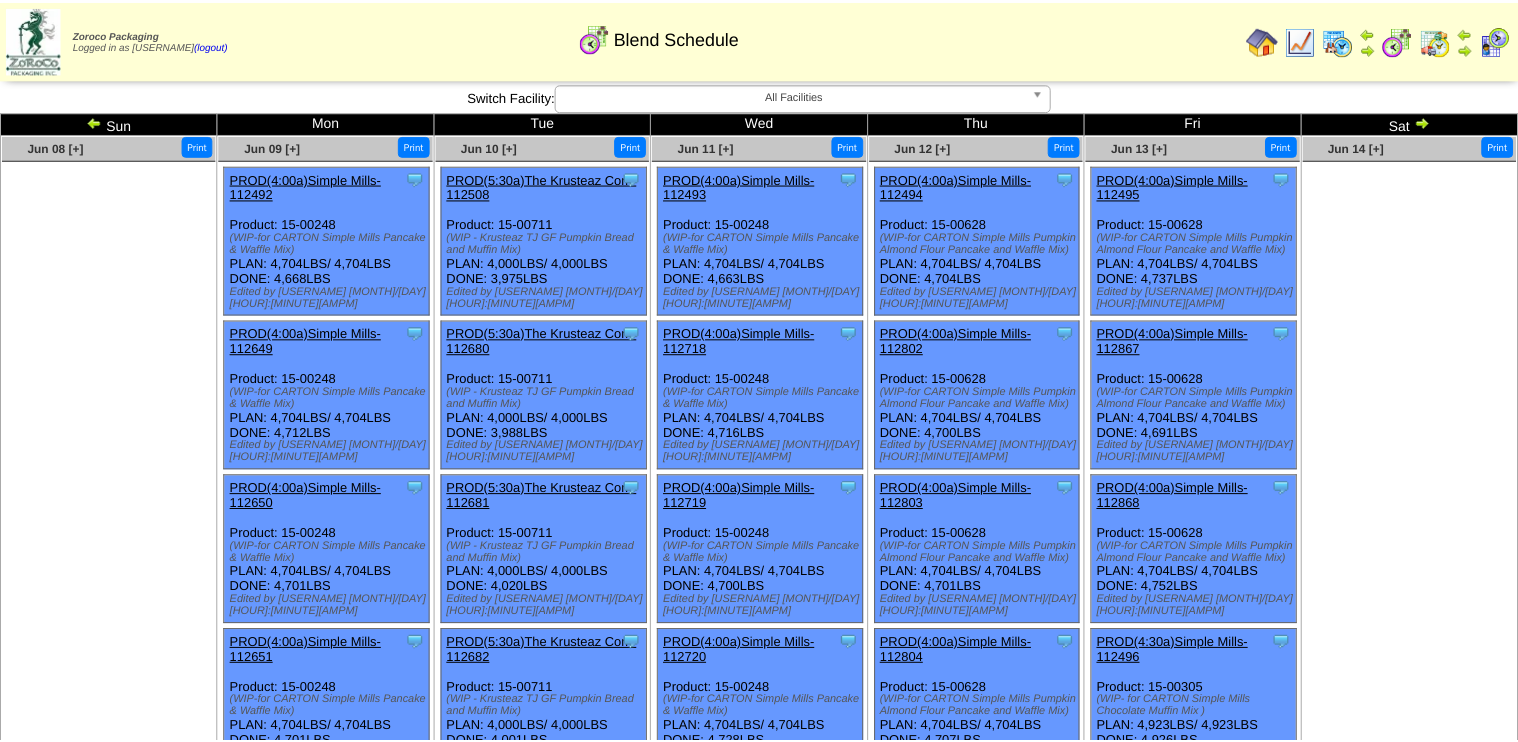 scroll, scrollTop: 0, scrollLeft: 0, axis: both 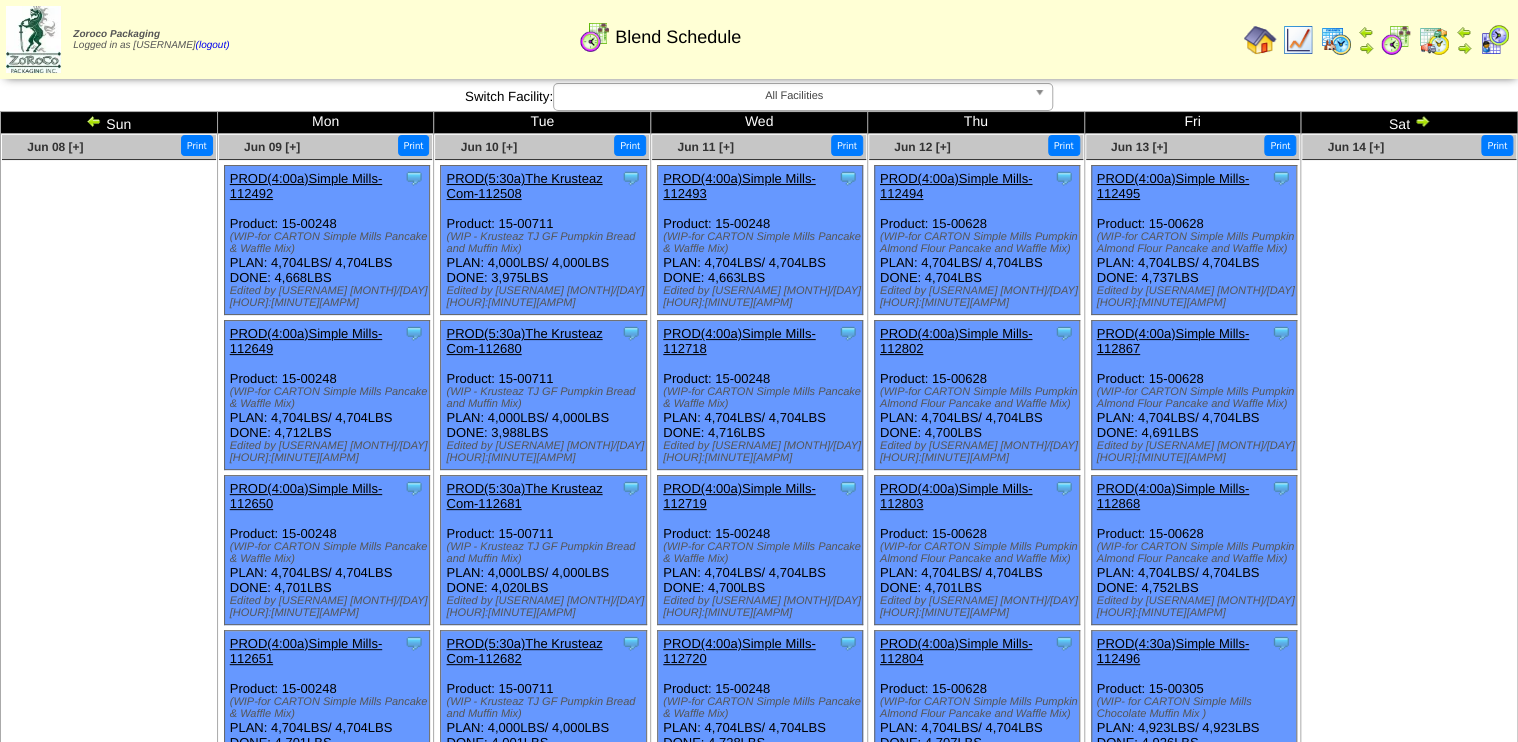 click at bounding box center (1260, 40) 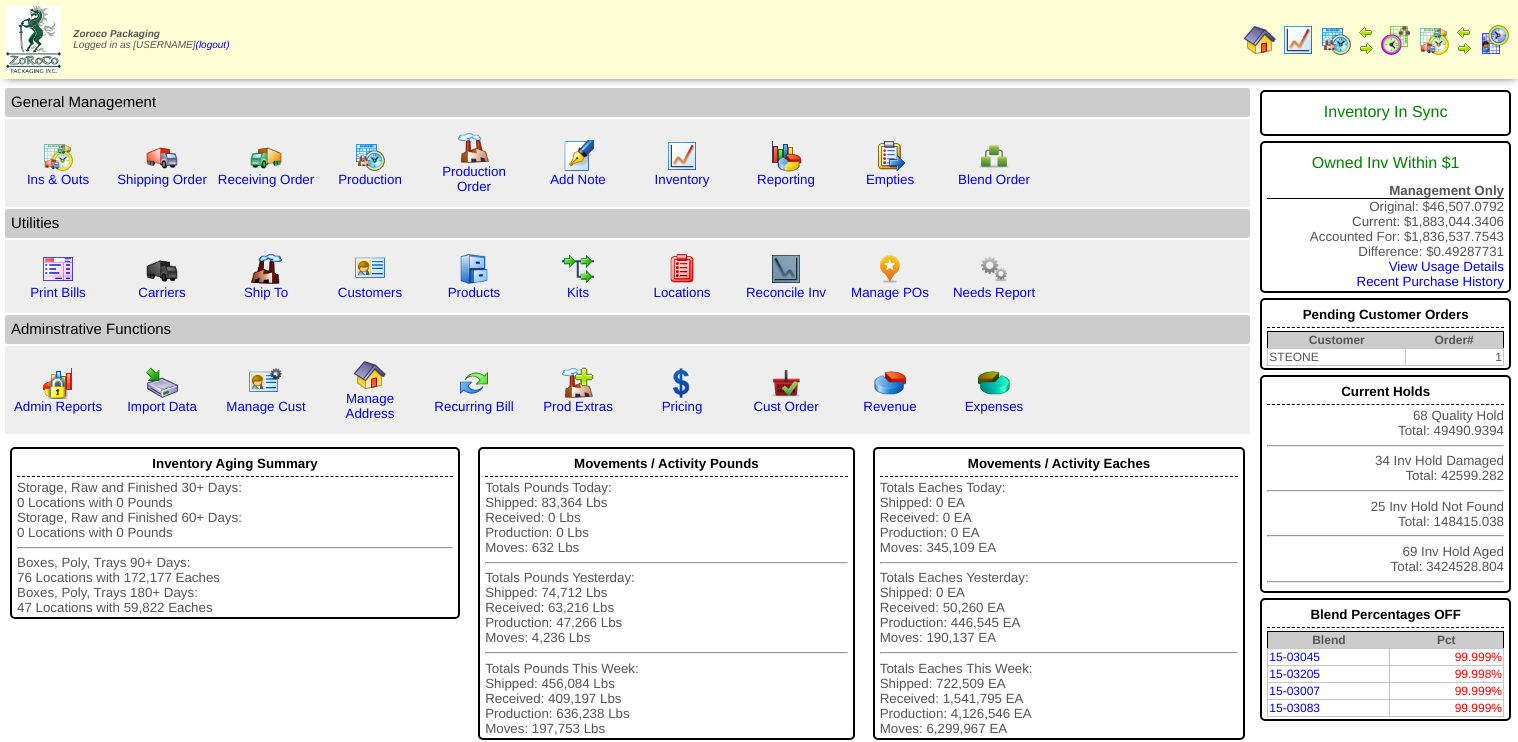 scroll, scrollTop: 0, scrollLeft: 0, axis: both 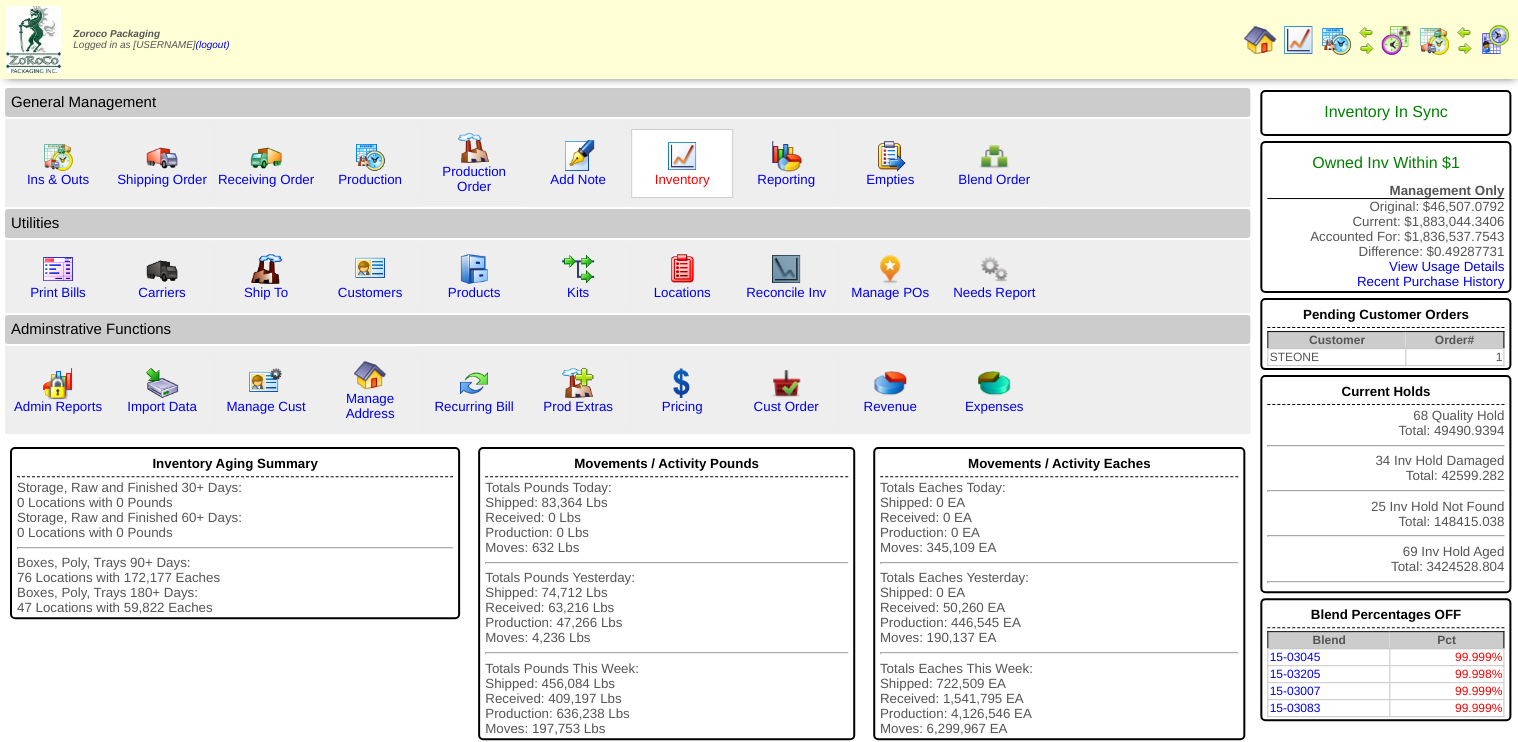 click on "Inventory" at bounding box center (682, 179) 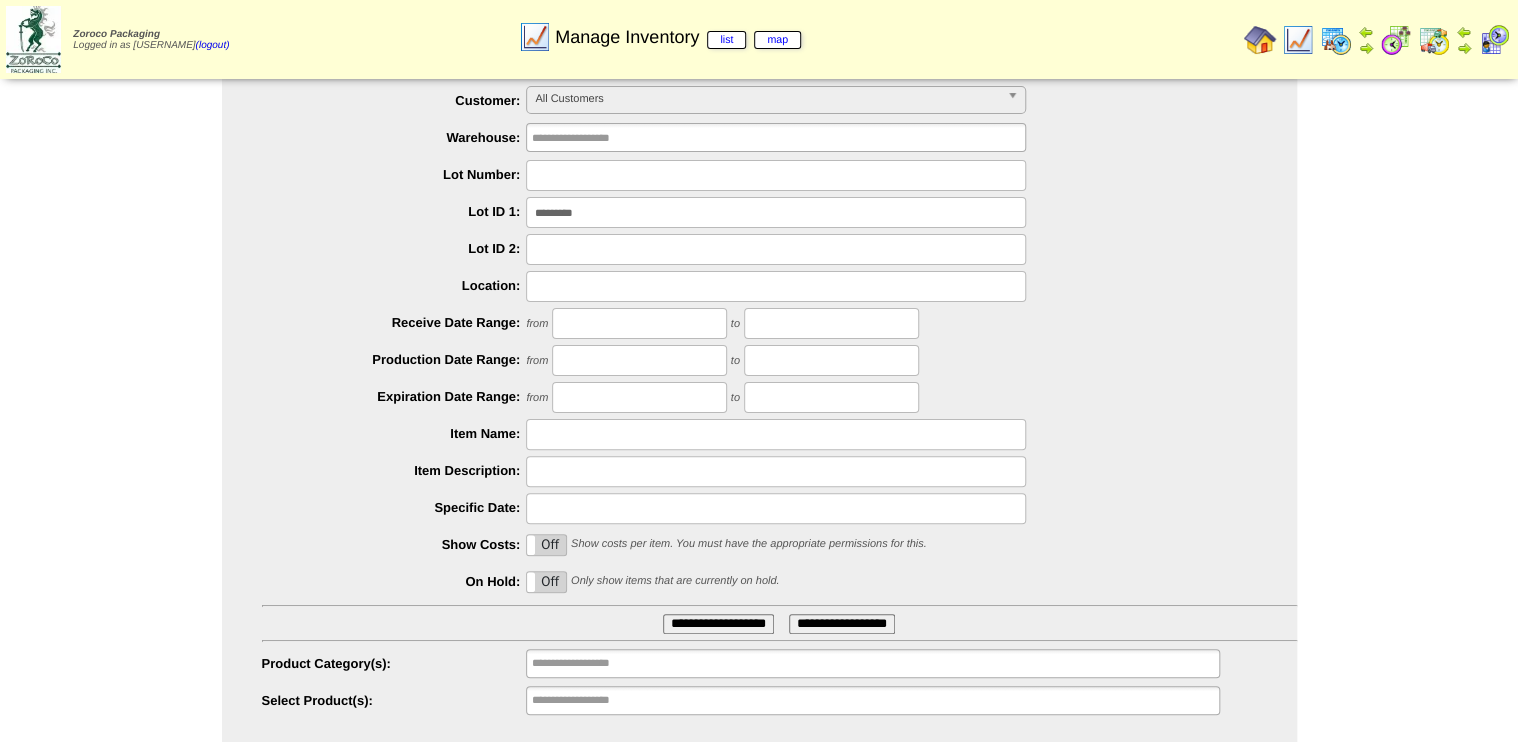scroll, scrollTop: 91, scrollLeft: 0, axis: vertical 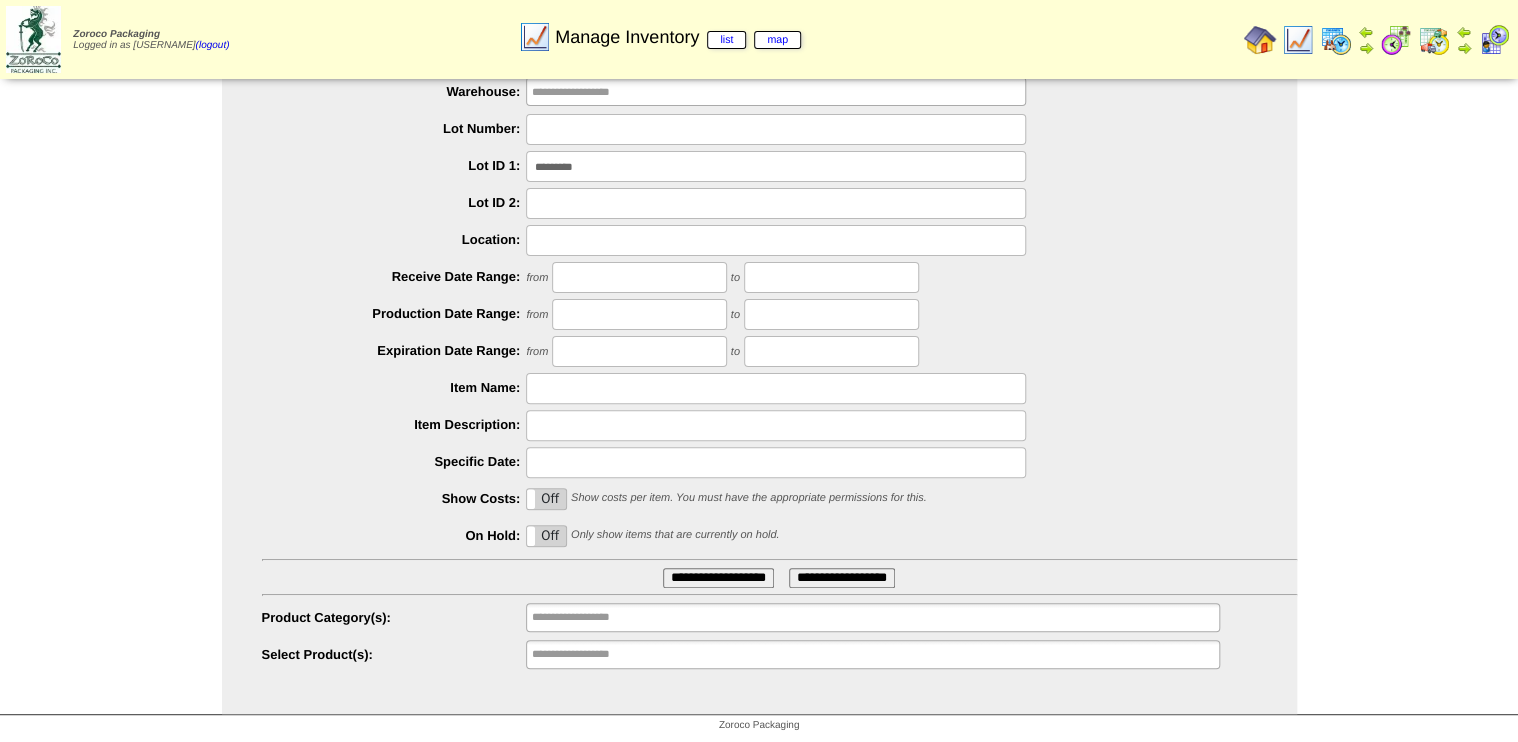 click on "**********" at bounding box center (872, 654) 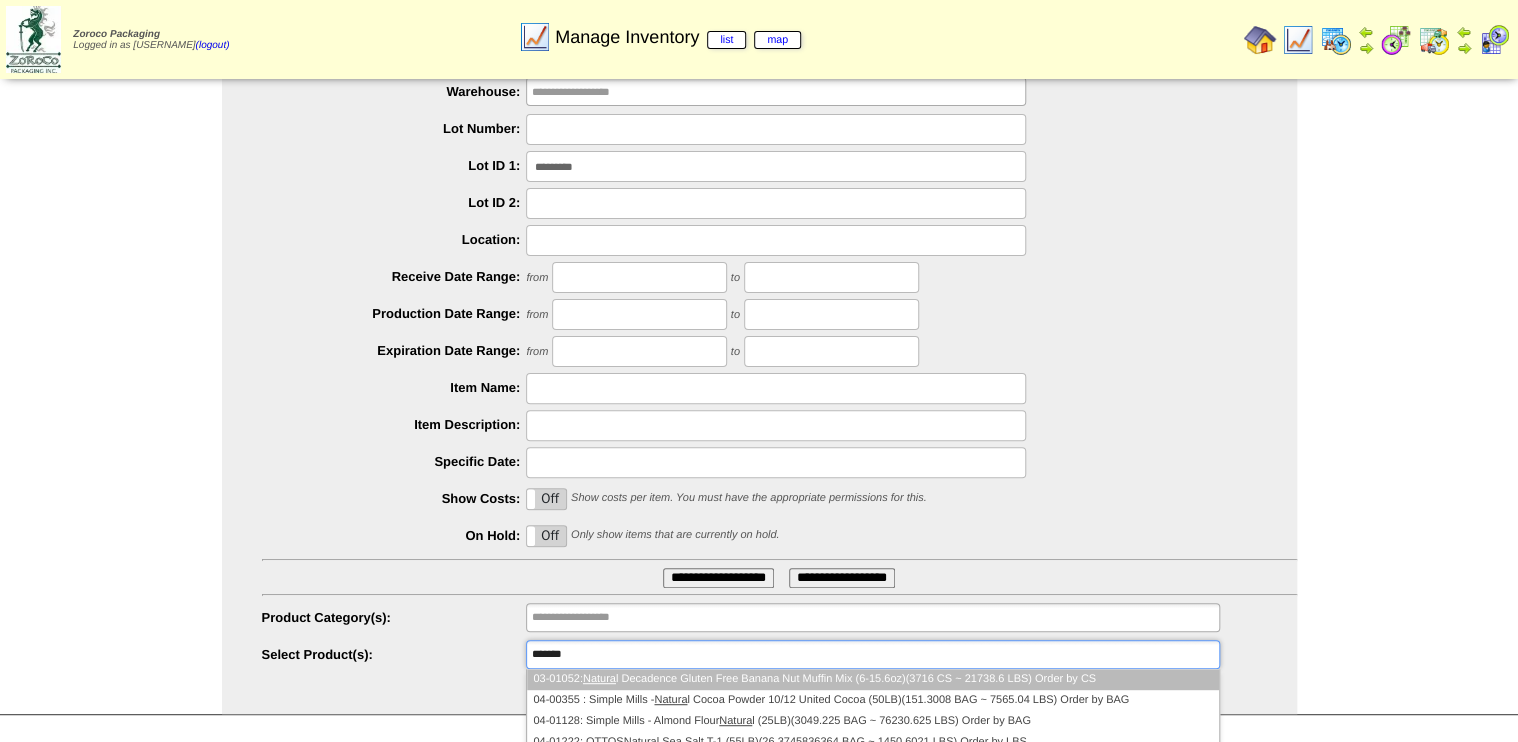 type on "*******" 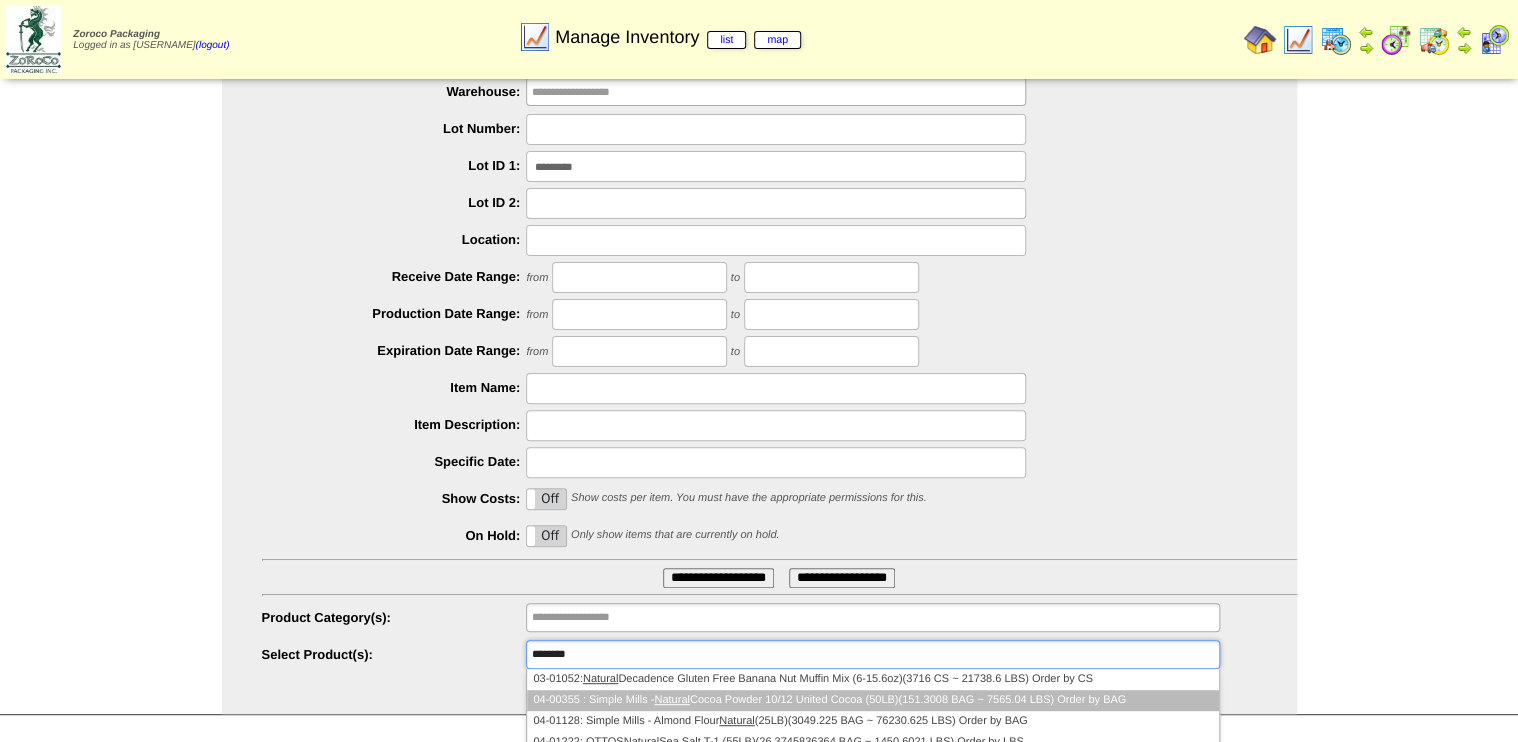 type 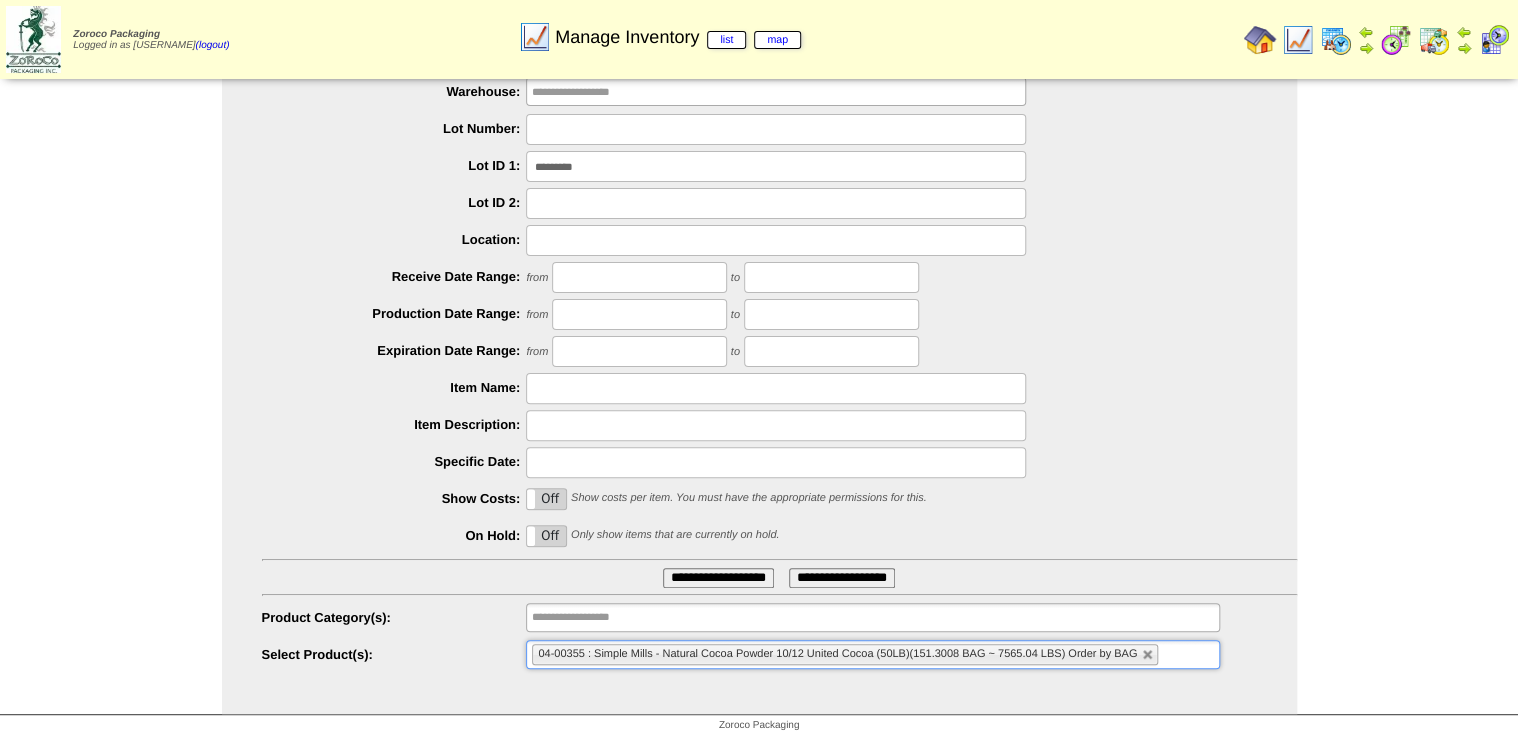 click on "**********" at bounding box center (718, 578) 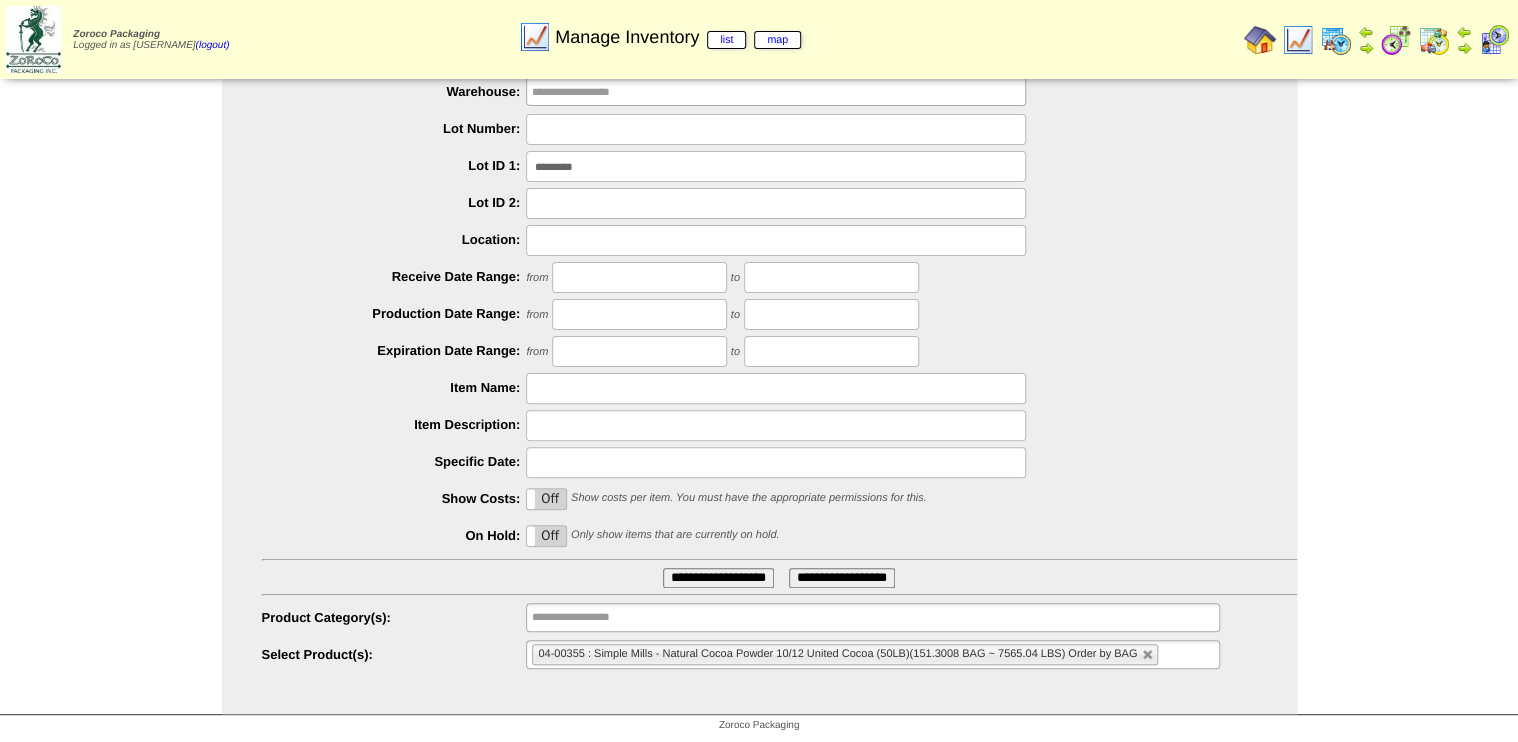 drag, startPoint x: 612, startPoint y: 170, endPoint x: 413, endPoint y: 225, distance: 206.46065 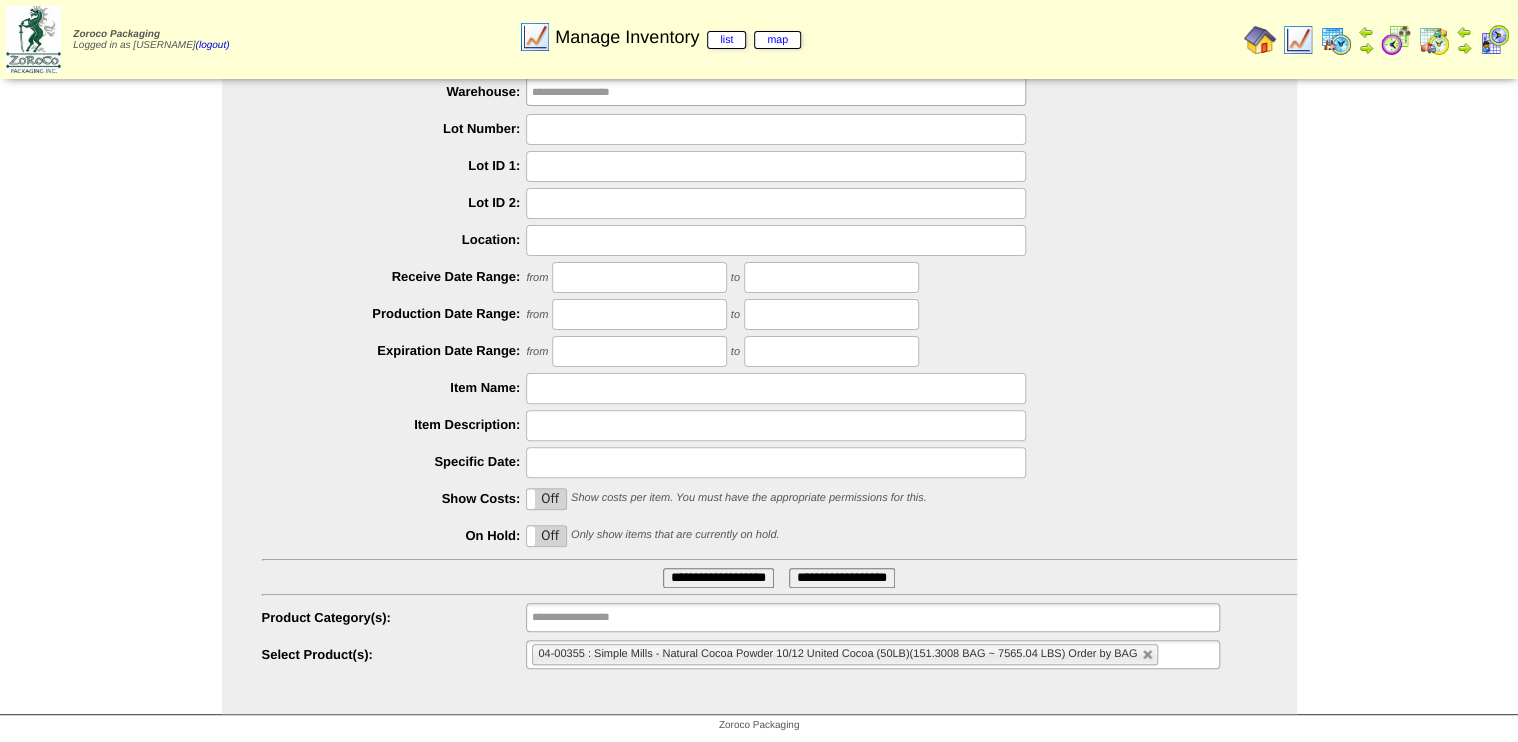 type 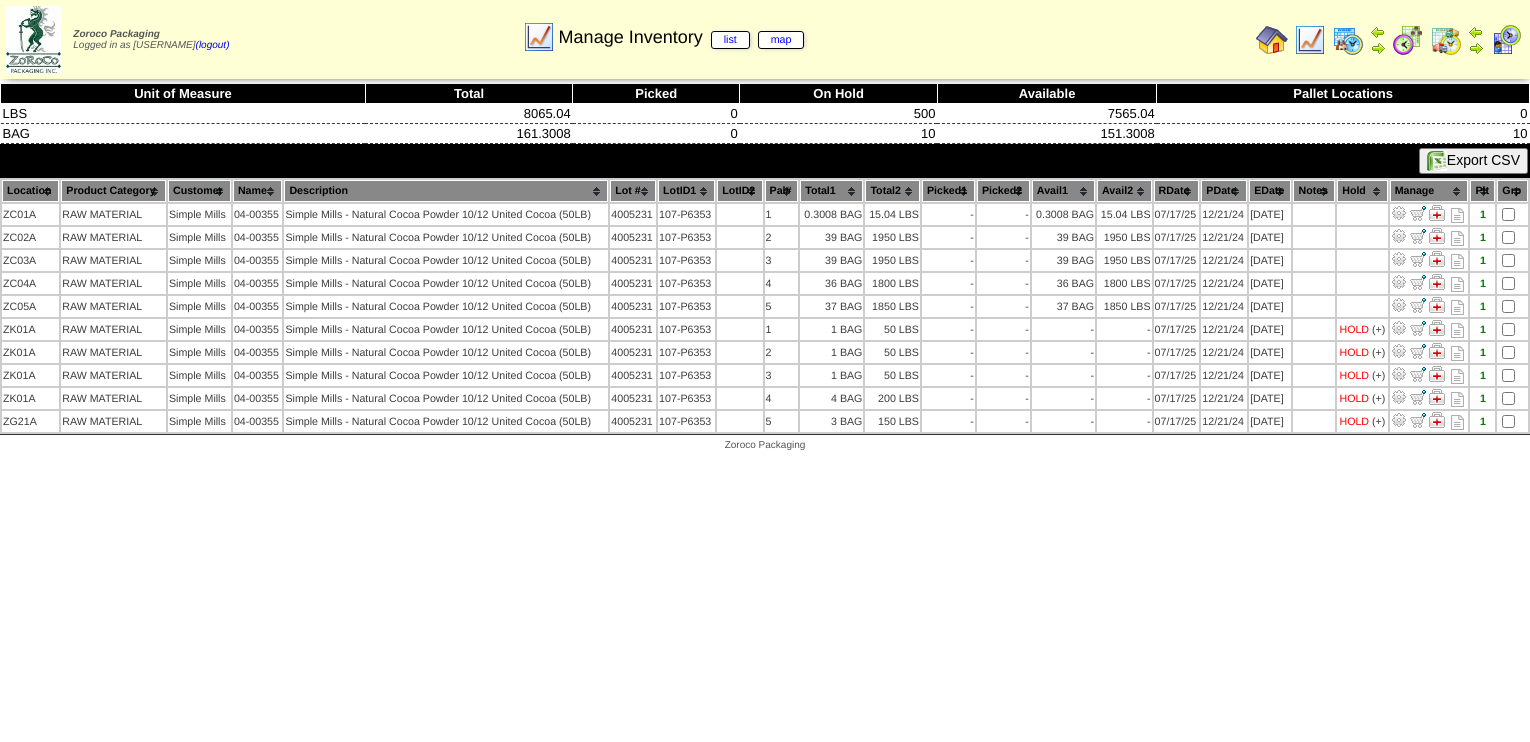 scroll, scrollTop: 0, scrollLeft: 0, axis: both 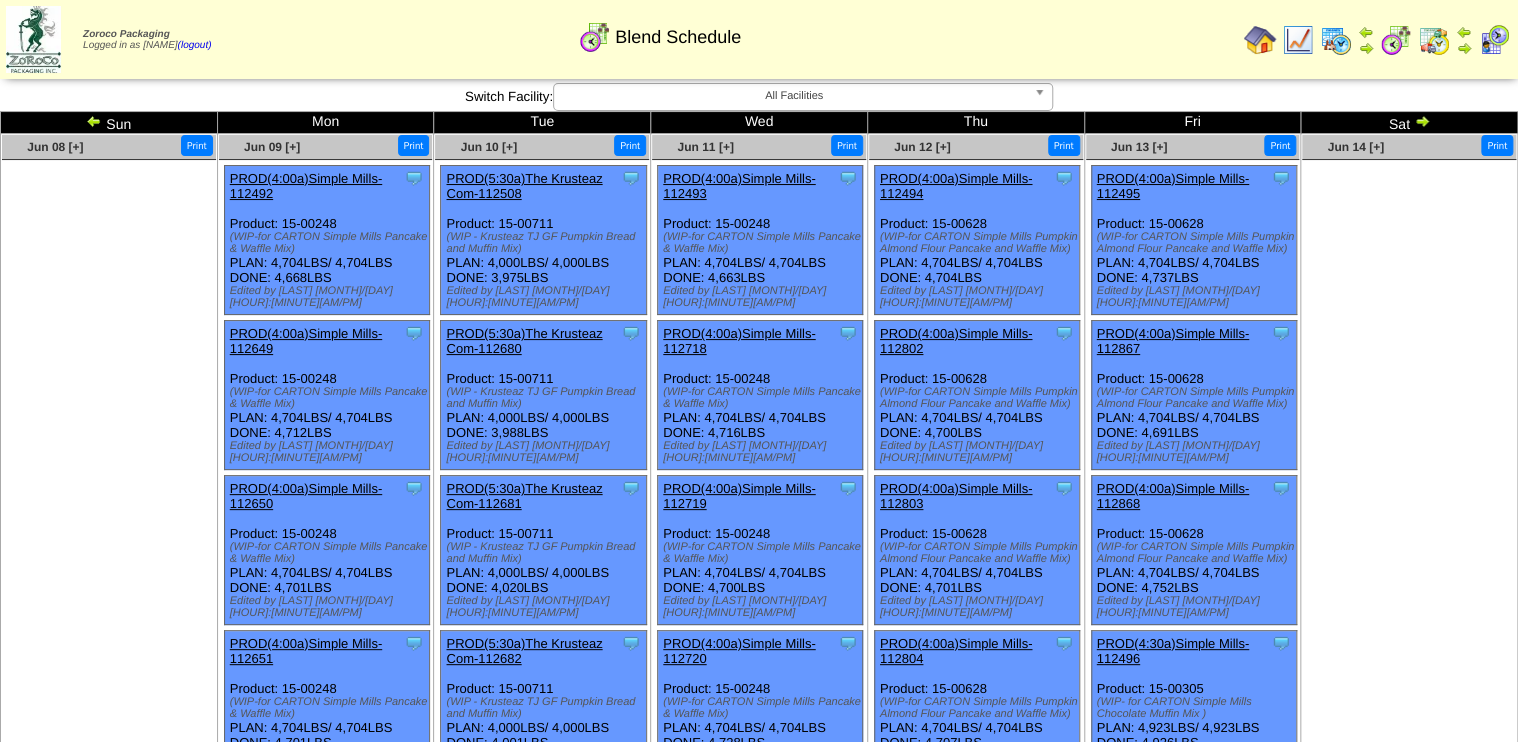 click at bounding box center (1422, 121) 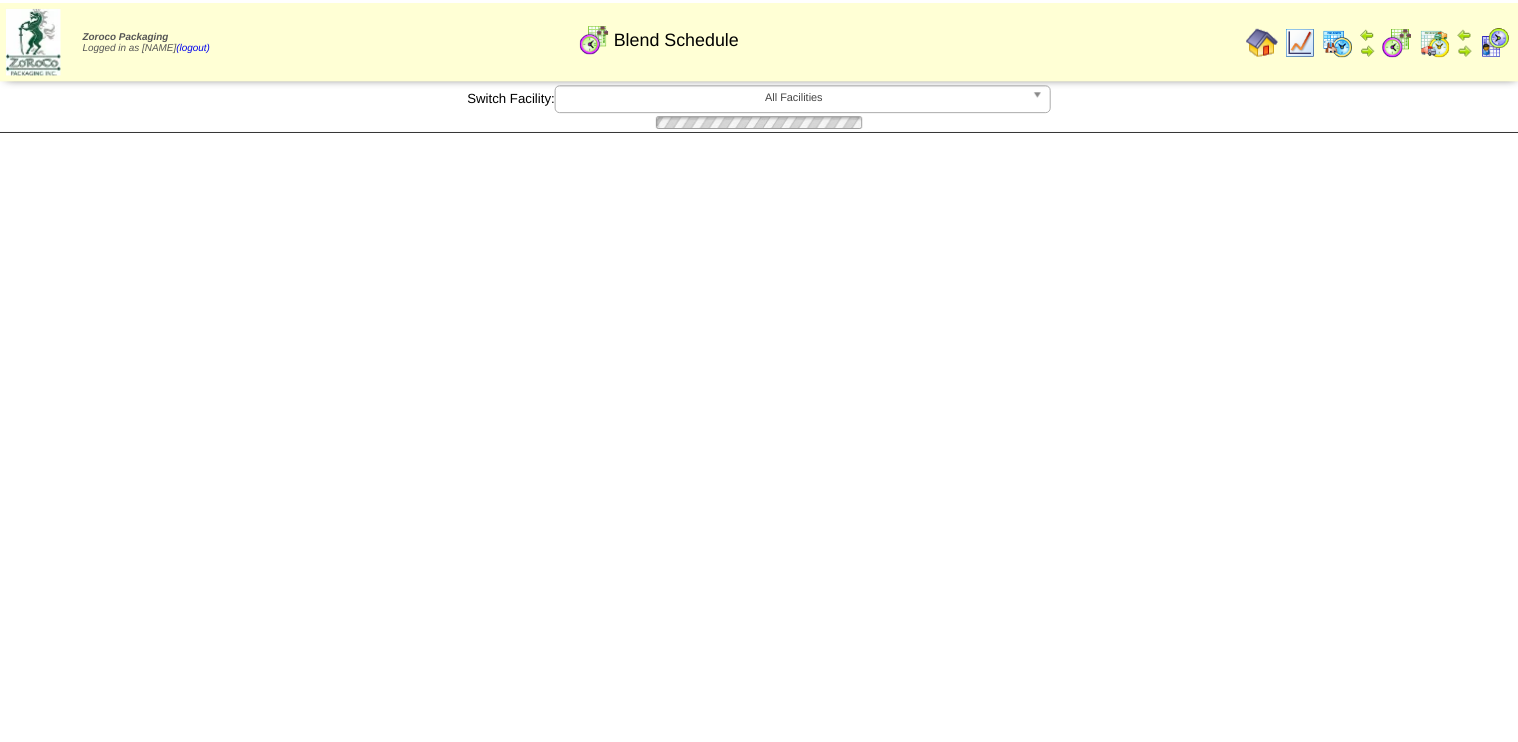 scroll, scrollTop: 0, scrollLeft: 0, axis: both 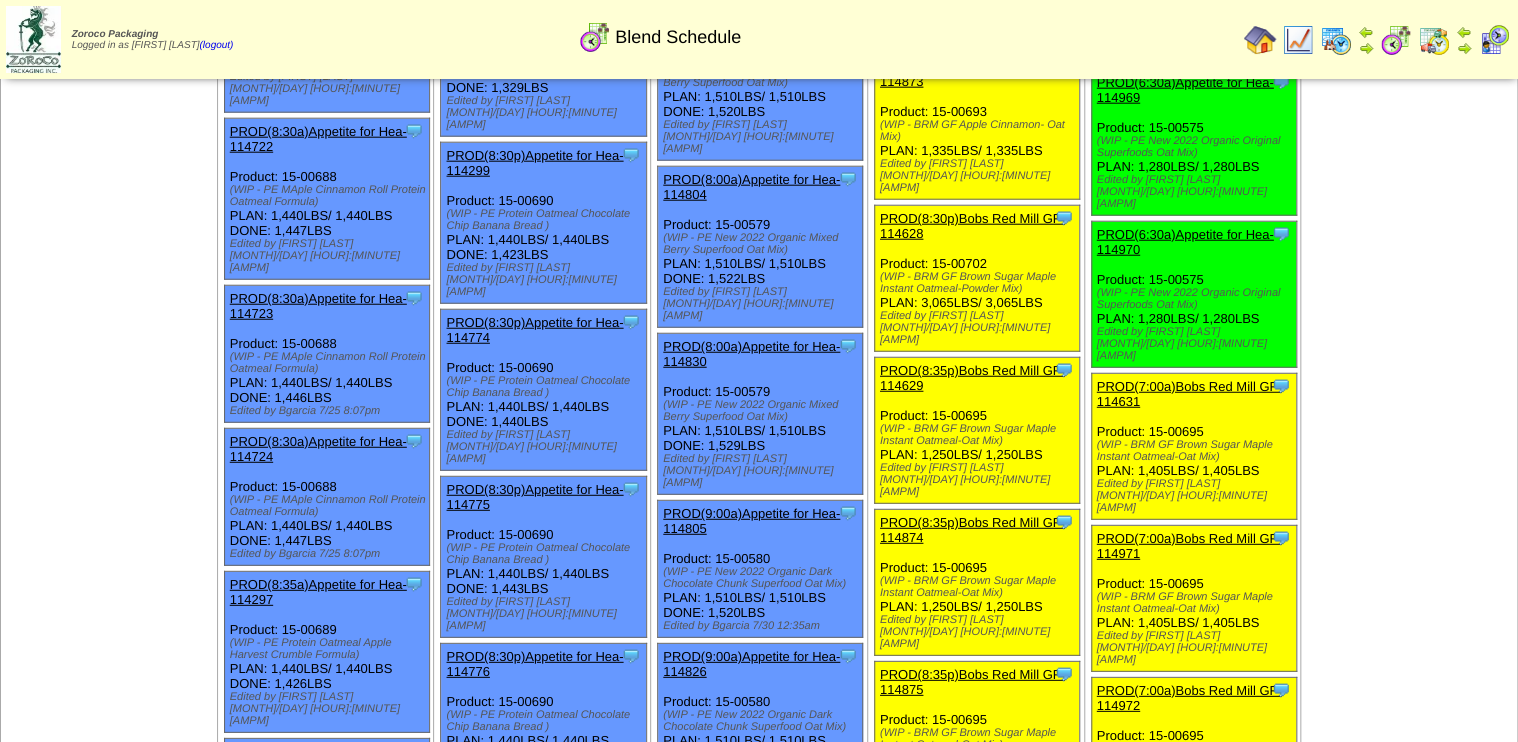 click on "Clone Item
PROD(8:35p)Bobs Red Mill GF-114876
Bobs Red Mill GF
ScheduleID: 114876
607.875 LBS: 04-01115
(BRM Regular Rolled Oats P111119 Avena (LB))
606.25 LBS: 04-01116
(BRM Quick Rolled Oats P111120 Avena (LB))
35.875 LBS: 04-01106
114876" at bounding box center (976, 887) 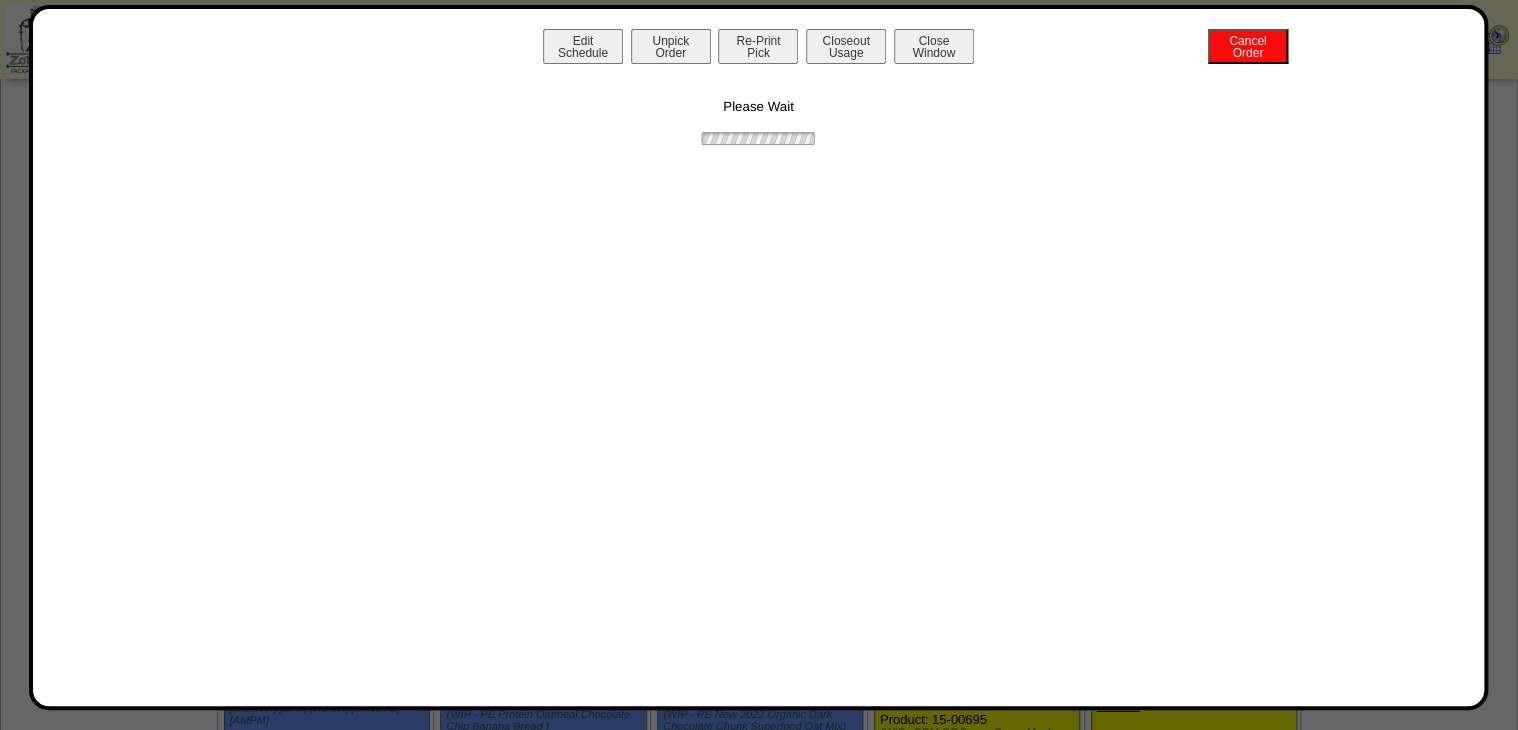 click on "Unpick Order" at bounding box center (671, 46) 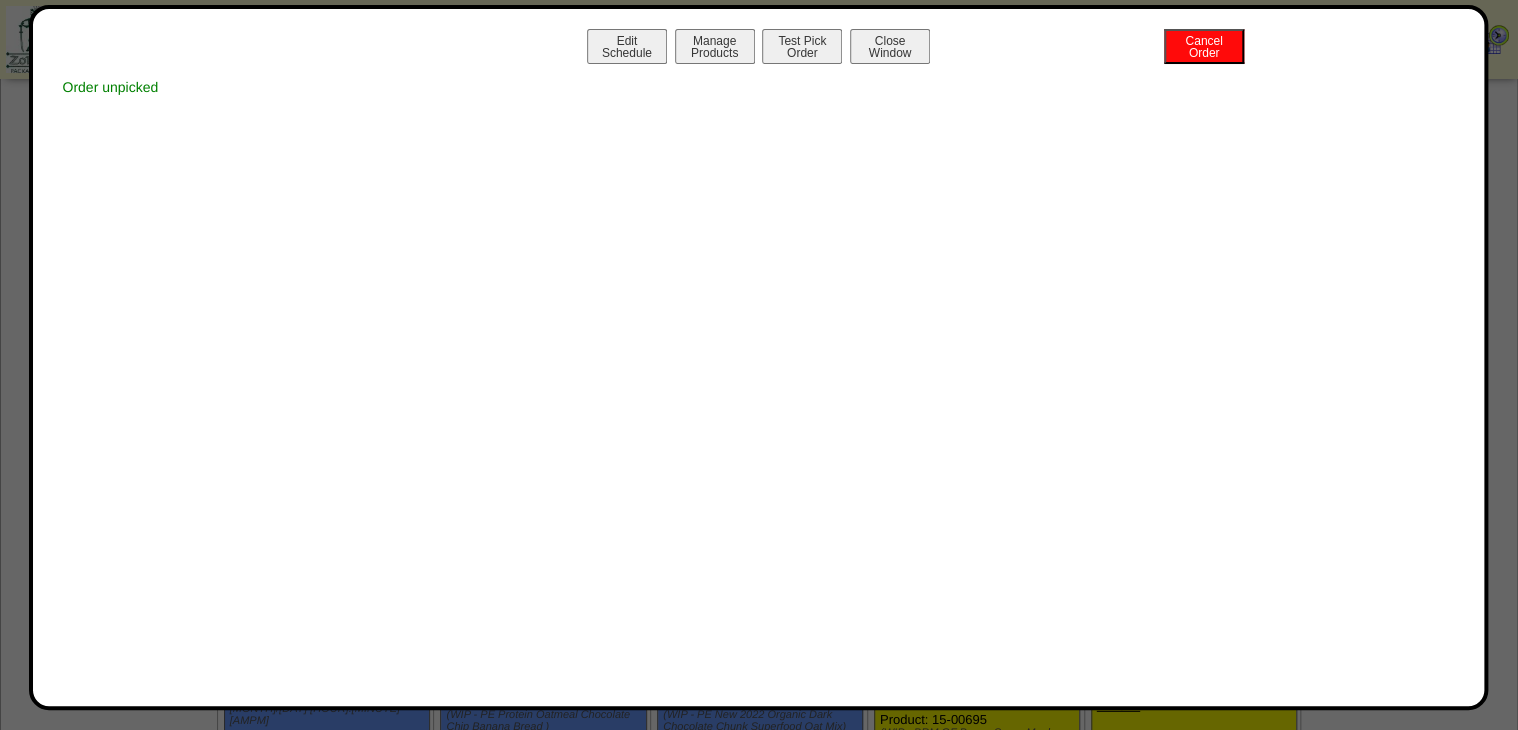 click on "Close Window" at bounding box center (890, 46) 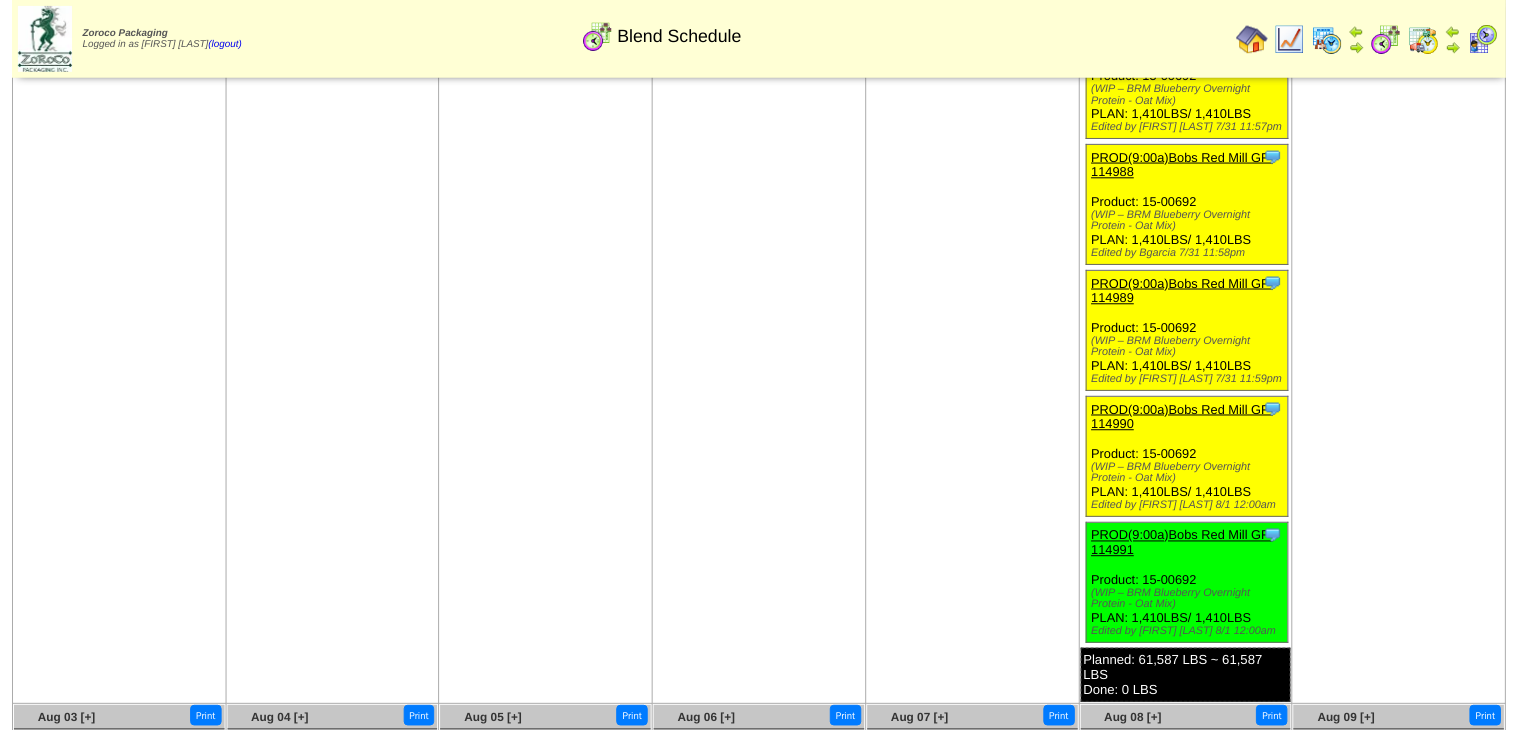 scroll, scrollTop: 5280, scrollLeft: 0, axis: vertical 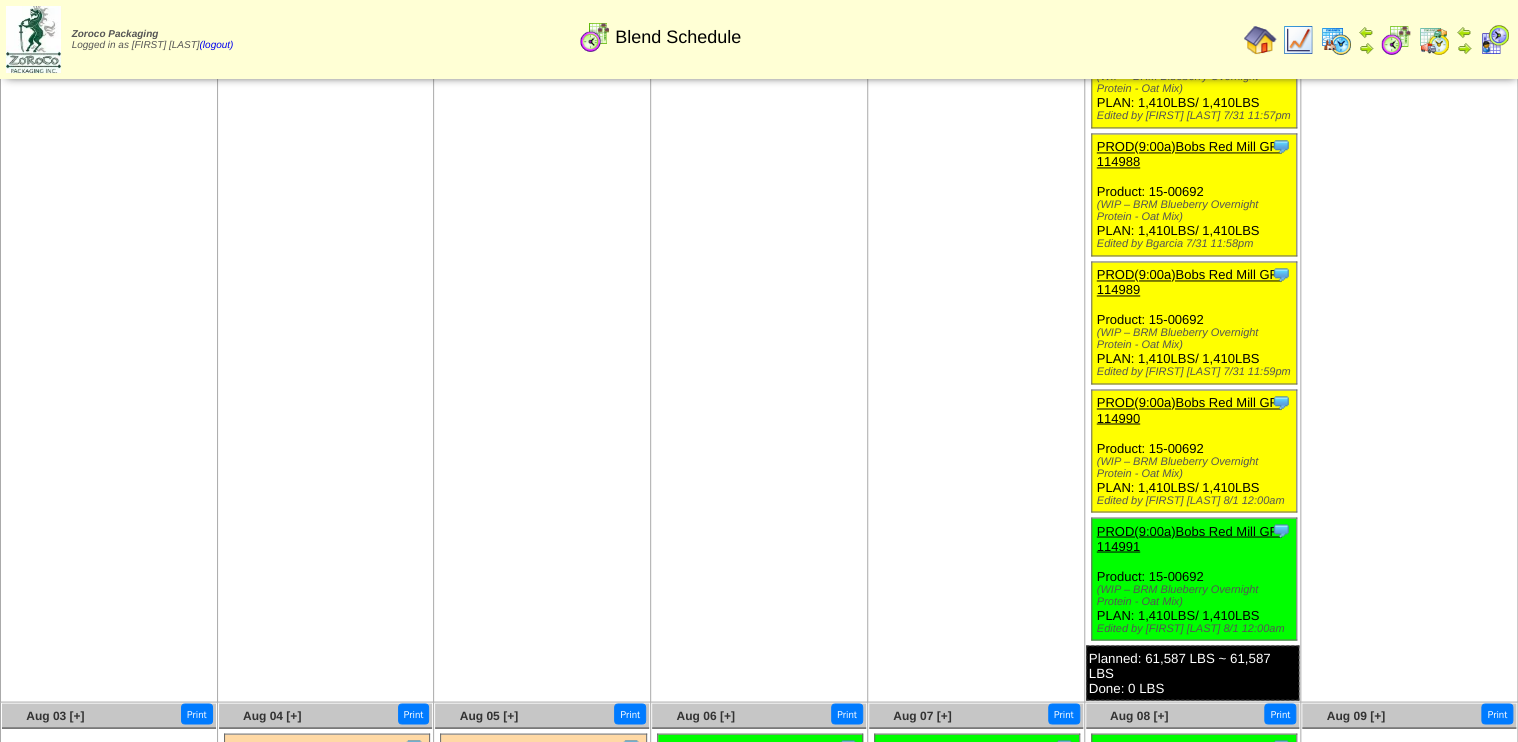click on "PROD(9:00a)Bobs Red Mill GF-114990" at bounding box center [1189, 410] 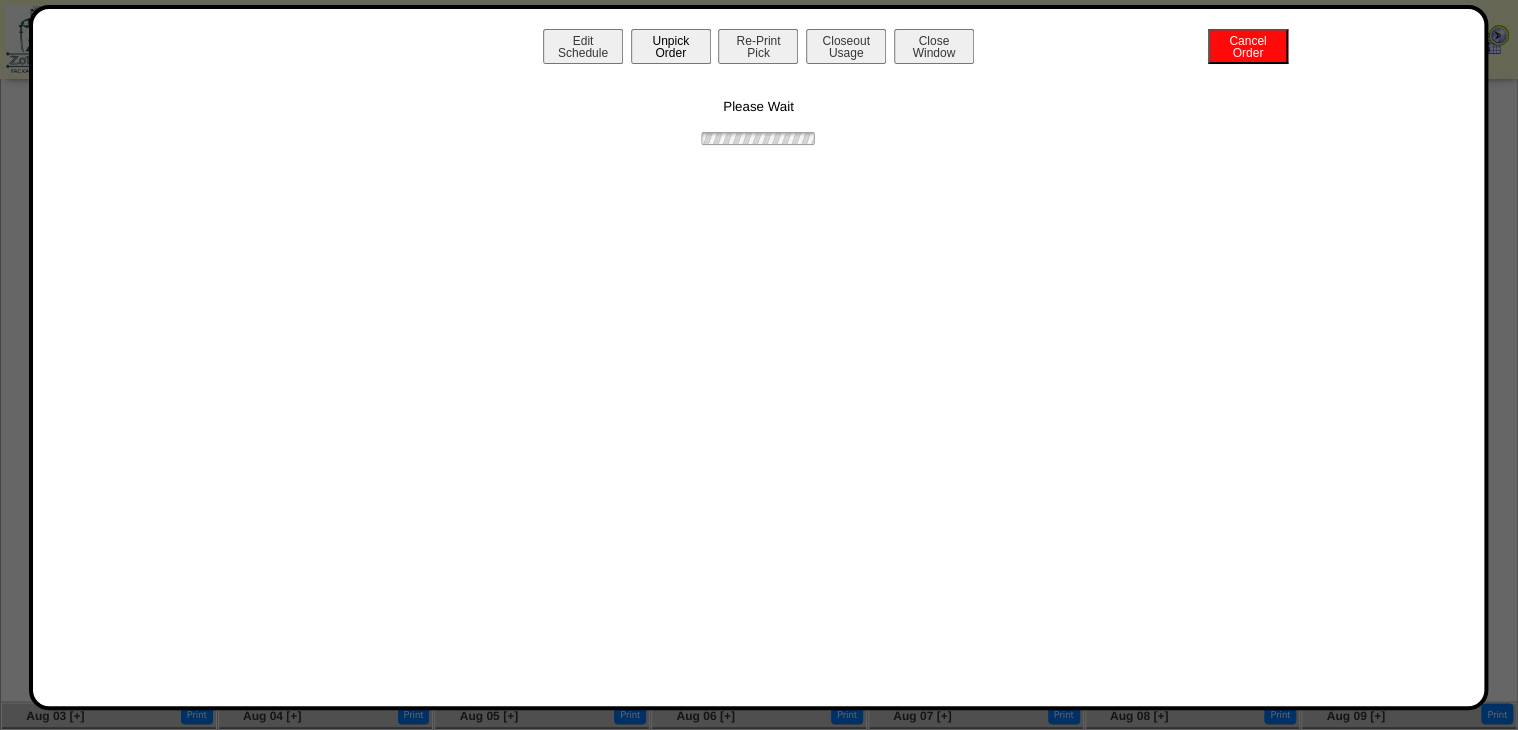 click on "Unpick Order" at bounding box center (671, 46) 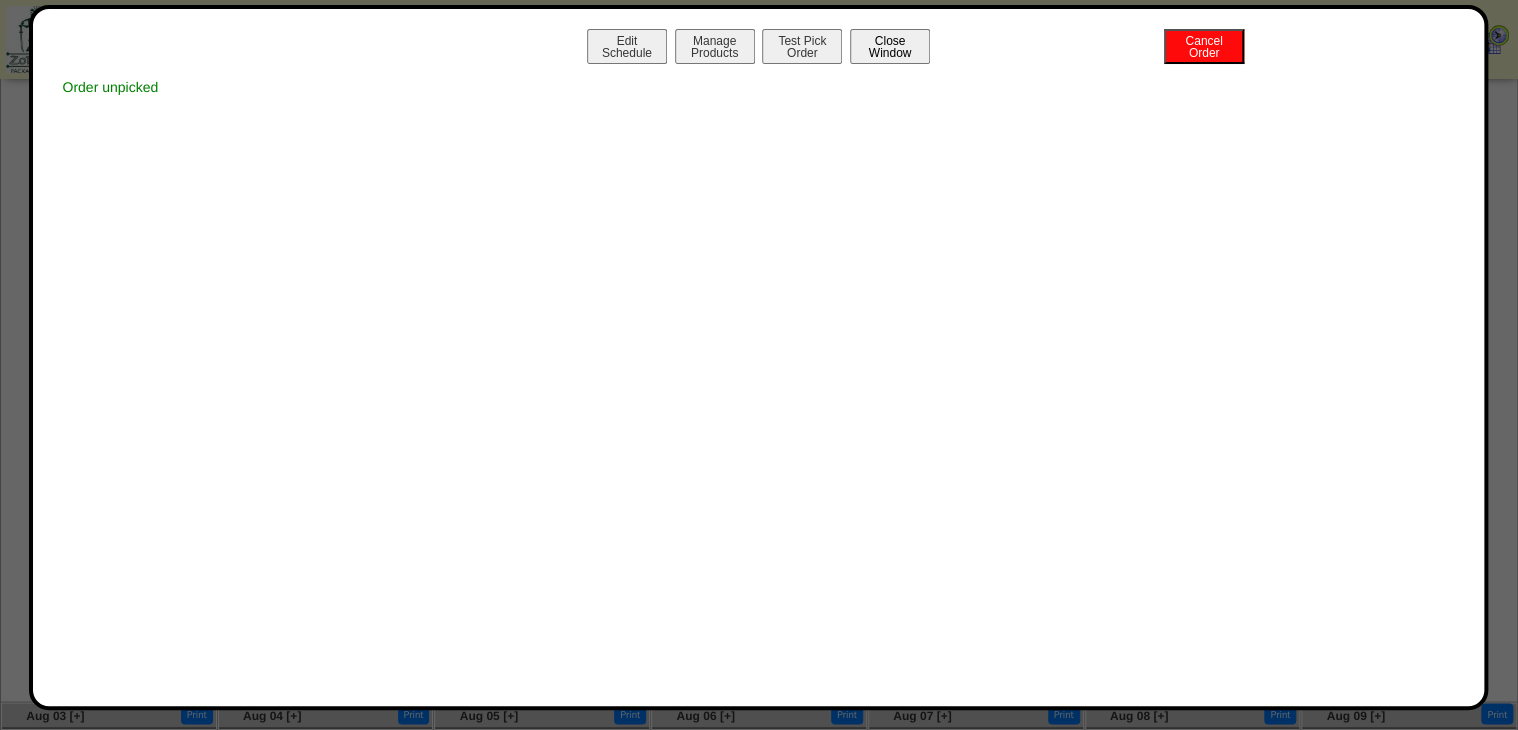 click on "Close Window" at bounding box center (890, 46) 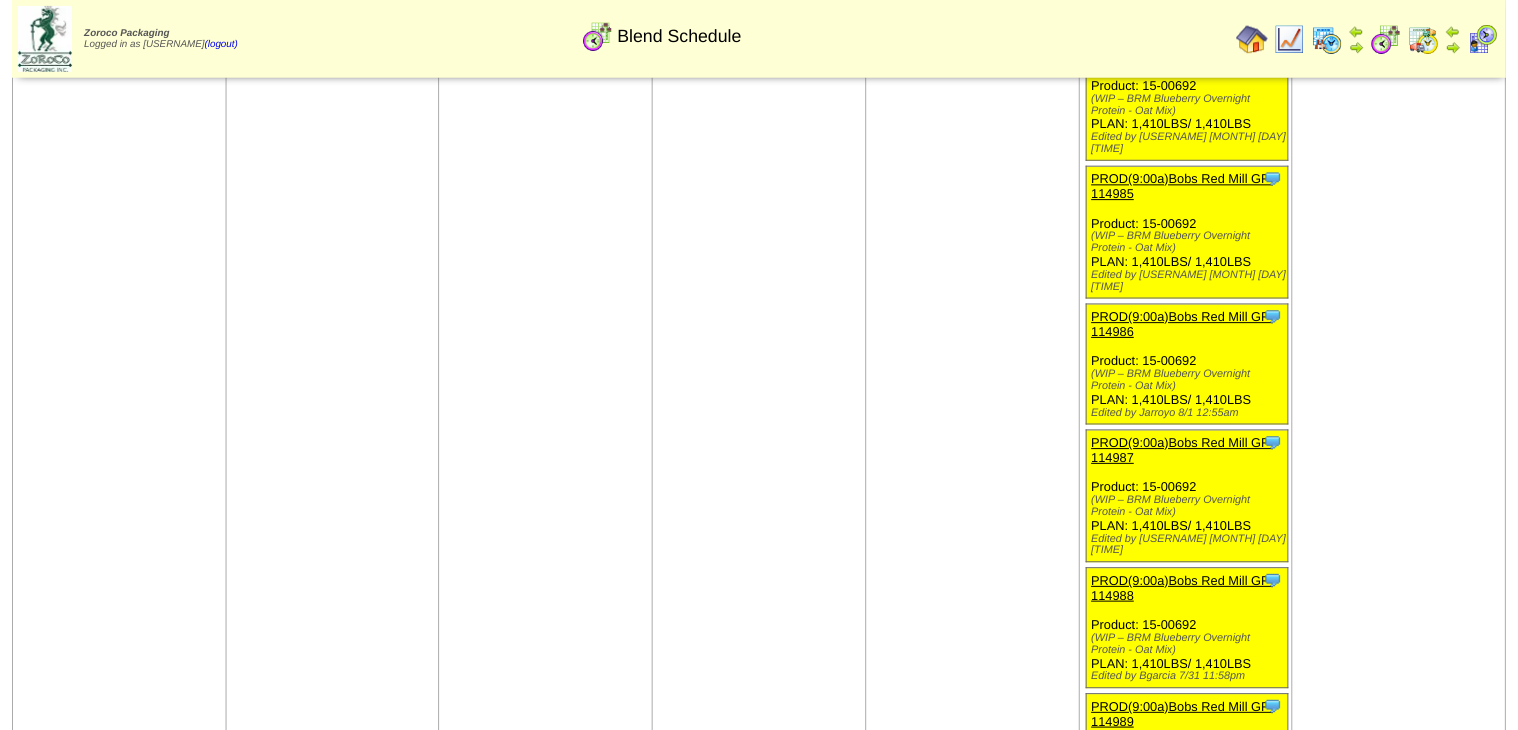 scroll, scrollTop: 5280, scrollLeft: 0, axis: vertical 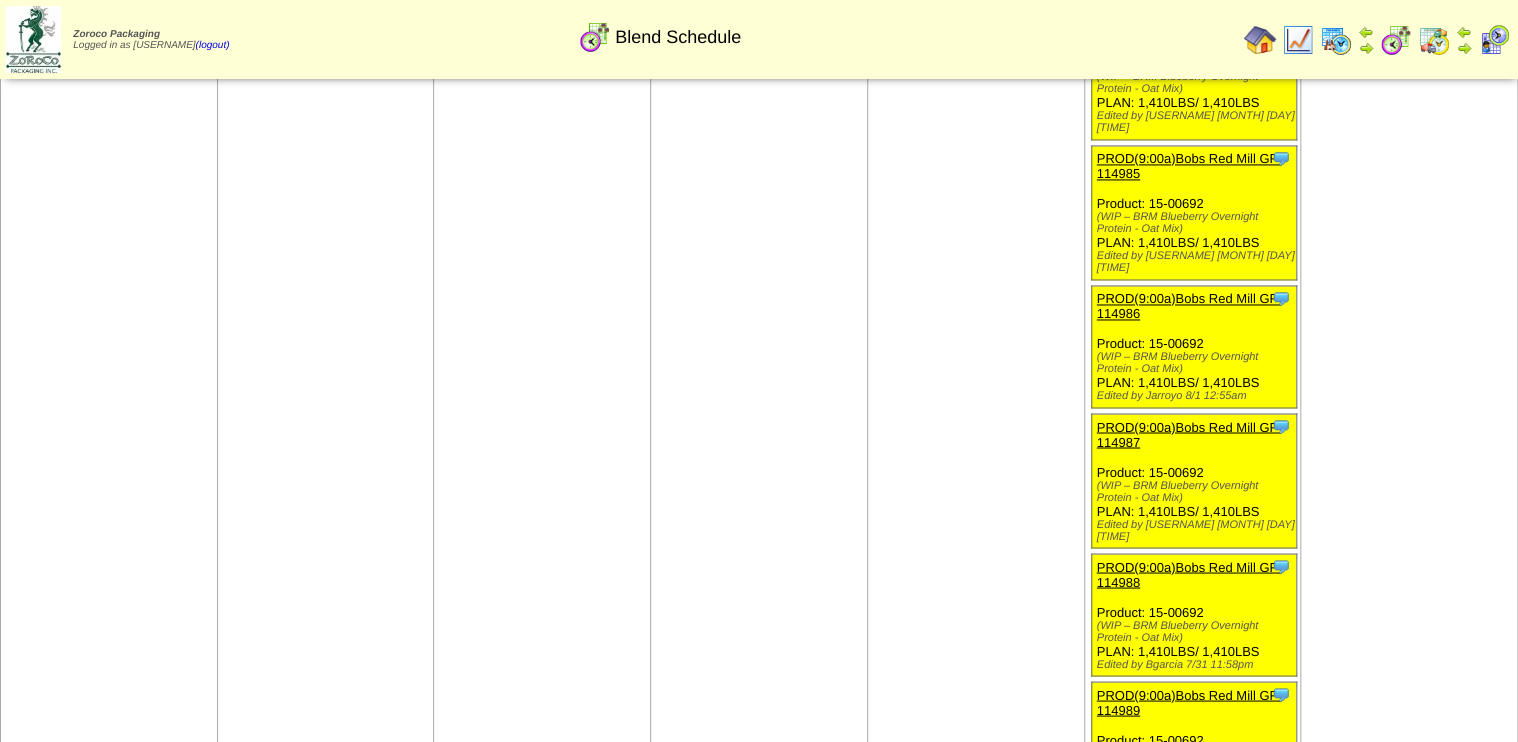 click on "PROD(9:00a)Bobs Red Mill GF-114989" at bounding box center (1189, 702) 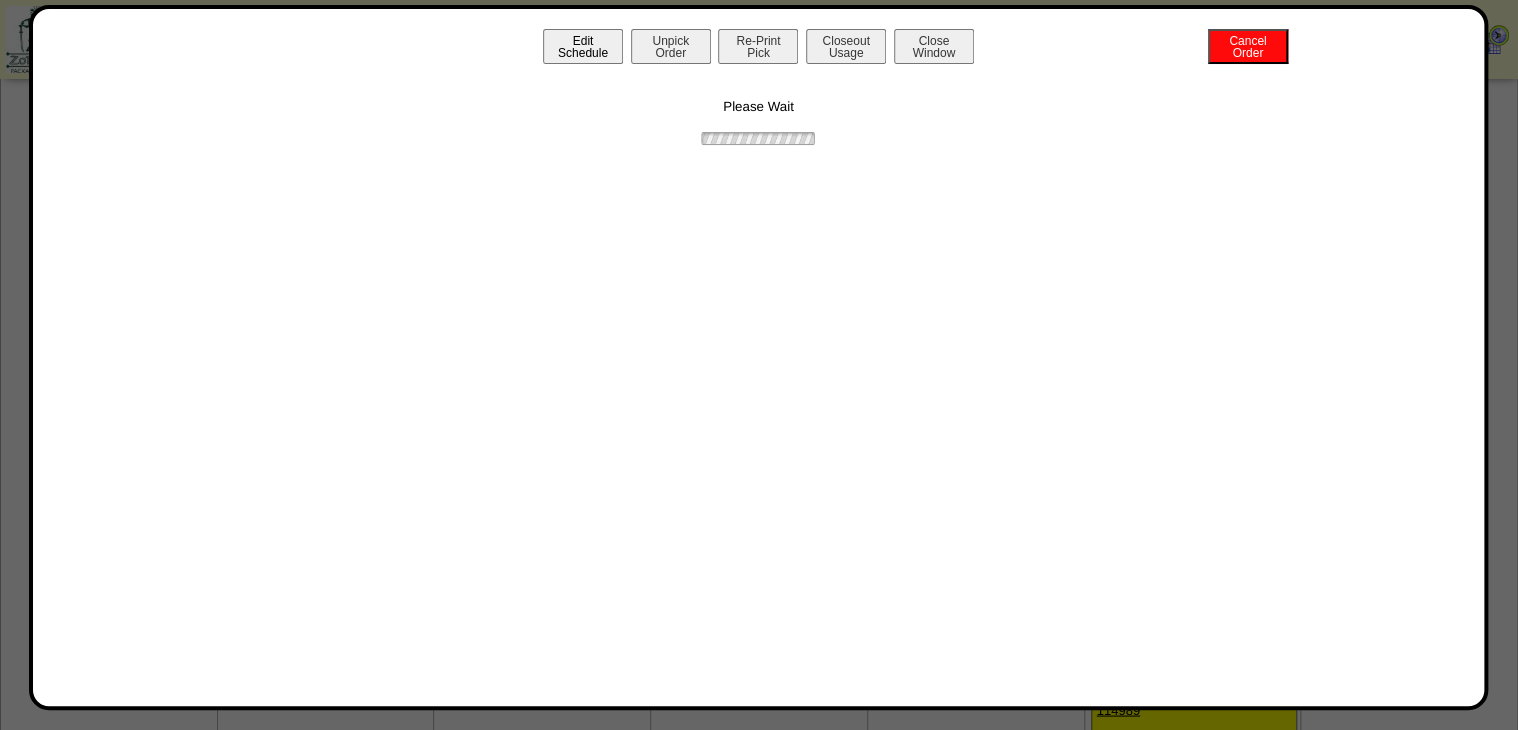 click on "Edit Schedule" at bounding box center (583, 46) 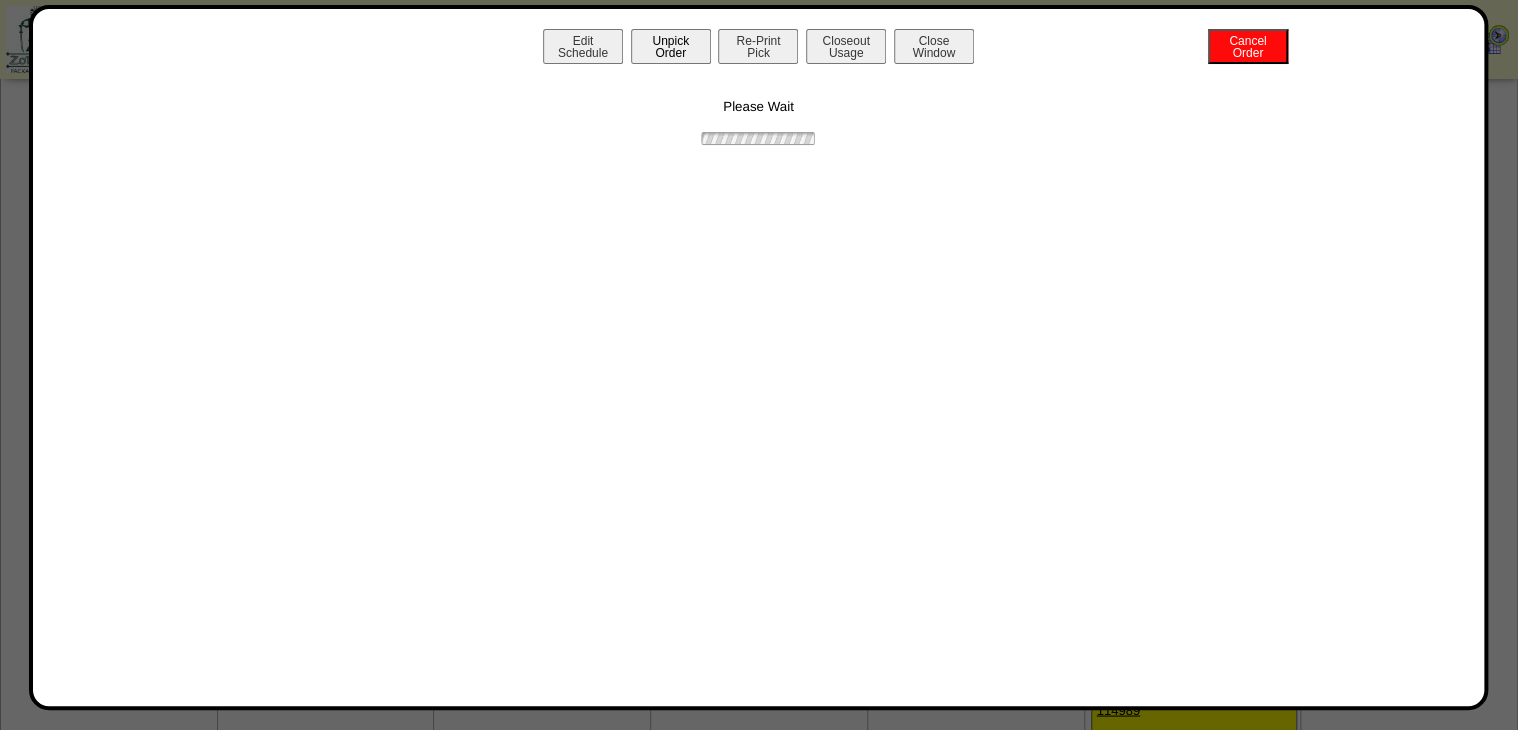 drag, startPoint x: 679, startPoint y: 47, endPoint x: 701, endPoint y: 44, distance: 22.203604 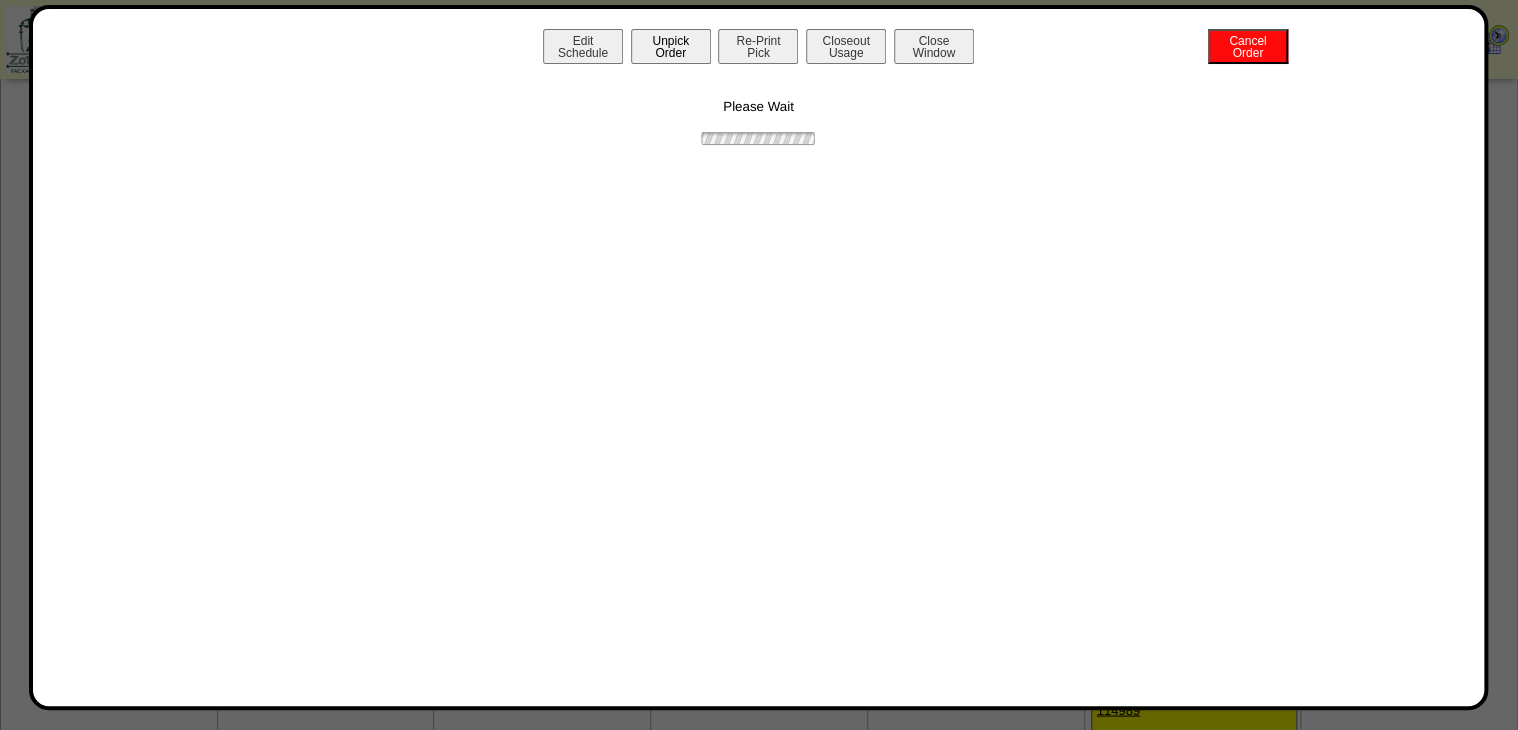 click on "Unpick Order" at bounding box center [671, 46] 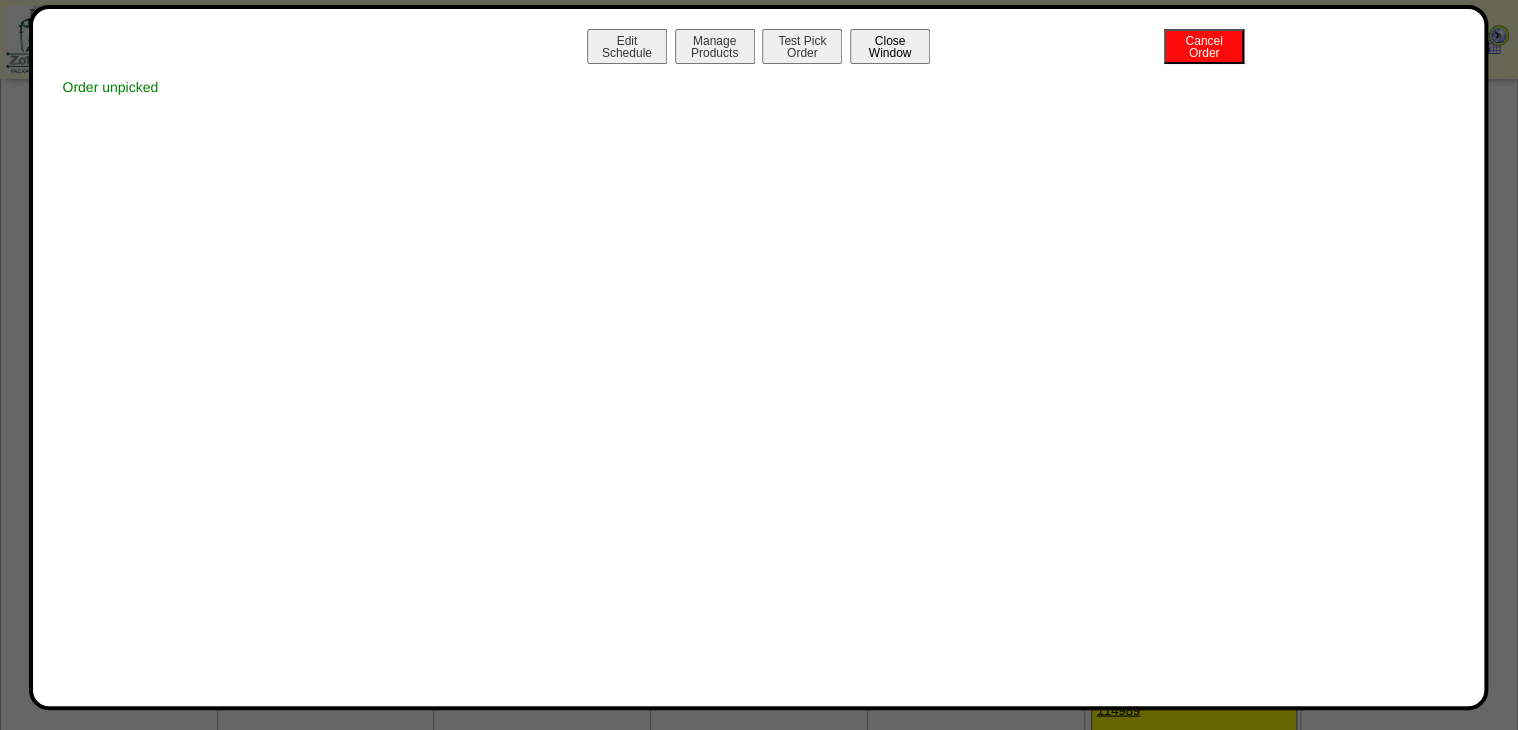 click on "Close Window" at bounding box center (890, 46) 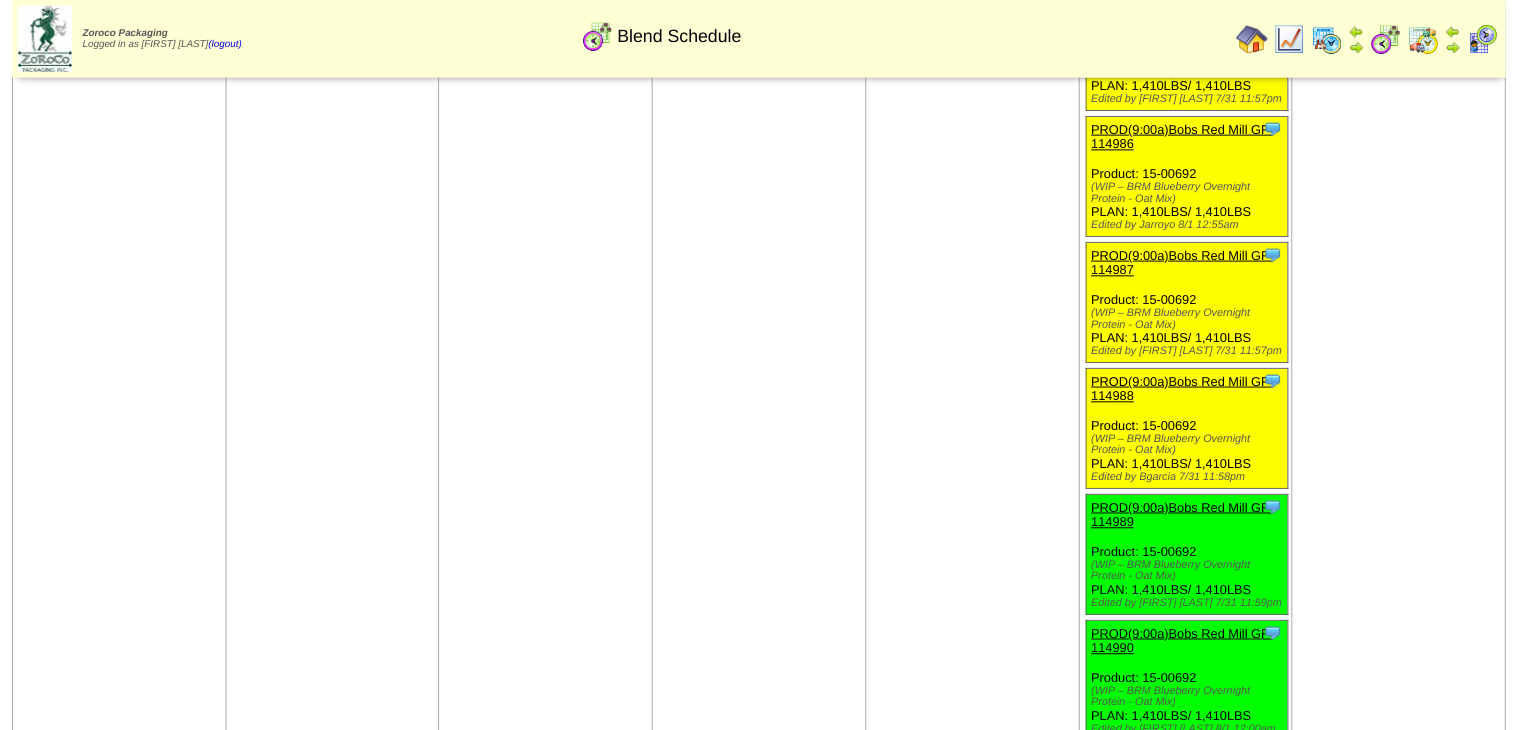 scroll, scrollTop: 5040, scrollLeft: 0, axis: vertical 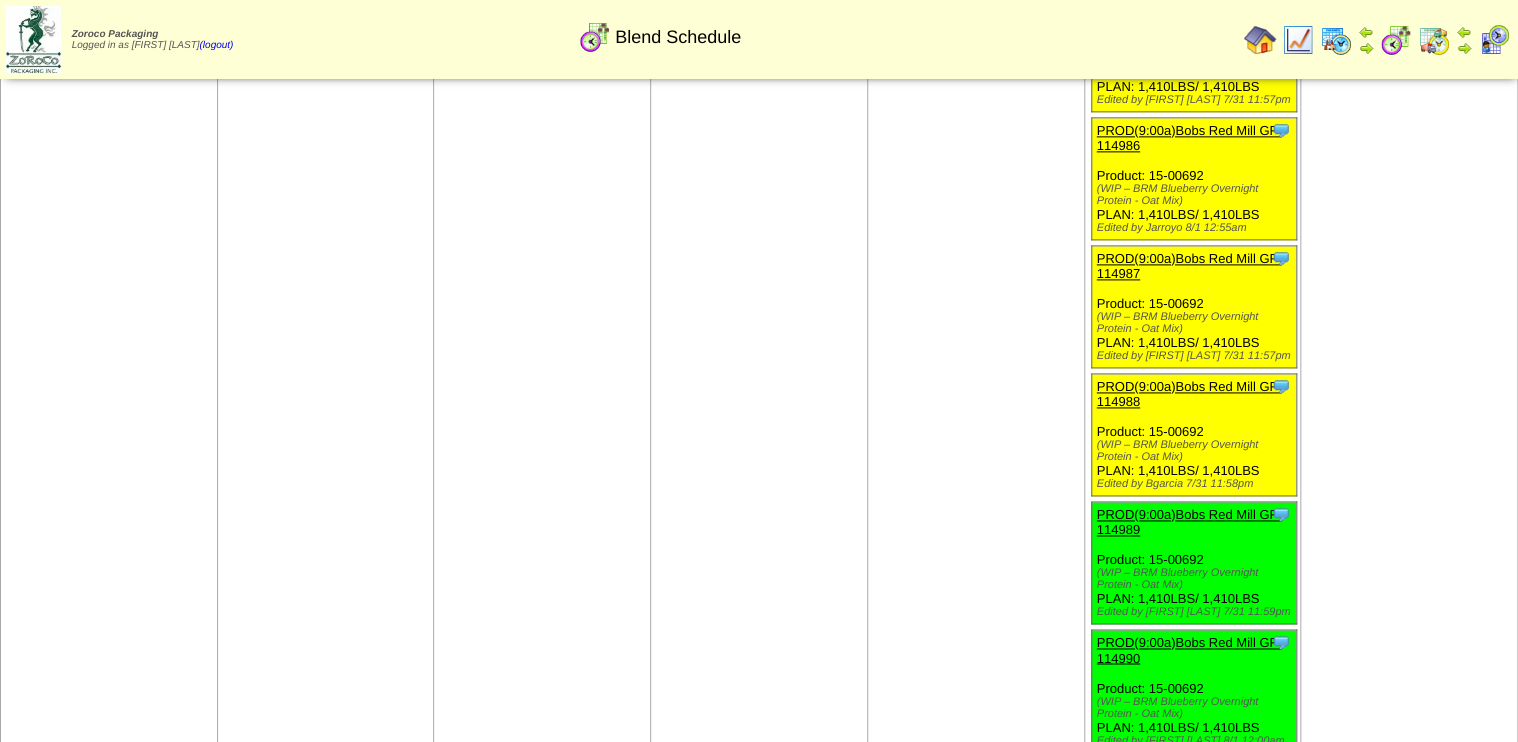 click on "PROD(9:00a)Bobs Red Mill GF-114988" at bounding box center (1189, 394) 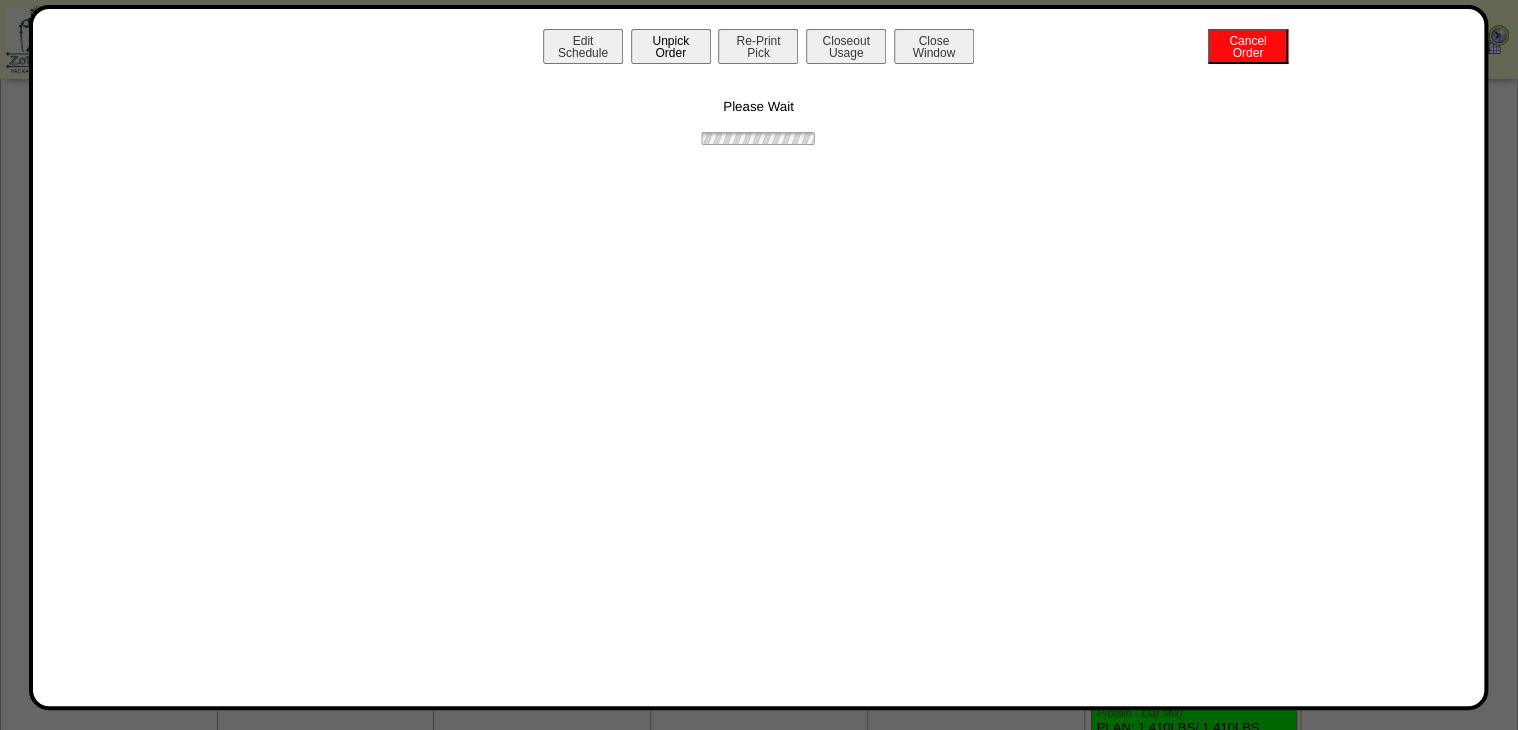drag, startPoint x: 661, startPoint y: 52, endPoint x: 682, endPoint y: 46, distance: 21.84033 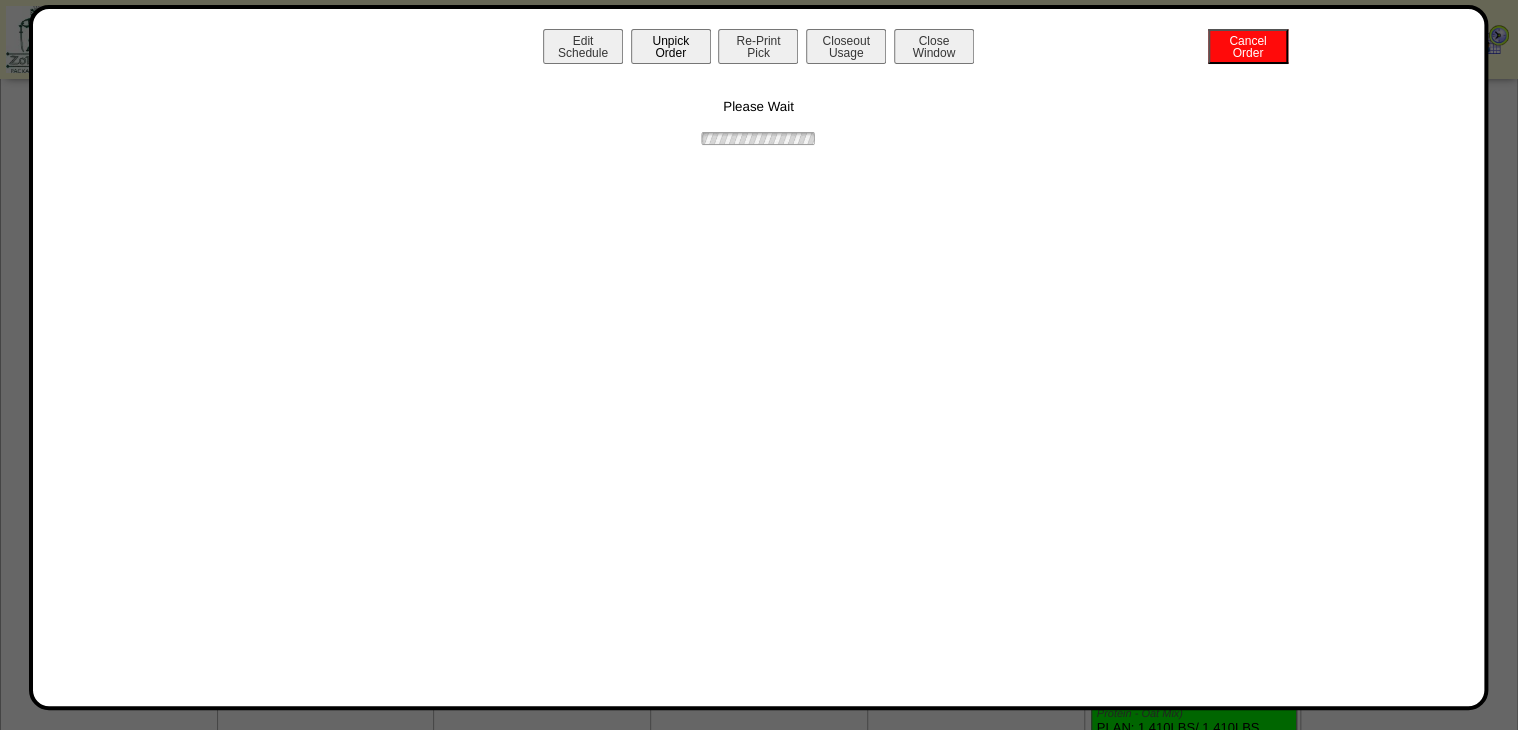click on "Unpick Order" at bounding box center [671, 46] 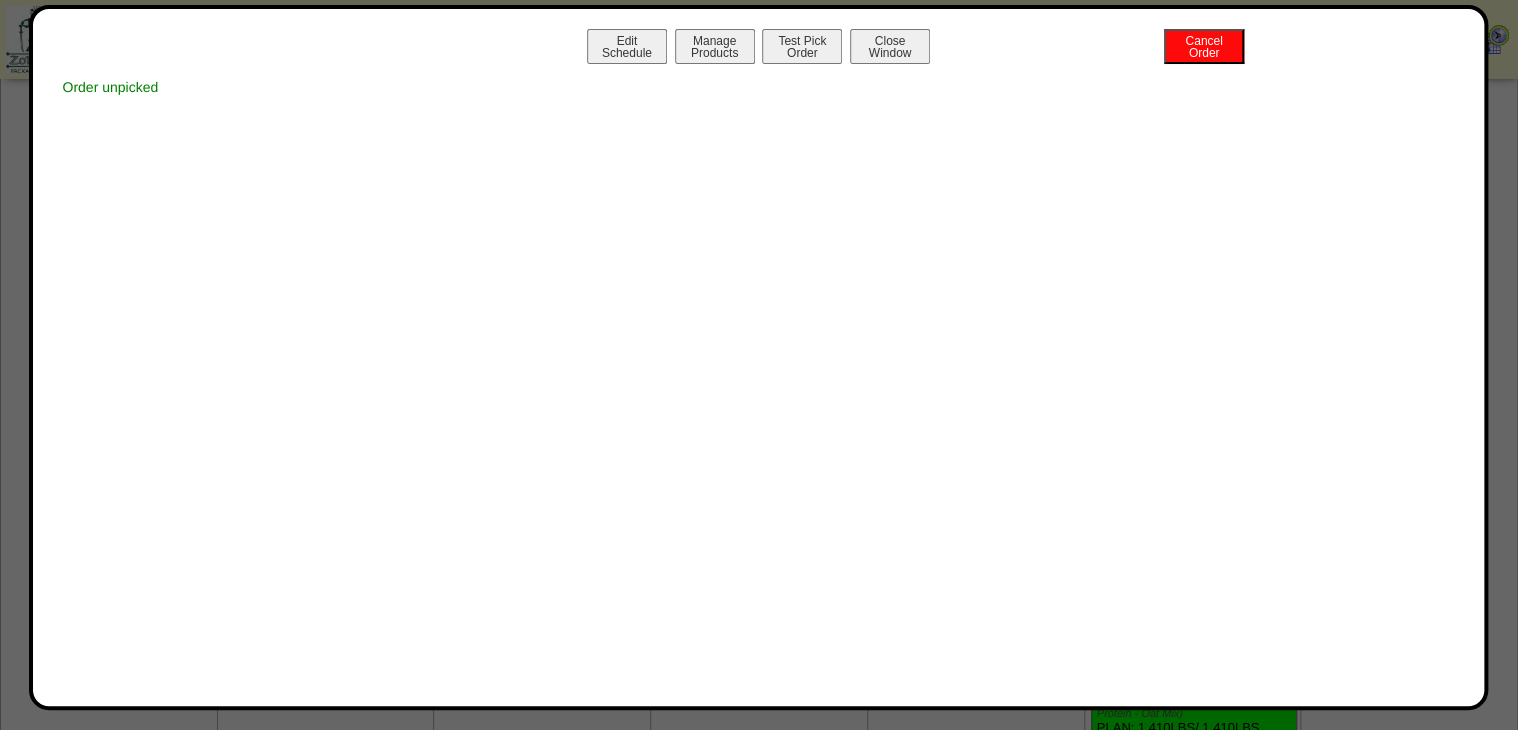 click on "Close Window" at bounding box center [890, 46] 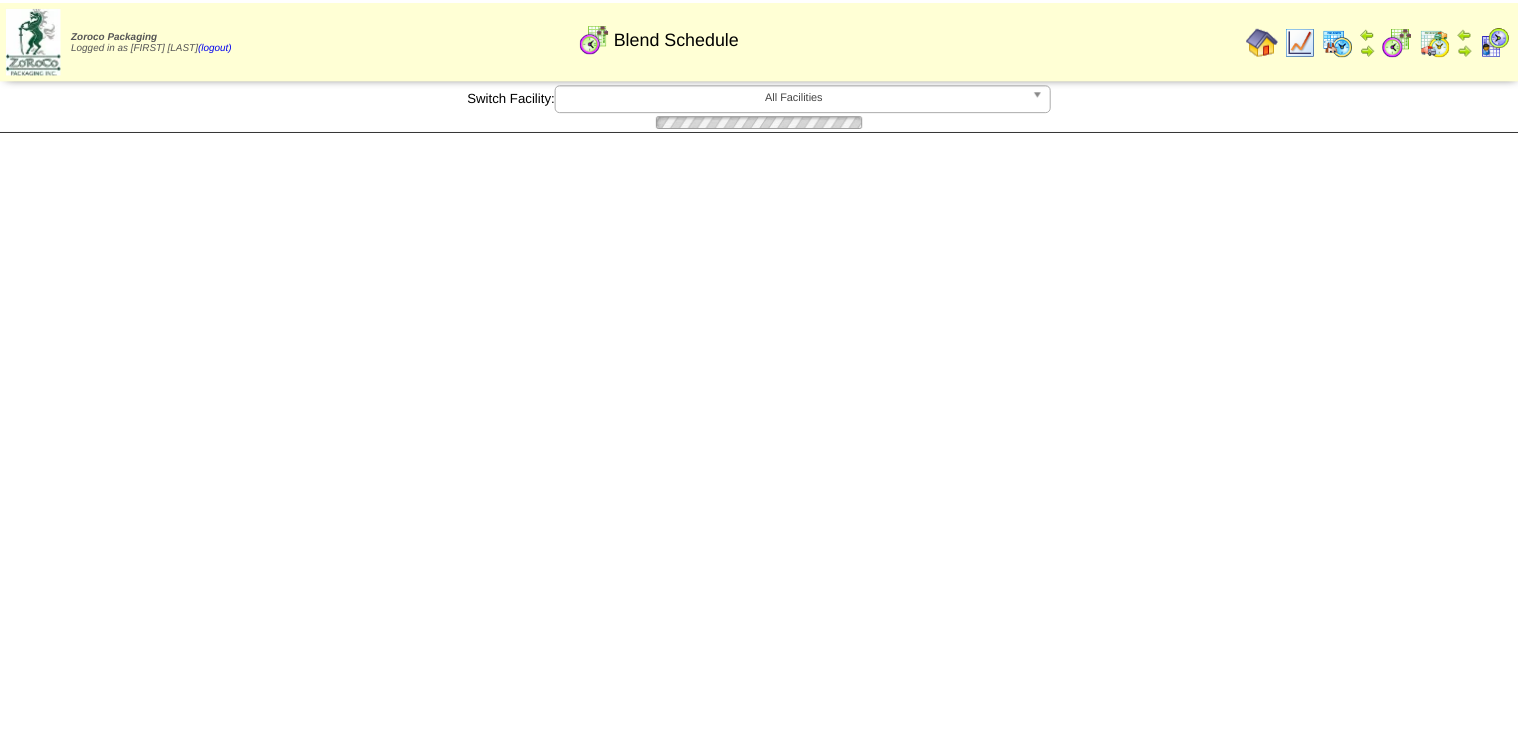 scroll, scrollTop: 0, scrollLeft: 0, axis: both 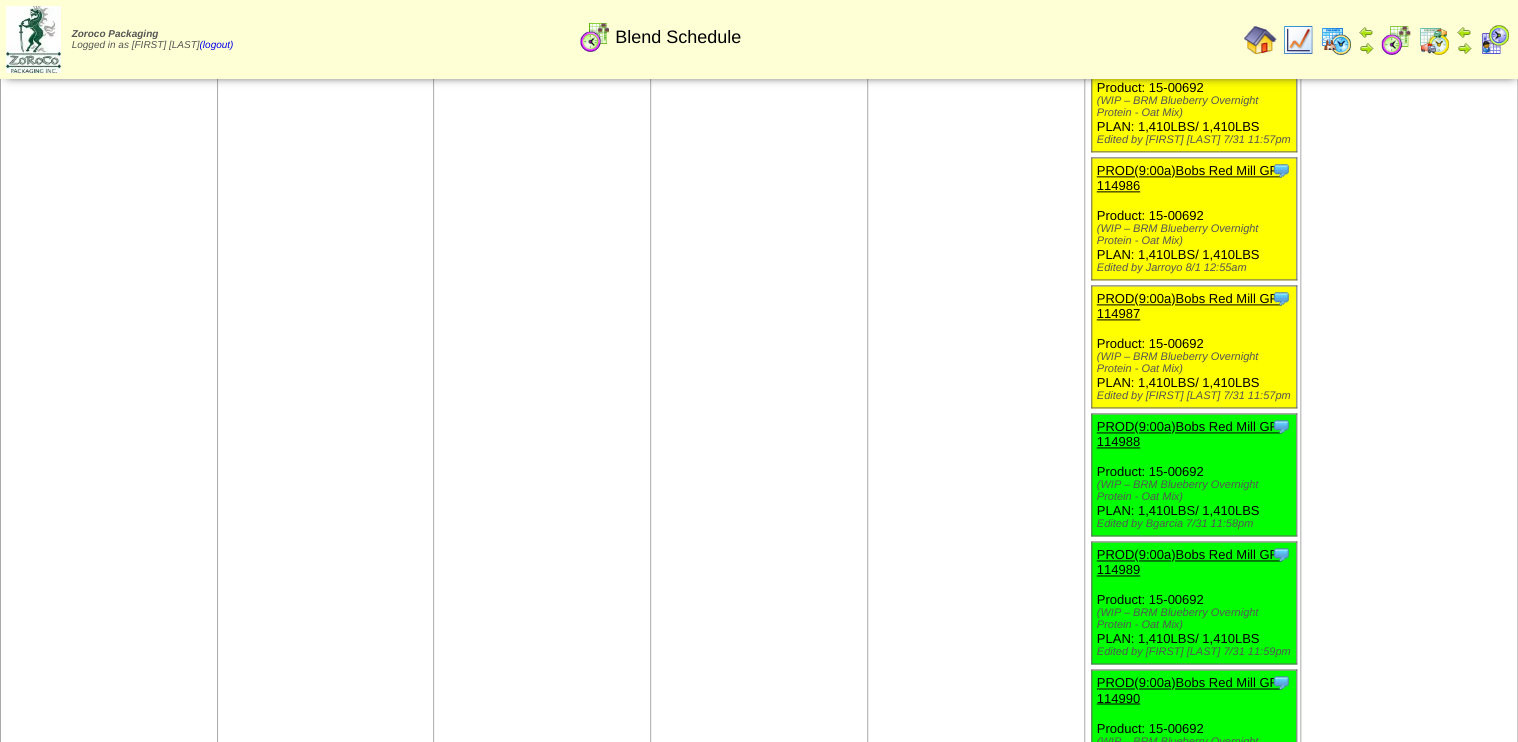 click on "Clone Item
PROD(9:00a)Bobs Red Mill GF-114987
Bobs Red Mill GF
ScheduleID: 114987
1191.168 LBS: 04-01688
(BRM - OG Sownaked Oat Flakes P110859(LB))
183.159 LBS: 04-01116
(BRM Quick Rolled Oats P111120 Avena (LB))
35.673 LBS: 04-01689
114987" at bounding box center [1193, 347] 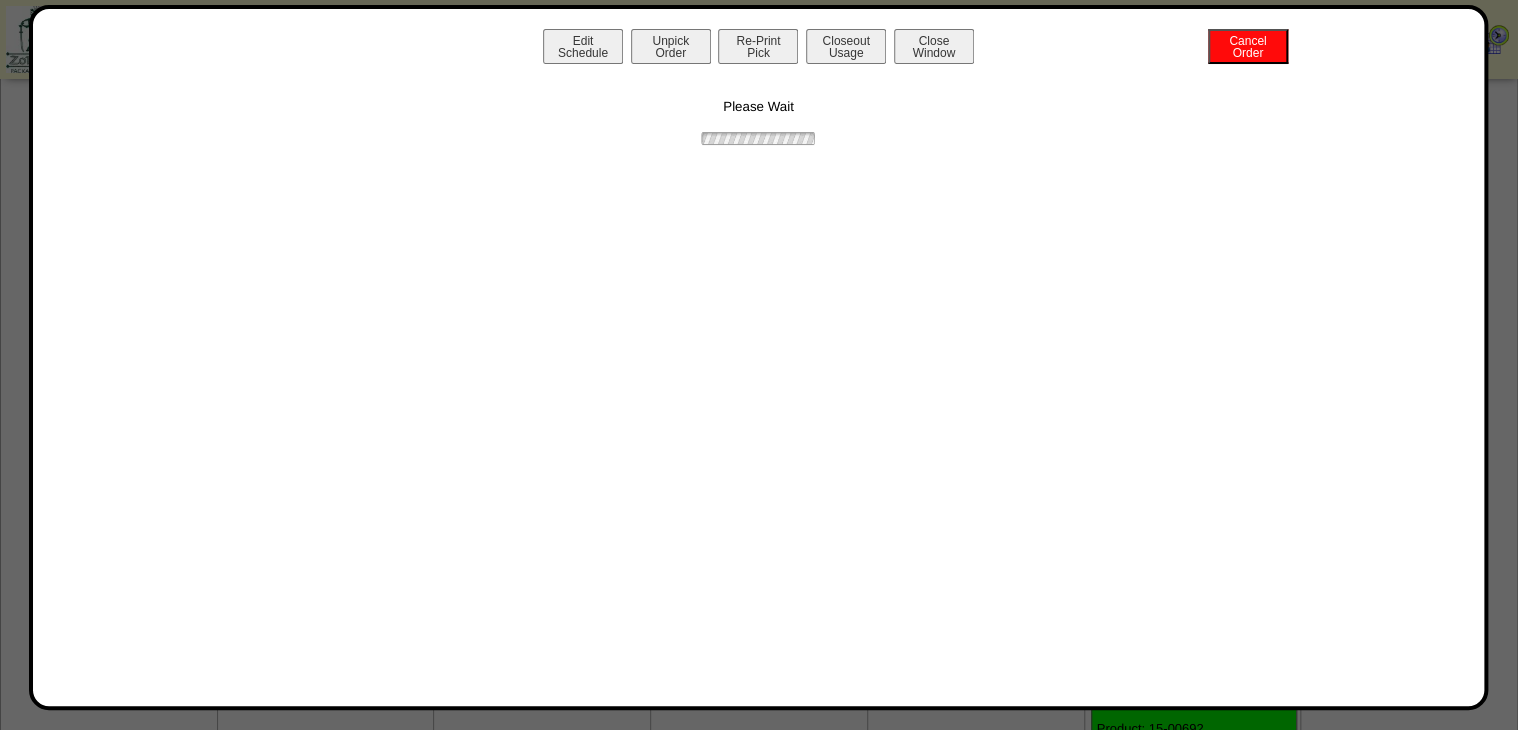 click on "Unpick Order" at bounding box center (671, 46) 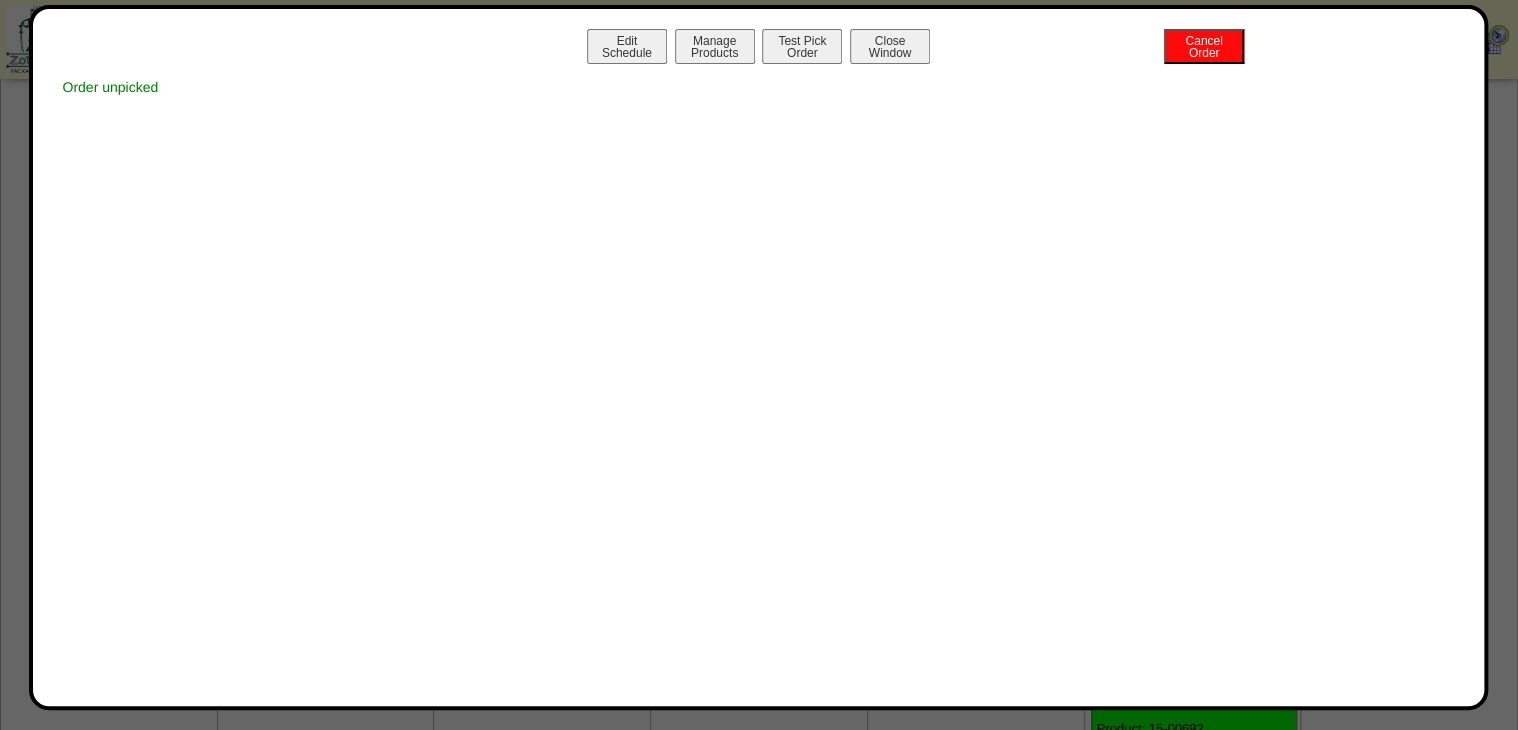 click on "Close Window" at bounding box center [890, 46] 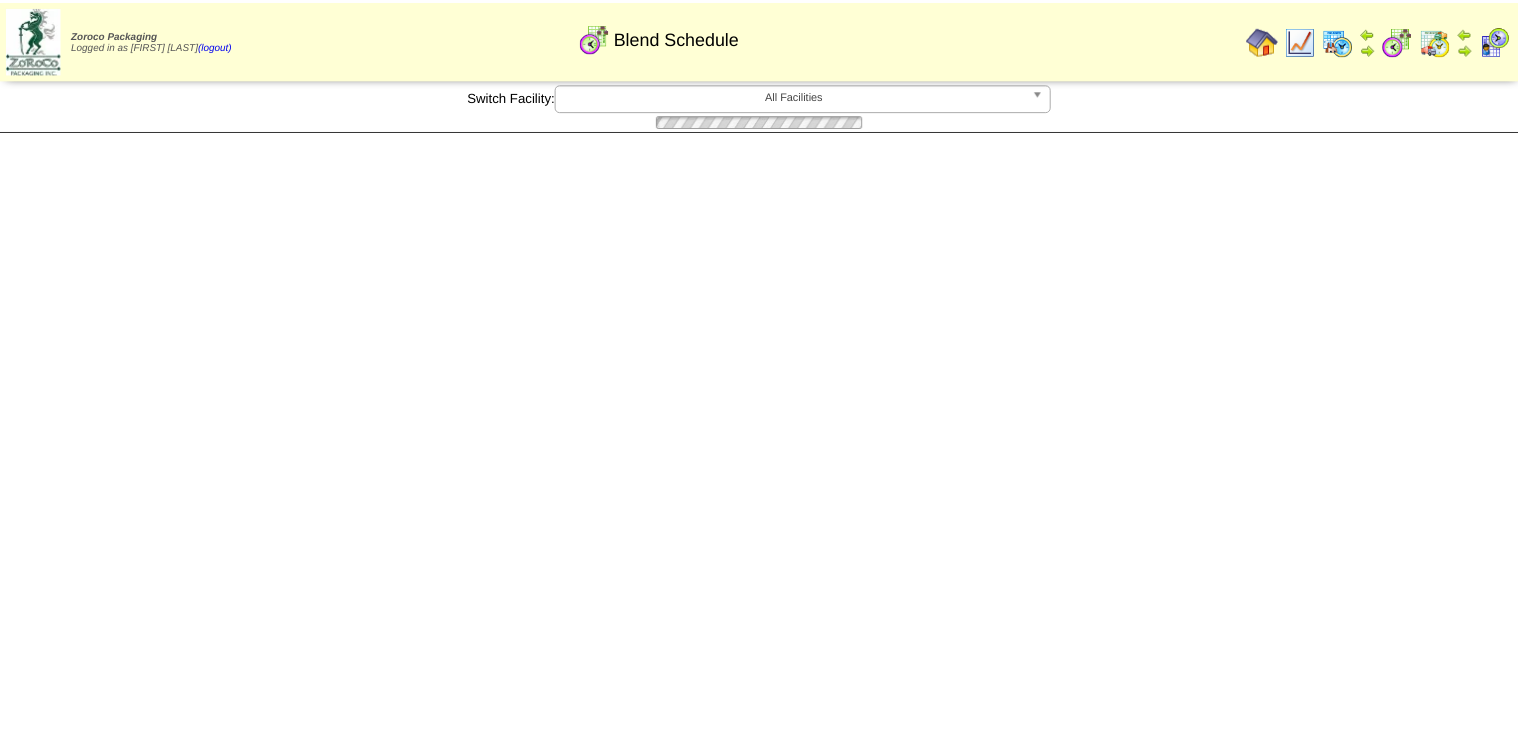 scroll, scrollTop: 0, scrollLeft: 0, axis: both 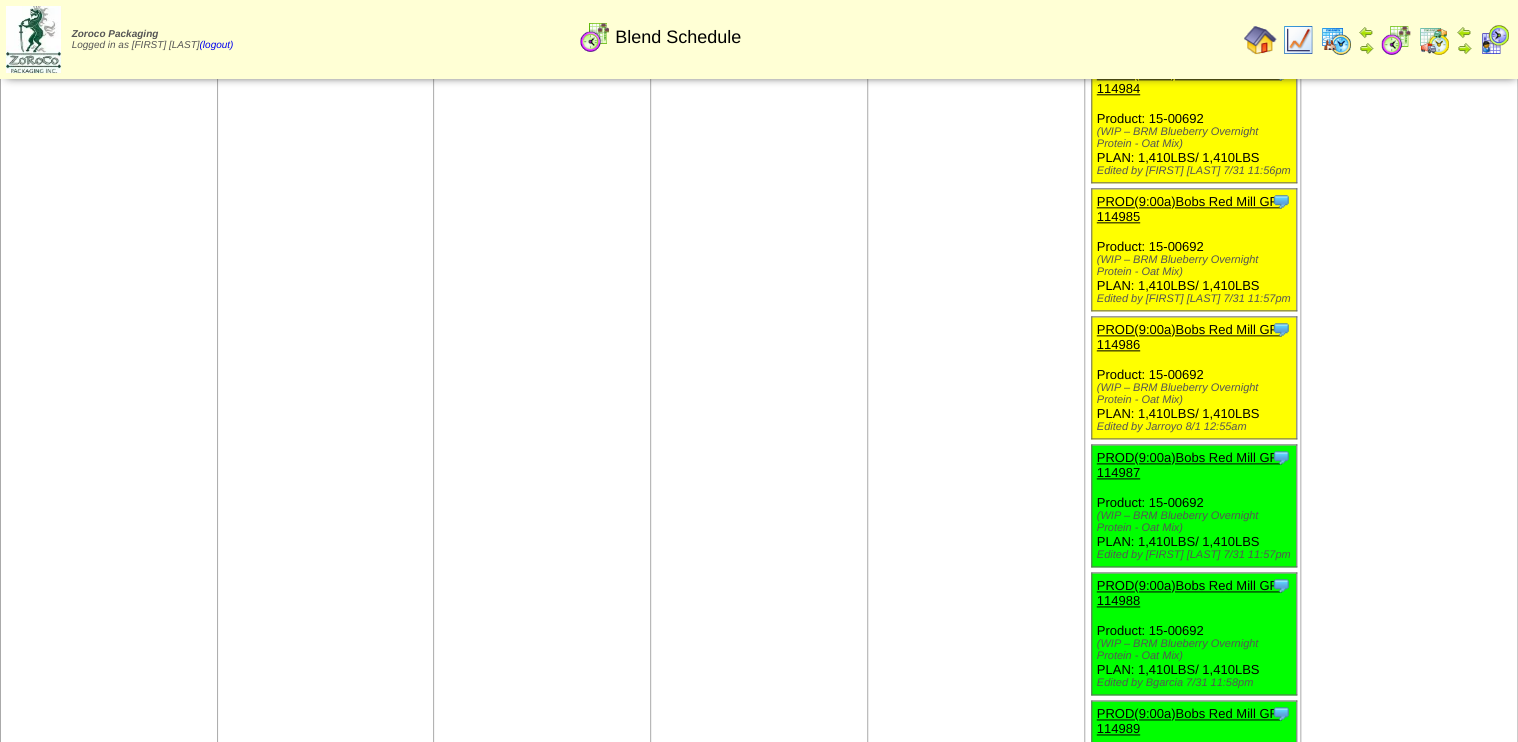 click on "PROD(9:00a)Bobs Red Mill GF-114986" at bounding box center [1189, 337] 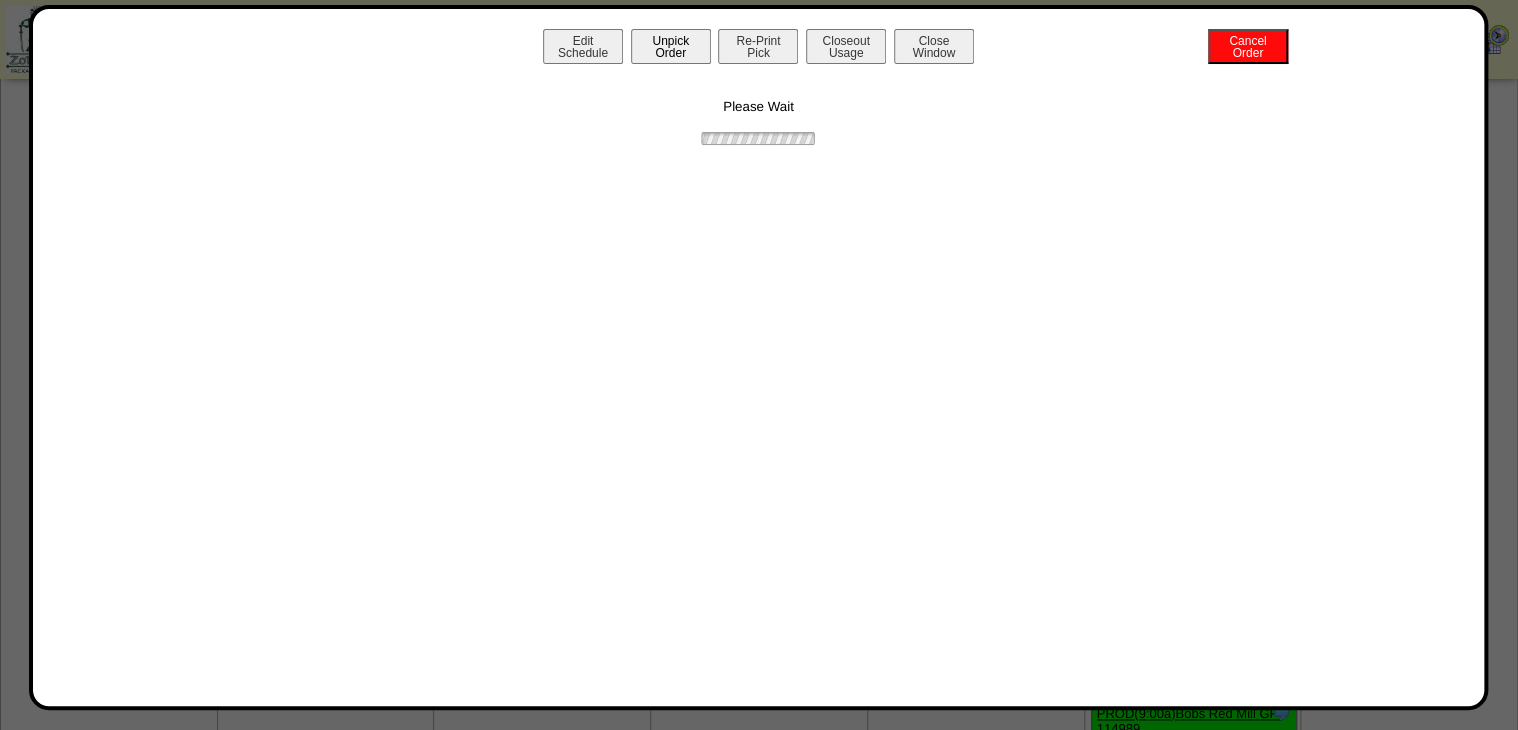click on "Unpick Order" at bounding box center [671, 46] 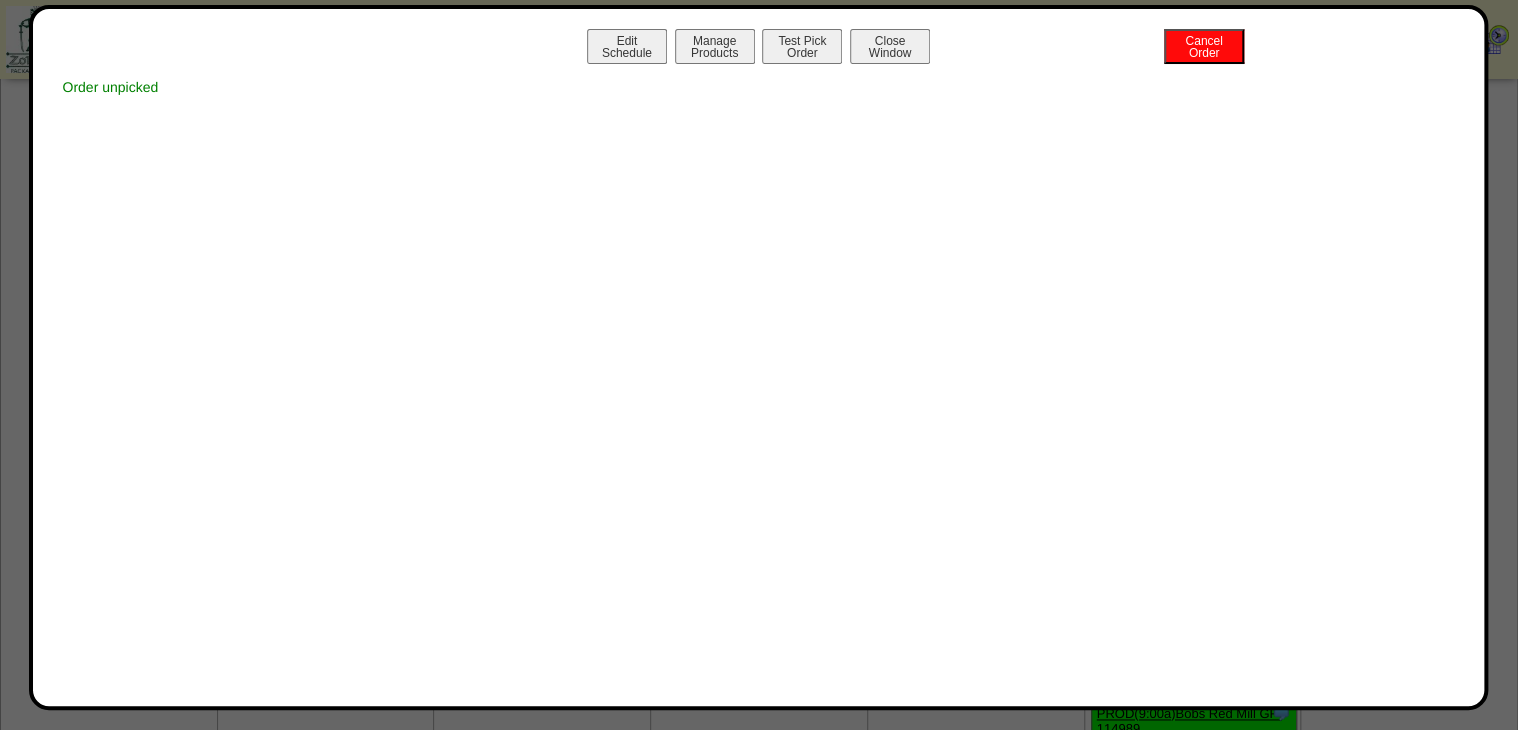 click on "Close Window" at bounding box center (890, 46) 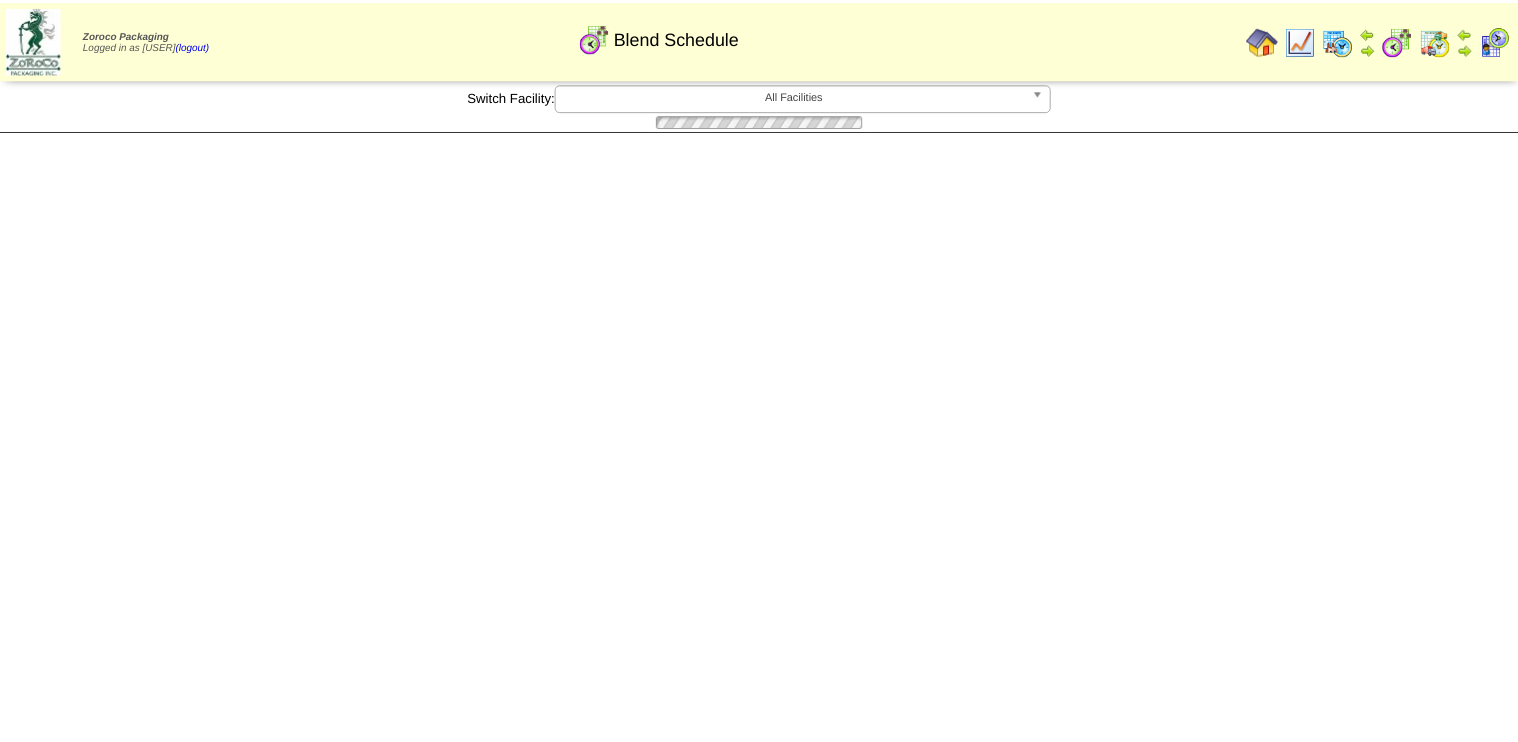 scroll, scrollTop: 0, scrollLeft: 0, axis: both 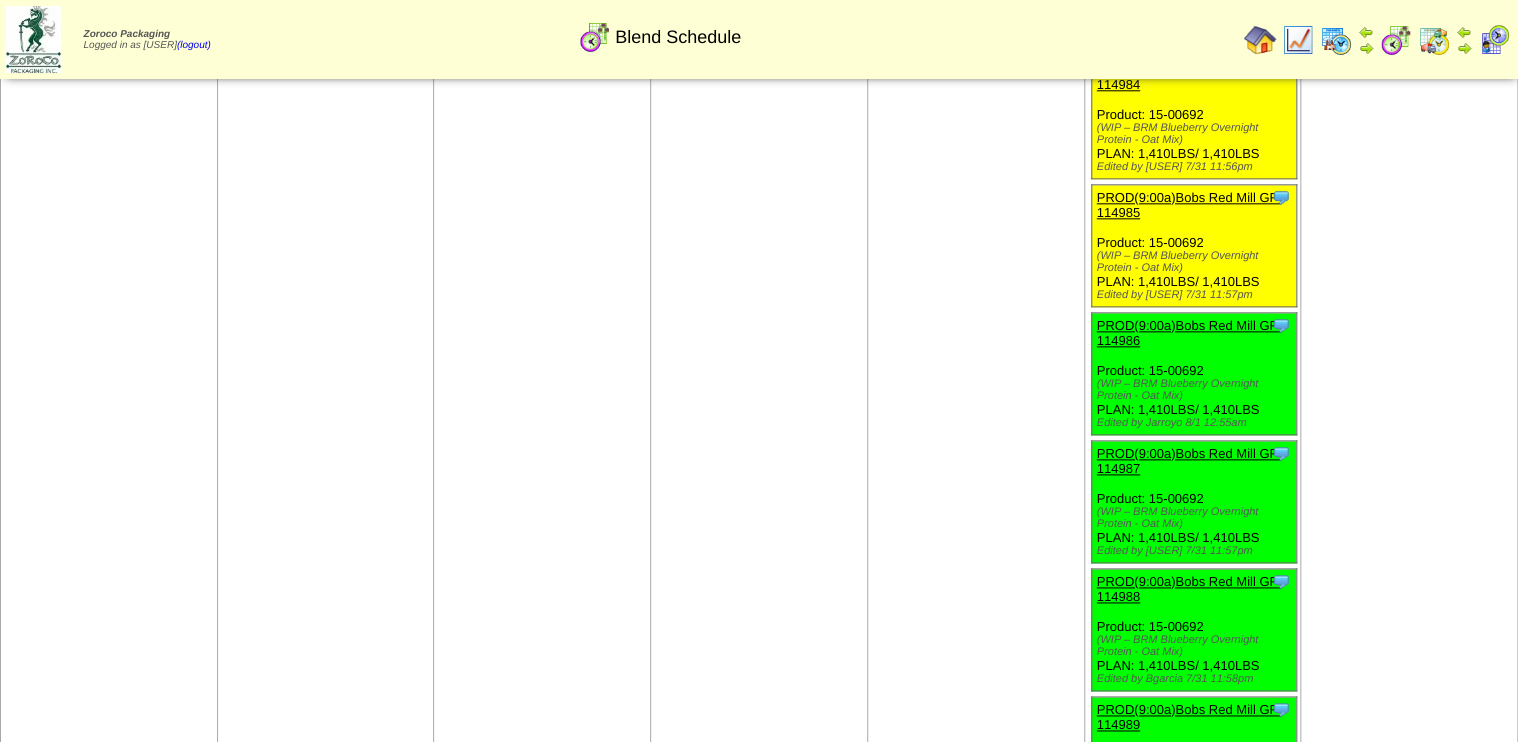 click on "PROD(9:00a)Bobs Red Mill GF-114985" at bounding box center (1189, 205) 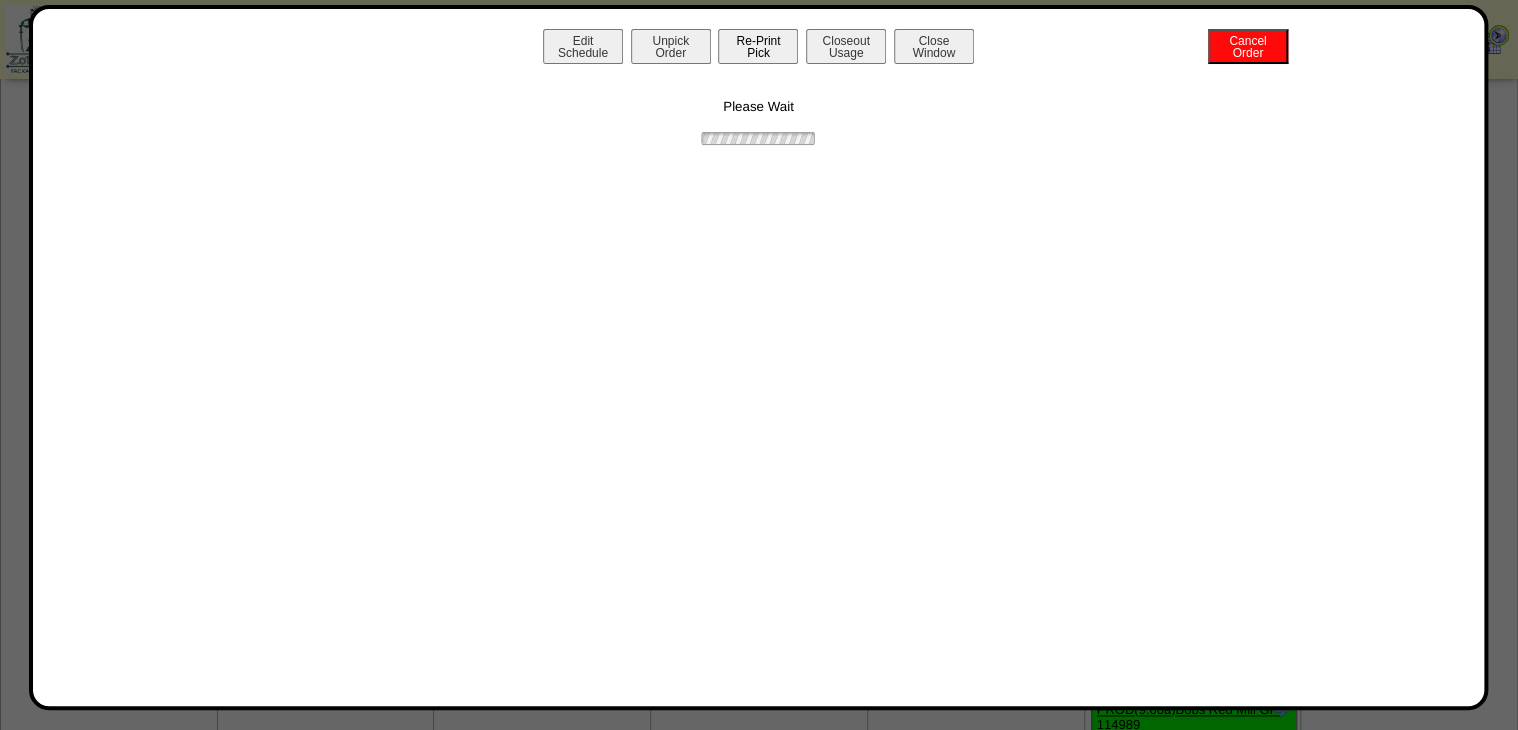 click on "Re-Print Pick" at bounding box center [758, 46] 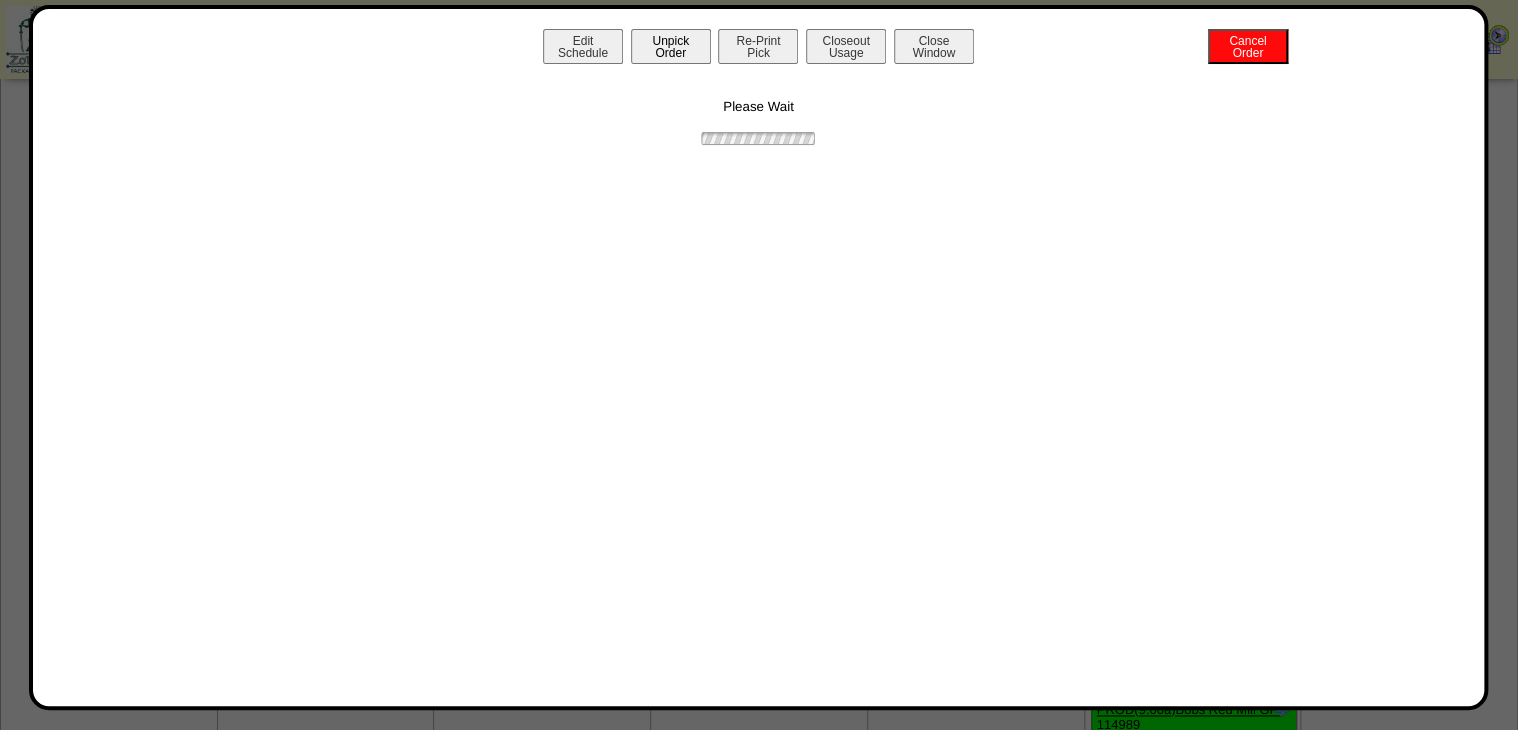 click on "Unpick Order" at bounding box center [671, 46] 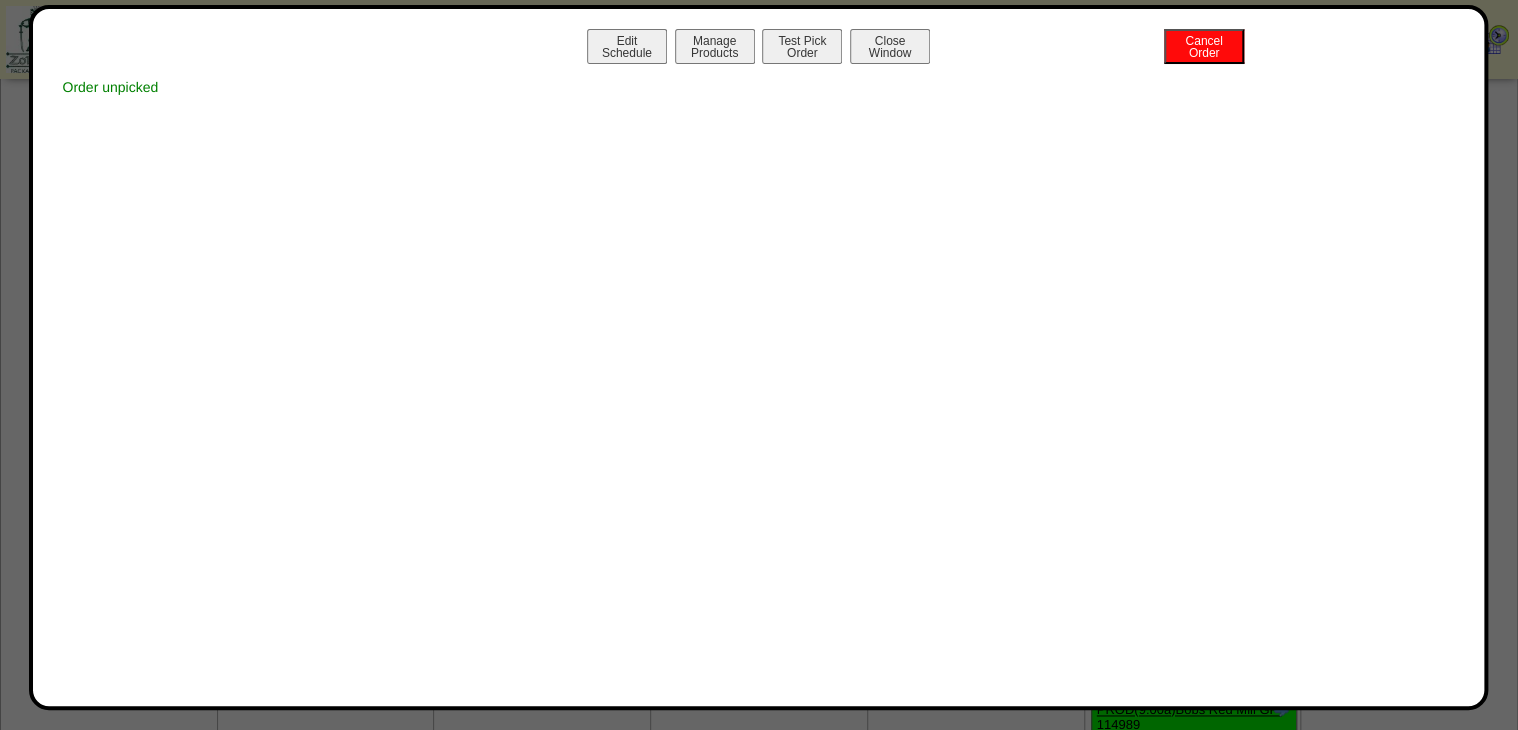 click on "Close Window" at bounding box center (890, 46) 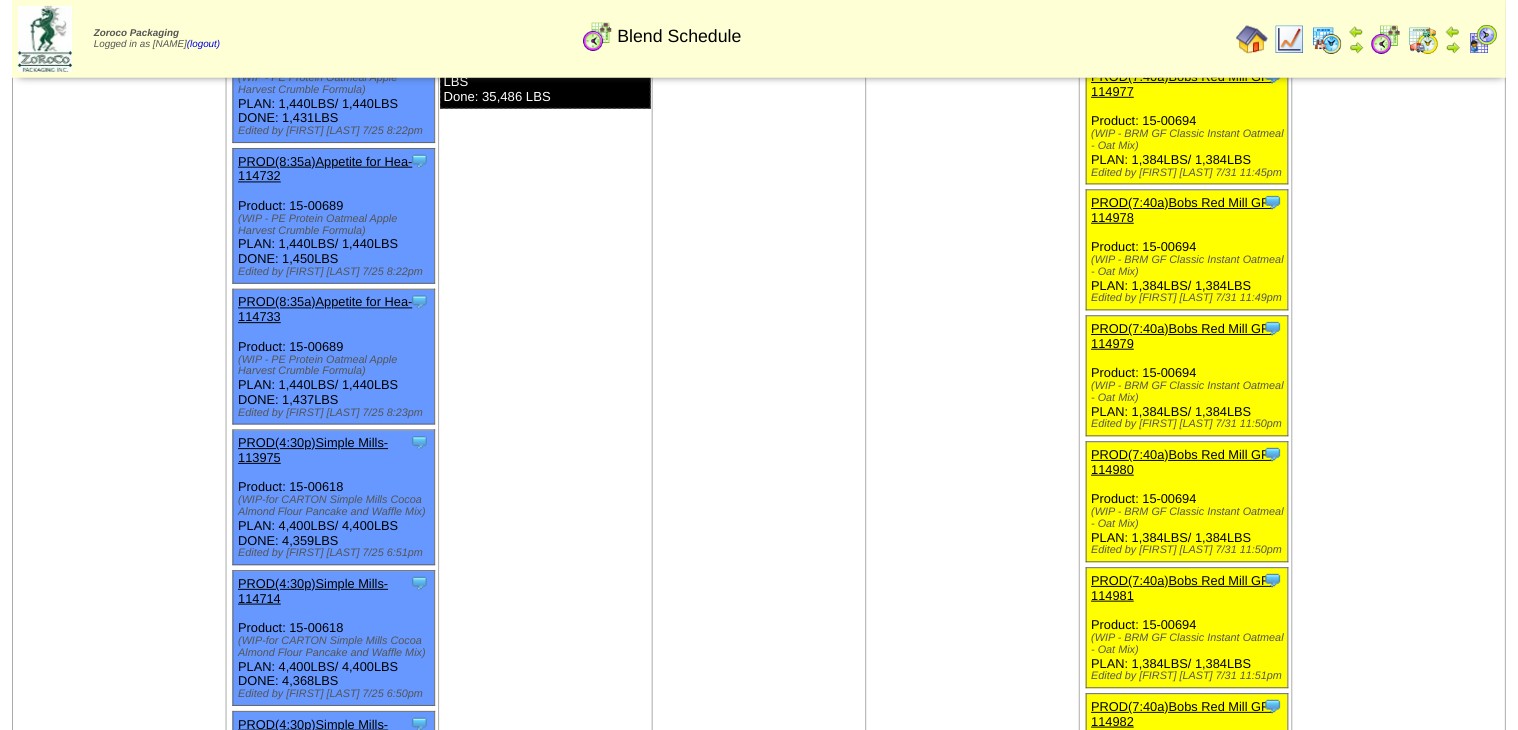 scroll, scrollTop: 4551, scrollLeft: 0, axis: vertical 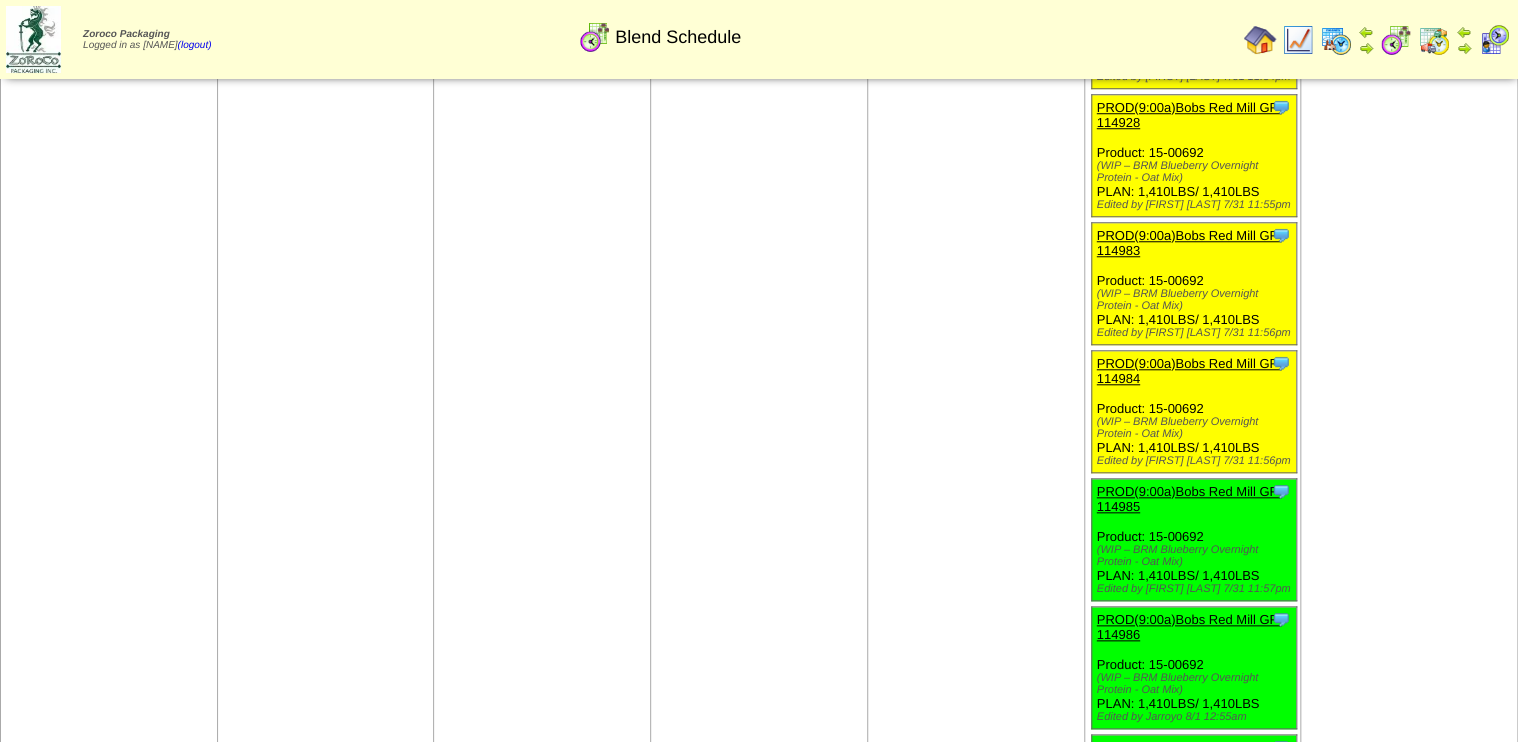 click on "PROD(9:00a)Bobs Red Mill GF-114984" at bounding box center (1189, 371) 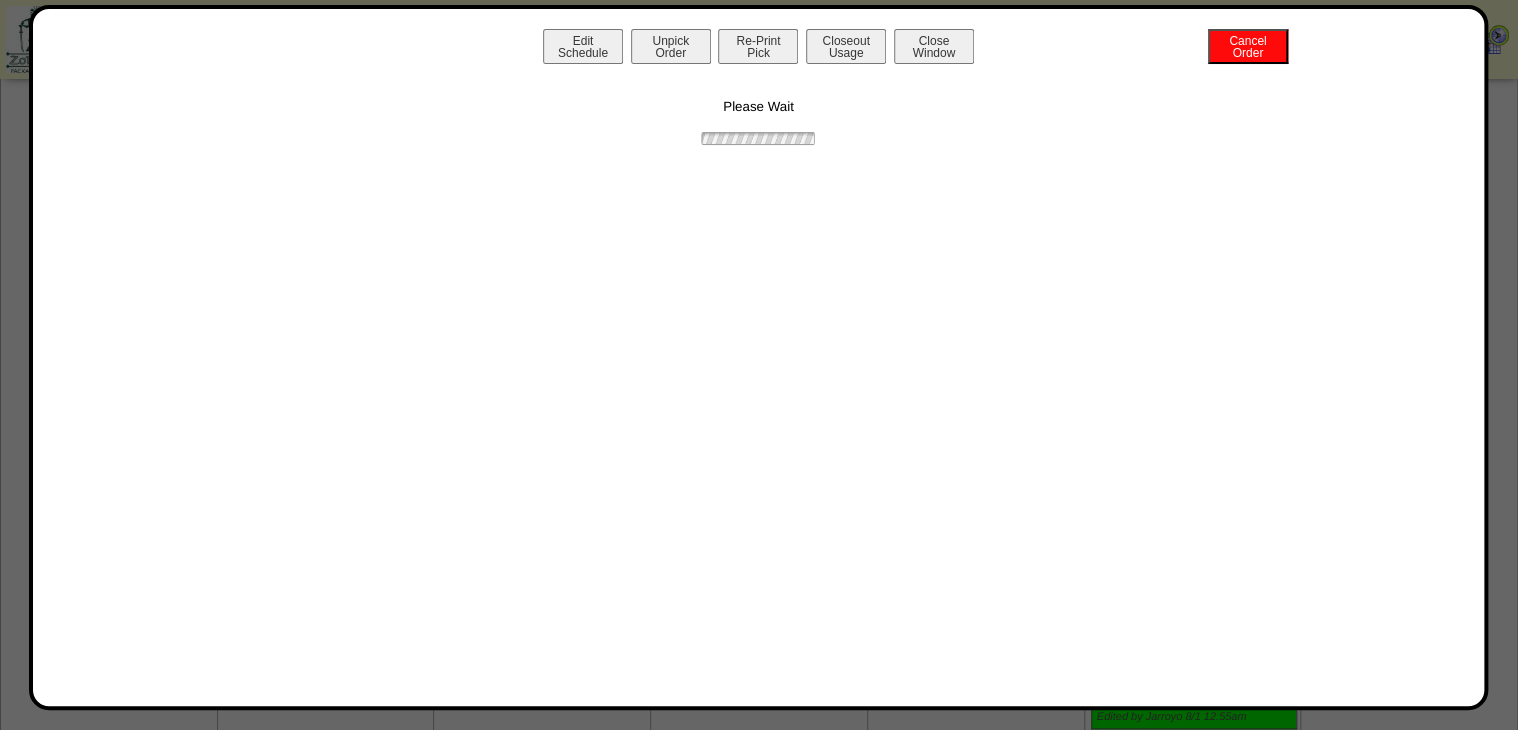 click on "Unpick Order" at bounding box center (671, 46) 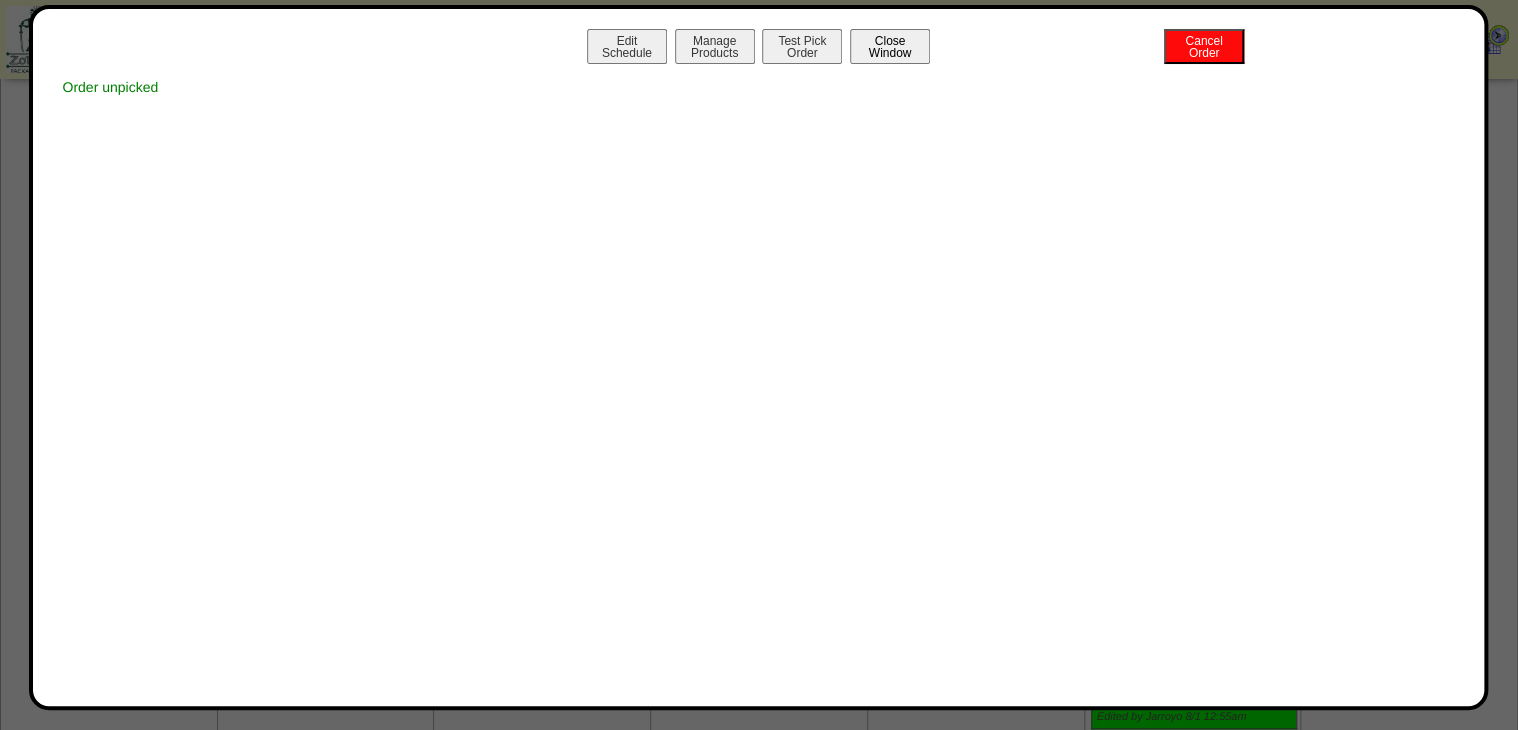 click on "Close Window" at bounding box center [890, 46] 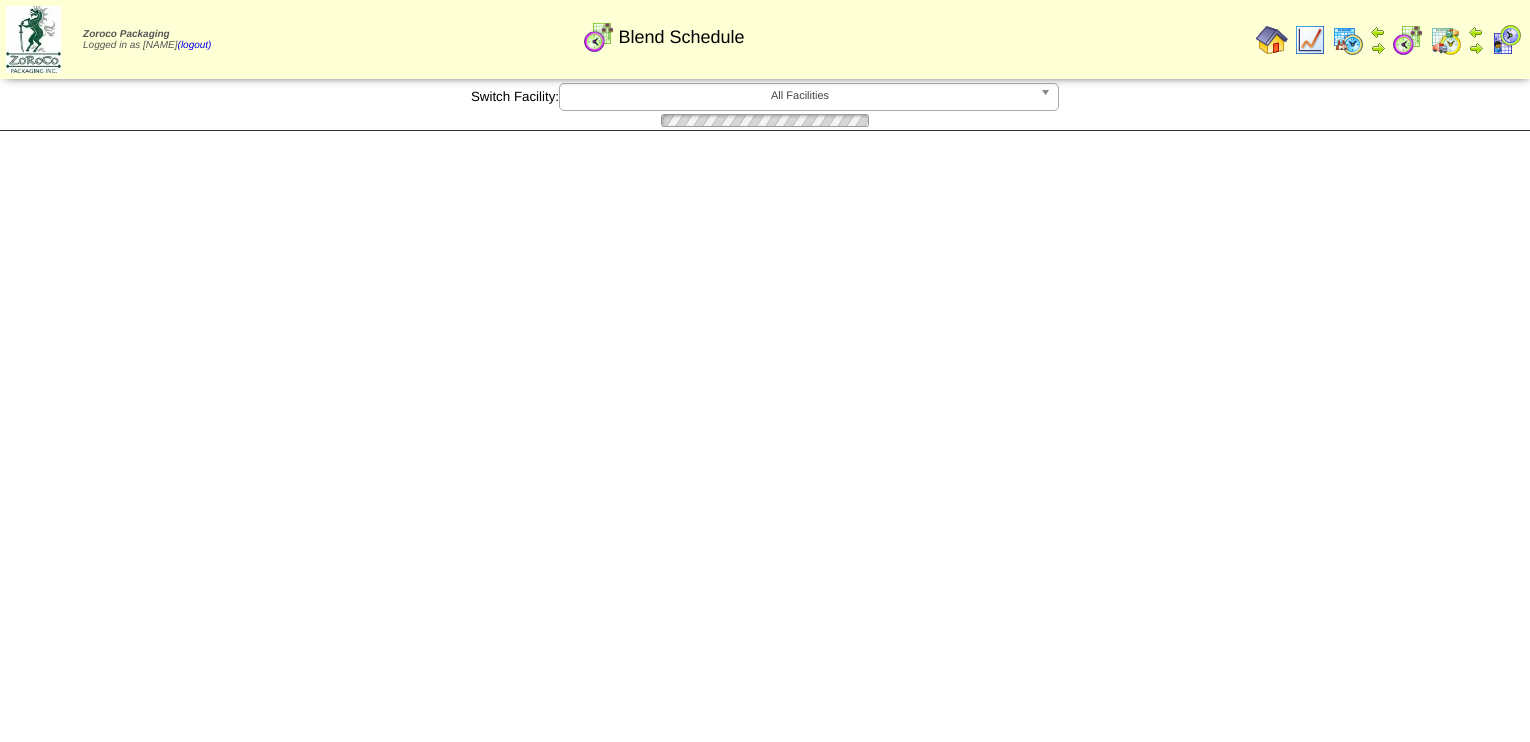 scroll, scrollTop: 0, scrollLeft: 0, axis: both 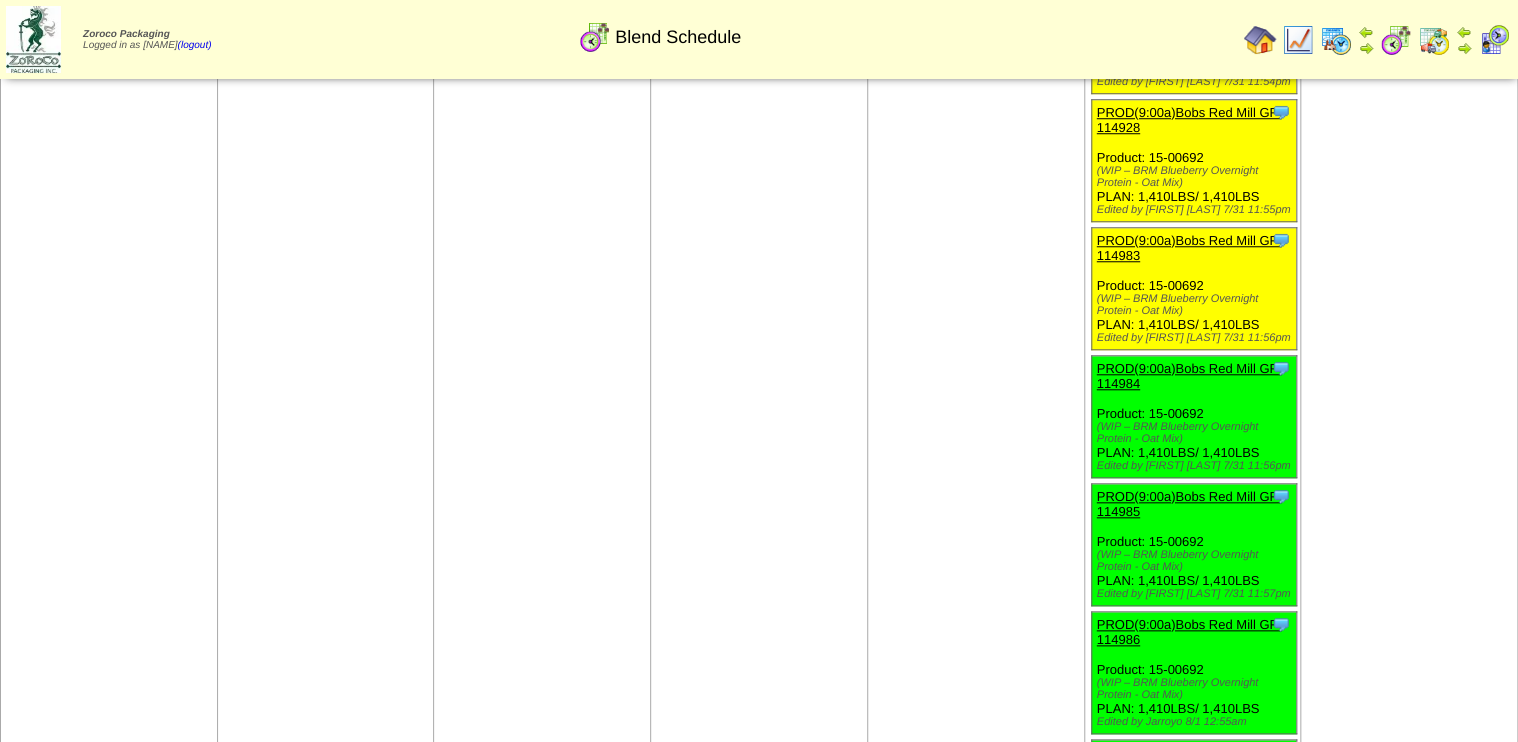 click on "PROD(9:00a)Bobs Red Mill GF-114983" at bounding box center [1189, 248] 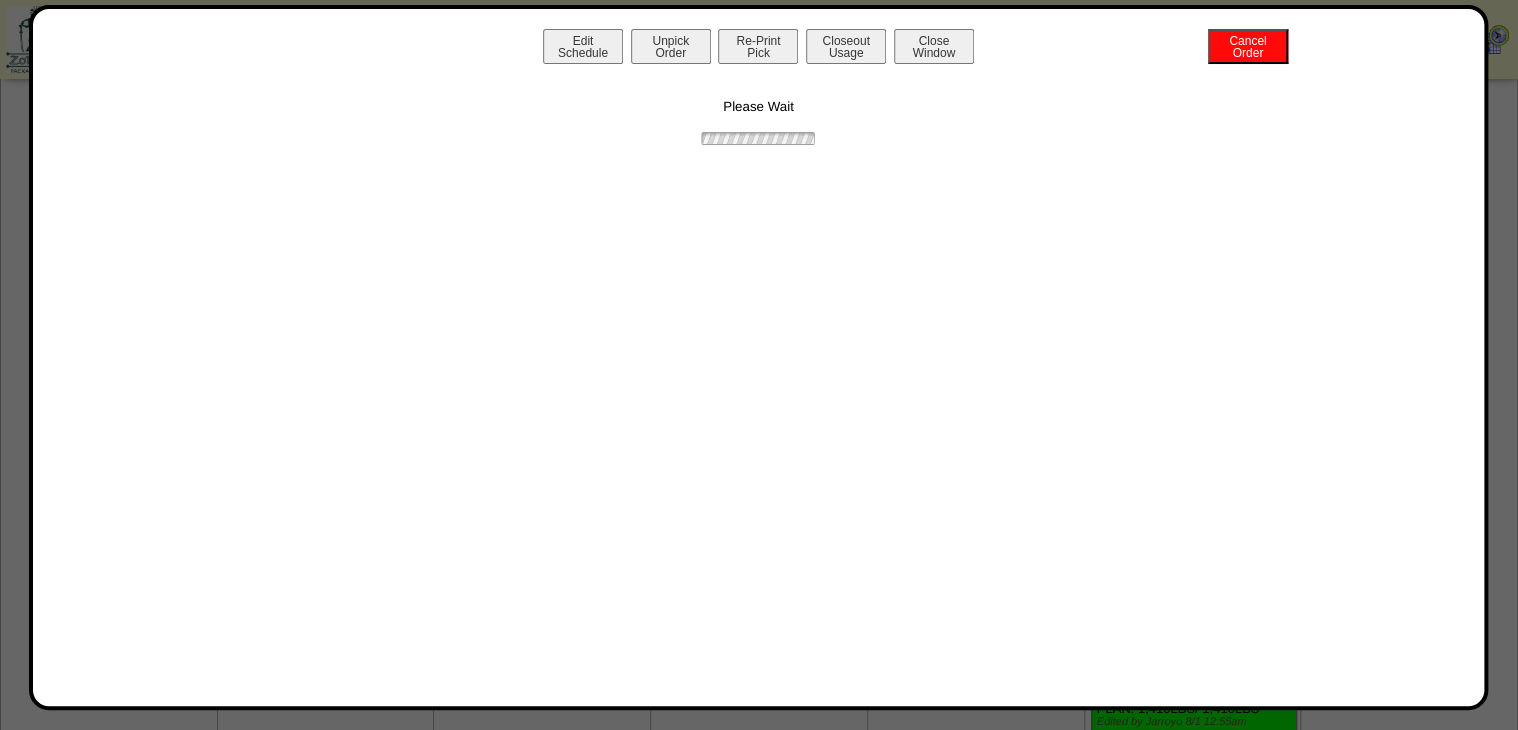 click on "Edit Schedule
Unpick Order
Re-Print Pick
Closeout Usage
Cancel Order
Close Window
Please Wait" at bounding box center (759, 357) 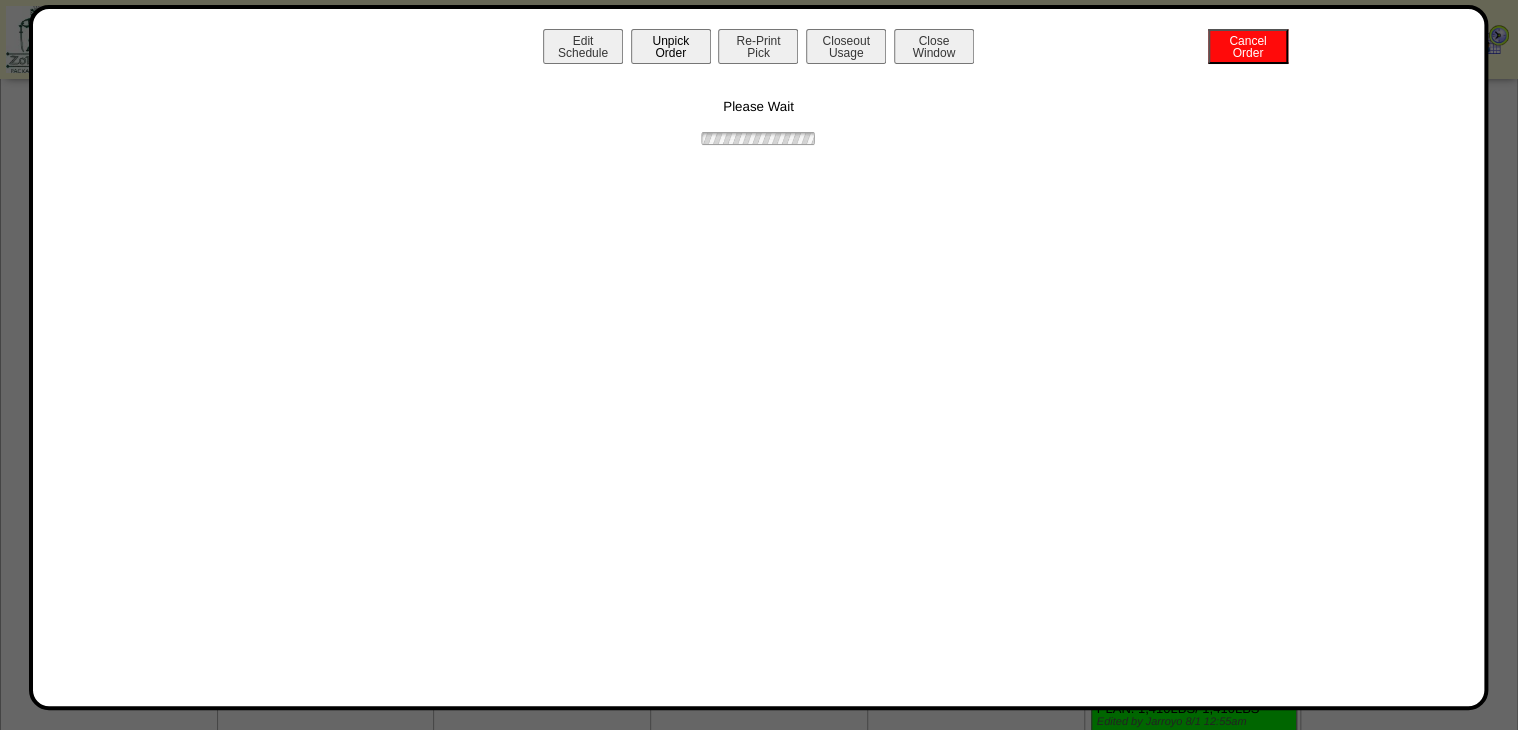 click on "Unpick Order" at bounding box center [671, 46] 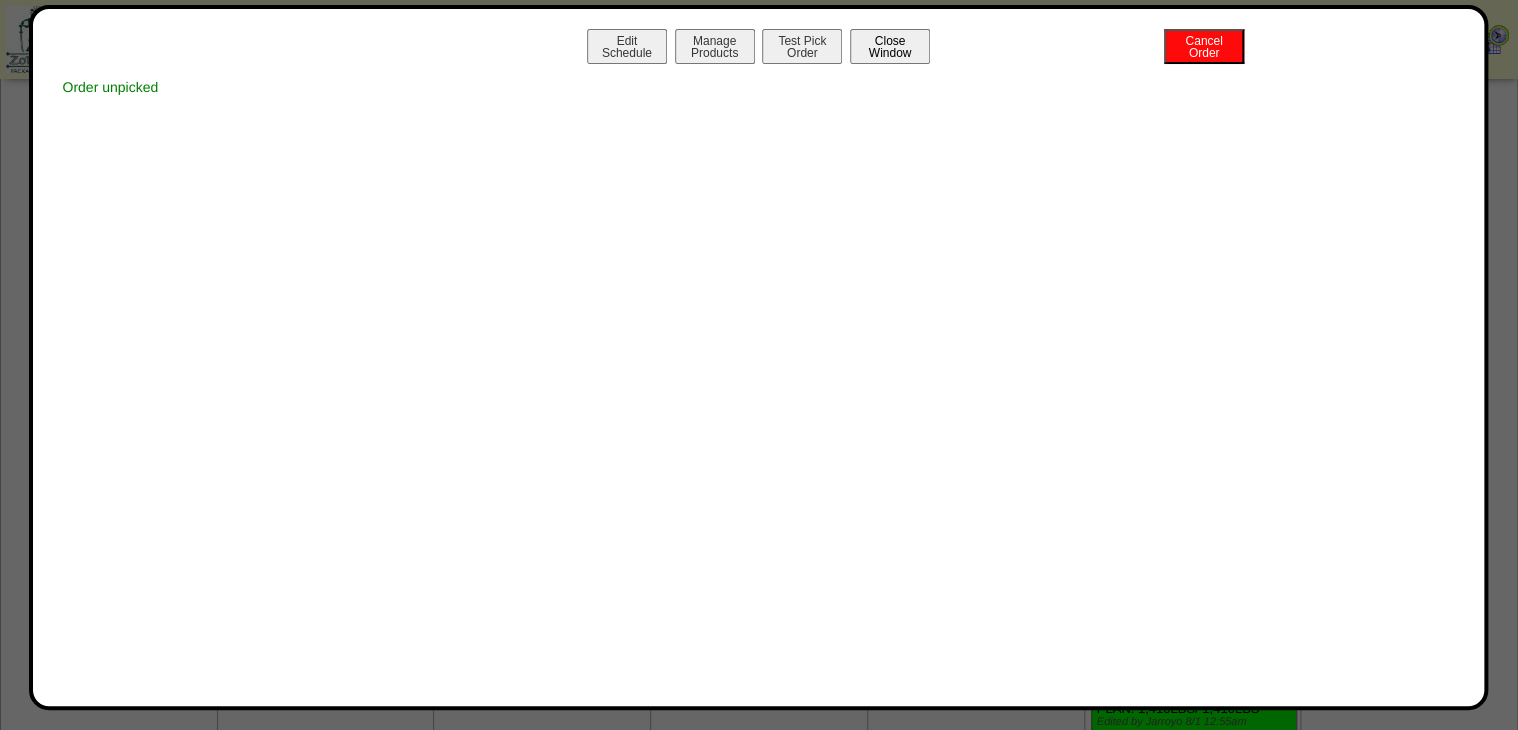 click on "Close Window" at bounding box center [890, 46] 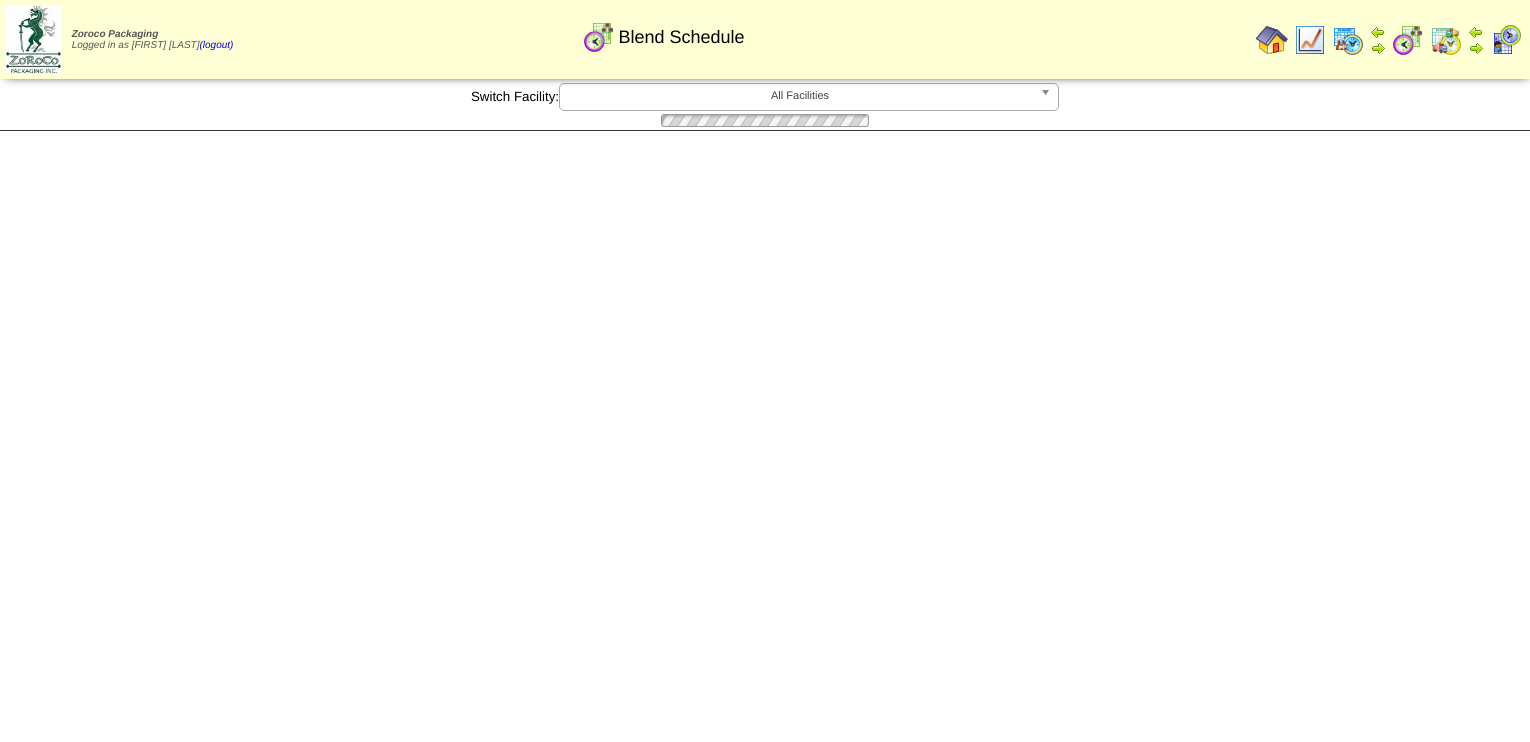 scroll, scrollTop: 0, scrollLeft: 0, axis: both 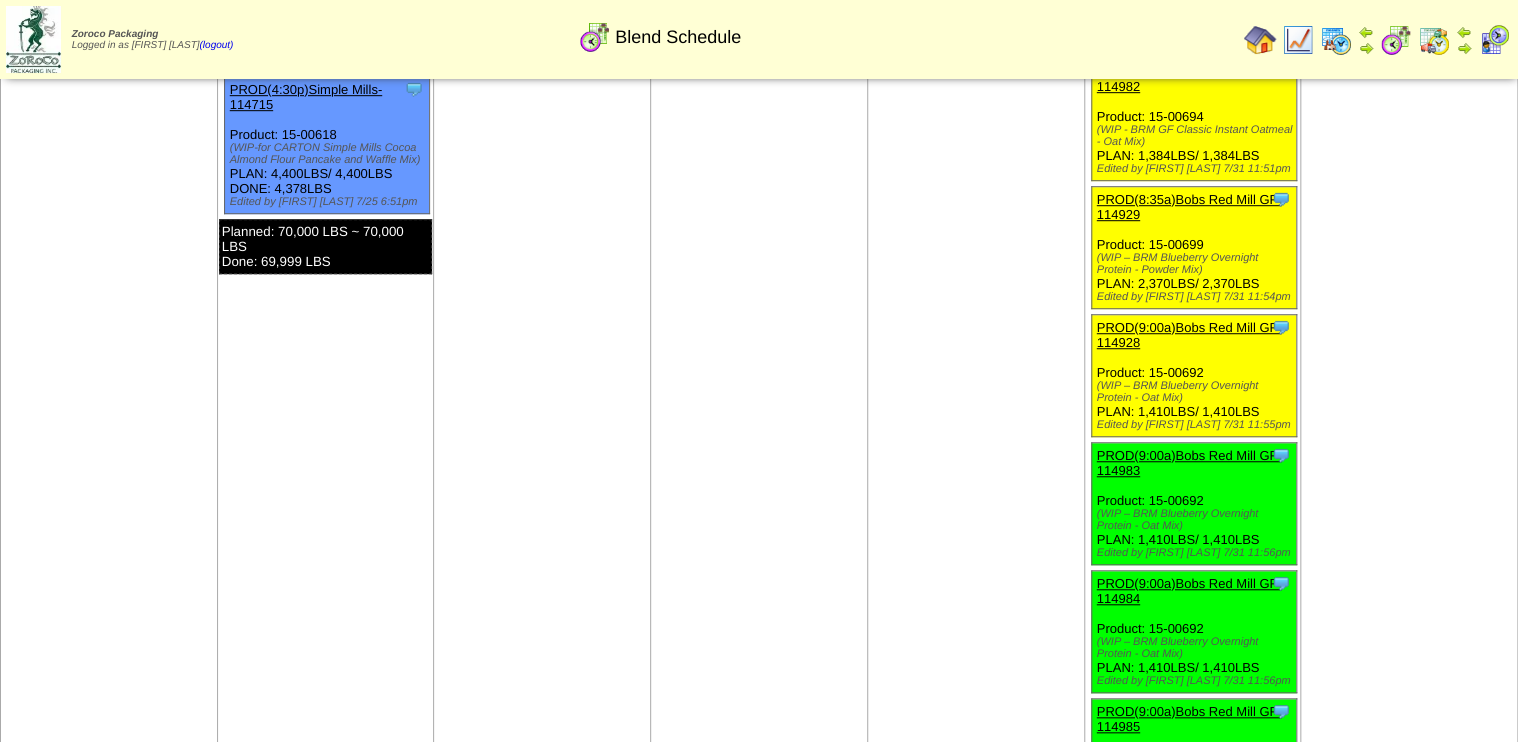 click on "PROD(9:00a)Bobs Red Mill GF-114928" at bounding box center (1189, 335) 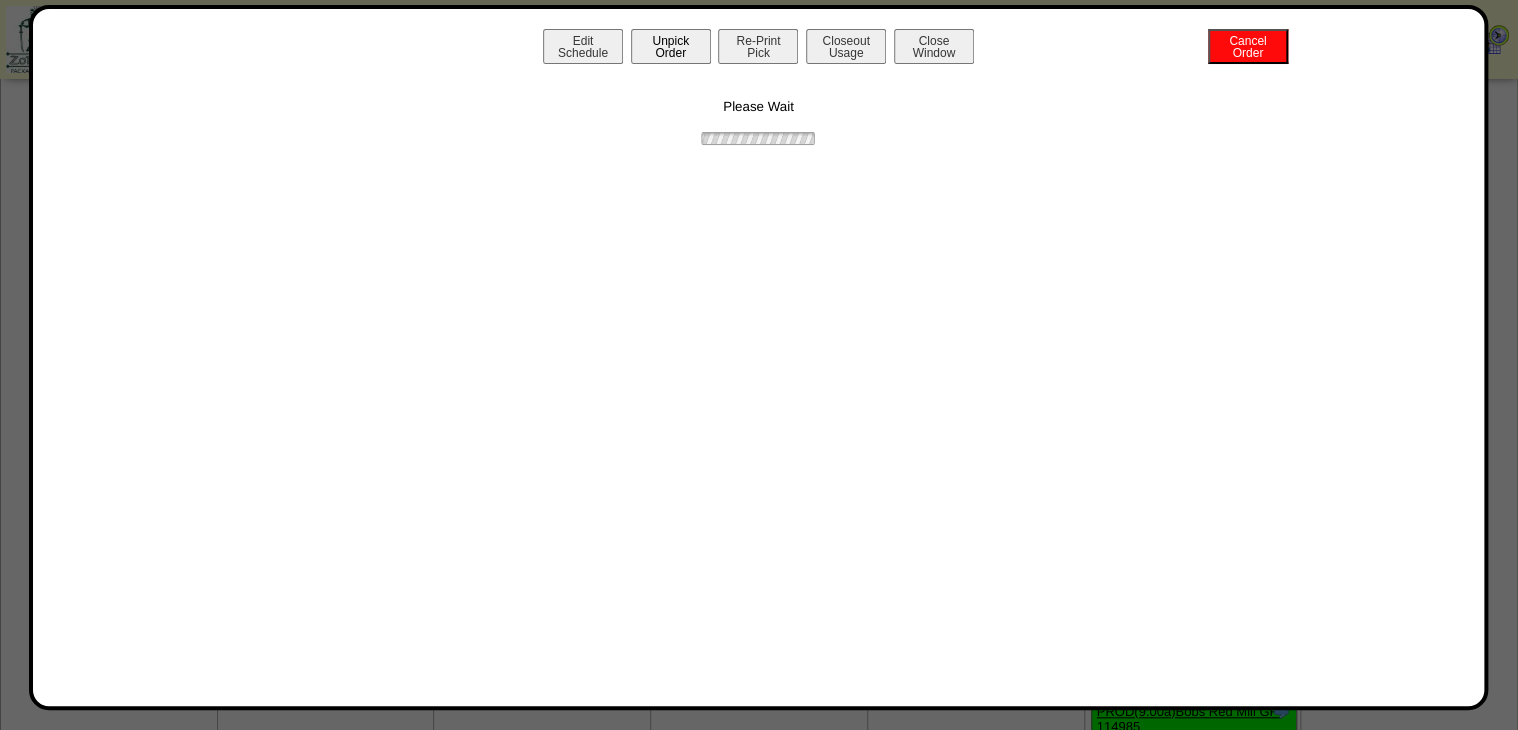 click on "Unpick Order" at bounding box center (671, 46) 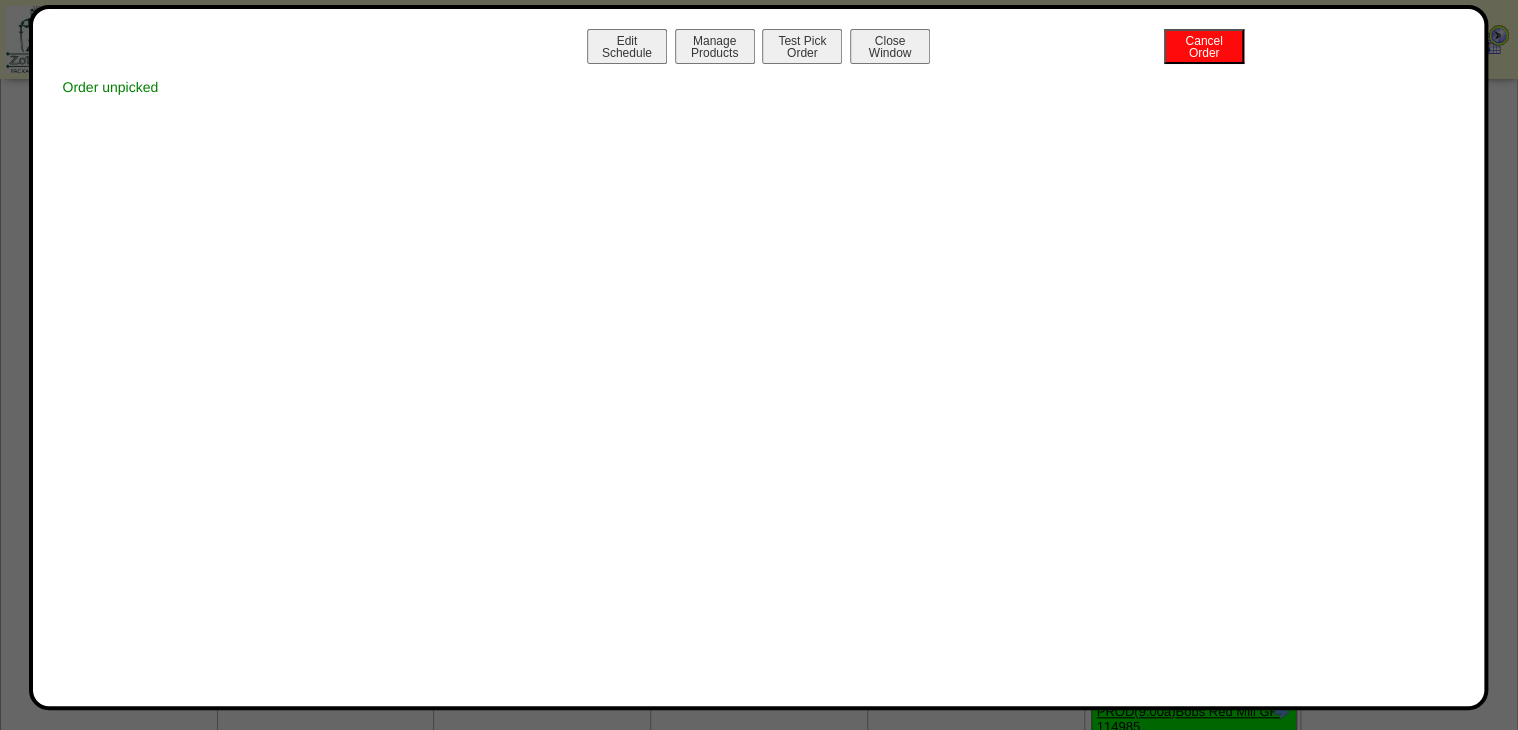 click on "Close Window" at bounding box center [890, 46] 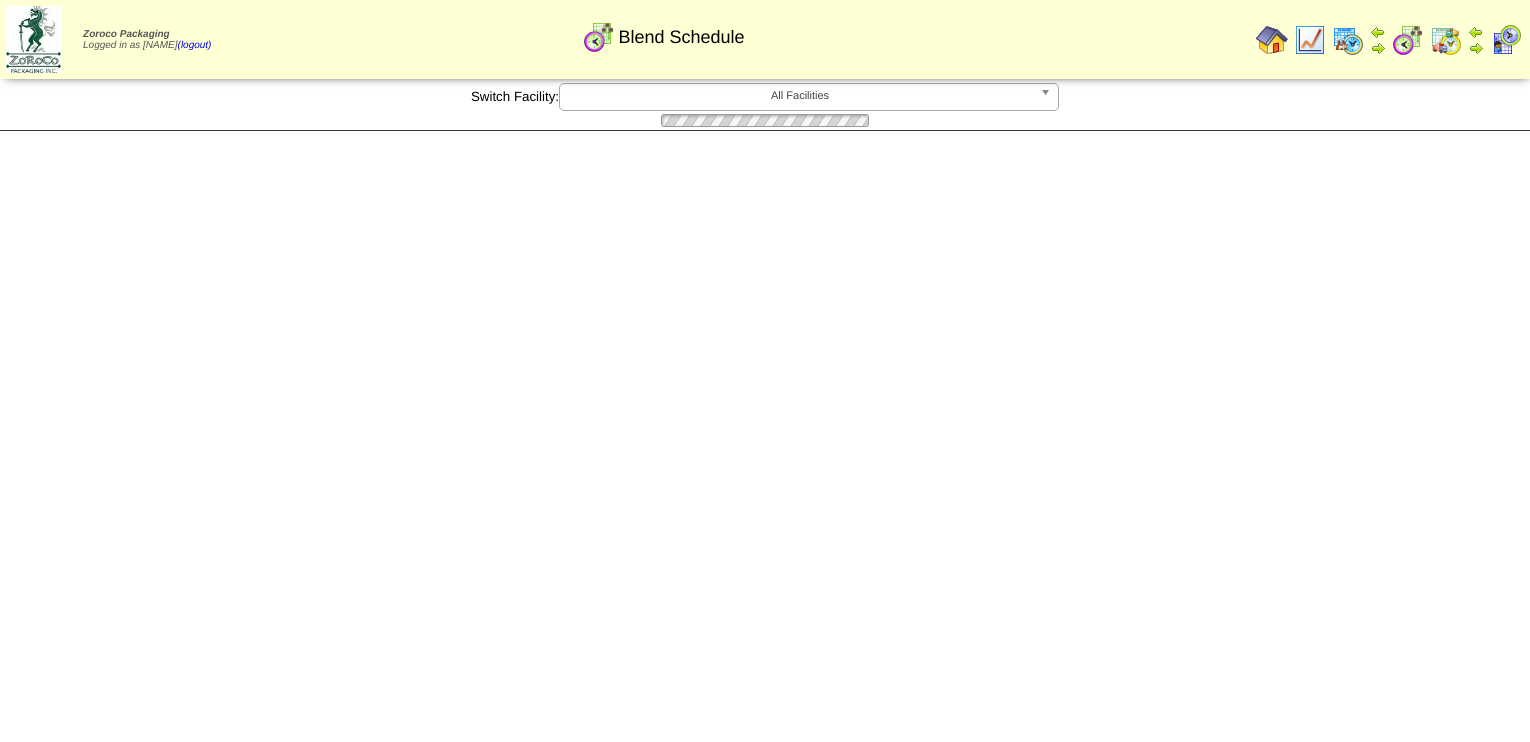 scroll, scrollTop: 0, scrollLeft: 0, axis: both 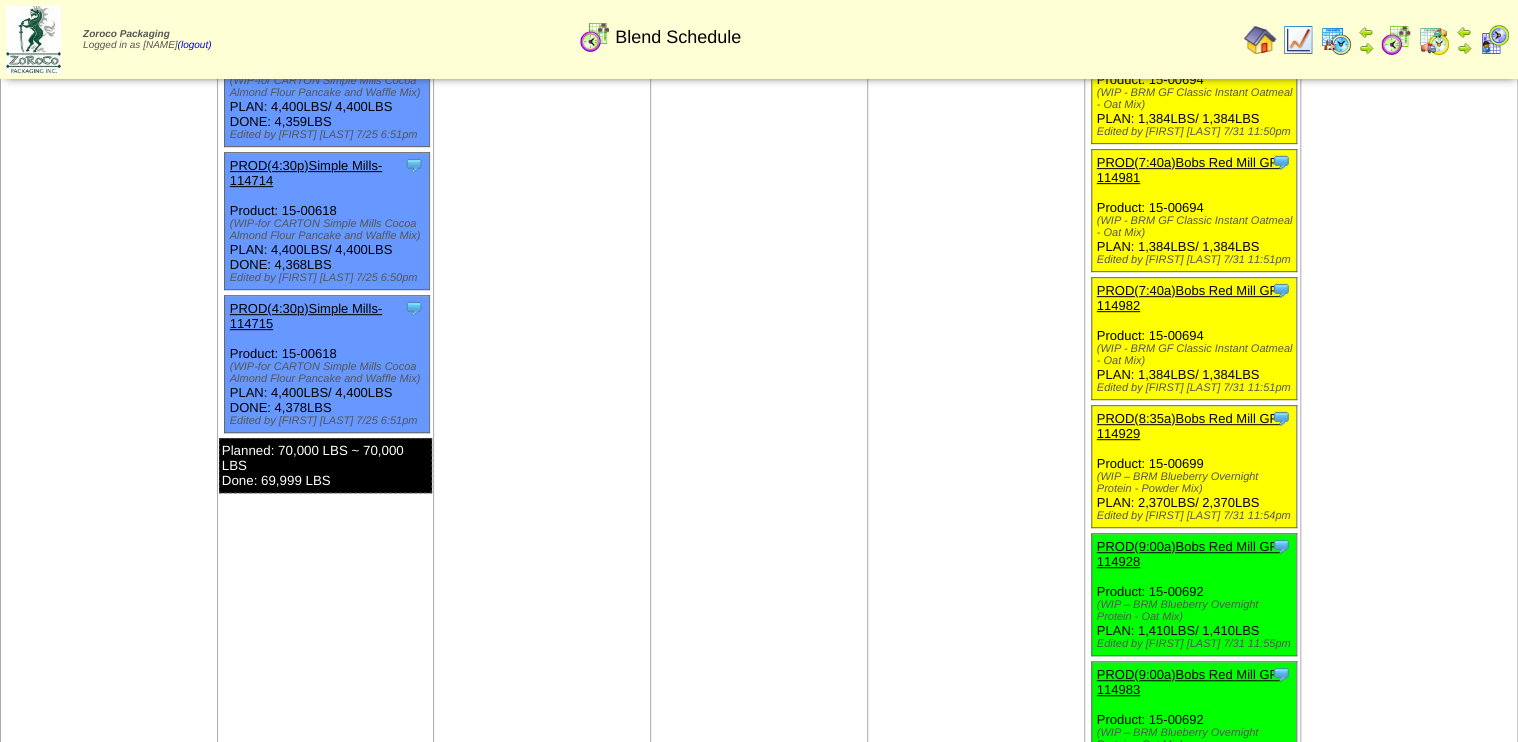 click on "PROD(8:35a)Bobs Red Mill GF-114929" at bounding box center [1192, 426] 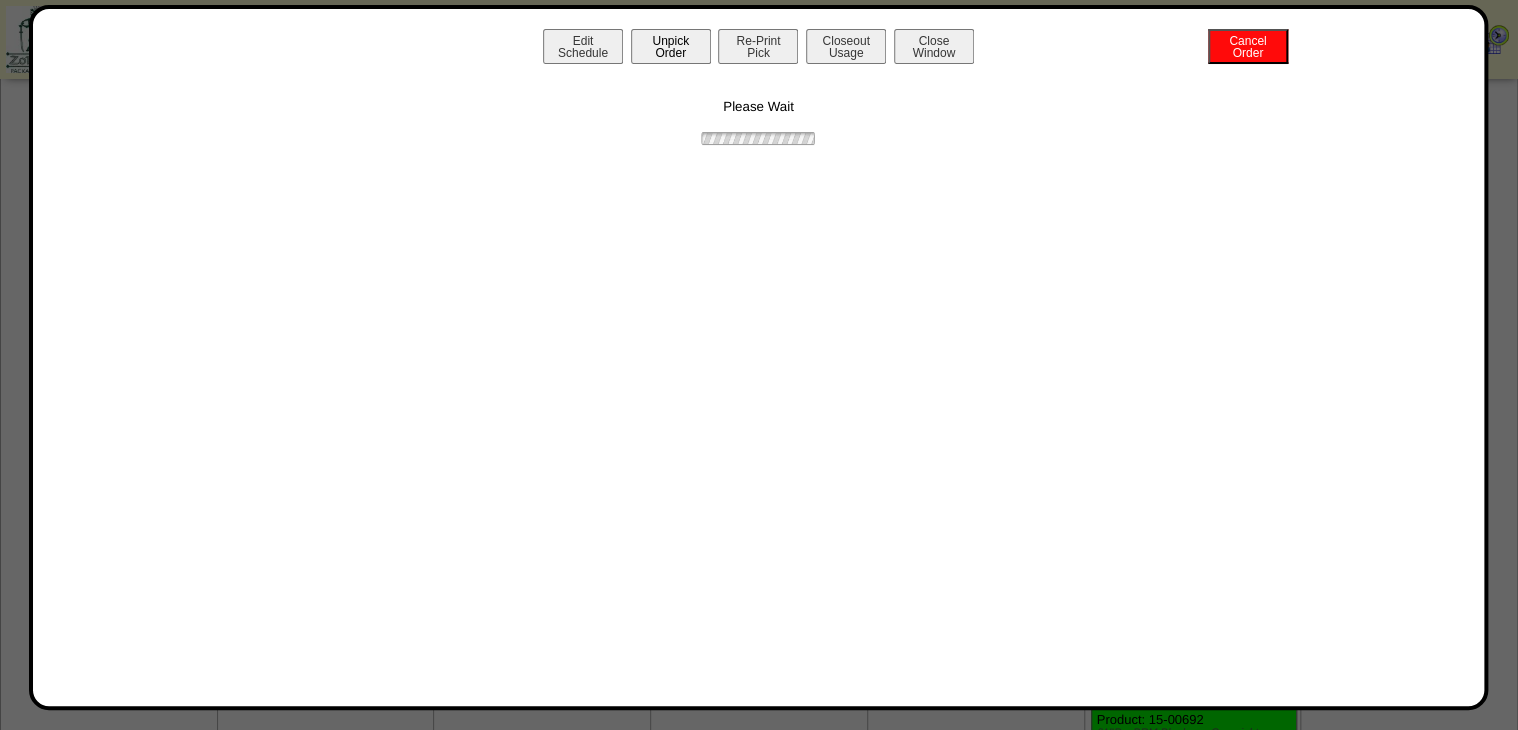 click on "Unpick Order" at bounding box center (671, 46) 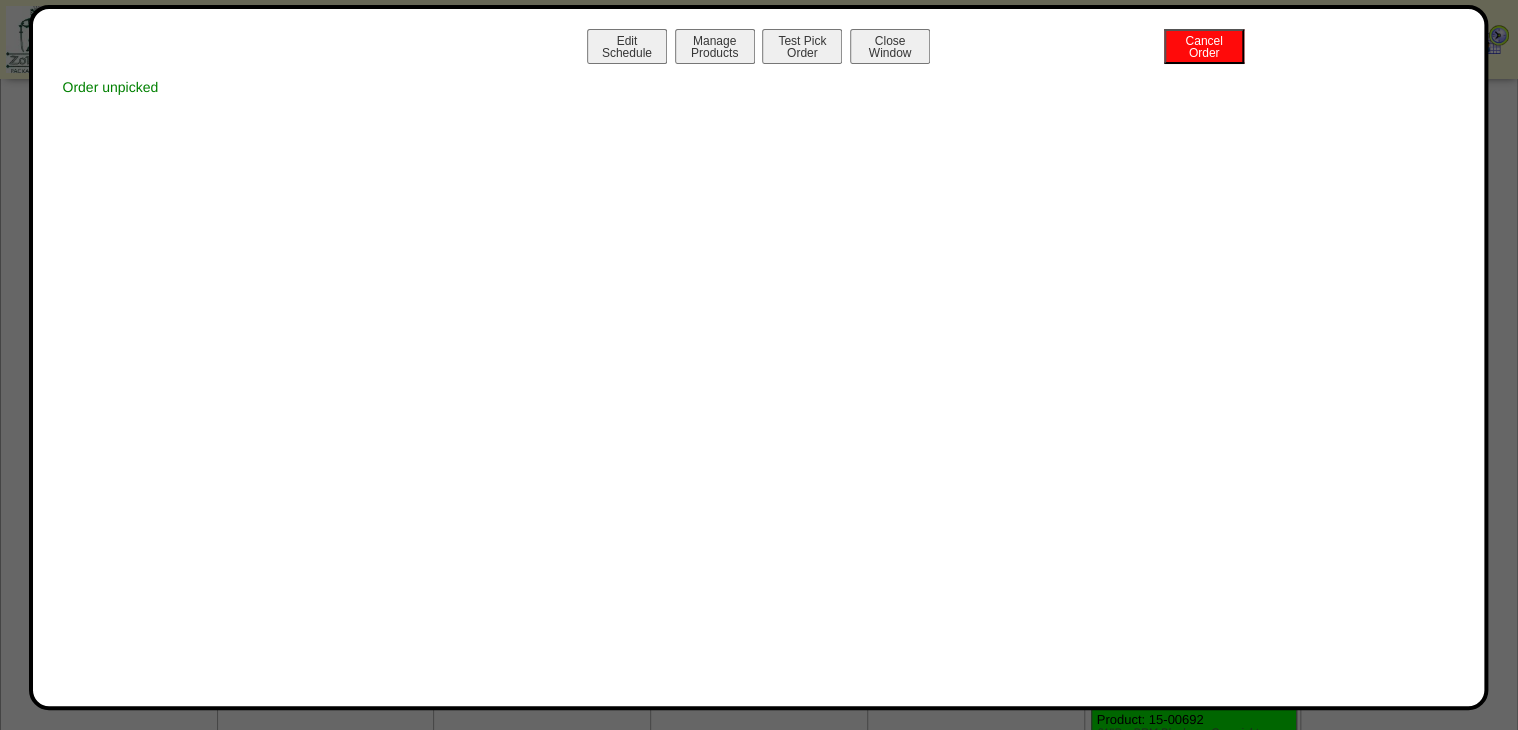 click on "Close Window" at bounding box center [890, 46] 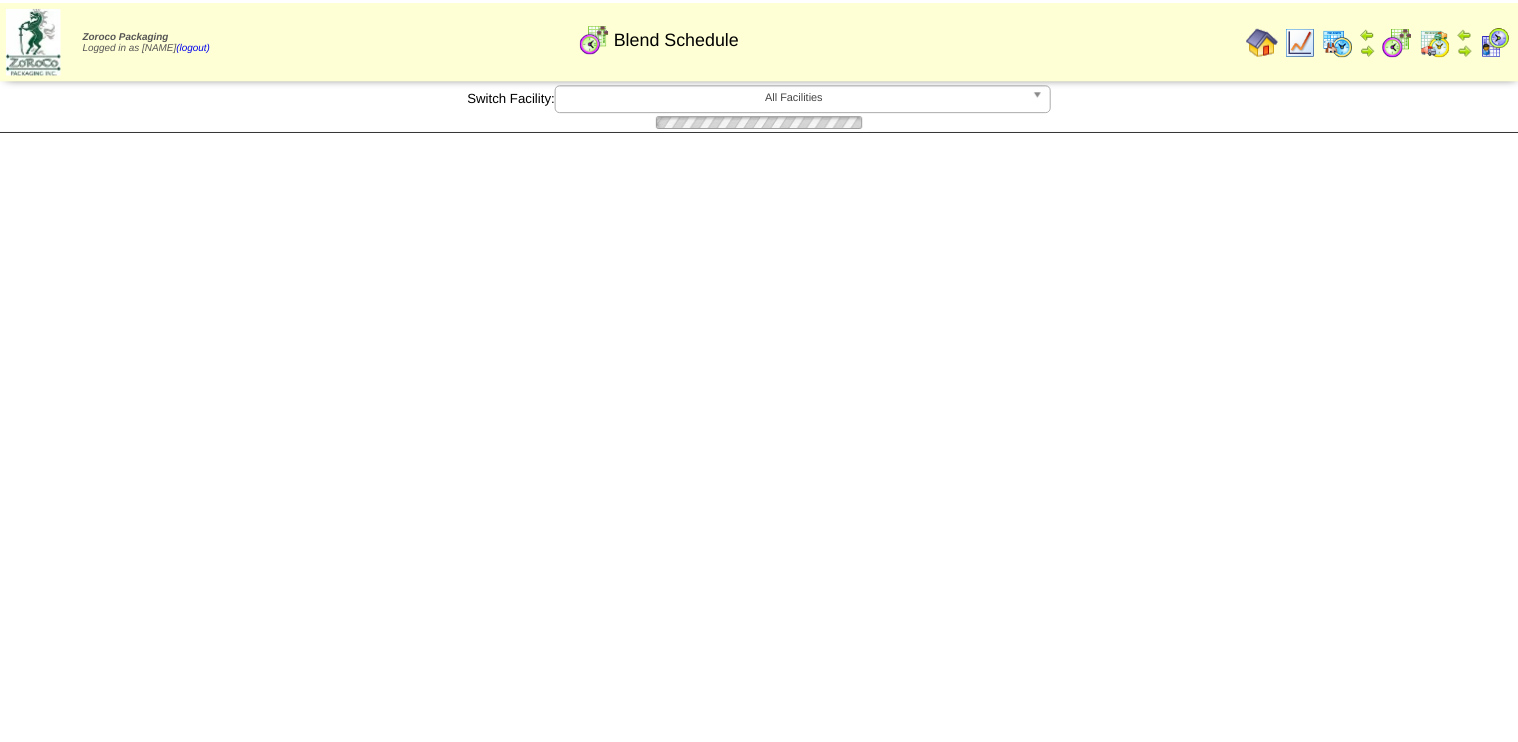 scroll, scrollTop: 0, scrollLeft: 0, axis: both 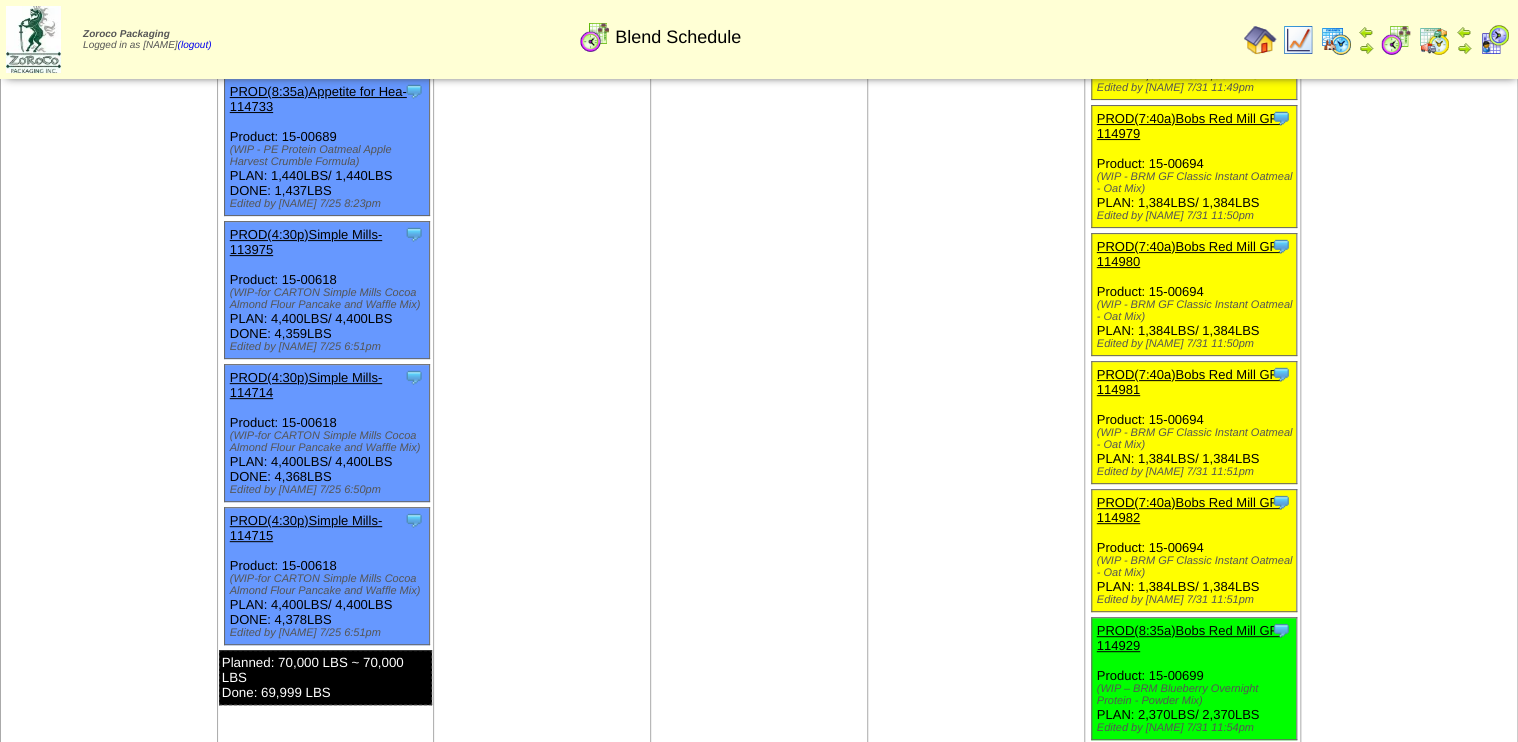 click on "PROD(7:40a)Bobs Red Mill GF-114982" at bounding box center [1192, 510] 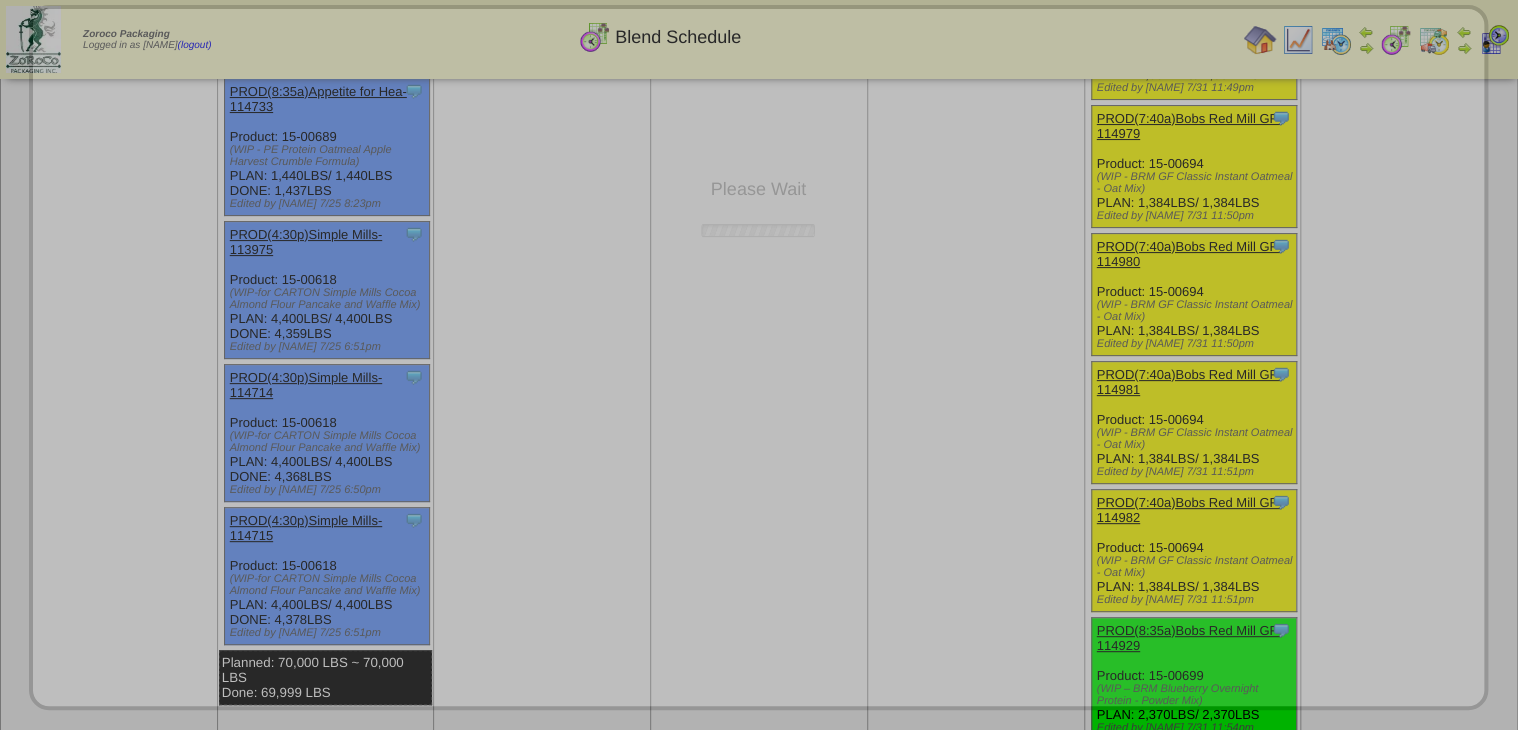click on "Please Wait" at bounding box center (759, 357) 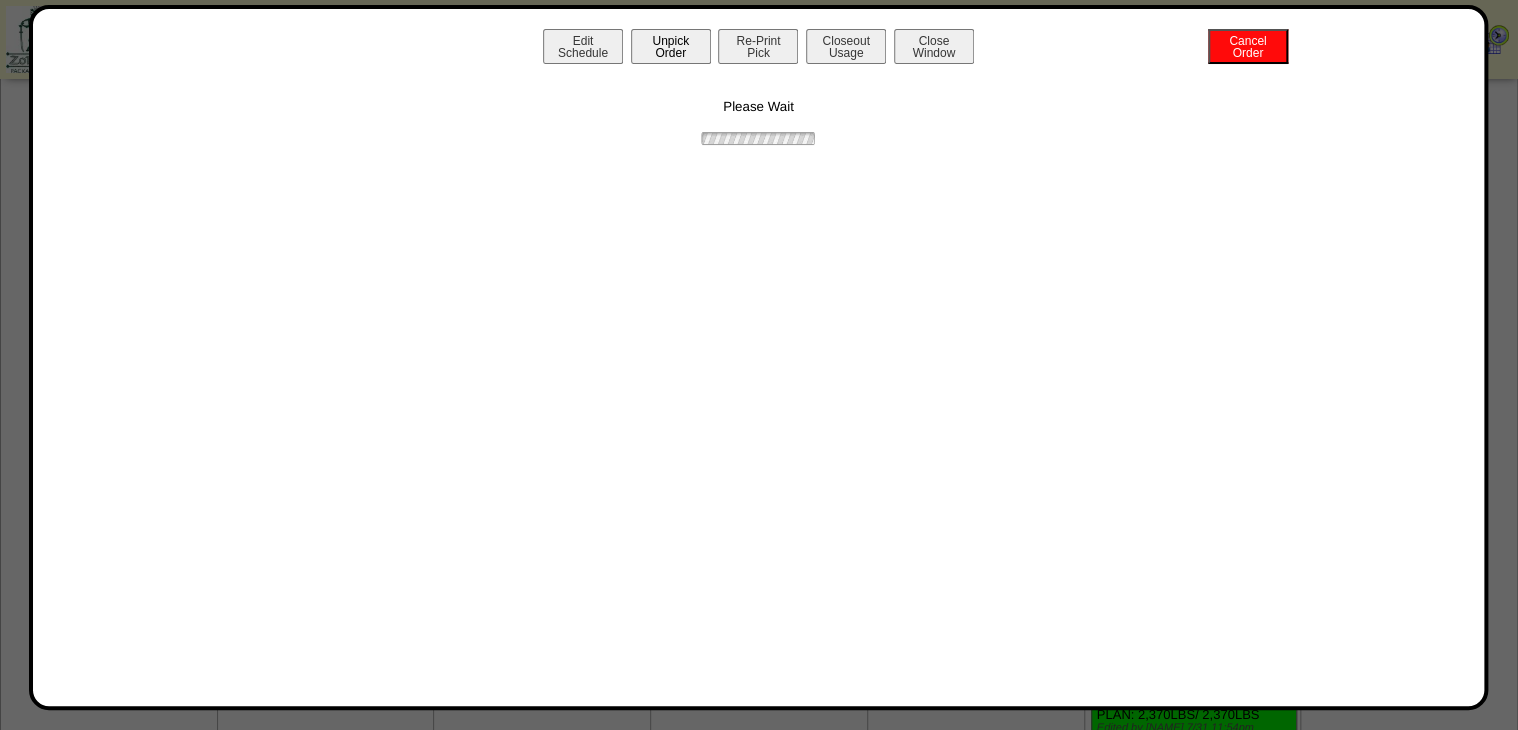 click on "Unpick Order" at bounding box center (671, 46) 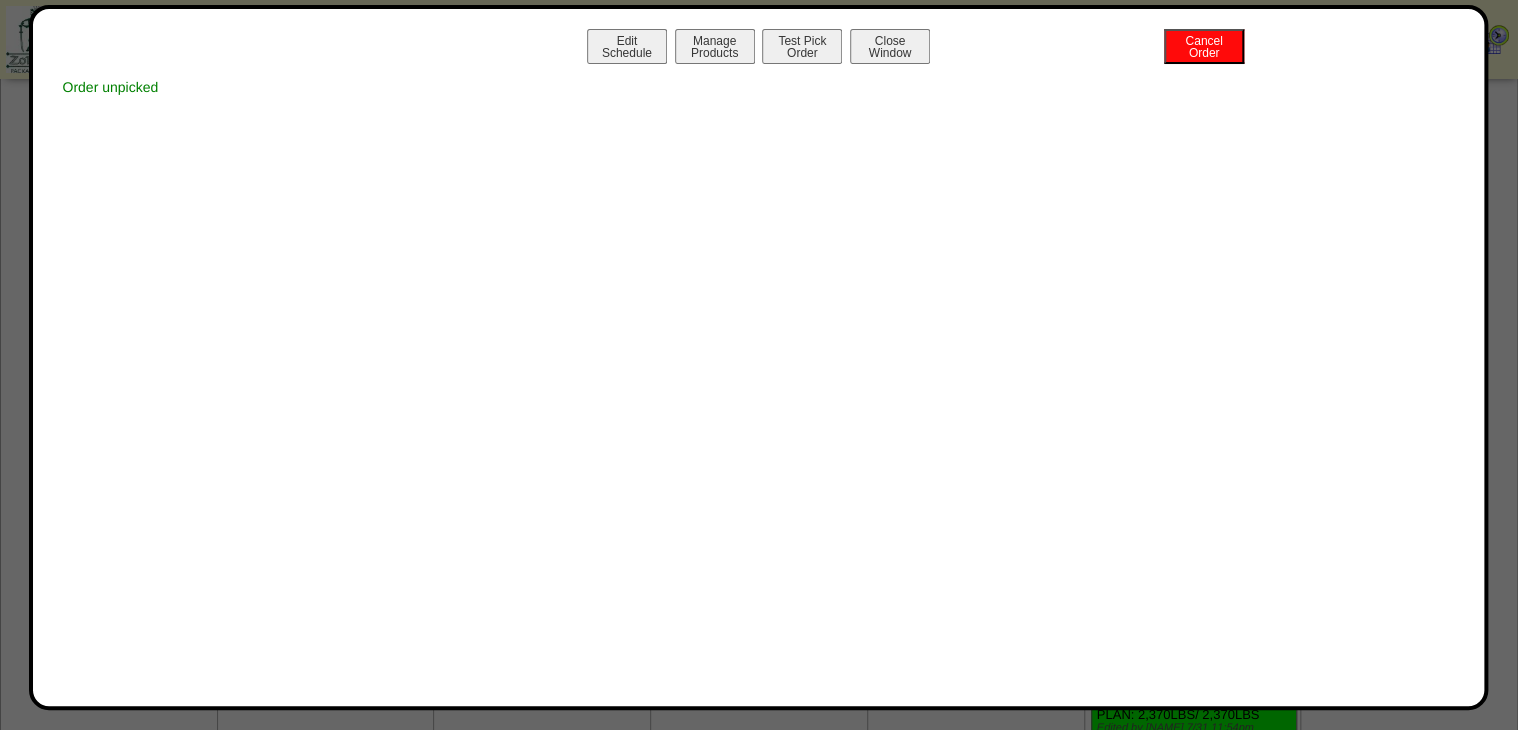 click on "Close Window" at bounding box center [890, 46] 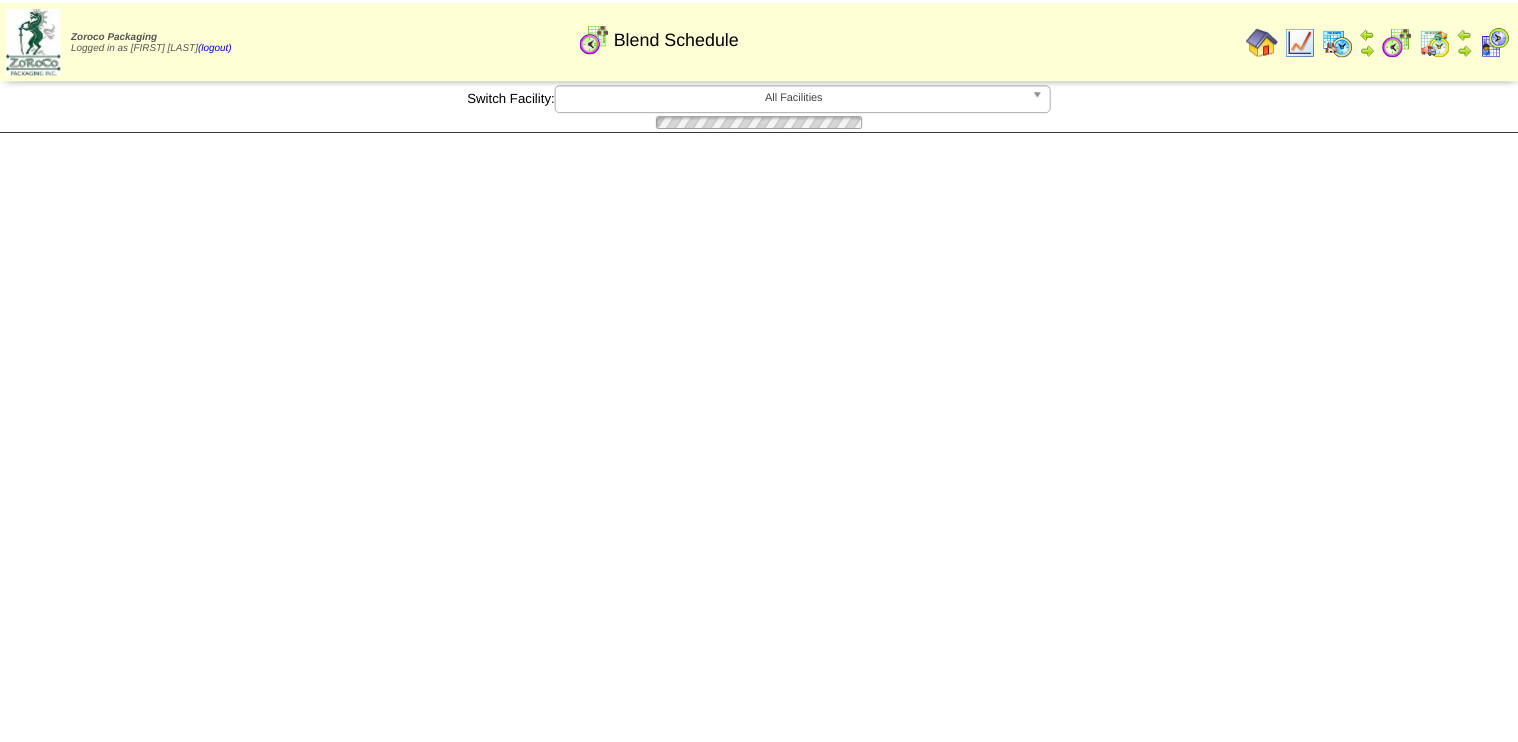 scroll, scrollTop: 0, scrollLeft: 0, axis: both 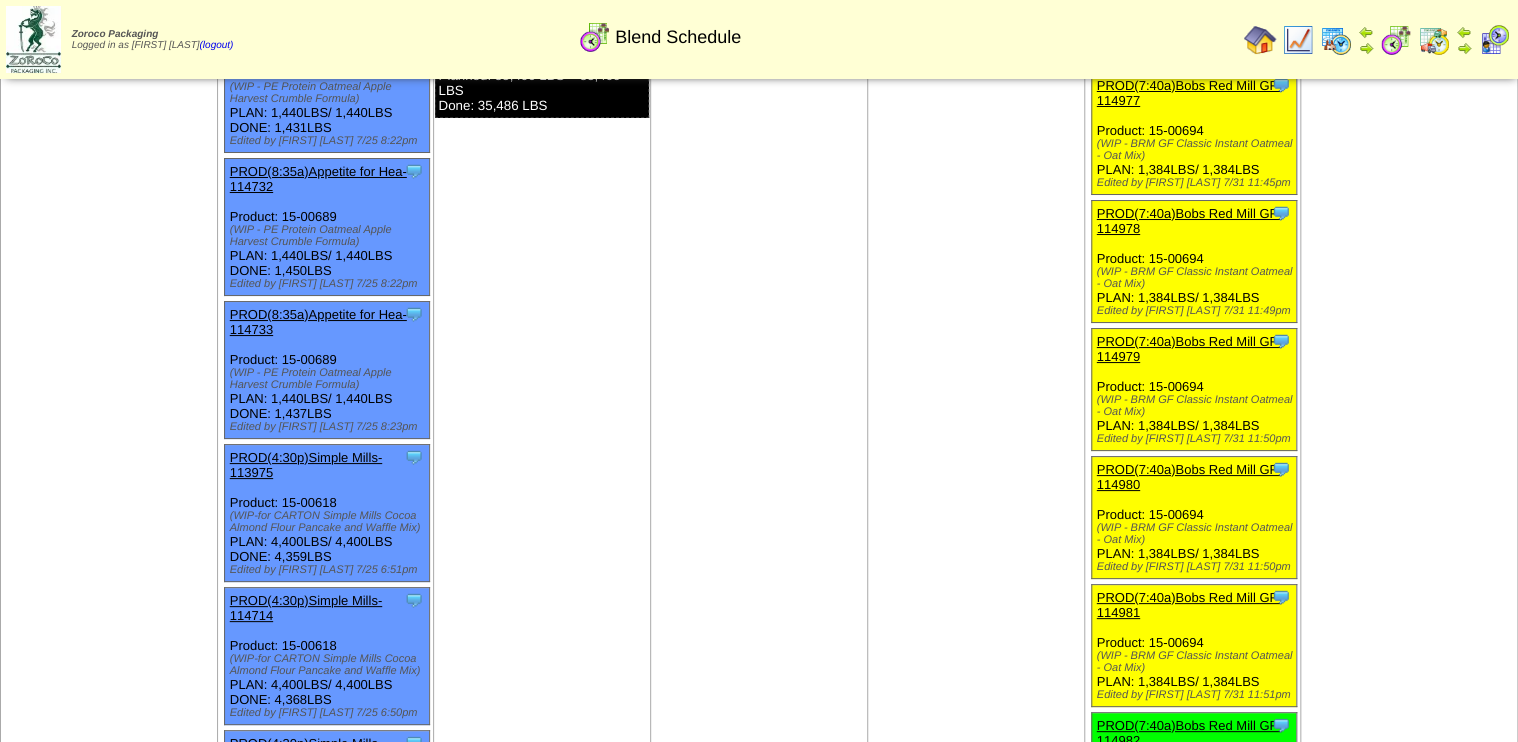 click on "PROD(7:40a)Bobs Red Mill GF-114981" at bounding box center (1189, 605) 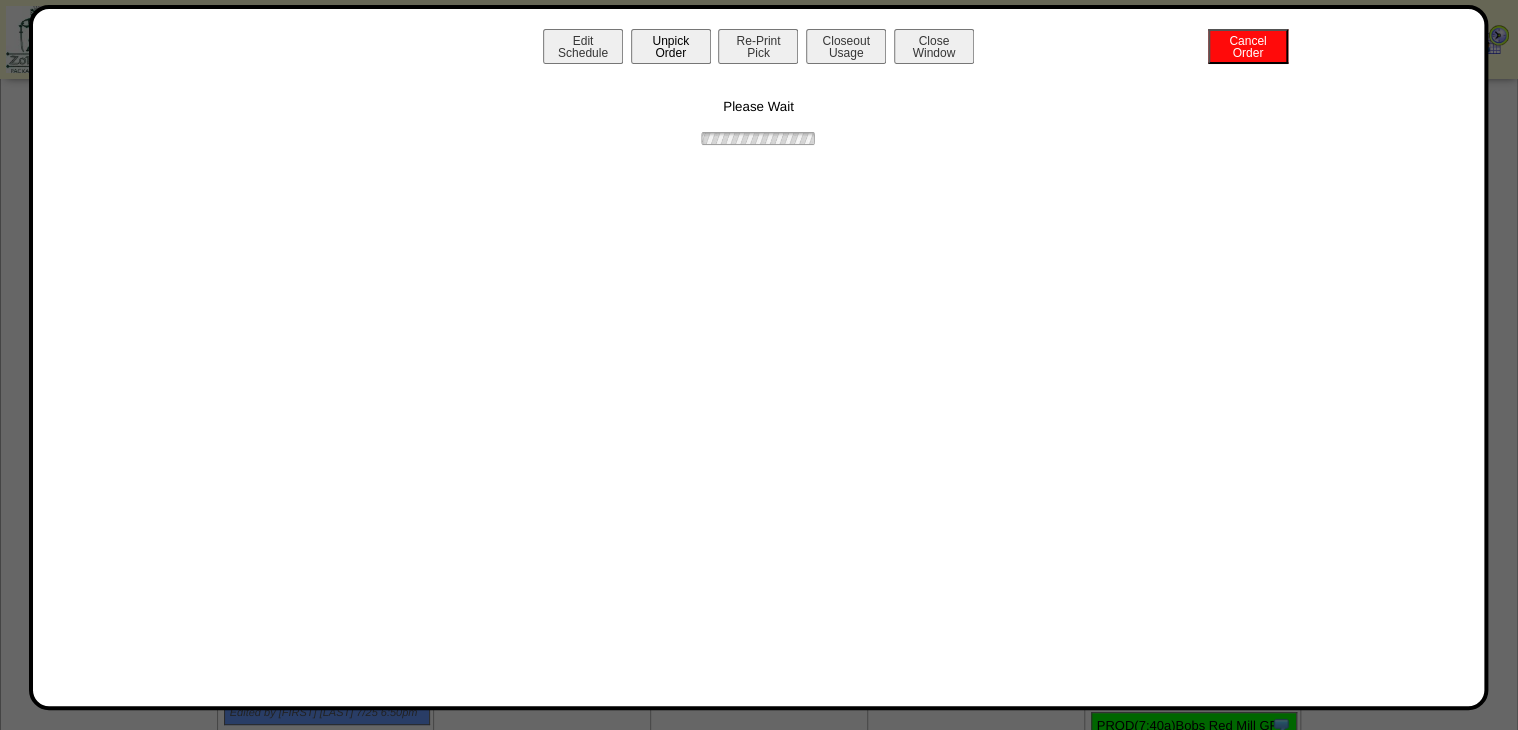click on "Unpick Order" at bounding box center (671, 46) 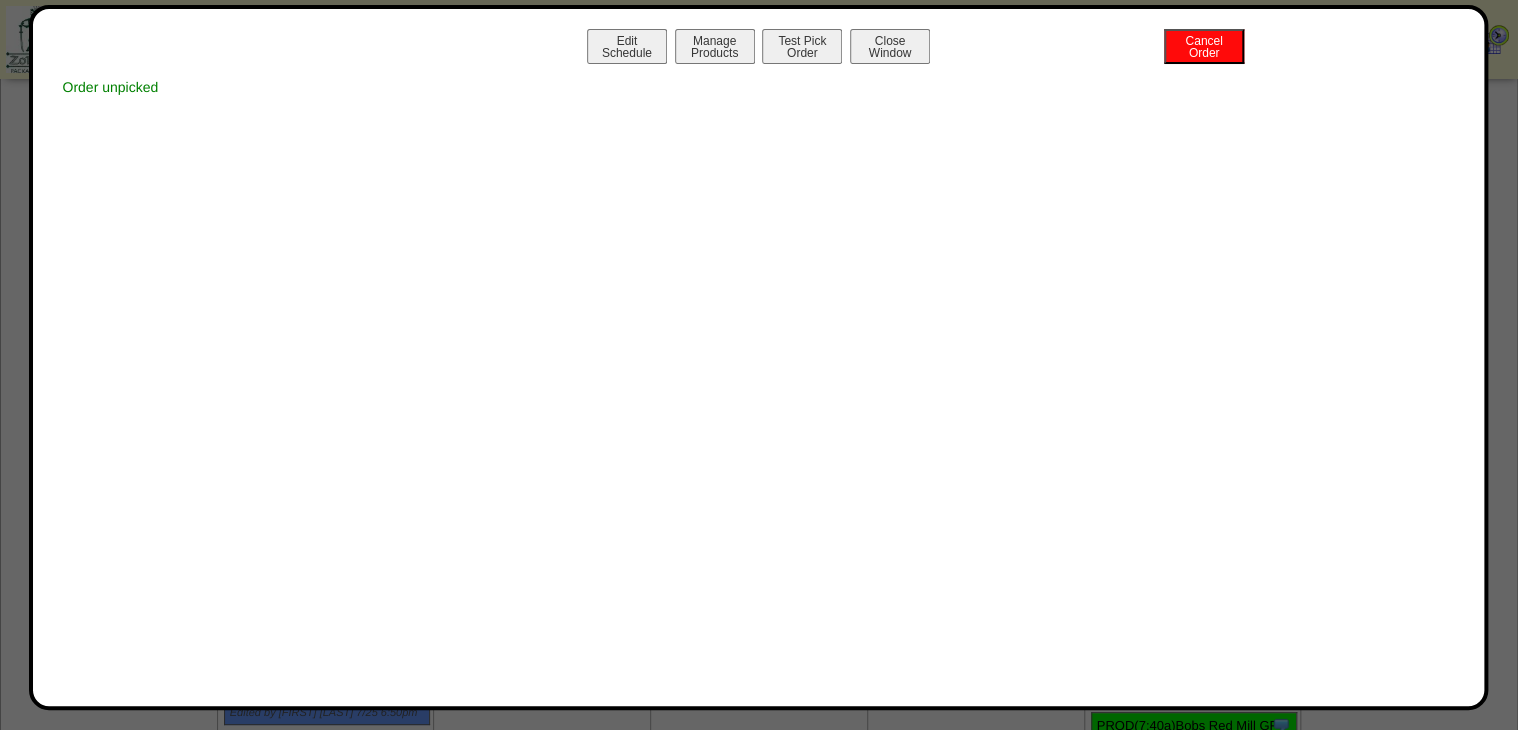 click on "Close Window" at bounding box center [890, 46] 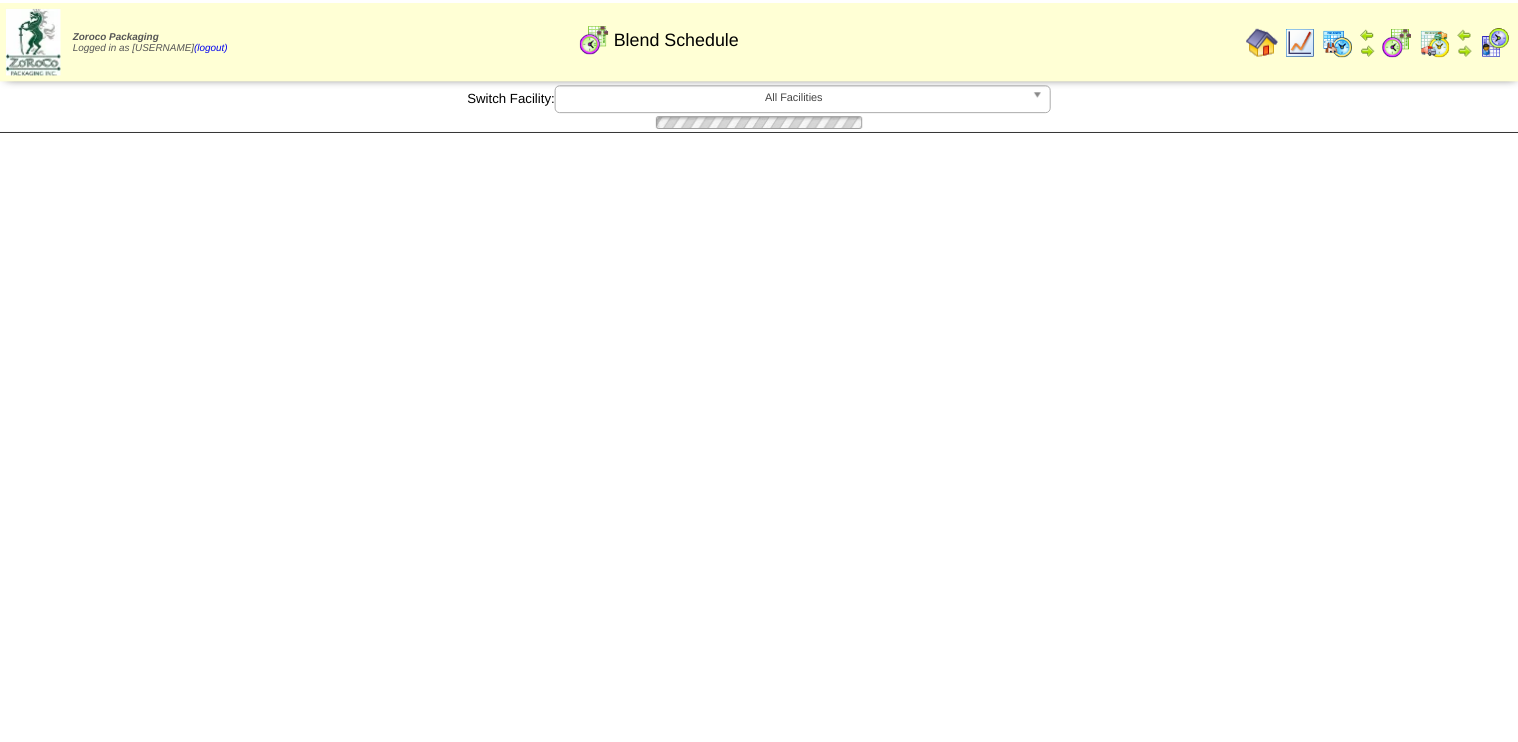 scroll, scrollTop: 0, scrollLeft: 0, axis: both 